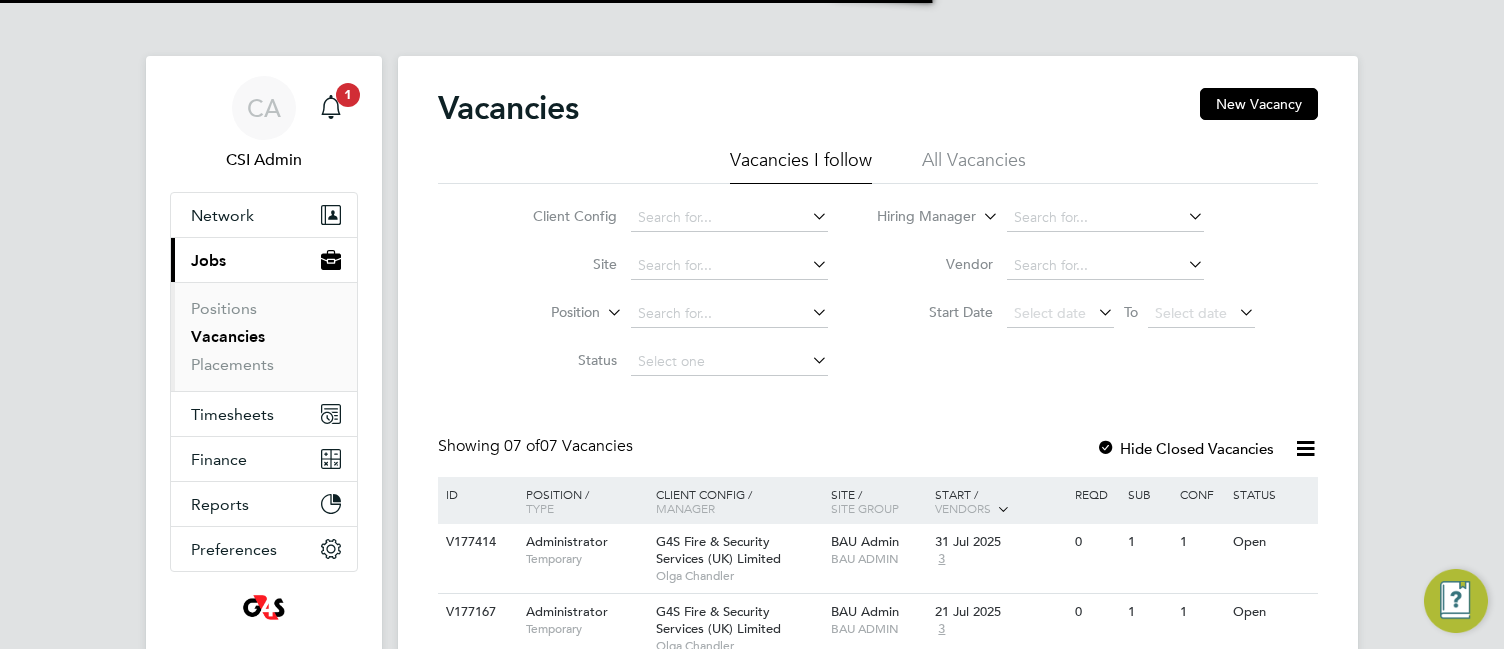 scroll, scrollTop: 0, scrollLeft: 0, axis: both 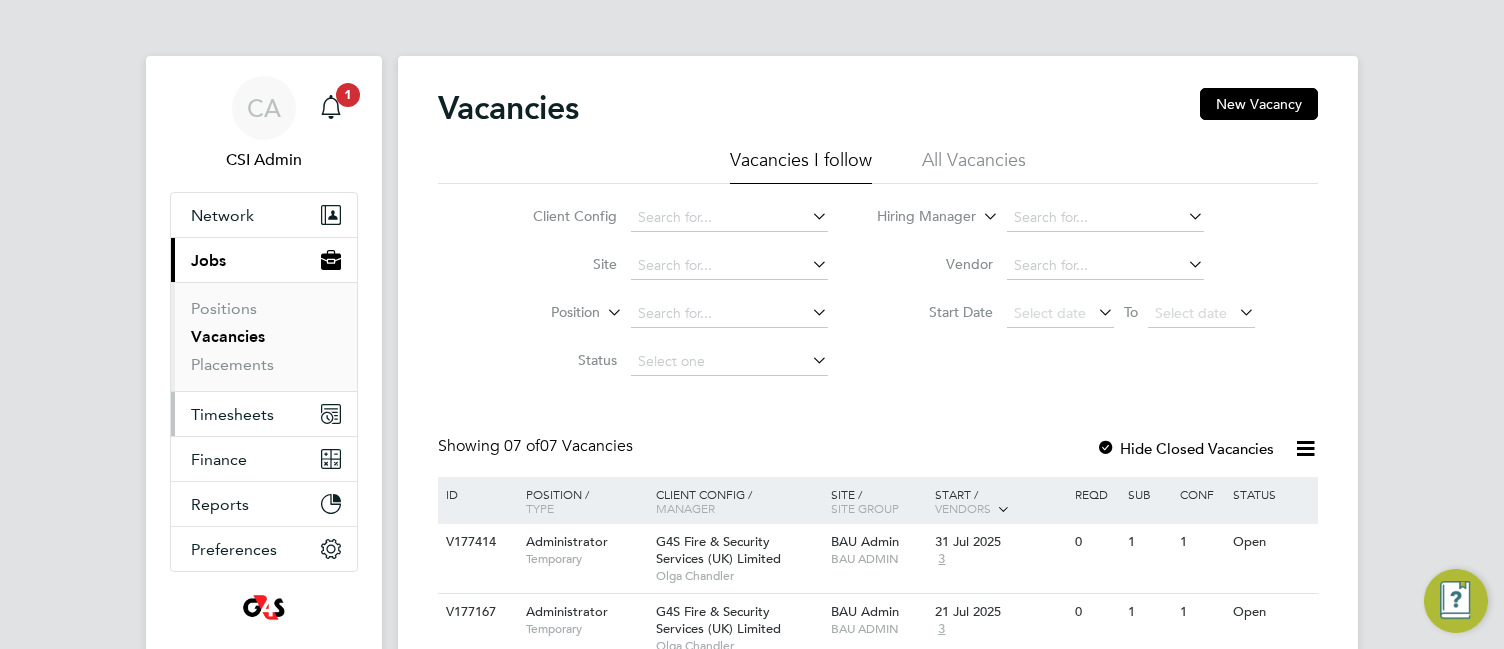 click on "Timesheets" at bounding box center [232, 414] 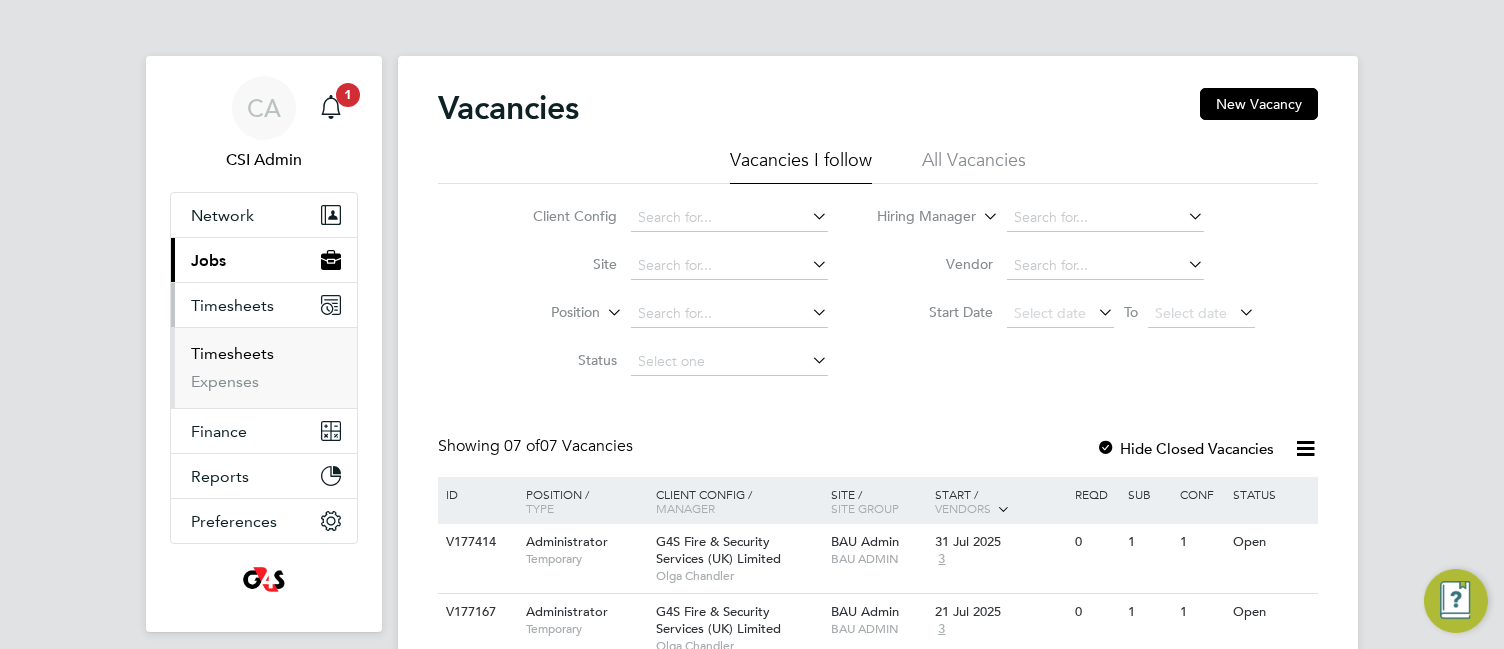 click on "Timesheets" at bounding box center (232, 353) 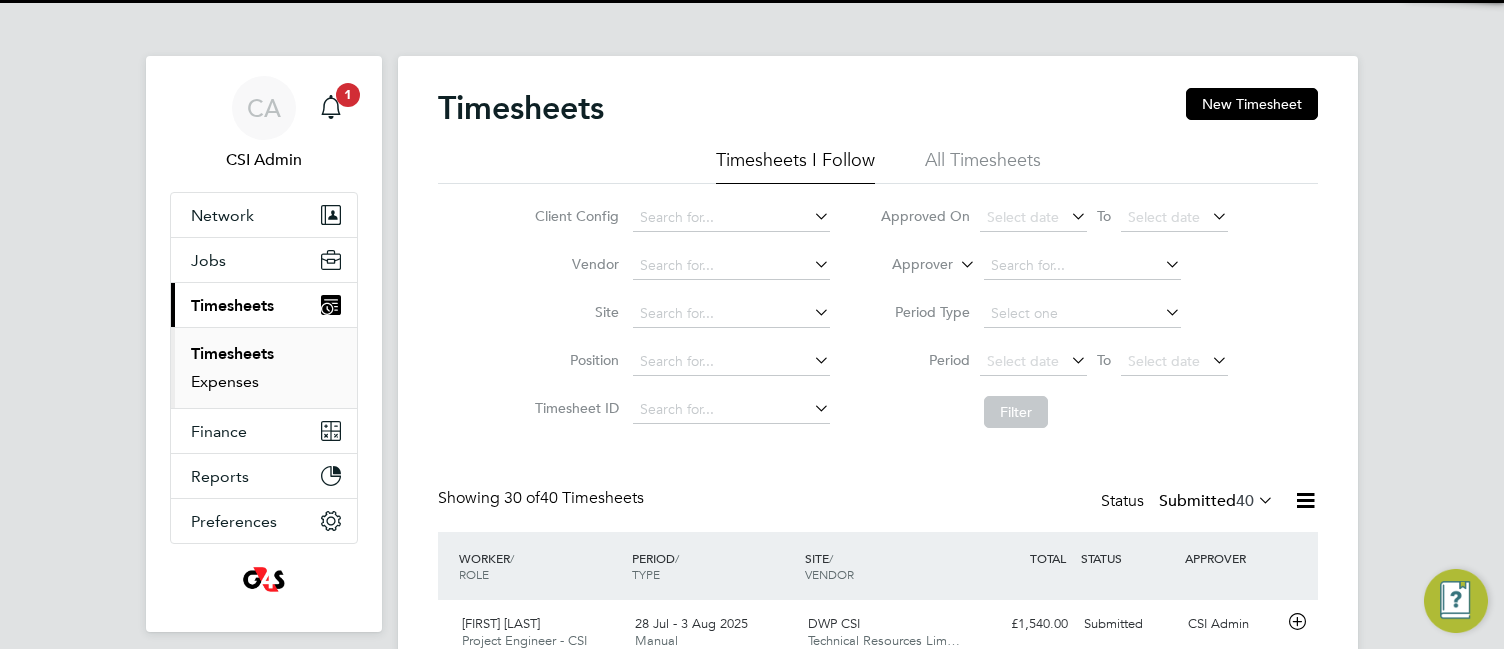 scroll, scrollTop: 10, scrollLeft: 10, axis: both 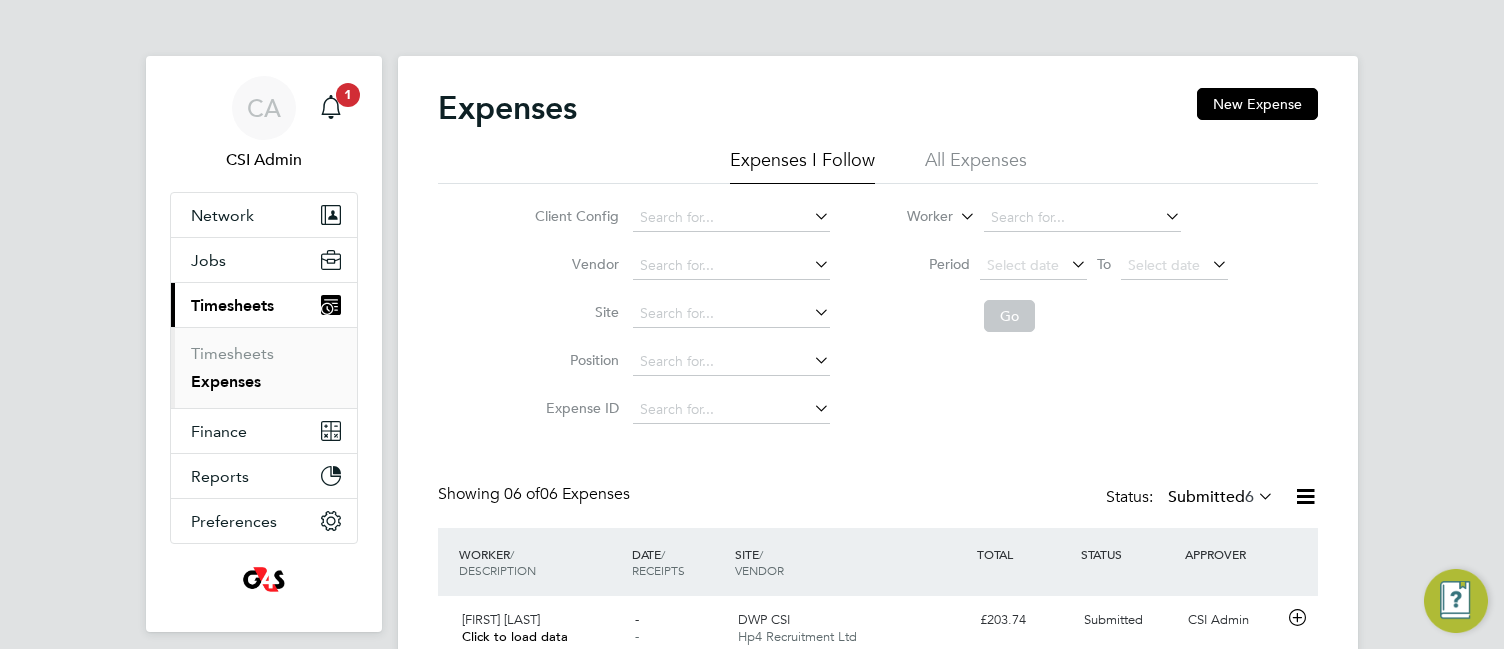 click on "Expenses New Expense Expenses I Follow All Expenses Client Config   Vendor   Site   Position   Expense ID   Worker     Period
Select date
To
Select date
Go Showing   06 of  06 Expenses Status:  Submitted  6  WORKER  / DESCRIPTION DATE  / RECEIPTS SITE  / VENDOR TOTAL STATUS APPROVER Jon Ward   Click to load data -   - DWP CSI Hp4 Recruitment Ltd £203.74 Submitted CSI Admin Sean Lennie   Click to load data -   - DWP CSI Hp4 Recruitment Ltd £13.14 Submitted CSI Admin Joshua Williams   Click to load data -   - DWP CSI V7 Recruitment Limited £25.25 Submitted CSI Admin Kamran Mustafa   Click to load data -   - DWP CSI Technical Resources Limited £76.00 Submitted CSI Admin David Salkeld   Click to load data -   - DWP CSI Hp4 Recruitment Ltd £33.20 Submitted CSI Admin David Gaskell   Click to load data -   - DWP CSI V7 Recruitment Limited £54.04 Submitted CSI Admin Show   more" 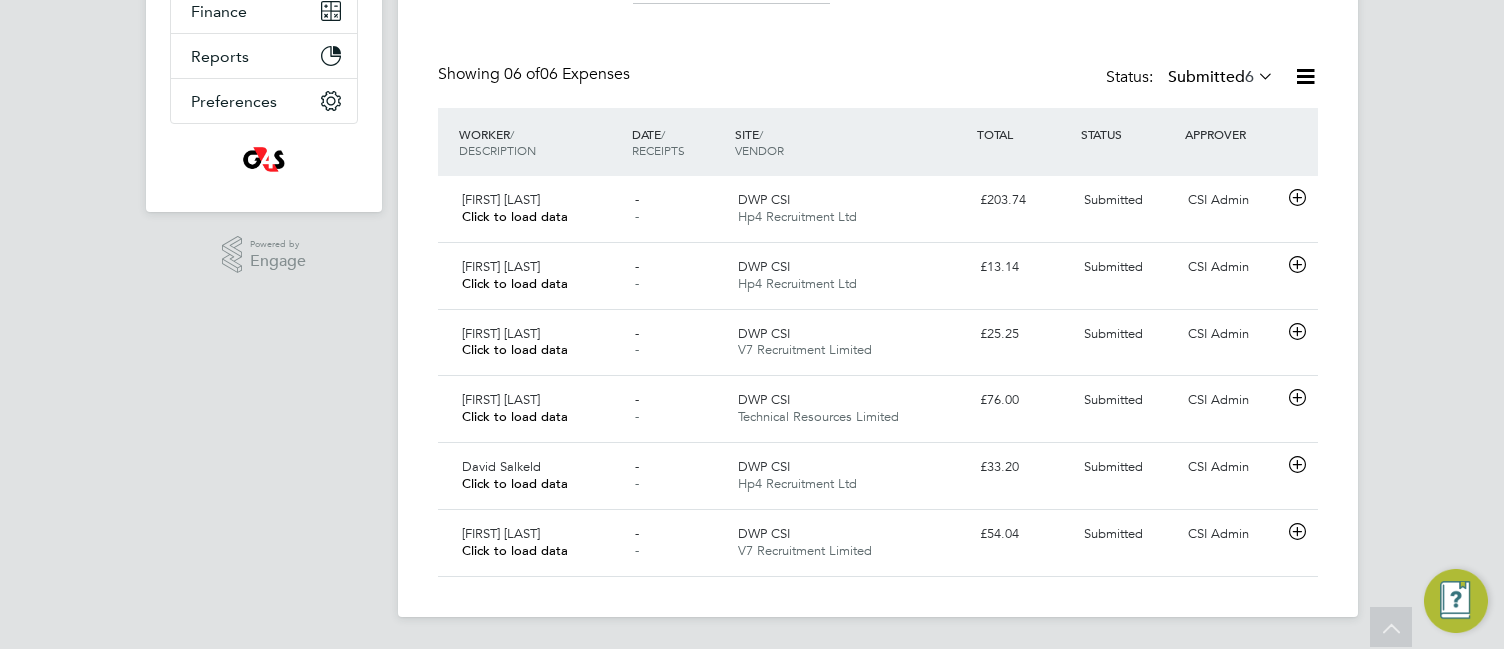scroll, scrollTop: 0, scrollLeft: 0, axis: both 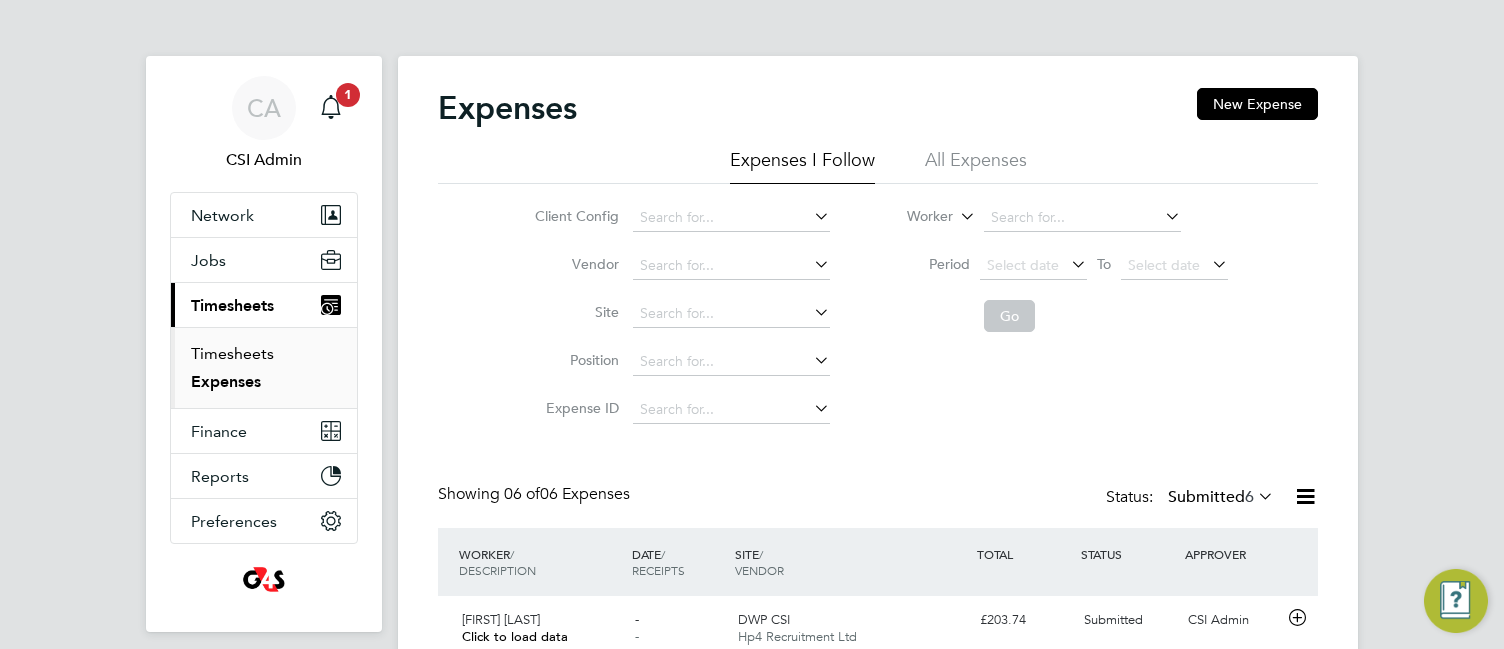 click on "Timesheets" at bounding box center [232, 353] 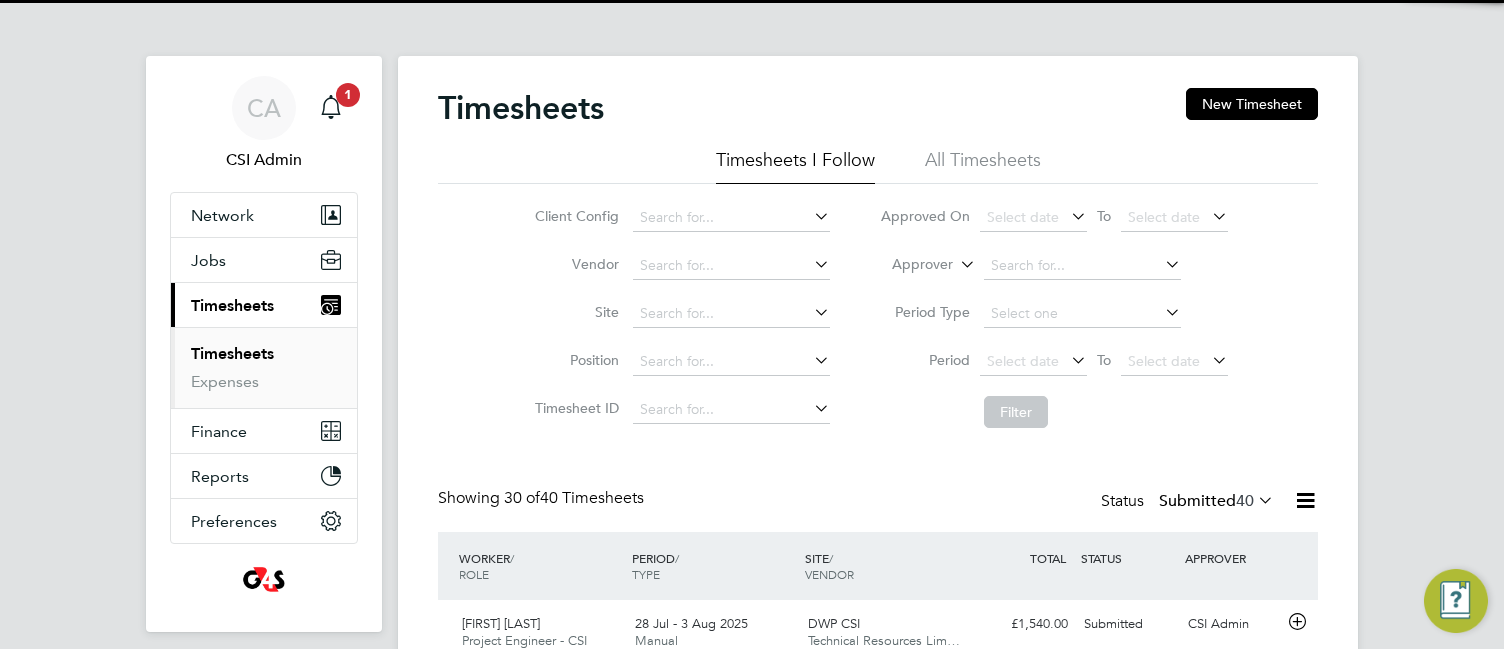 scroll, scrollTop: 10, scrollLeft: 10, axis: both 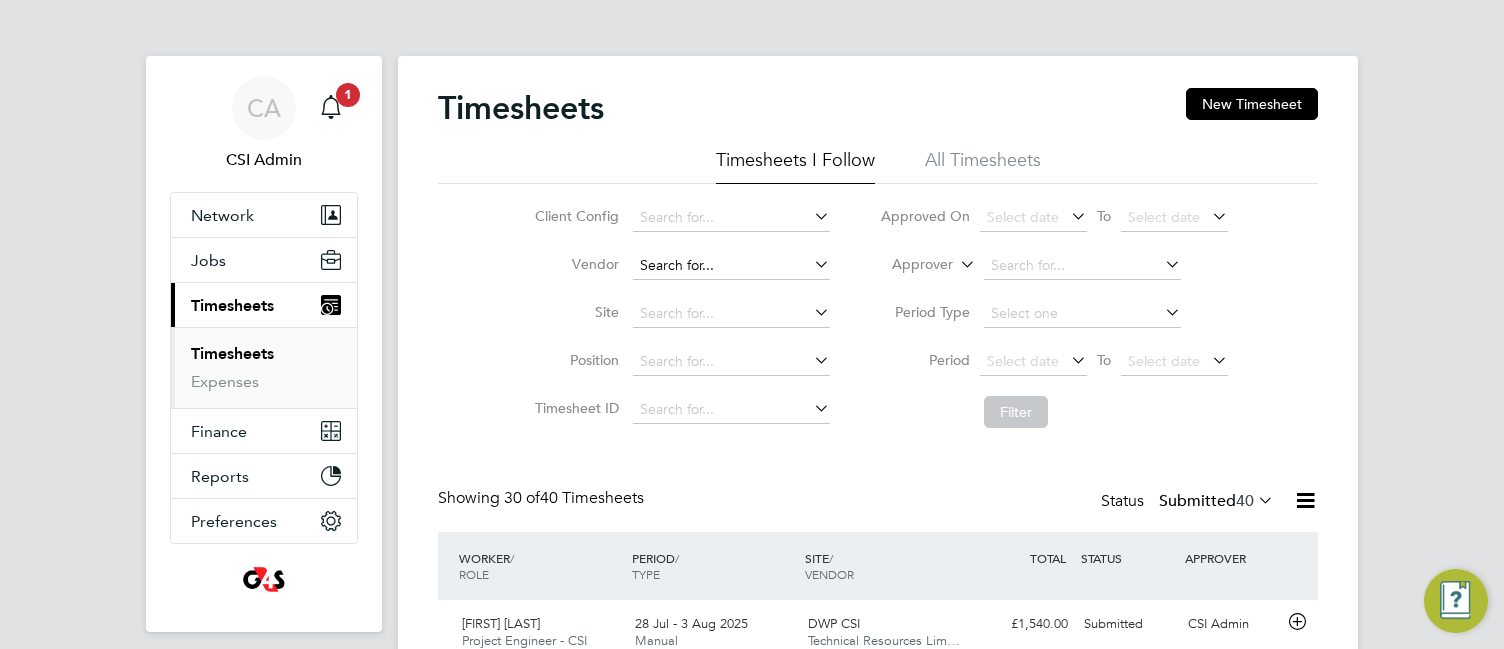 click 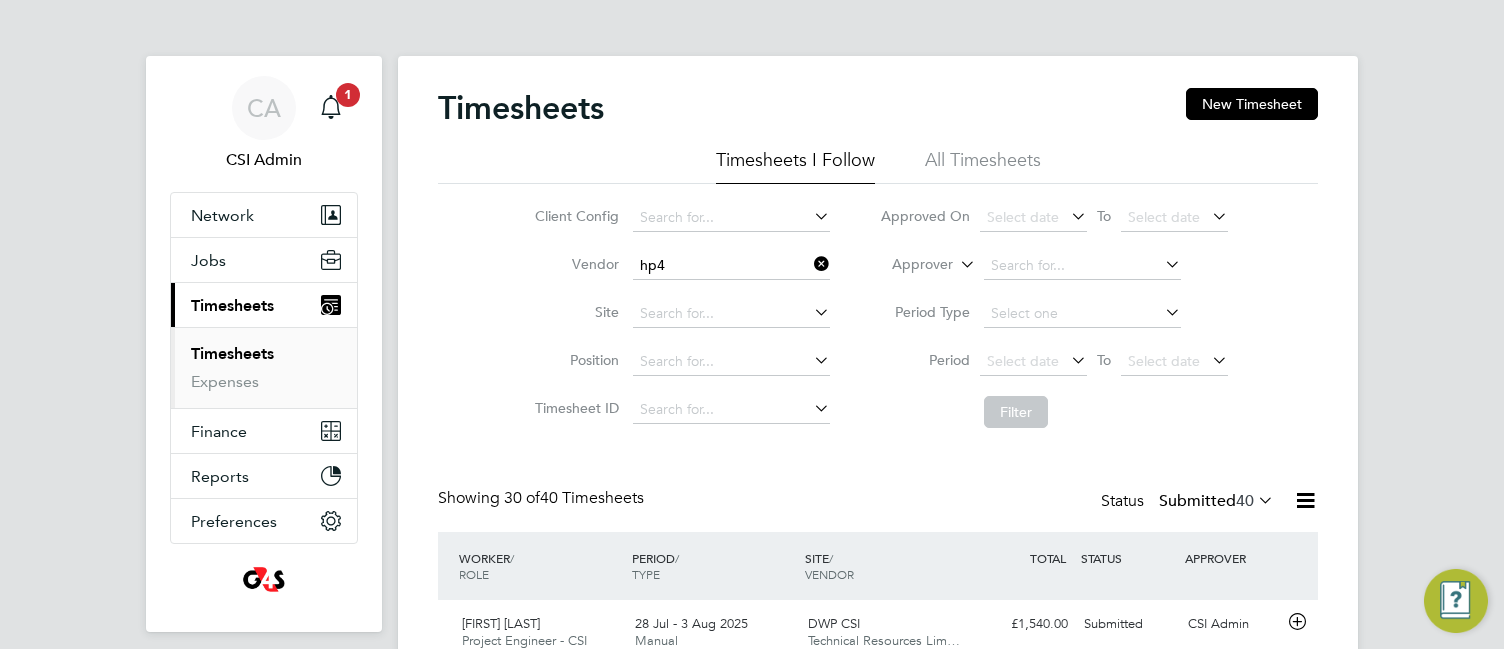 click on "Hp4  Recruitment Ltd" 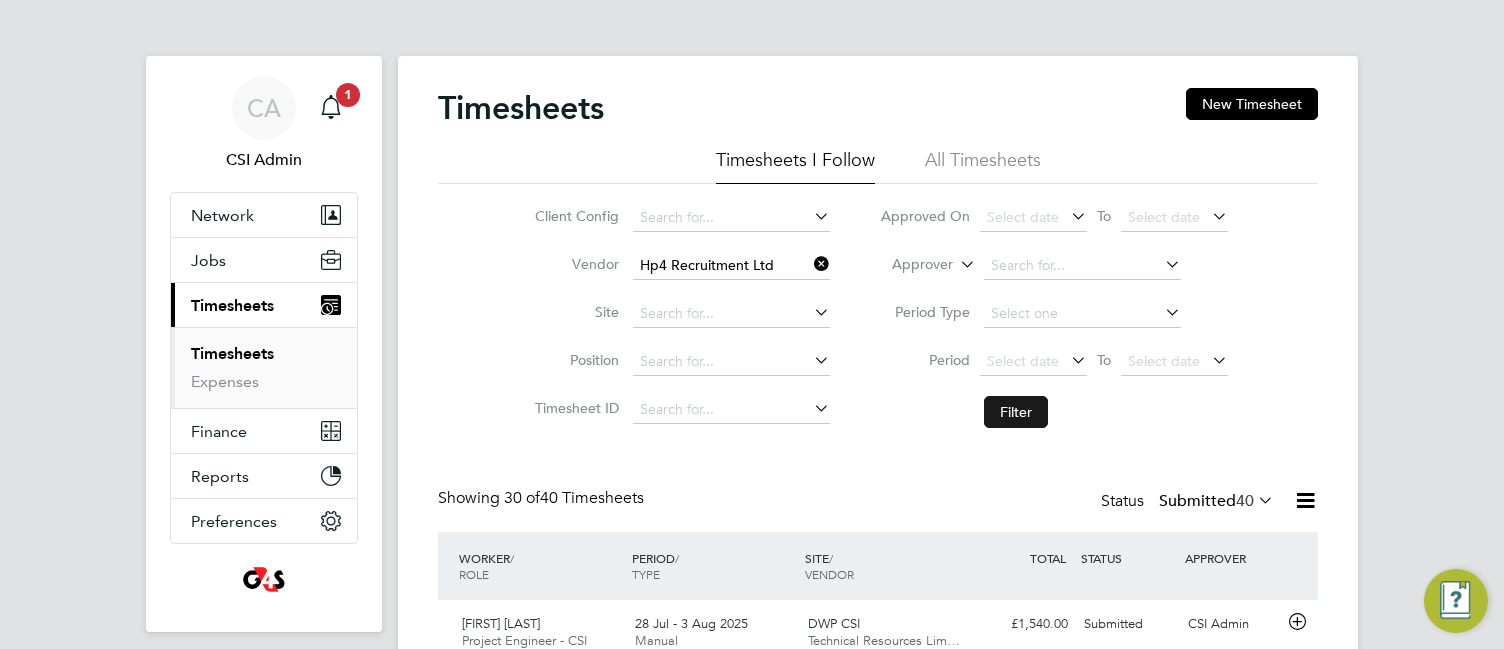 click on "Filter" 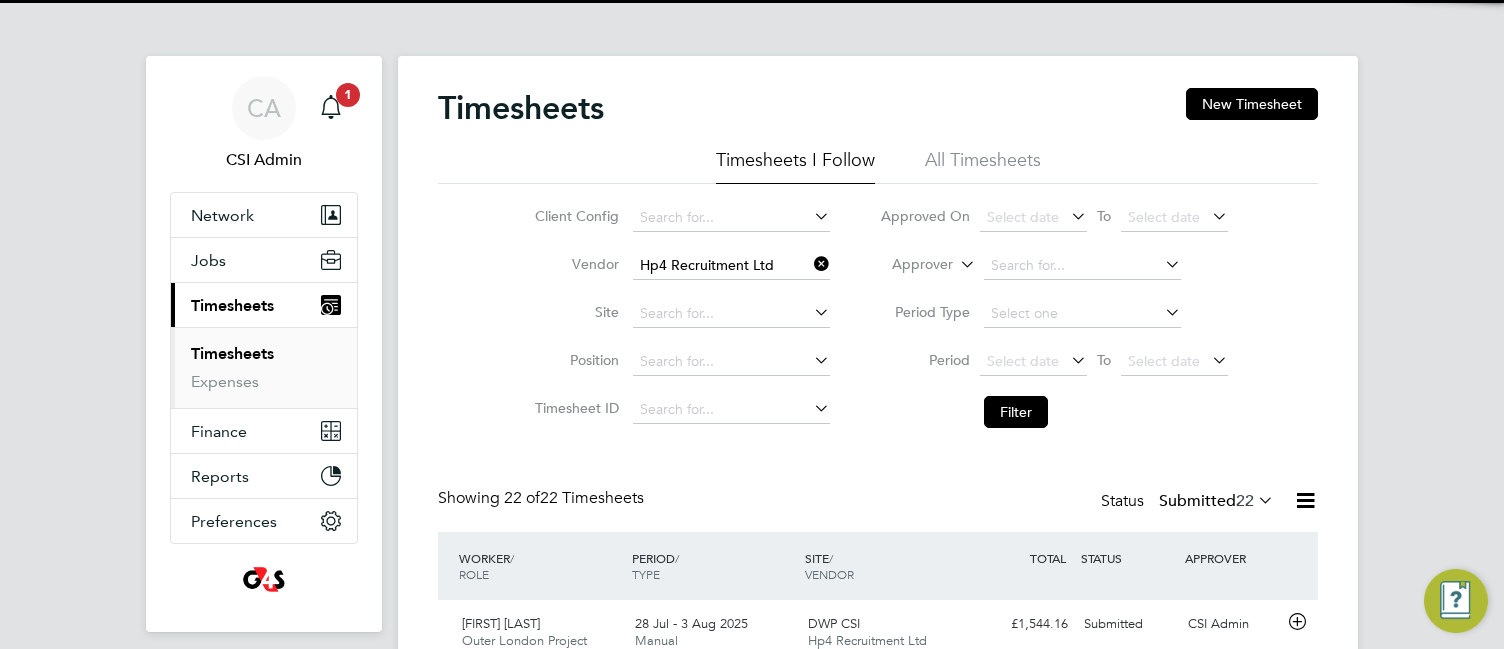 click on "Timesheets New Timesheet Timesheets I Follow All Timesheets Client Config   Vendor   Hp4 Recruitment Ltd Site   Position   Timesheet ID   Approved On
Select date
To
Select date
Approver     Period Type   Period
Select date
To
Select date
Filter Showing   22 of  22 Timesheets Status  Submitted  22  WORKER  / ROLE WORKER  / PERIOD PERIOD  / TYPE SITE  / VENDOR TOTAL   TOTAL  / STATUS STATUS APPROVER Adam Henson Outer London Project Engineer   28 Jul - 3 Aug 2025 28 Jul - 3 Aug 2025 Manual DWP CSI Hp4 Recruitment Ltd £1,544.16 Submitted Submitted CSI Admin Stuart Reid Outer London Project Engineer   28 Jul - 3 Aug 2025 28 Jul - 3 Aug 2025 Manual DWP CSI Hp4 Recruitment Ltd £1,544.16 Submitted Submitted CSI Admin Matthew Eminson Outer London Project Engineer   28 Jul - 3 Aug 2025 28 Jul - 3 Aug 2025 Manual DWP CSI Hp4 Recruitment Ltd £1,807.57 Submitted Submitted CSI Admin Gerard Norman Outer London Project Engineer   28 Jul - 3 Aug 2025 28 Jul - 3 Aug 2025" 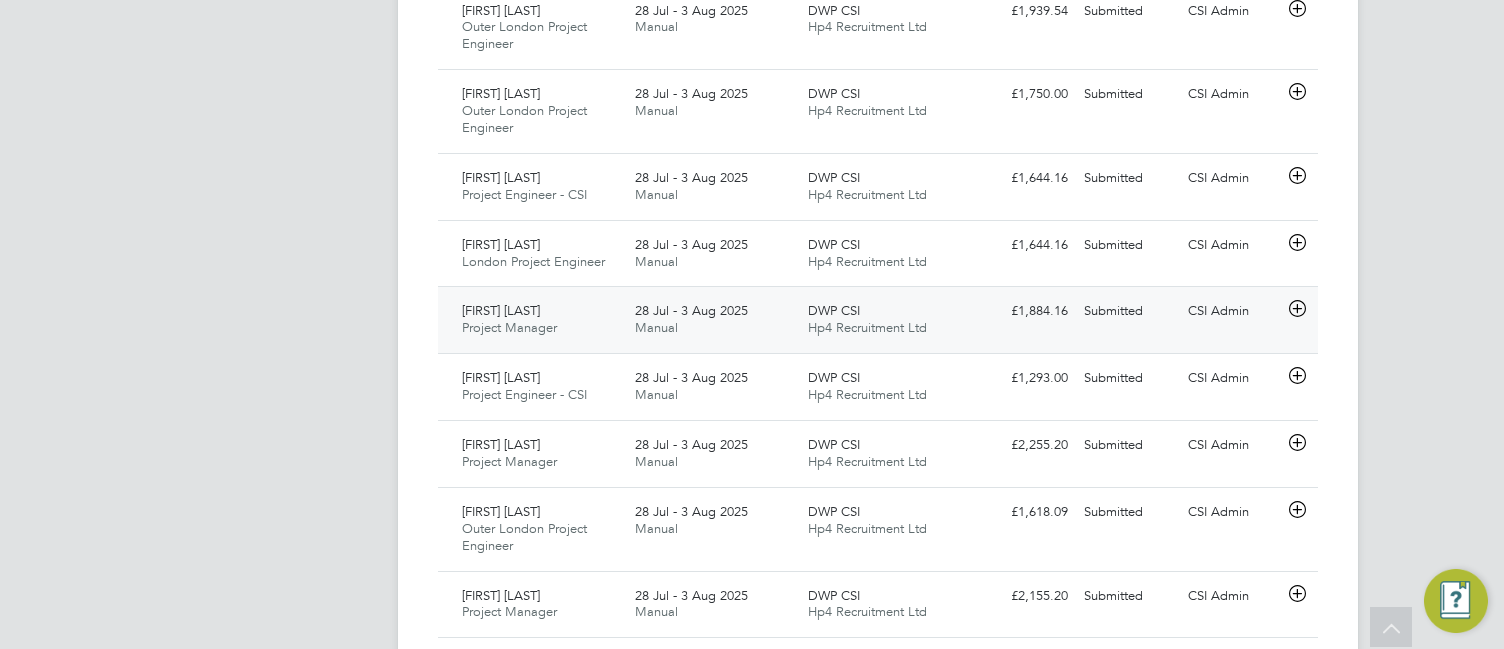 click 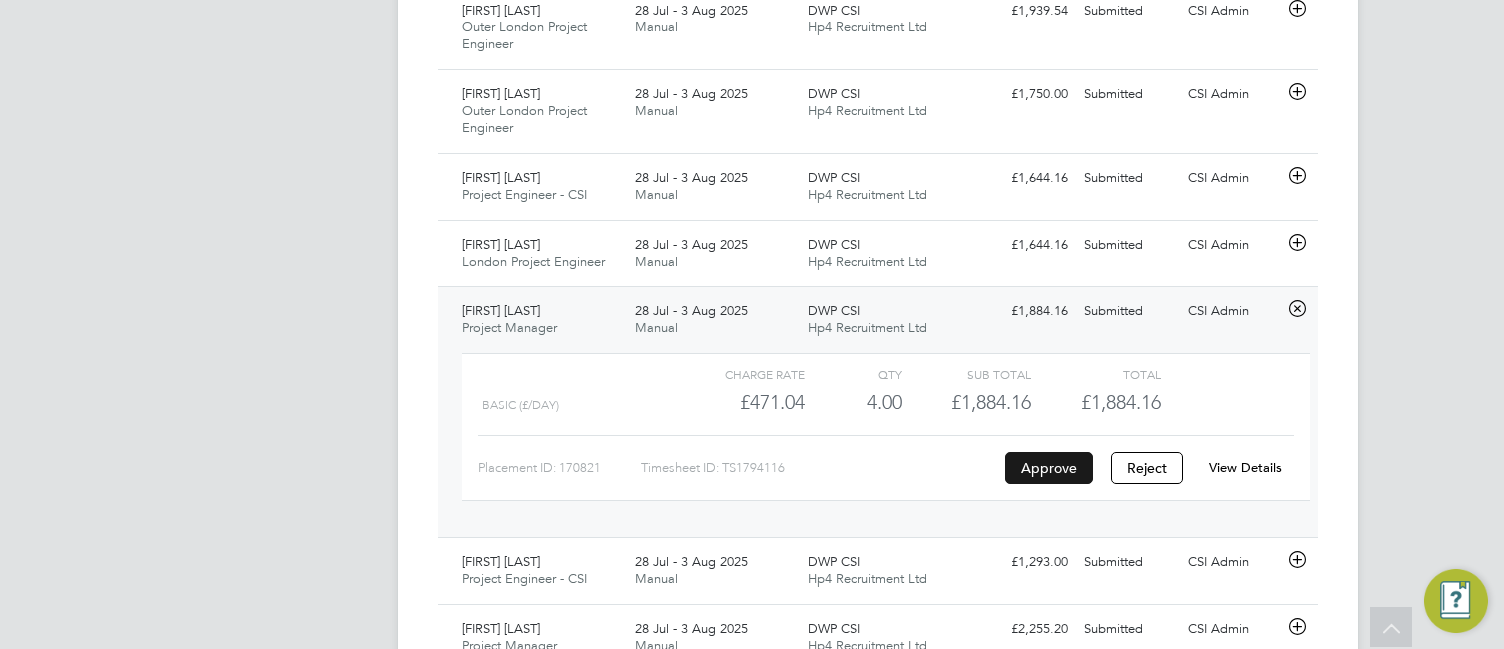 click on "Approve" 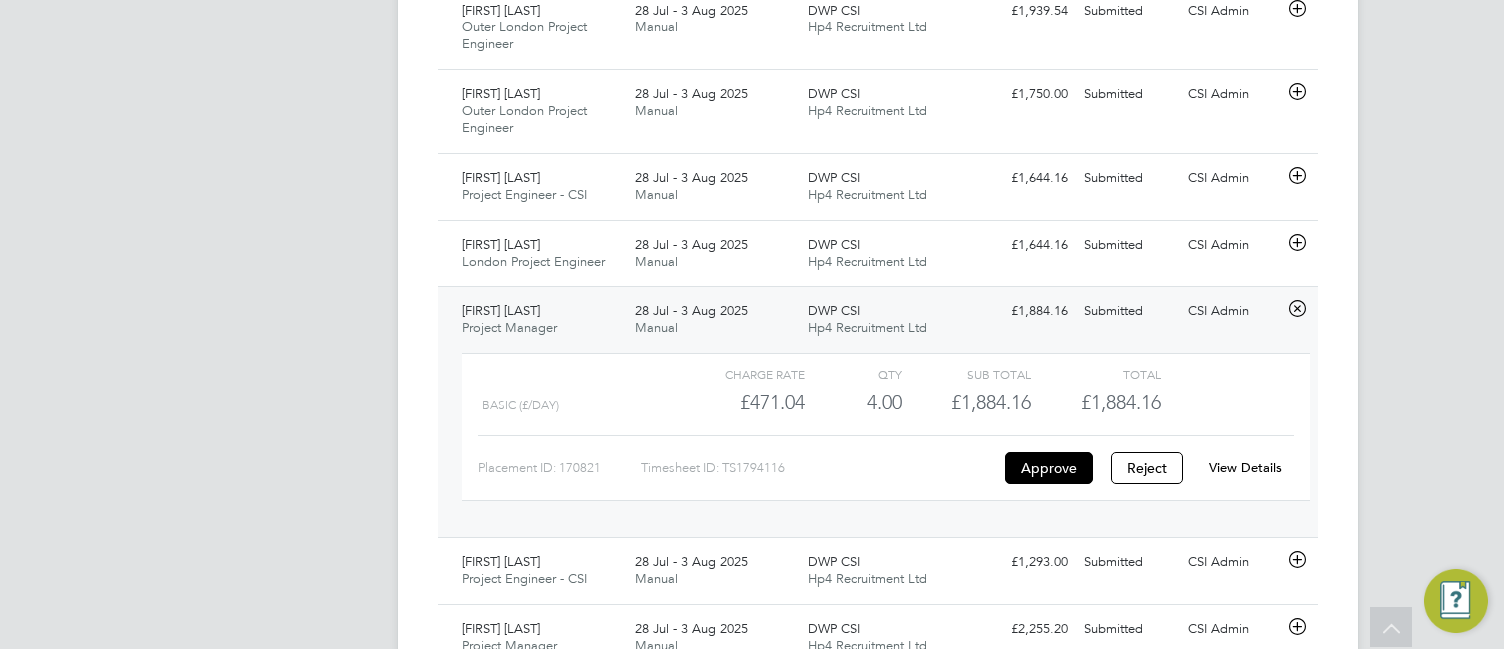 click 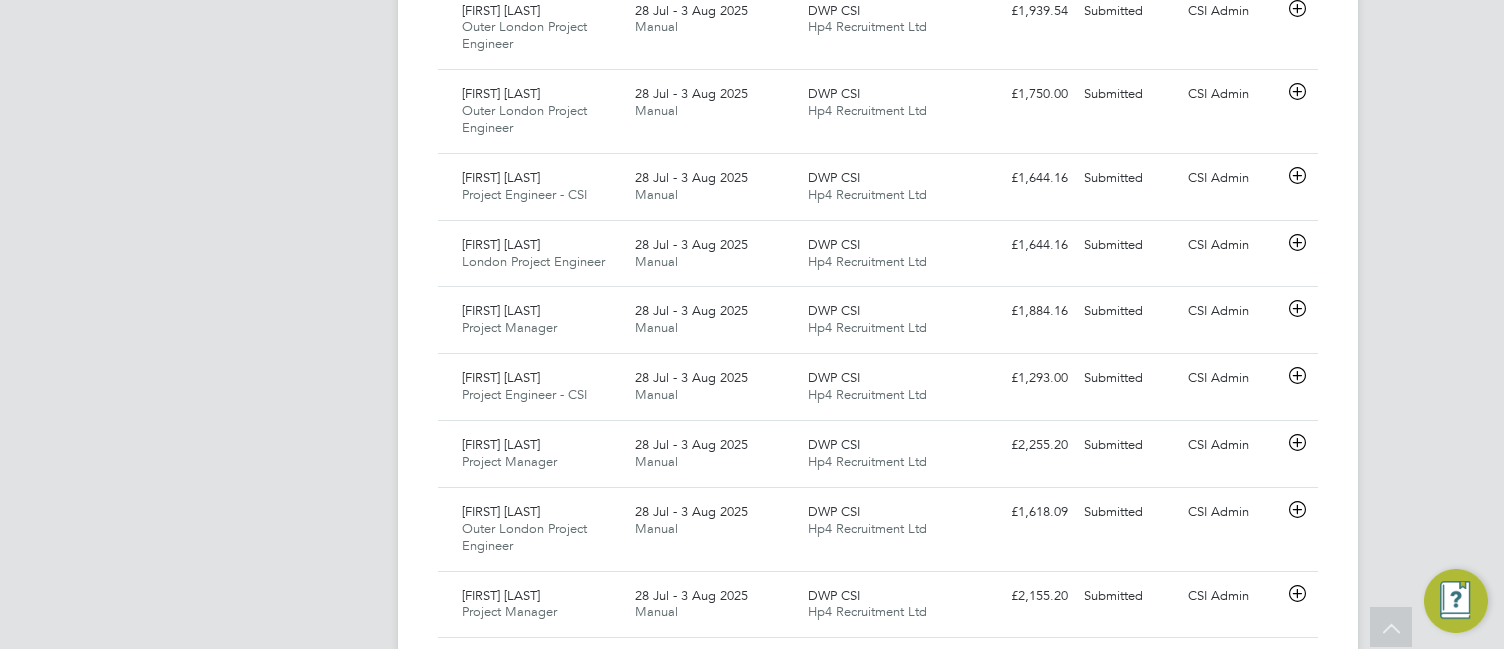 click on "CA   CSI Admin   Notifications
2   Applications:   Network
Team Members   Businesses   Sites   Workers   Contacts   Jobs
Positions   Vacancies   Placements   Current page:   Timesheets
Timesheets   Expenses   Finance
Invoices & Credit Notes   Reports
CIS Reports   Report Downloads   Preferences
My Business   Branding   VMS Configurations   Notifications   Activity Logs
.st0{fill:#C0C1C2;}
Powered by Engage" at bounding box center [264, -417] 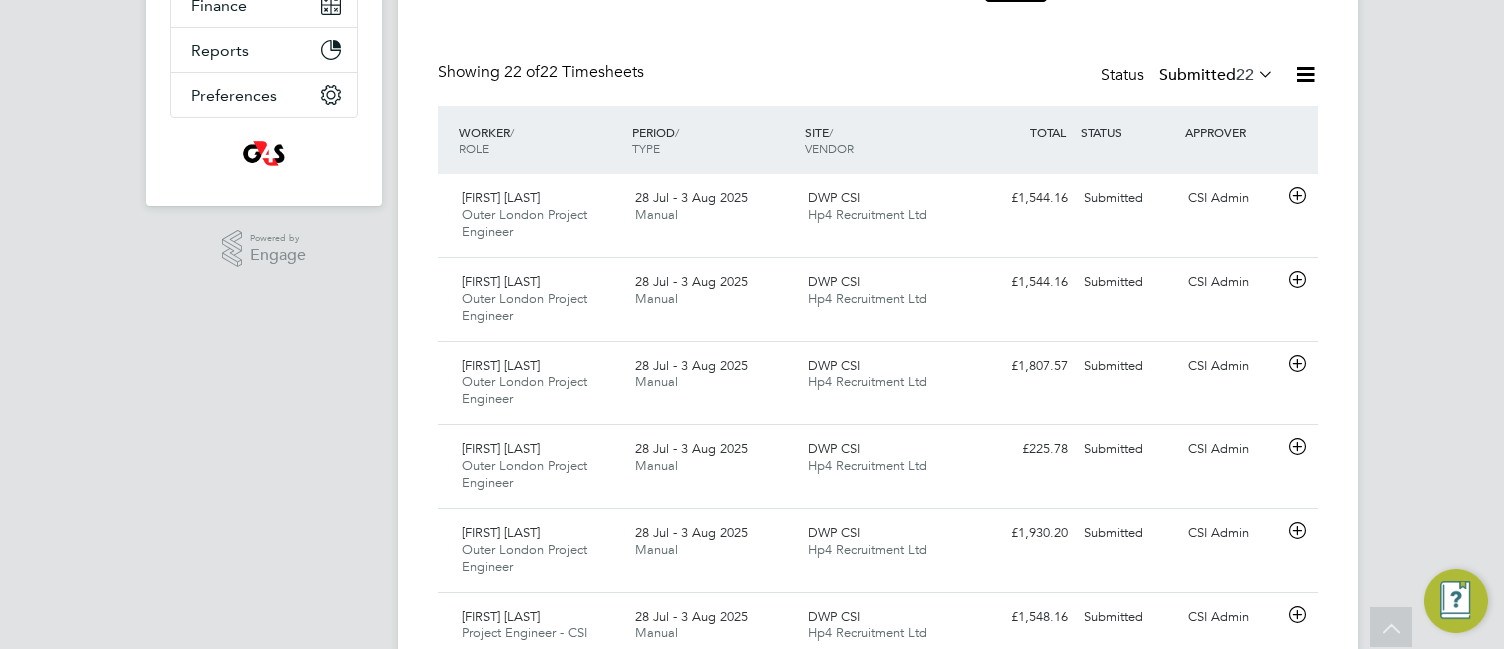 scroll, scrollTop: 0, scrollLeft: 0, axis: both 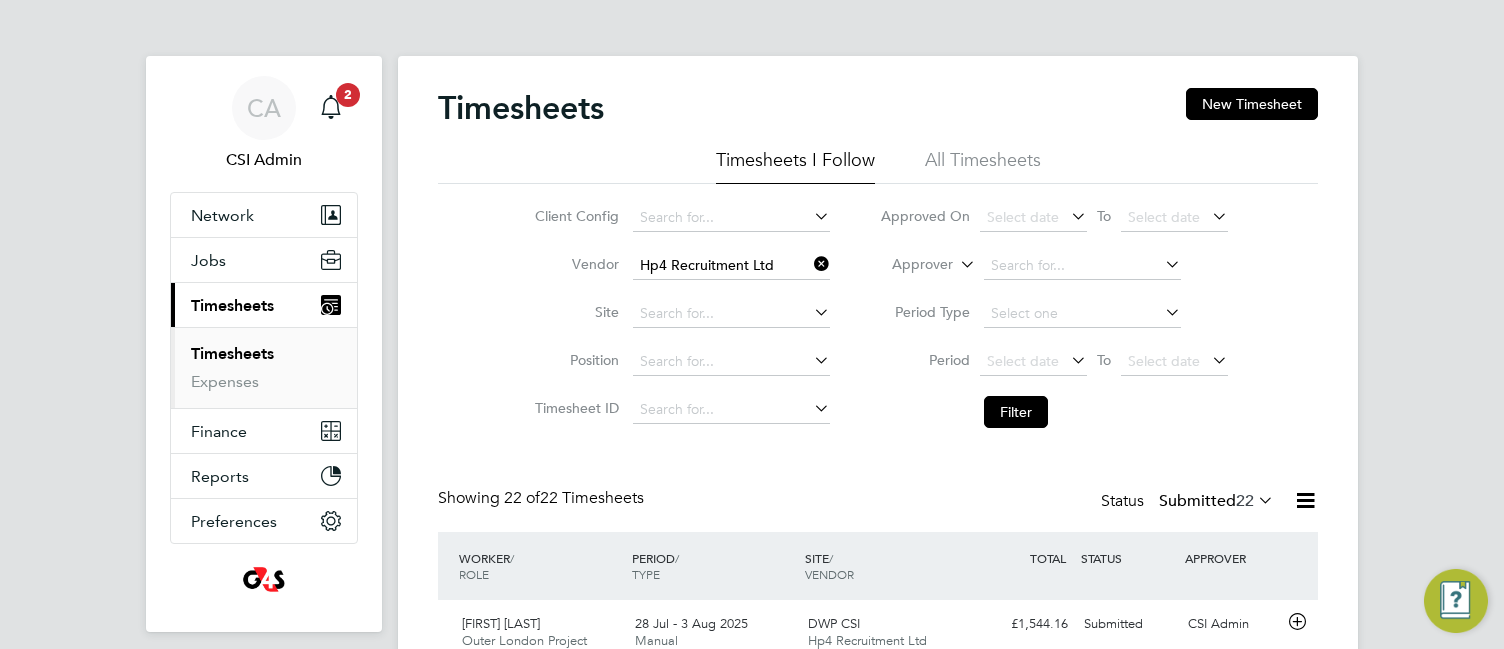 click 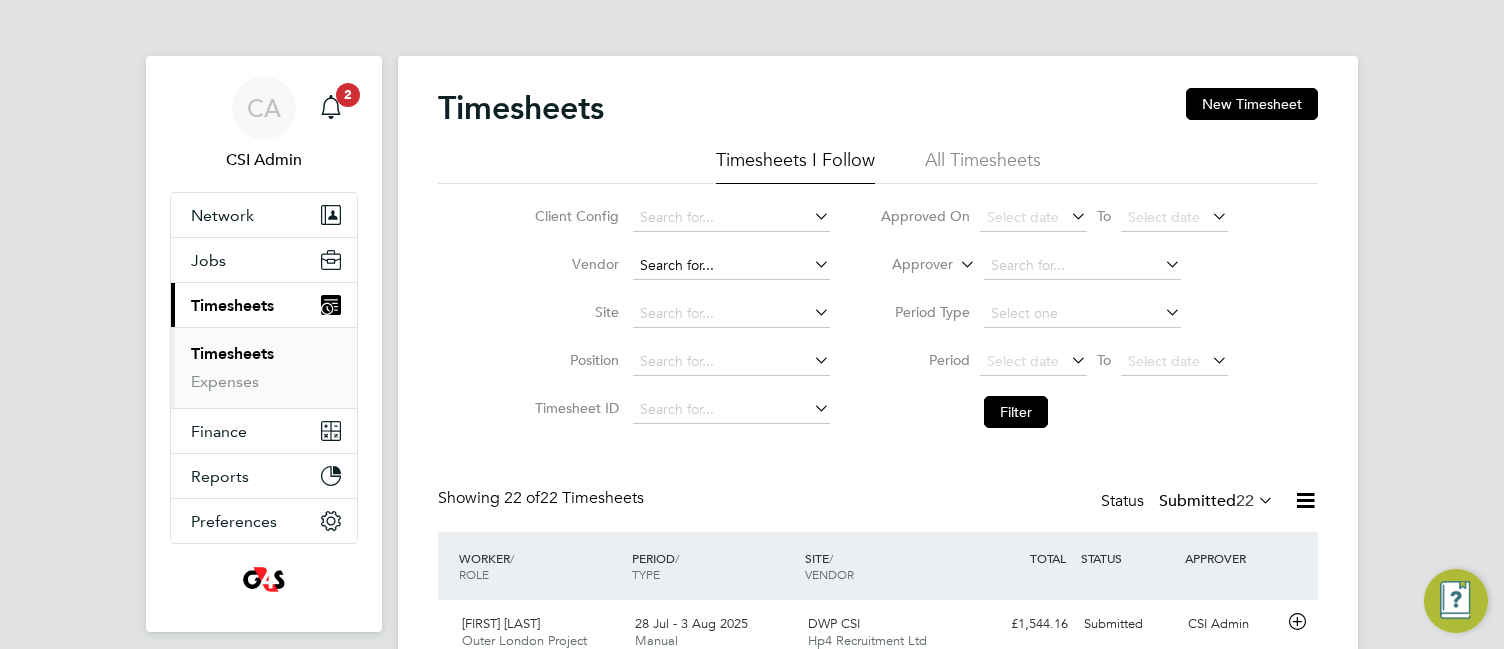 click 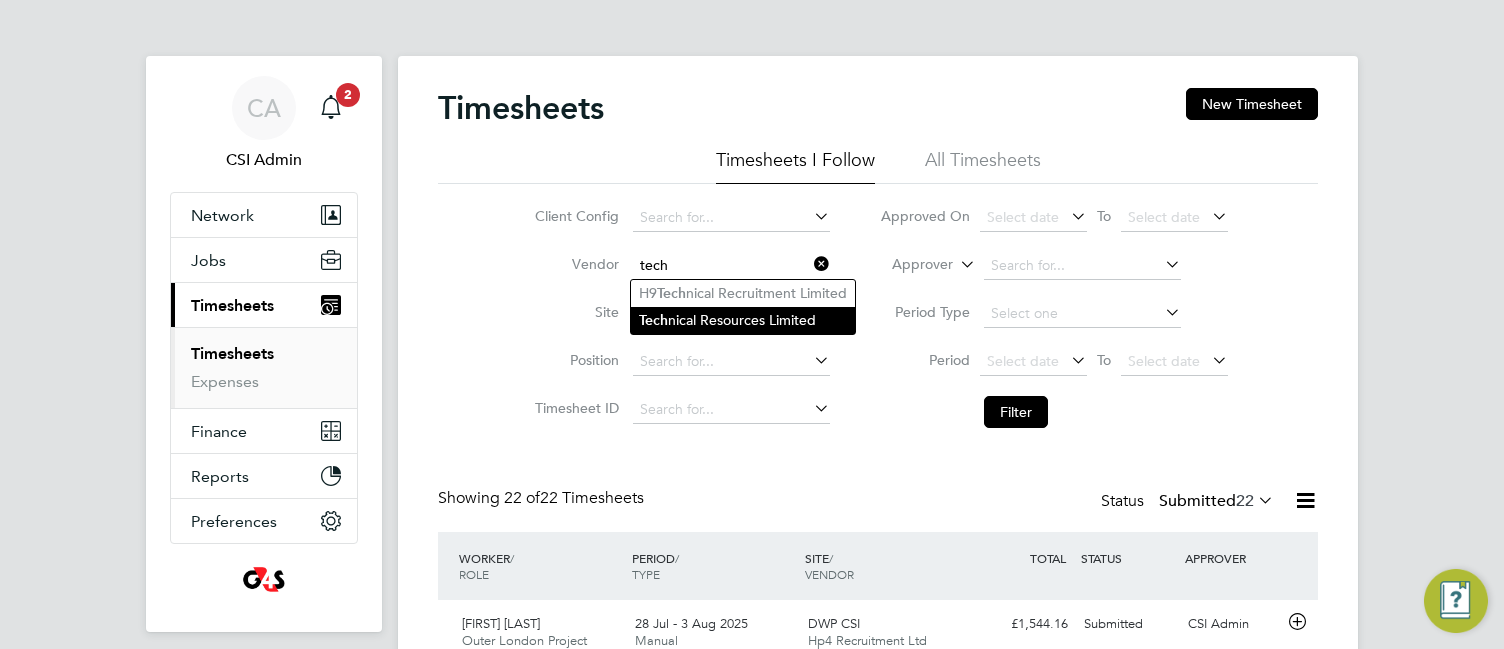 click on "Tech nical Resources Limited" 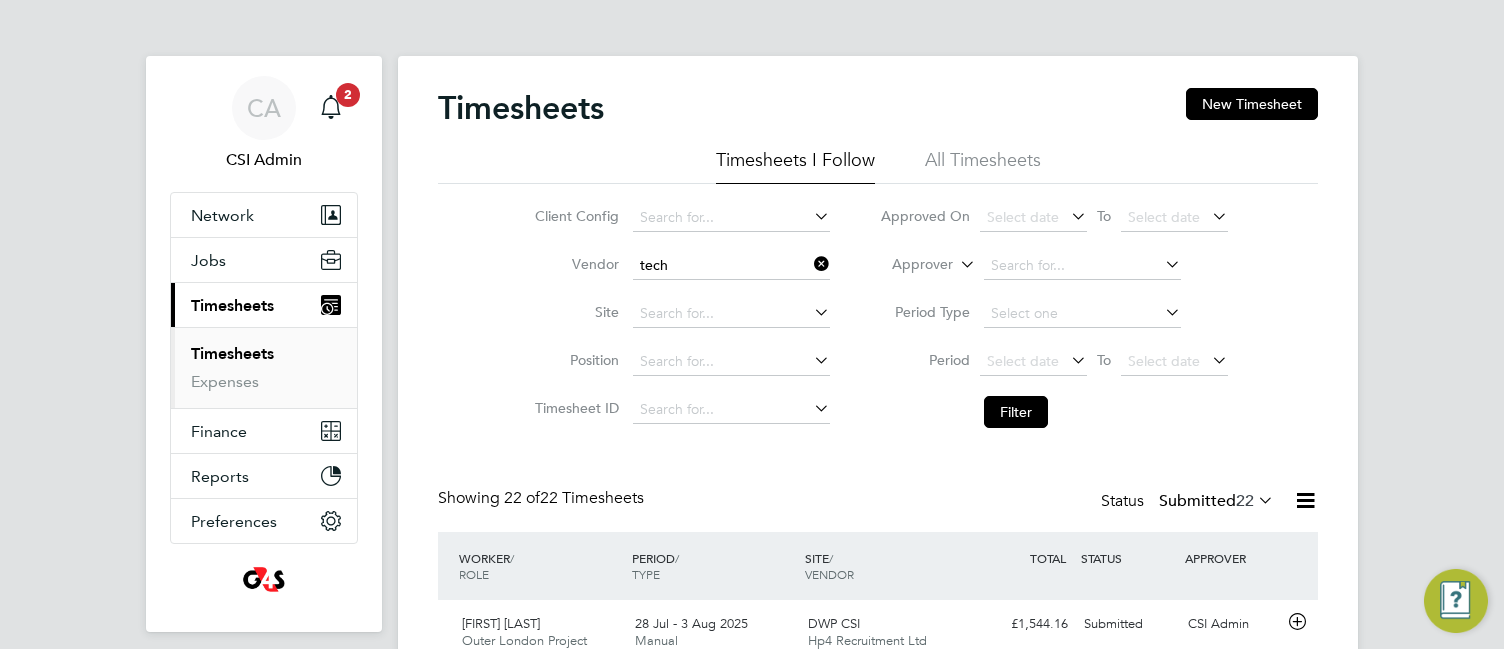 type on "Technical Resources Limited" 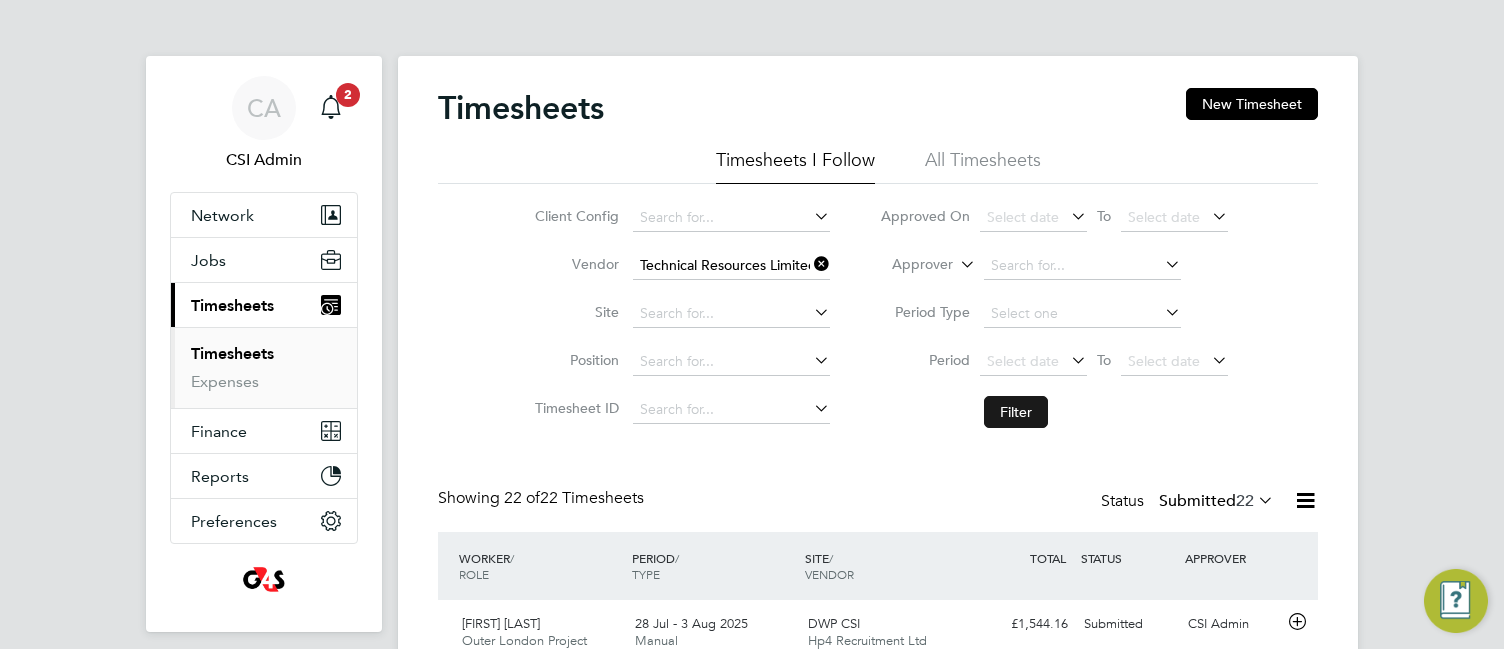 click on "Filter" 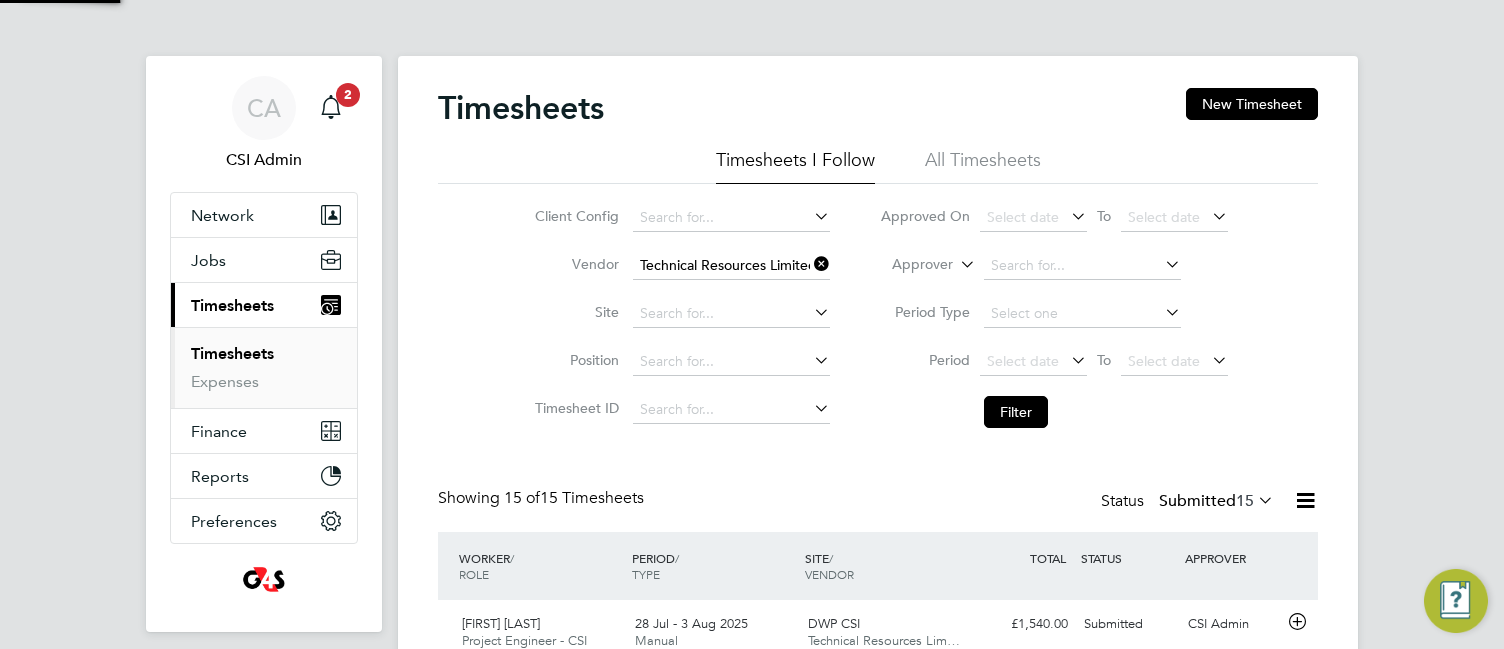click on "CA   CSI Admin   Notifications
2   Applications:   Network
Team Members   Businesses   Sites   Workers   Contacts   Jobs
Positions   Vacancies   Placements   Current page:   Timesheets
Timesheets   Expenses   Finance
Invoices & Credit Notes   Reports
CIS Reports   Report Downloads   Preferences
My Business   Branding   VMS Configurations   Notifications   Activity Logs
.st0{fill:#C0C1C2;}
Powered by Engage Timesheets New Timesheet Timesheets I Follow All Timesheets Client Config   Vendor   Technical Resources Limited Site   Position   Timesheet ID   Approved On
Select date
To
Select date
Approver     Period Type   Period
Select date
To
Select date
Filter Showing   15 of  15 Timesheets 15" at bounding box center [752, 862] 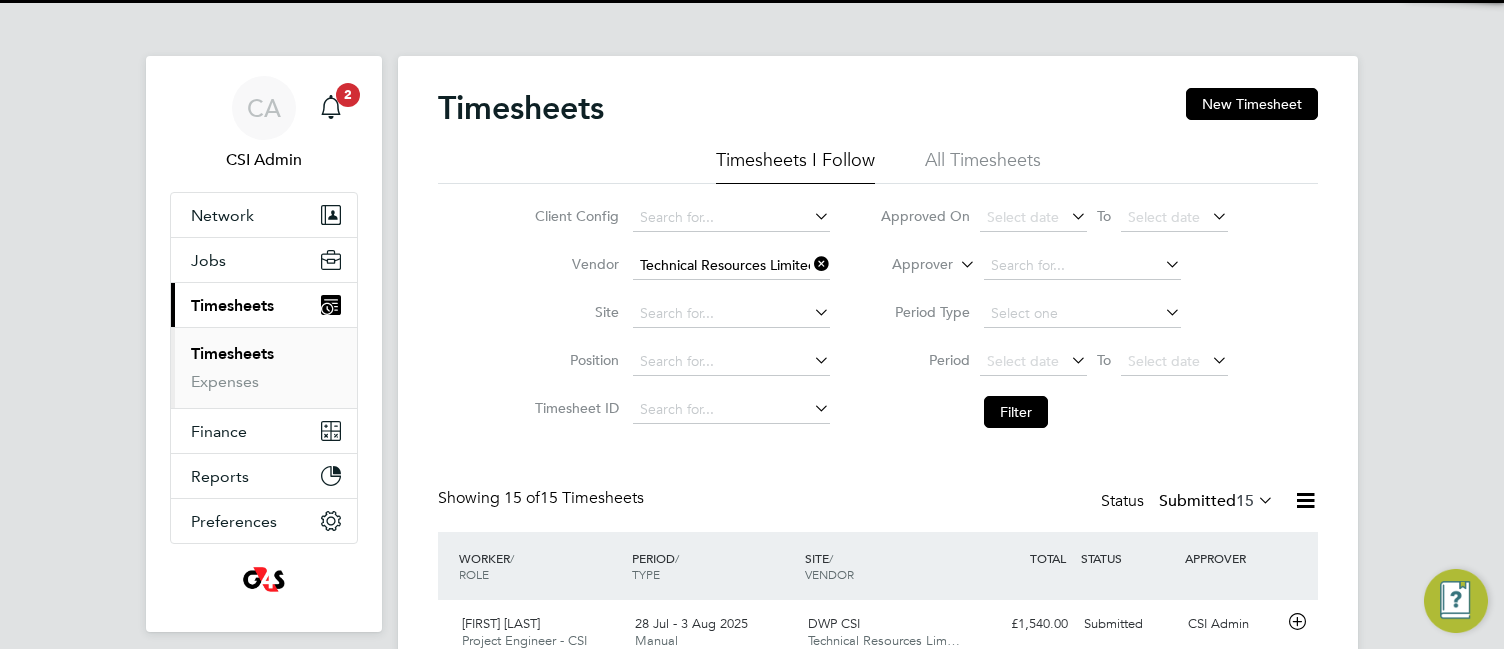 scroll, scrollTop: 10, scrollLeft: 10, axis: both 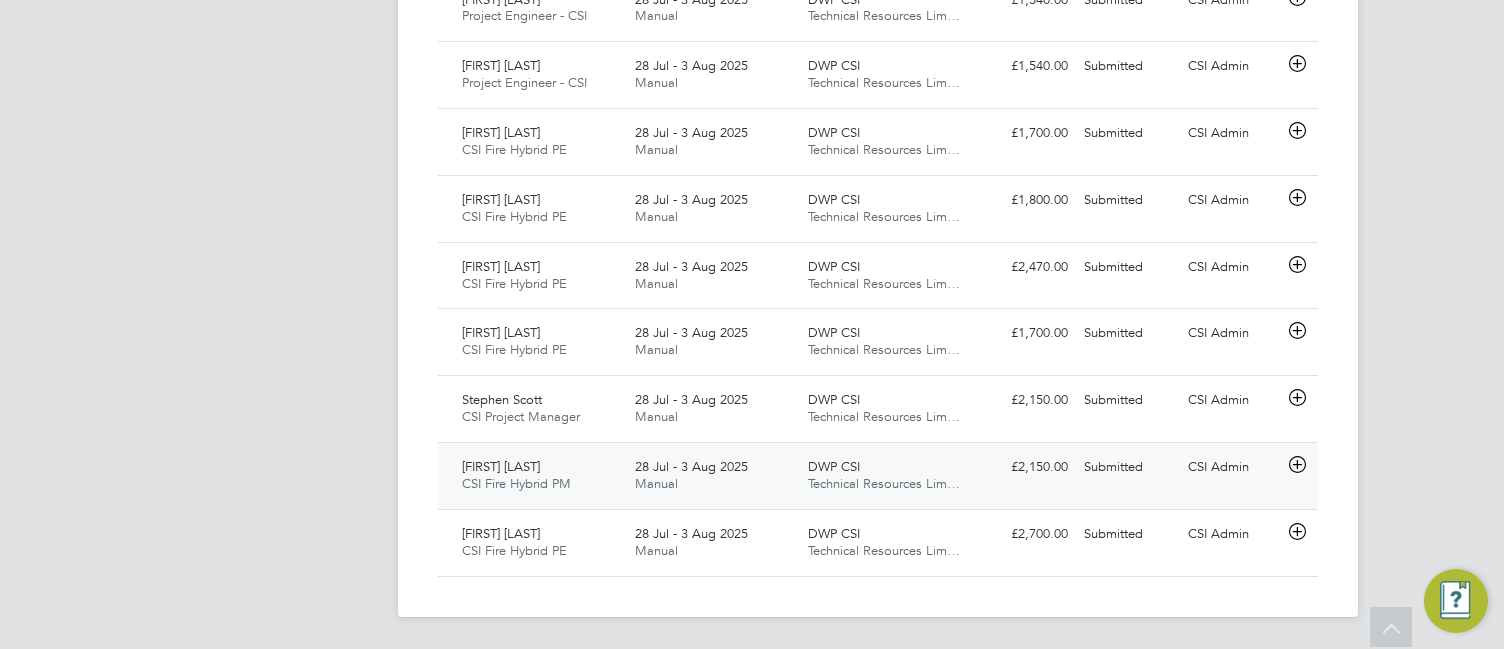 click 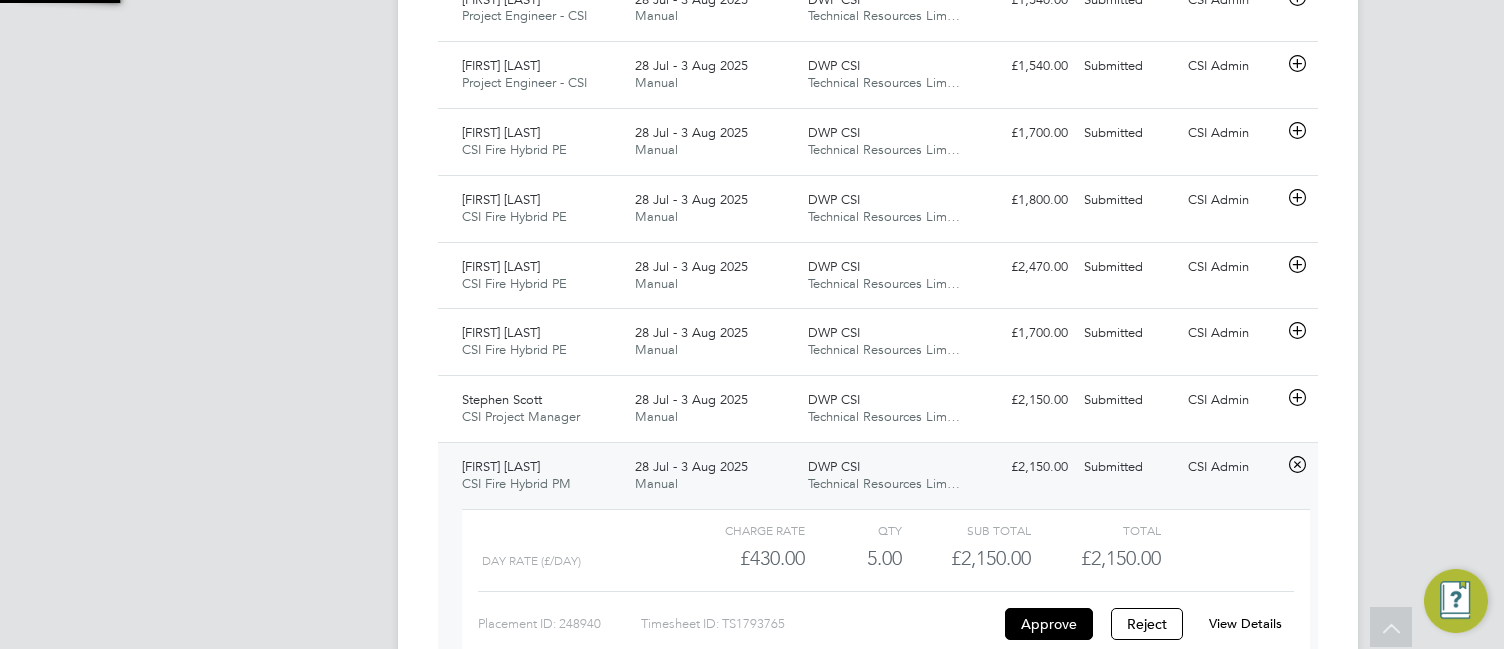 scroll, scrollTop: 10, scrollLeft: 10, axis: both 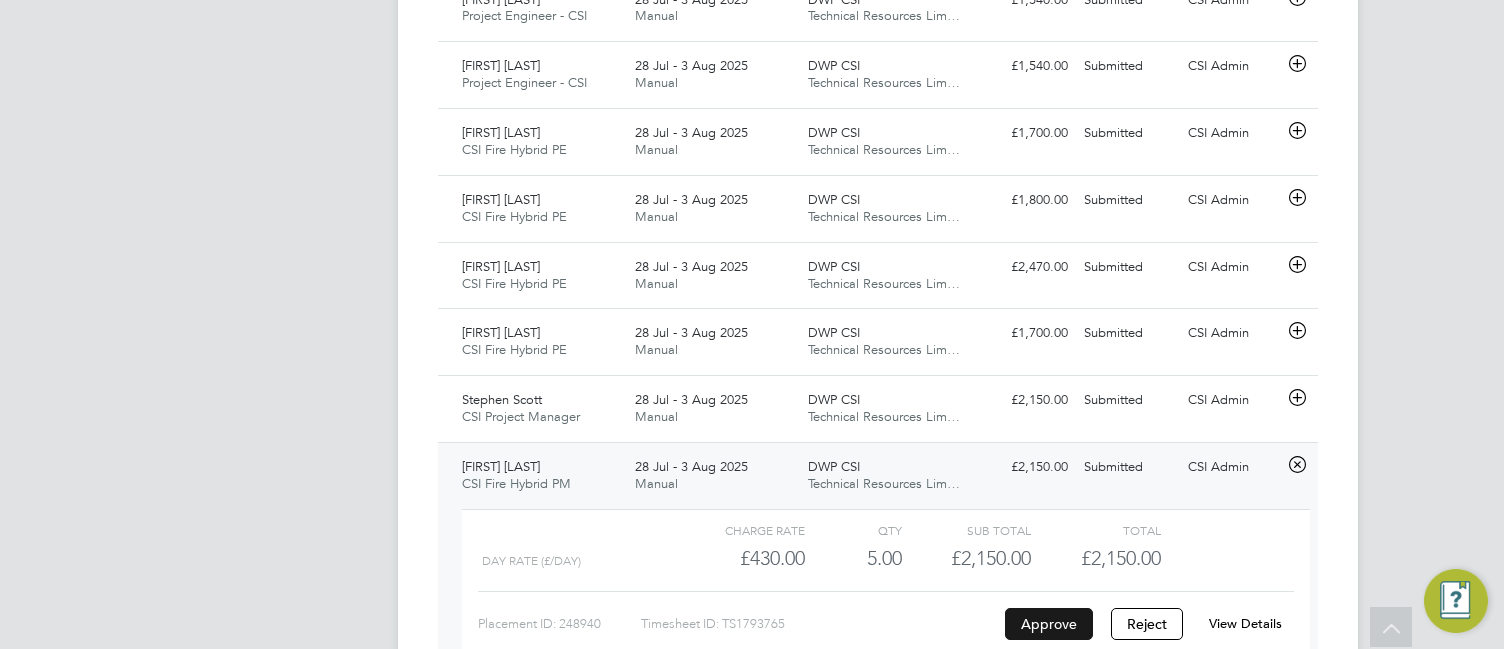 click on "Approve" 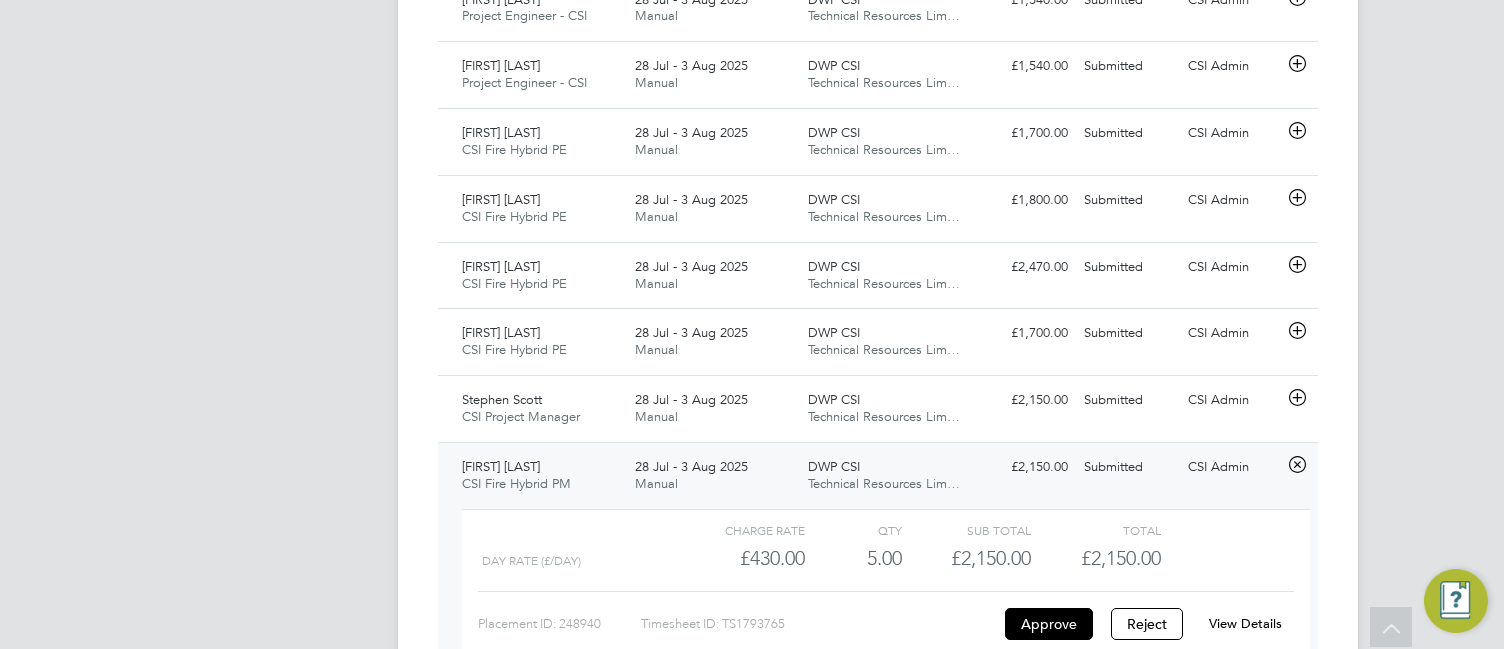 click on "CA   CSI Admin   Notifications
2   Applications:   Network
Team Members   Businesses   Sites   Workers   Contacts   Jobs
Positions   Vacancies   Placements   Current page:   Timesheets
Timesheets   Expenses   Finance
Invoices & Credit Notes   Reports
CIS Reports   Report Downloads   Preferences
My Business   Branding   VMS Configurations   Notifications   Activity Logs
.st0{fill:#C0C1C2;}
Powered by Engage" at bounding box center [264, -94] 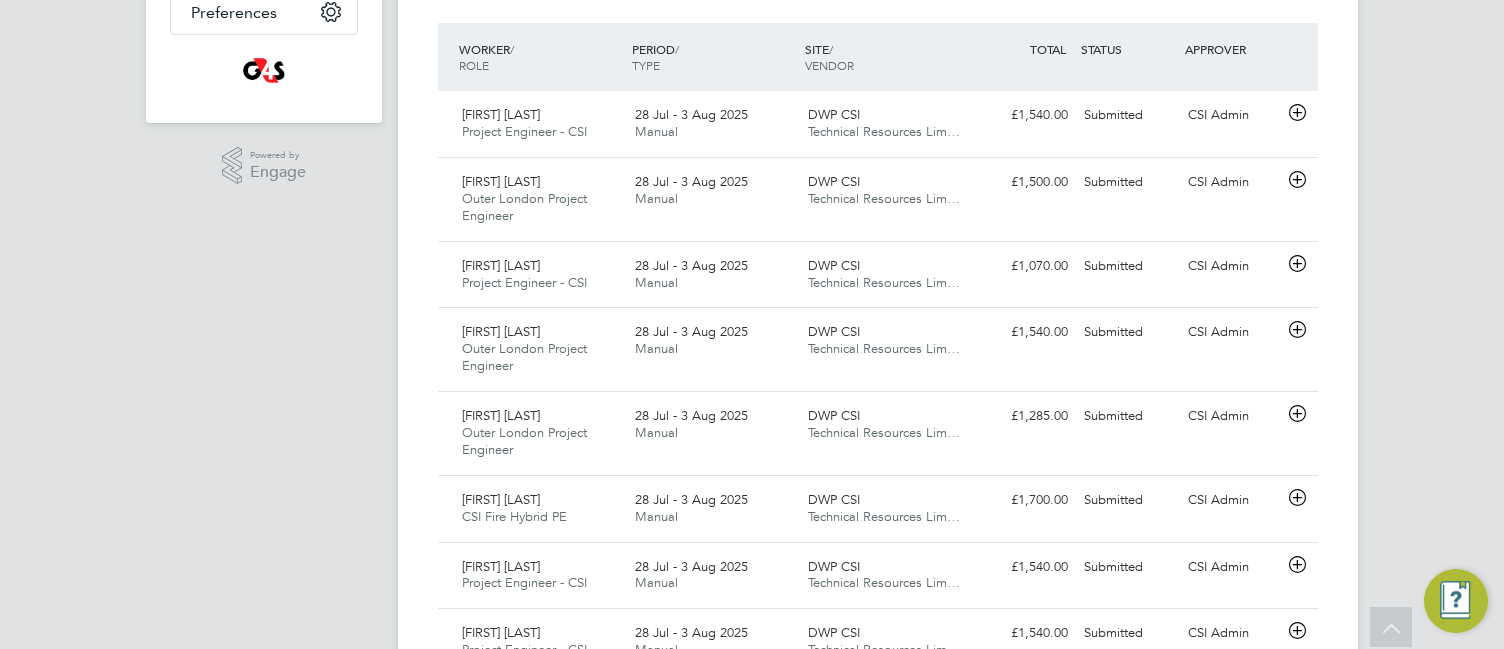 scroll, scrollTop: 0, scrollLeft: 0, axis: both 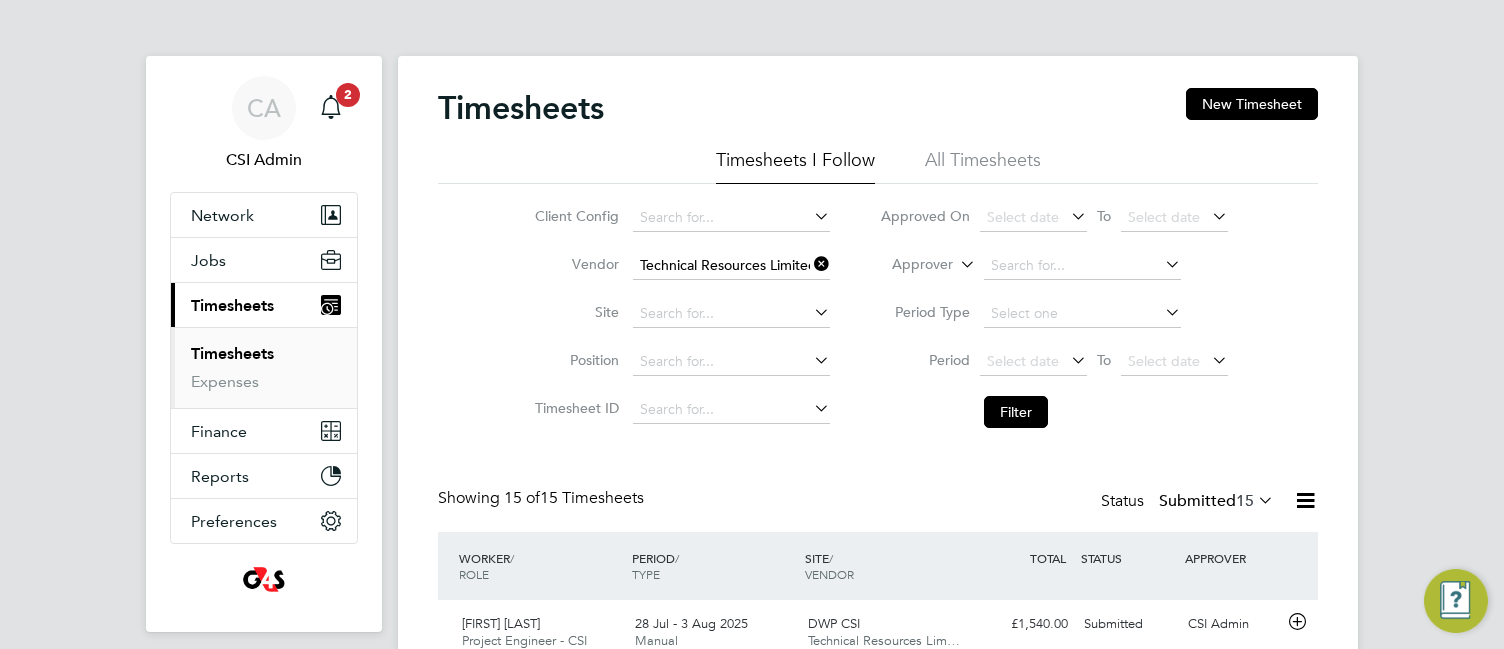 click on "Timesheets New Timesheet Timesheets I Follow All Timesheets Client Config   Vendor   Technical Resources Limited Site   Position   Timesheet ID   Approved On
Select date
To
Select date
Approver     Period Type   Period
Select date
To
Select date
Filter Showing   15 of  15 Timesheets Status  Submitted  15  WORKER  / ROLE WORKER  / PERIOD PERIOD  / TYPE SITE  / VENDOR TOTAL   TOTAL  / STATUS STATUS APPROVER Daniel Mcallister Project Engineer - CSI   28 Jul - 3 Aug 2025 28 Jul - 3 Aug 2025 Manual DWP CSI Technical Resources Lim… £1,540.00 Submitted Submitted CSI Admin Alex Jack Outer London Project Engineer   28 Jul - 3 Aug 2025 28 Jul - 3 Aug 2025 Manual DWP CSI Technical Resources Lim… £1,500.00 Submitted Submitted CSI Admin Andrew Manley Project Engineer - CSI   28 Jul - 3 Aug 2025 28 Jul - 3 Aug 2025 Manual DWP CSI Technical Resources Lim… £1,070.00 Submitted Submitted CSI Admin Charlie Nicholson Outer London Project Engineer   28 Jul - 3 Aug 2025" 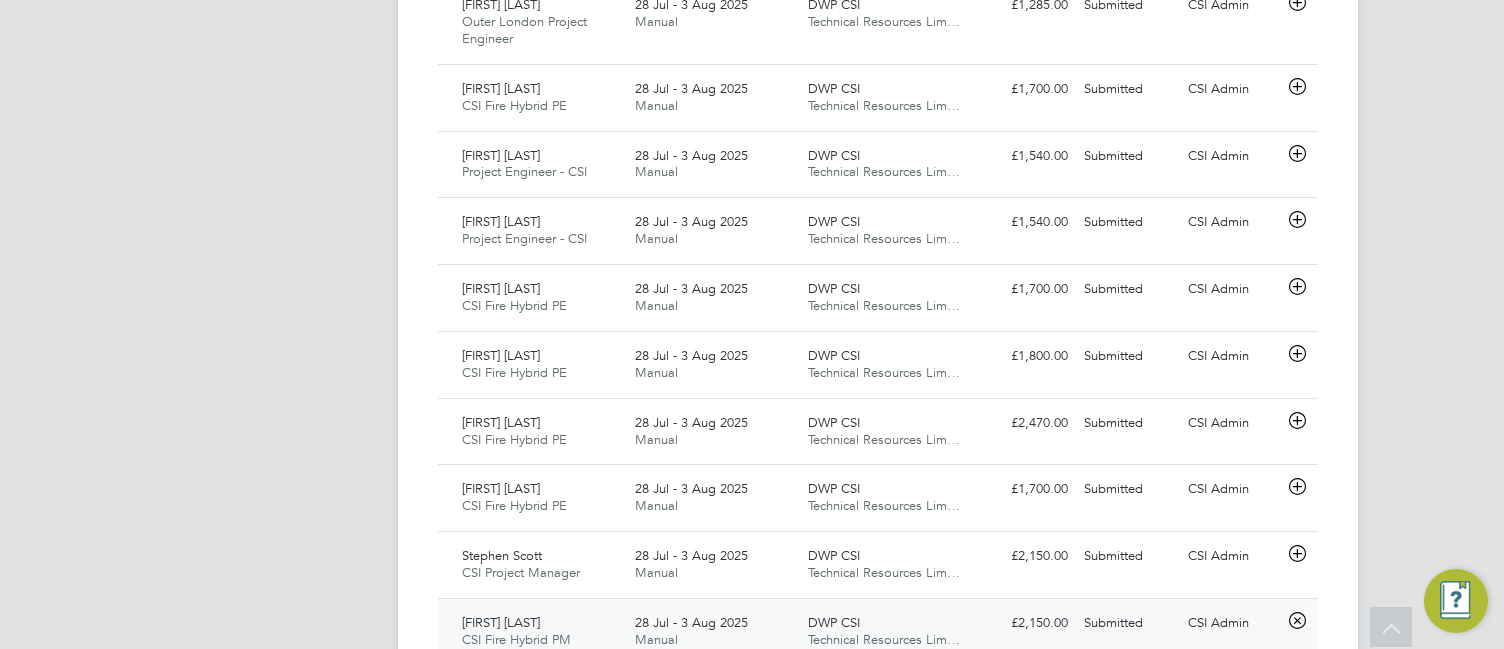 scroll, scrollTop: 960, scrollLeft: 0, axis: vertical 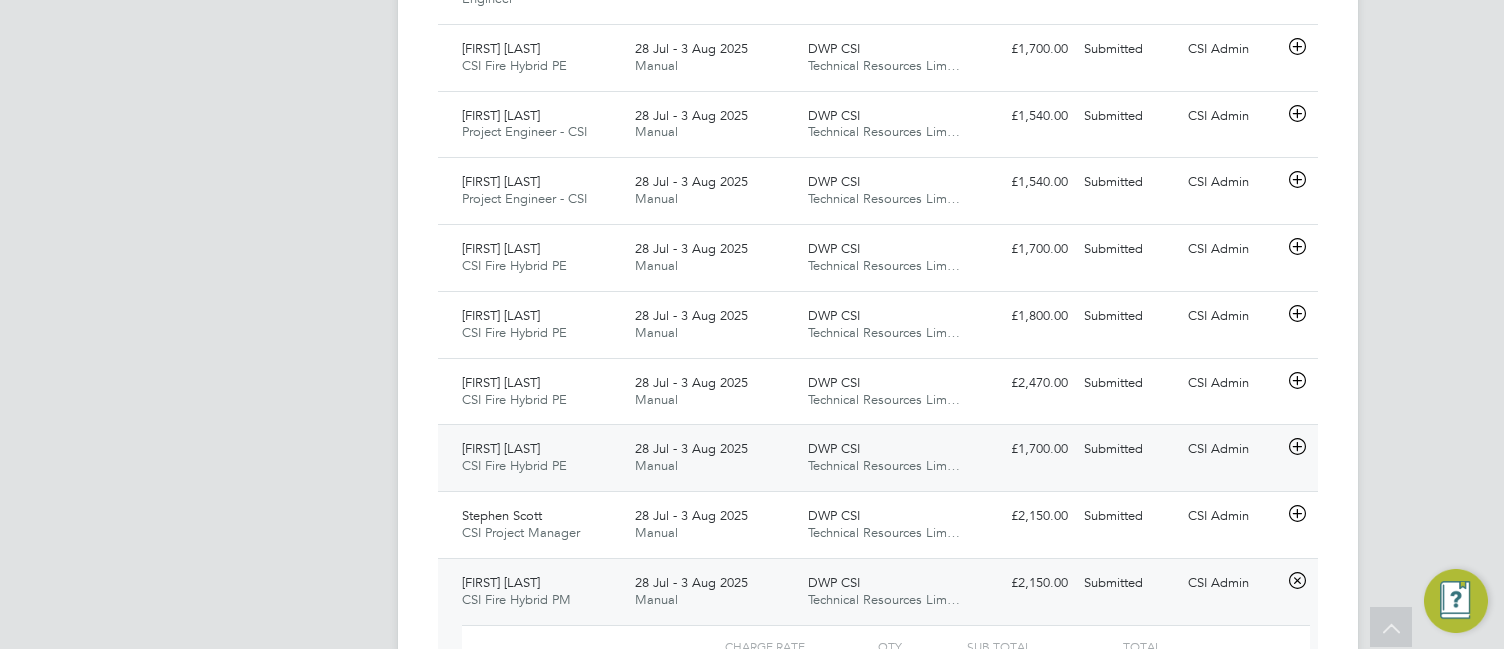 click 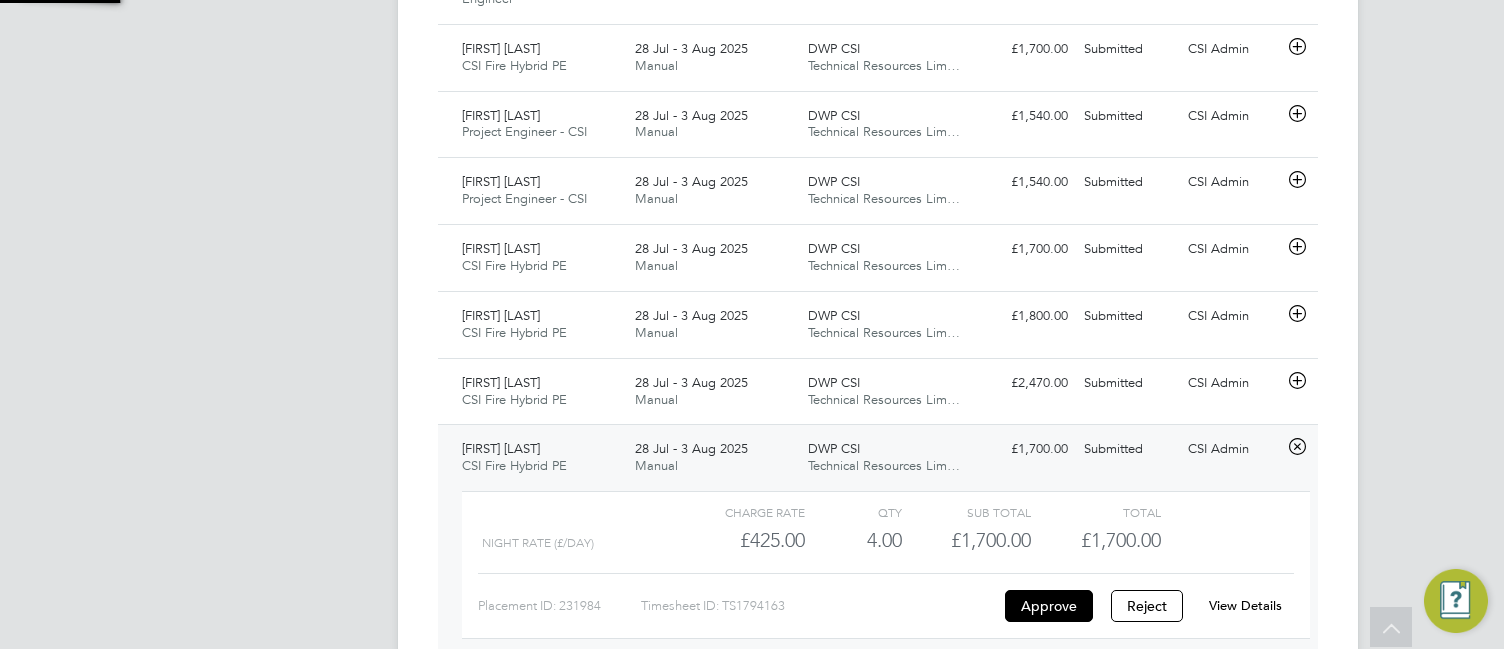 scroll, scrollTop: 10, scrollLeft: 10, axis: both 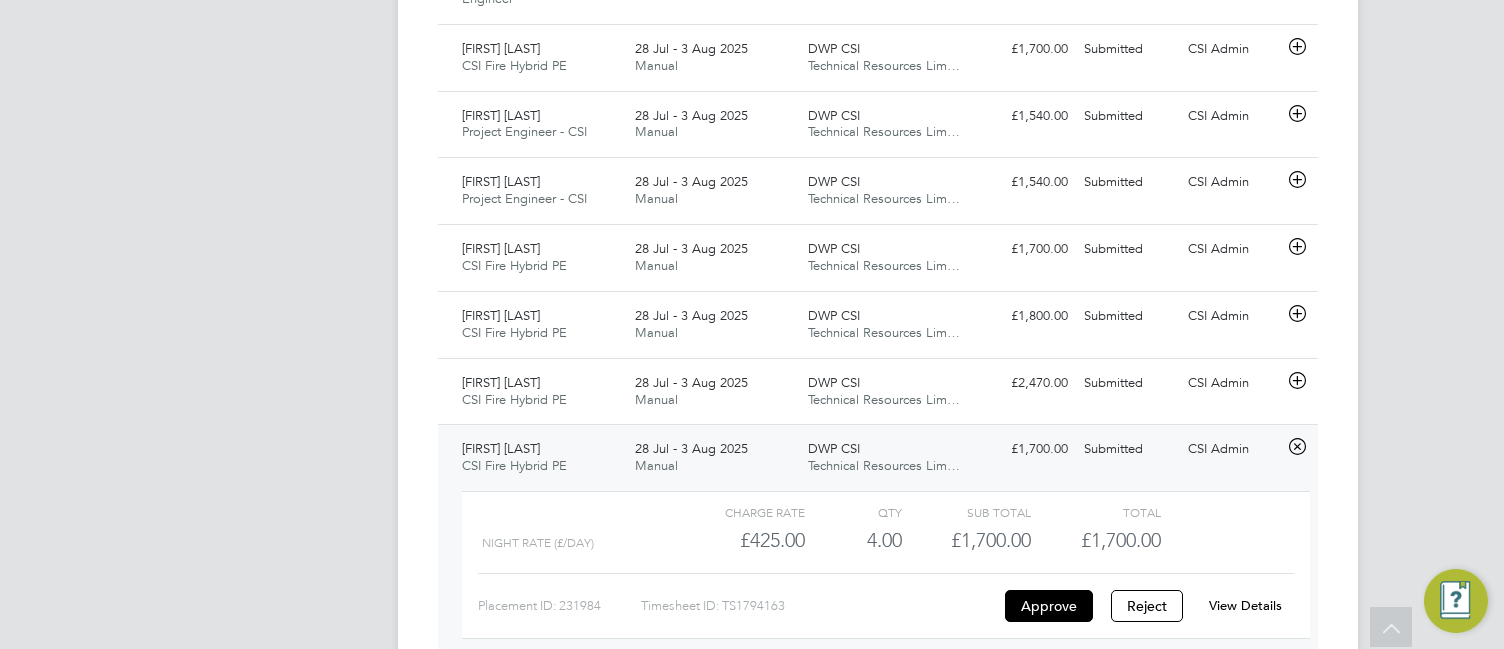click on "View Details" 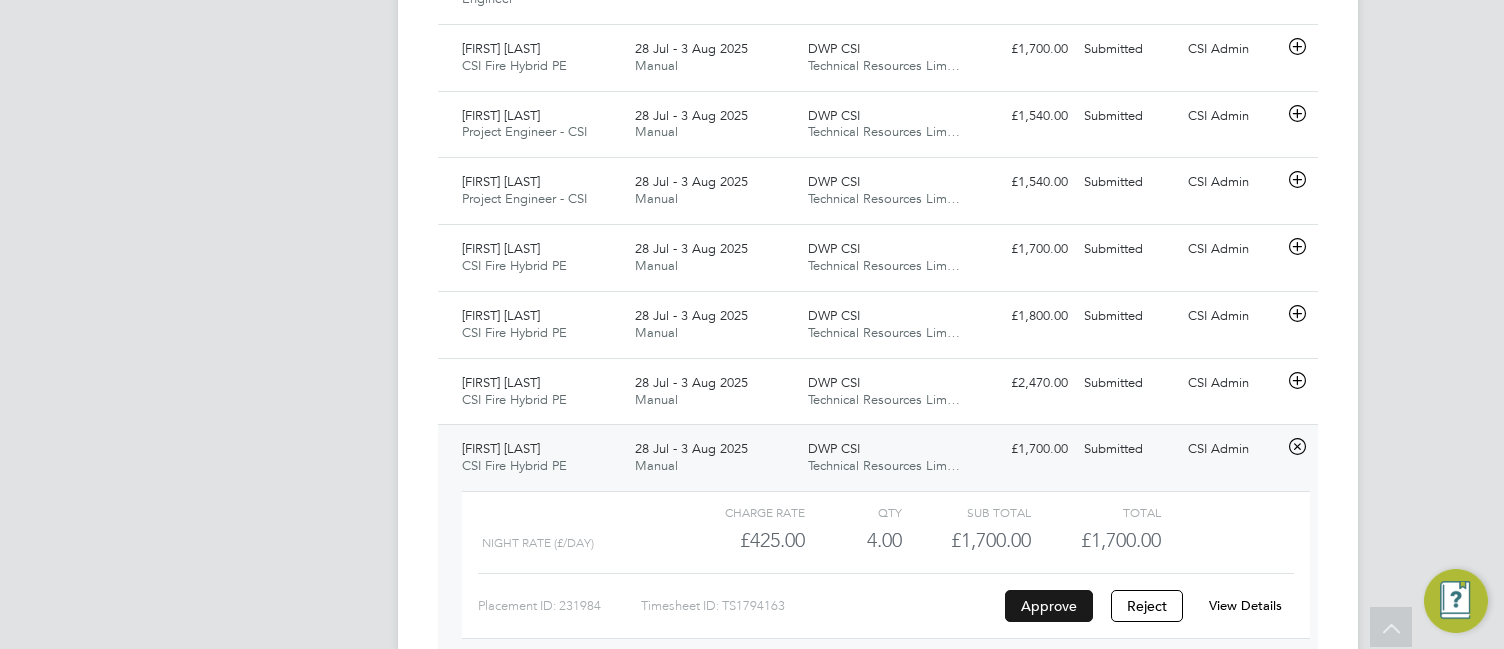click on "Approve" 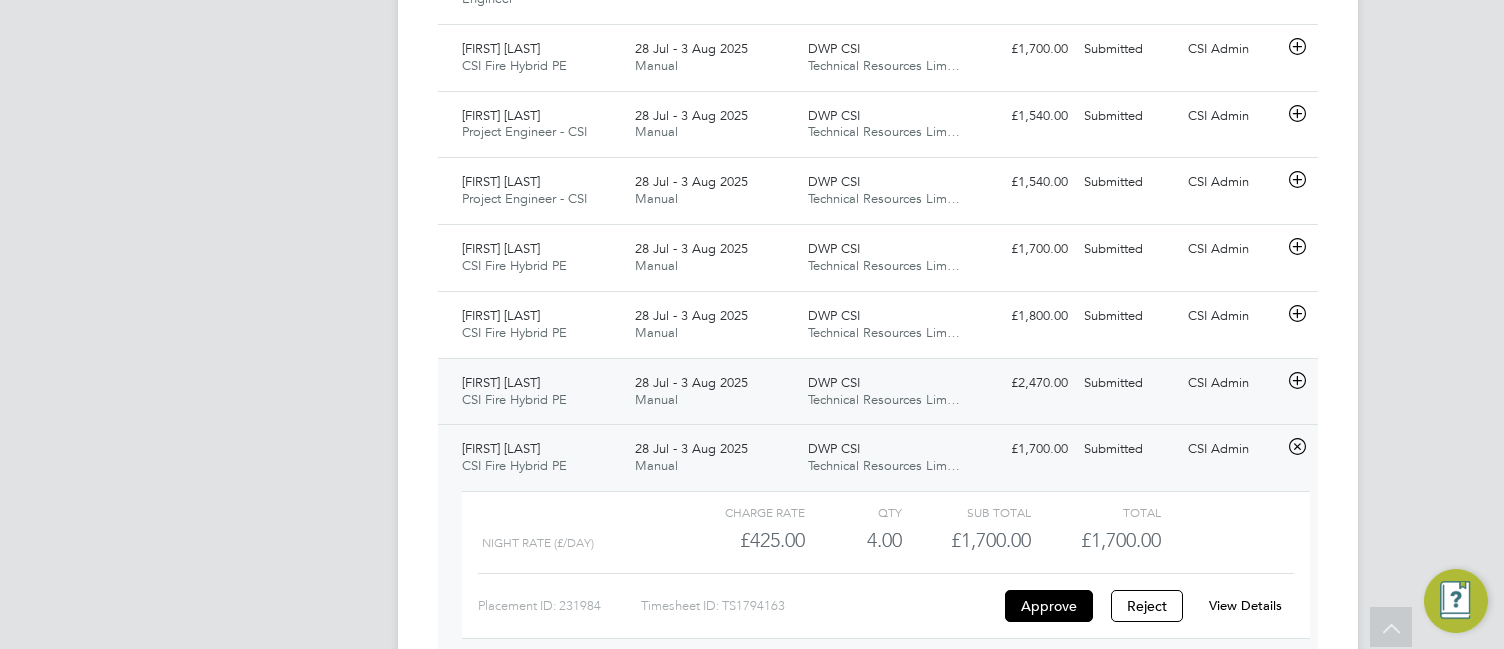 click 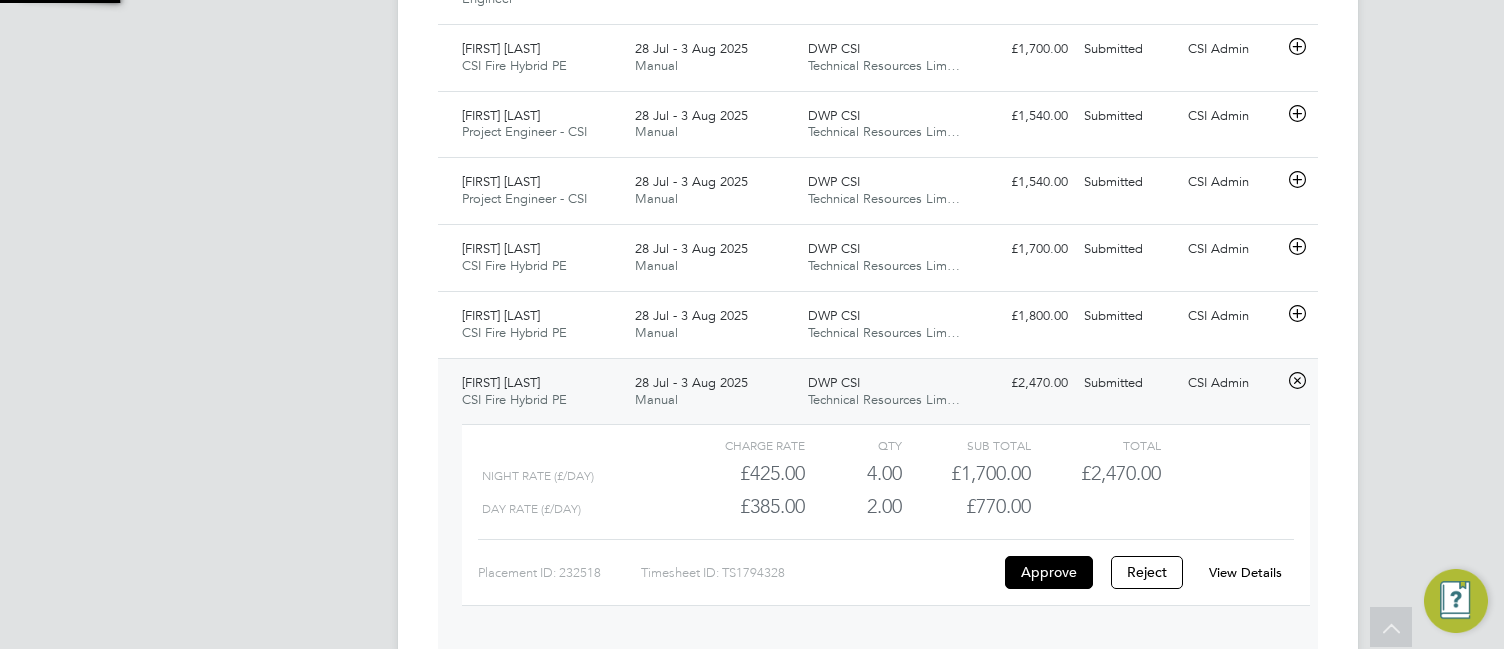 scroll, scrollTop: 10, scrollLeft: 10, axis: both 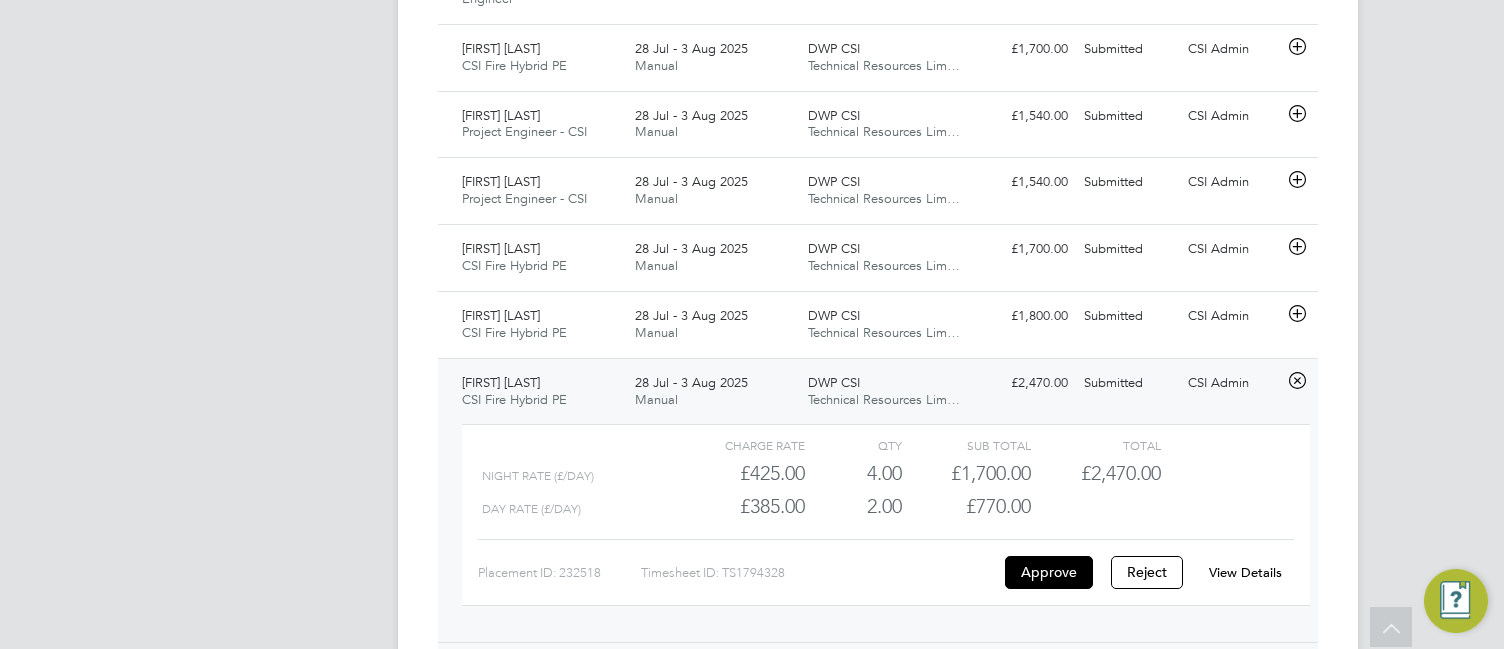 click on "View Details" 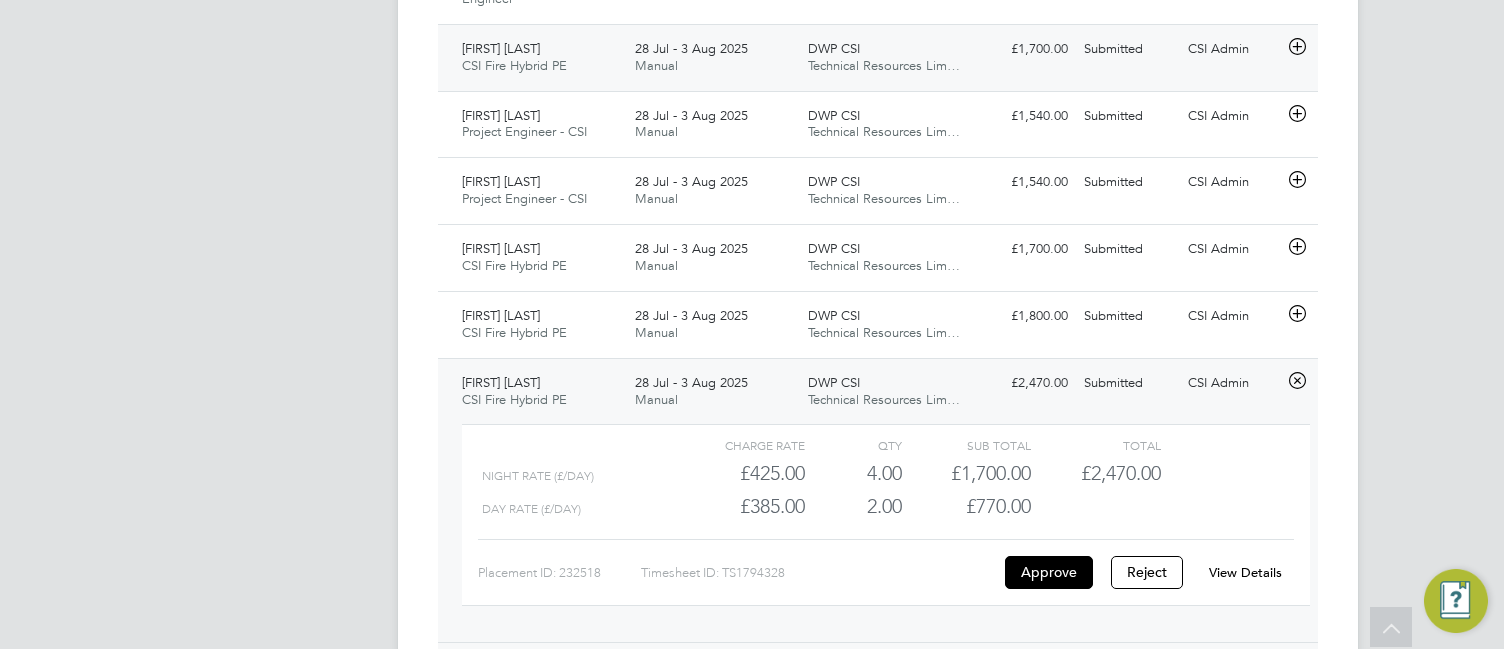 click 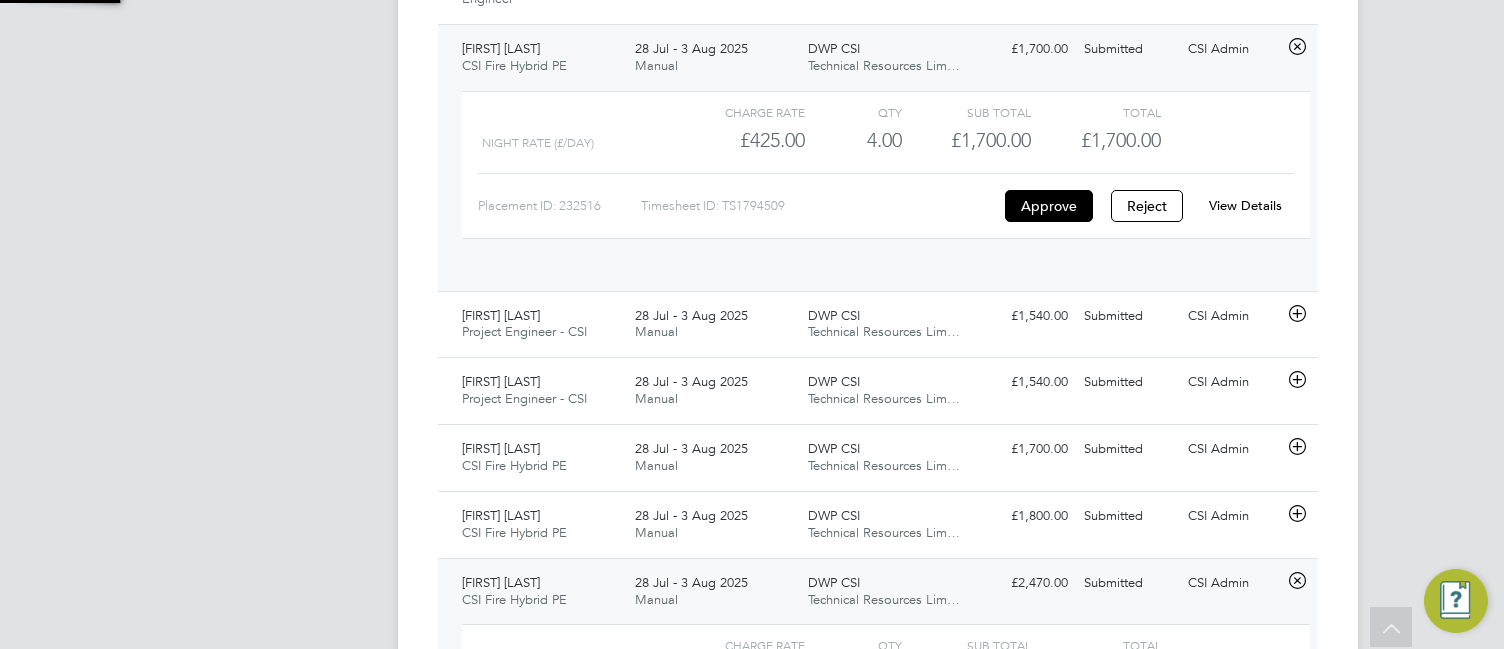 scroll, scrollTop: 10, scrollLeft: 10, axis: both 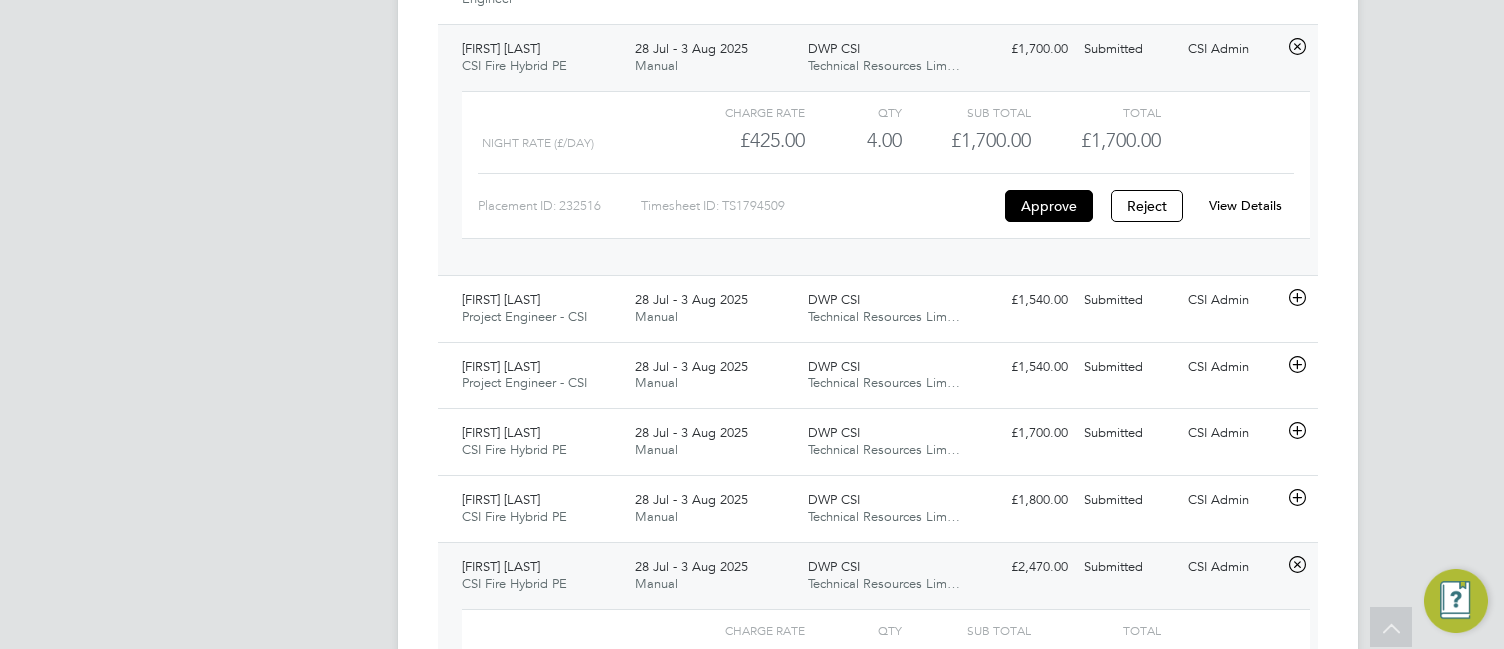 click on "View Details" 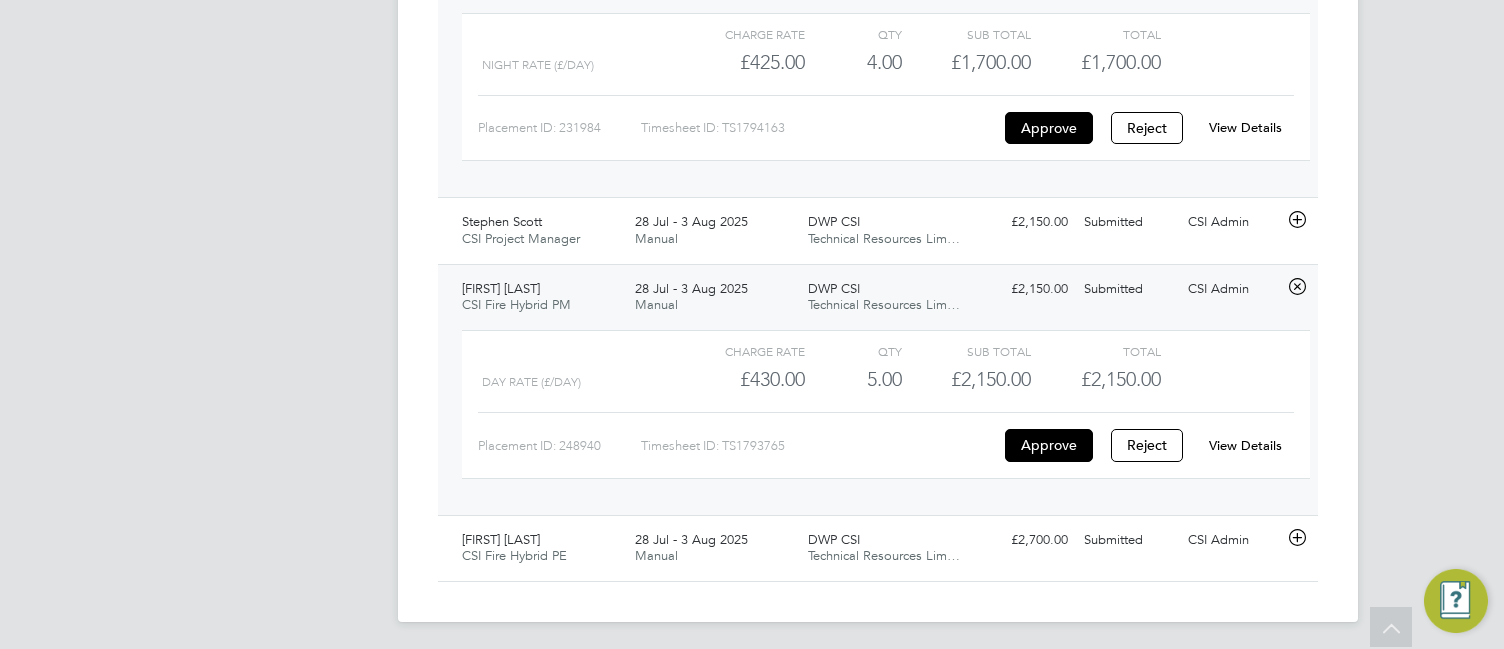 scroll, scrollTop: 1845, scrollLeft: 0, axis: vertical 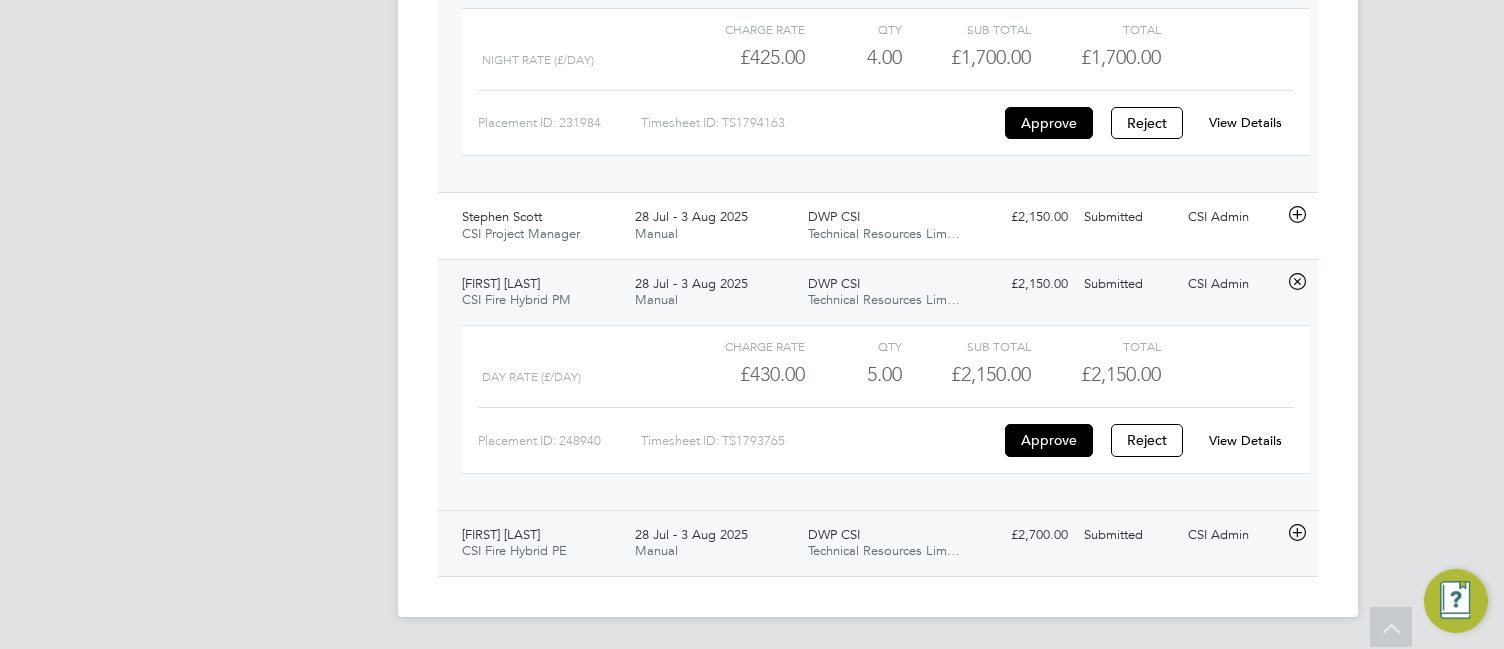 click 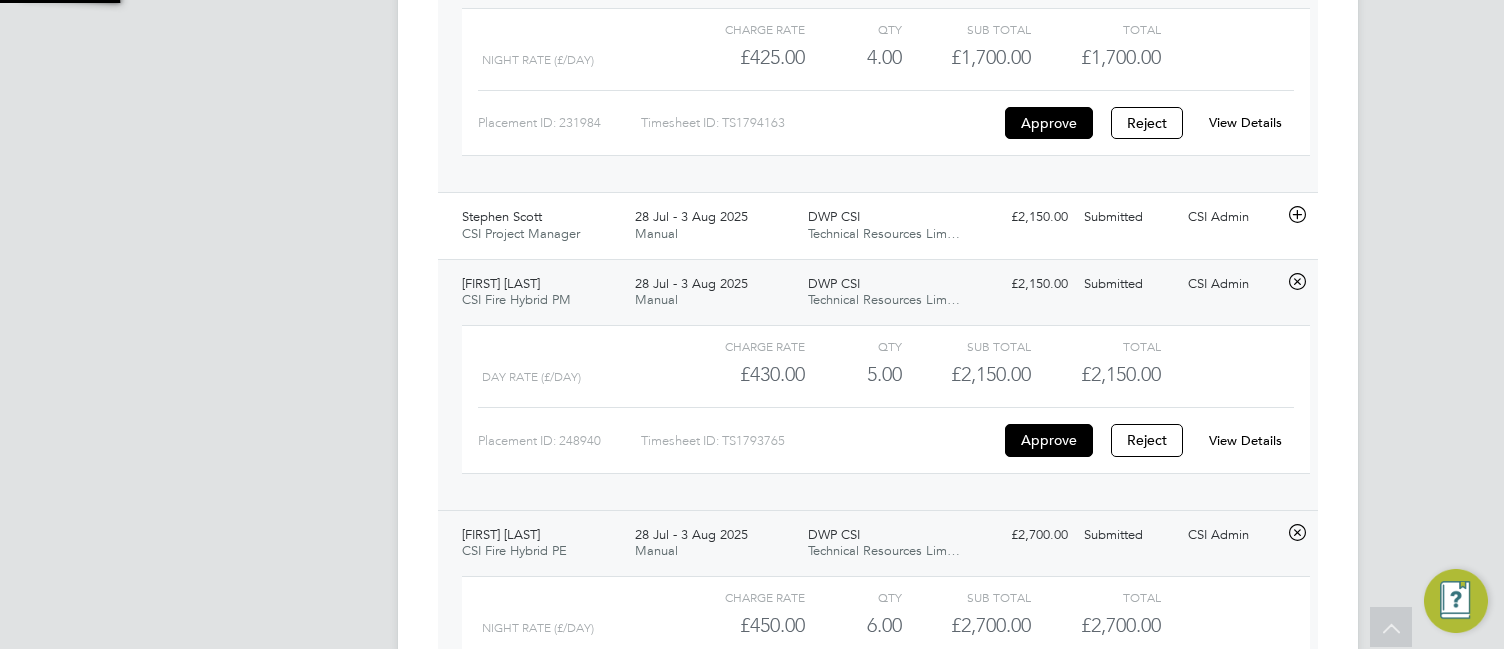 scroll, scrollTop: 10, scrollLeft: 10, axis: both 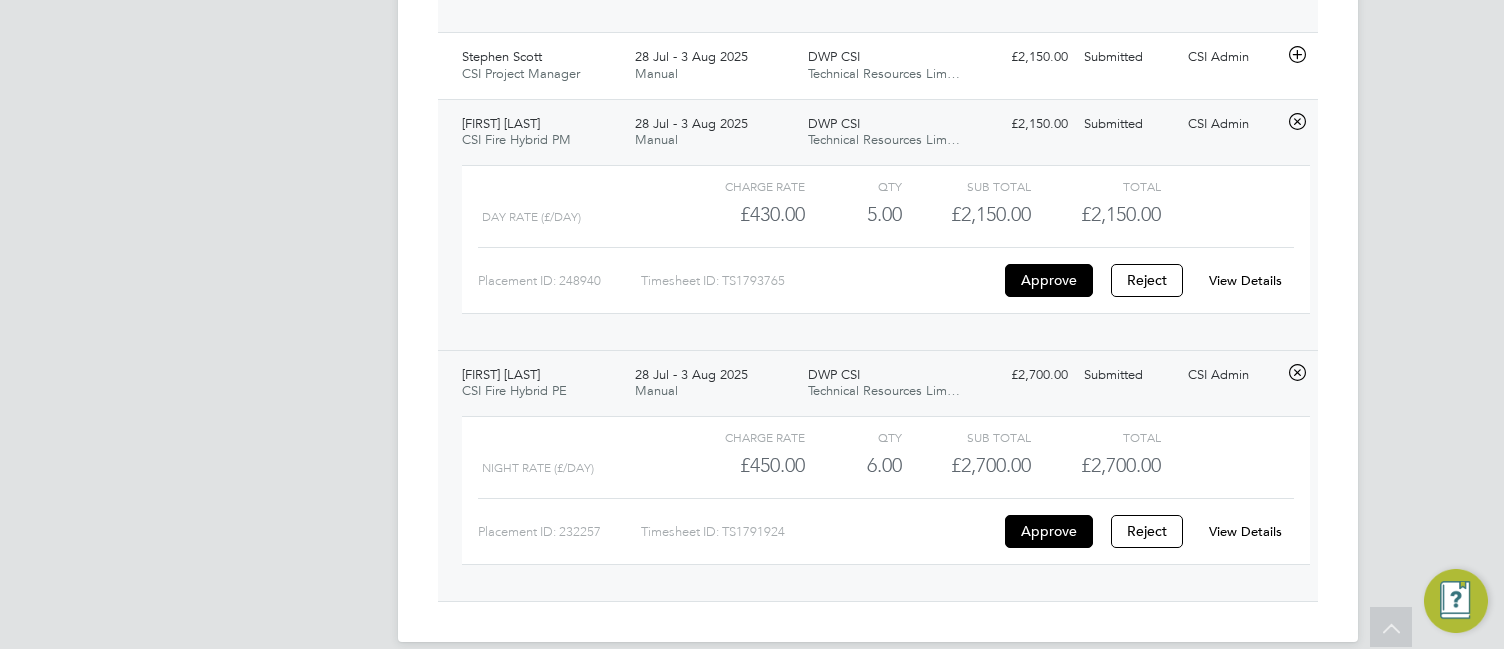 click on "View Details" 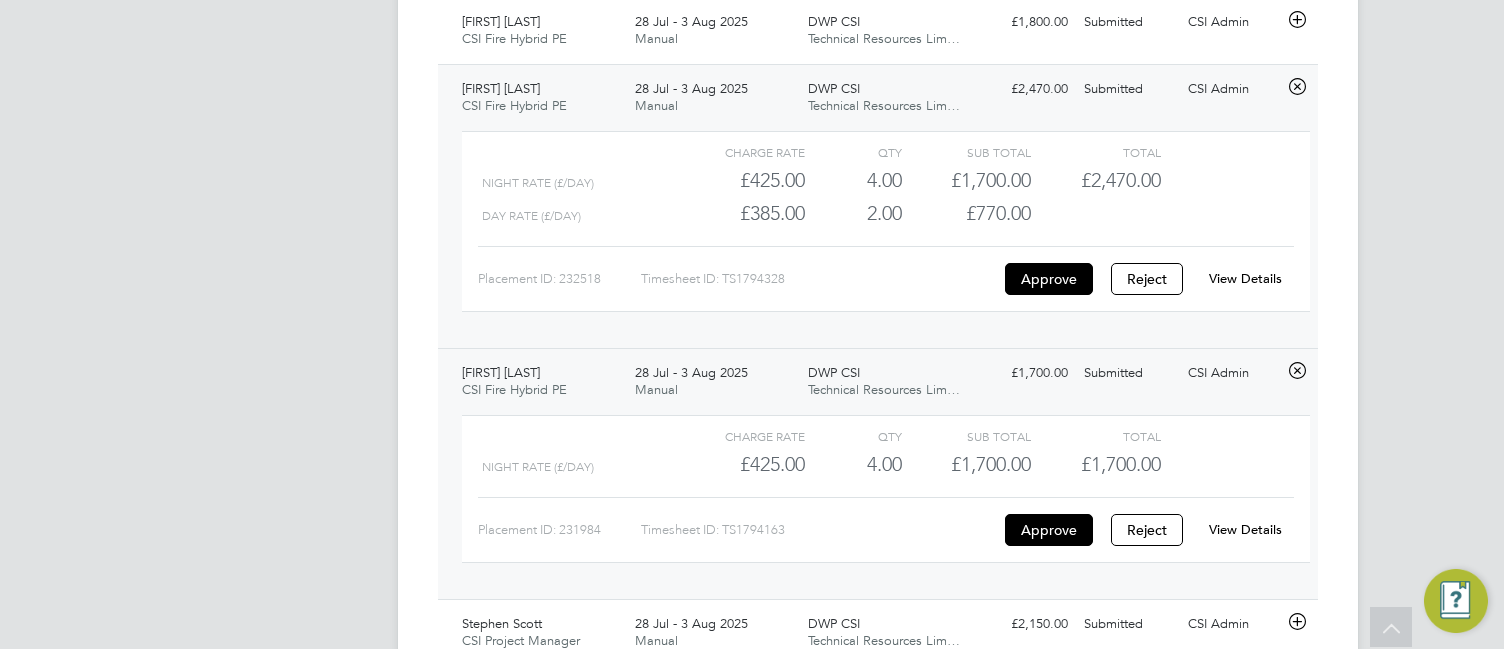 scroll, scrollTop: 871, scrollLeft: 0, axis: vertical 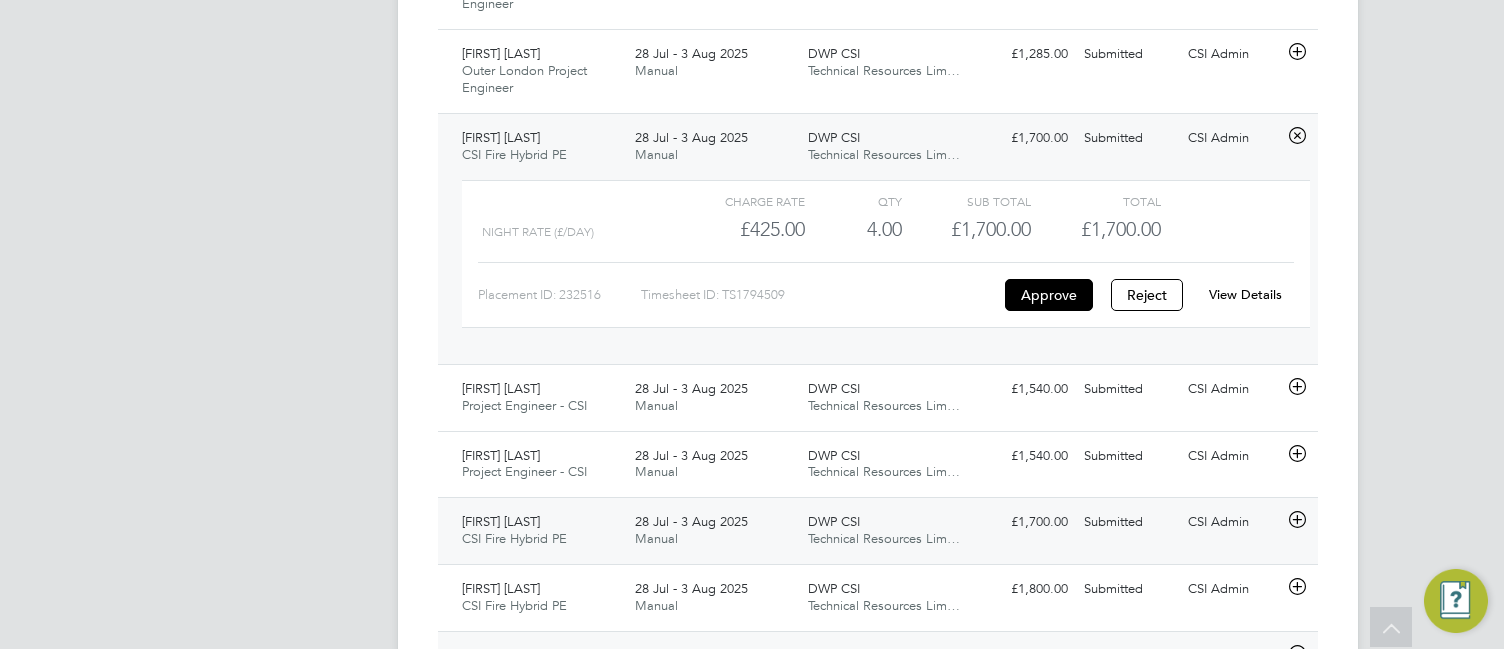 click 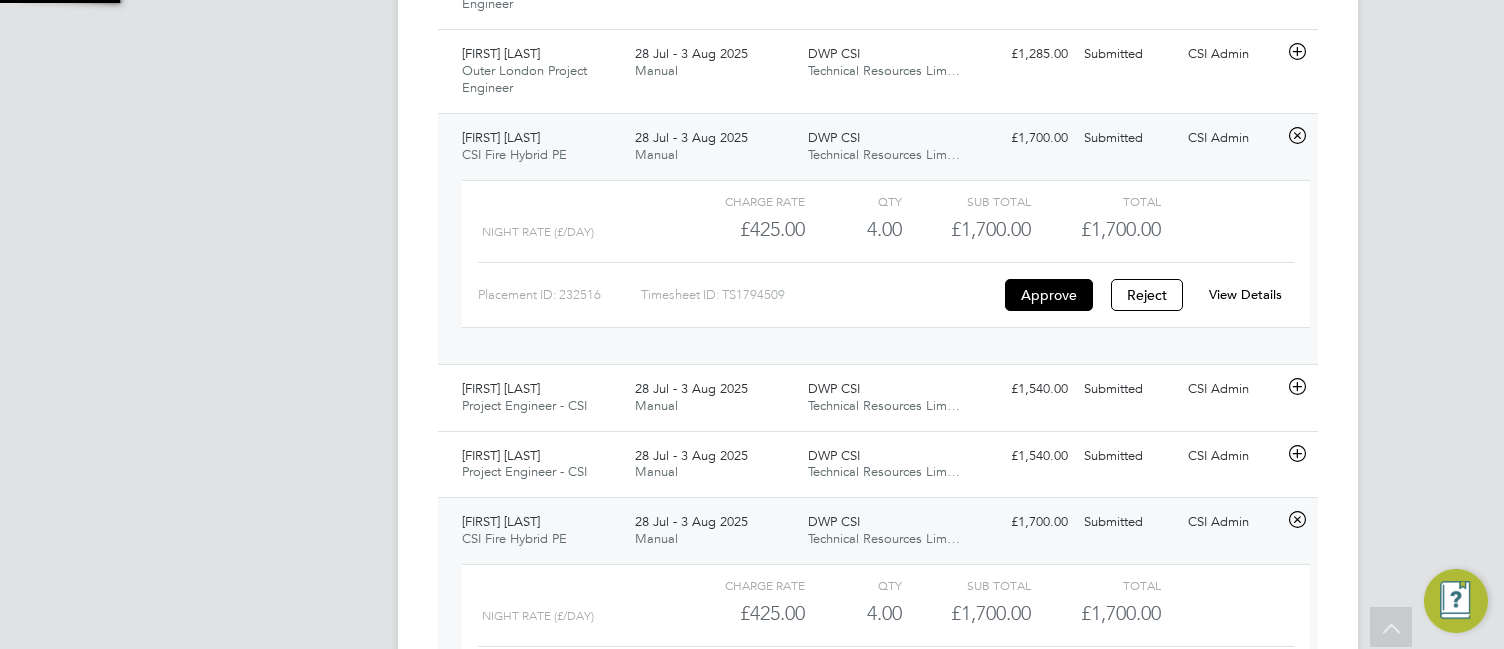 scroll, scrollTop: 10, scrollLeft: 10, axis: both 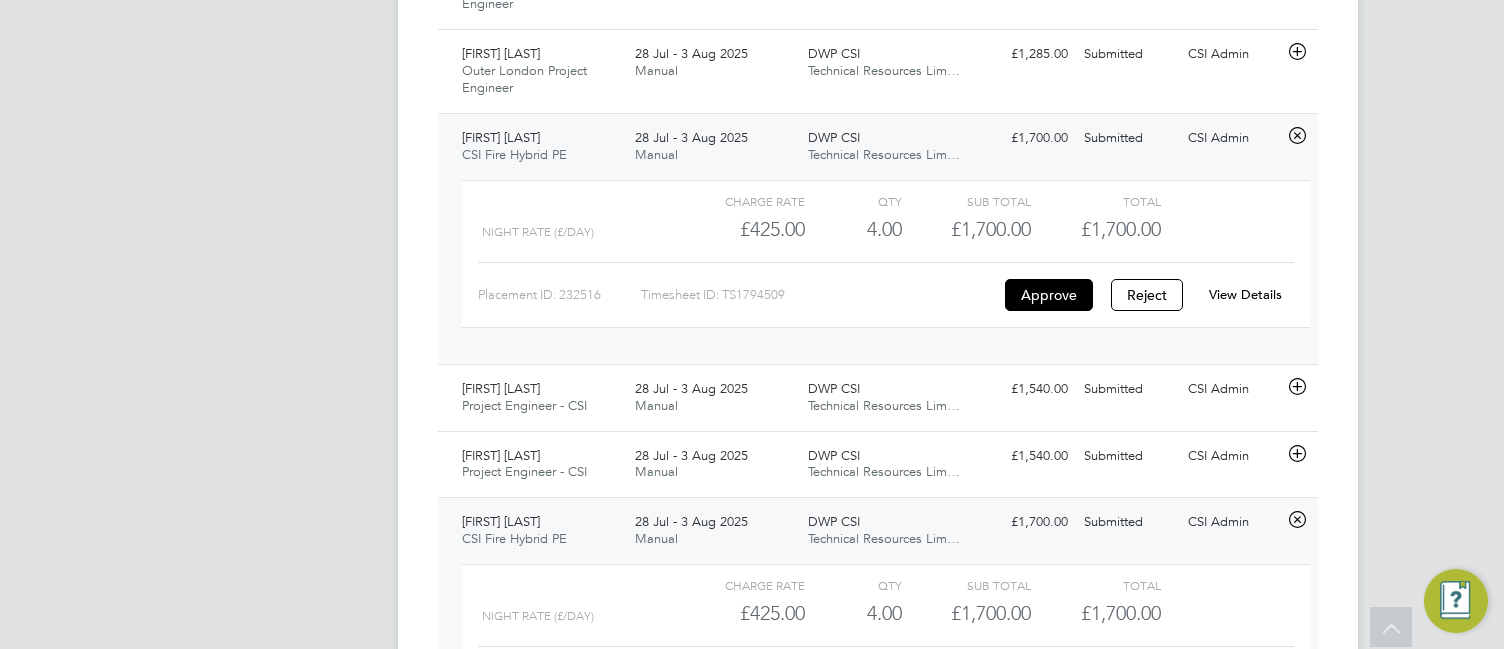 click on "Paul Morgan CSI Fire Hybrid PE   28 Jul - 3 Aug 2025 28 Jul - 3 Aug 2025 Manual DWP CSI Technical Resources Lim… £1,700.00 Submitted Submitted CSI Admin   Charge rate QTY Sub Total Total   Night rate (£/day)   £425.00 4 4.00 4 £1,700.00 £1,700.00 Placement ID: 246609 Timesheet ID: TS1794420 Approve Reject View Details" 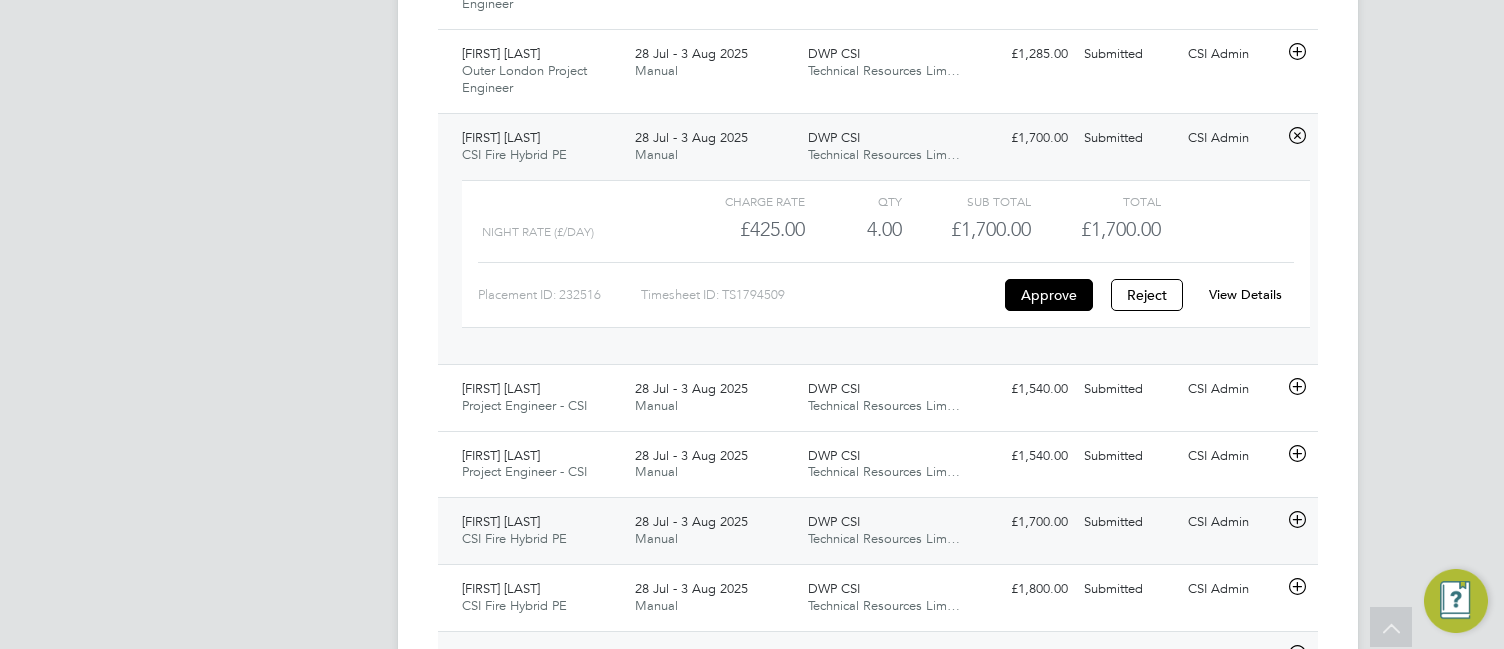 click on "CSI Admin" 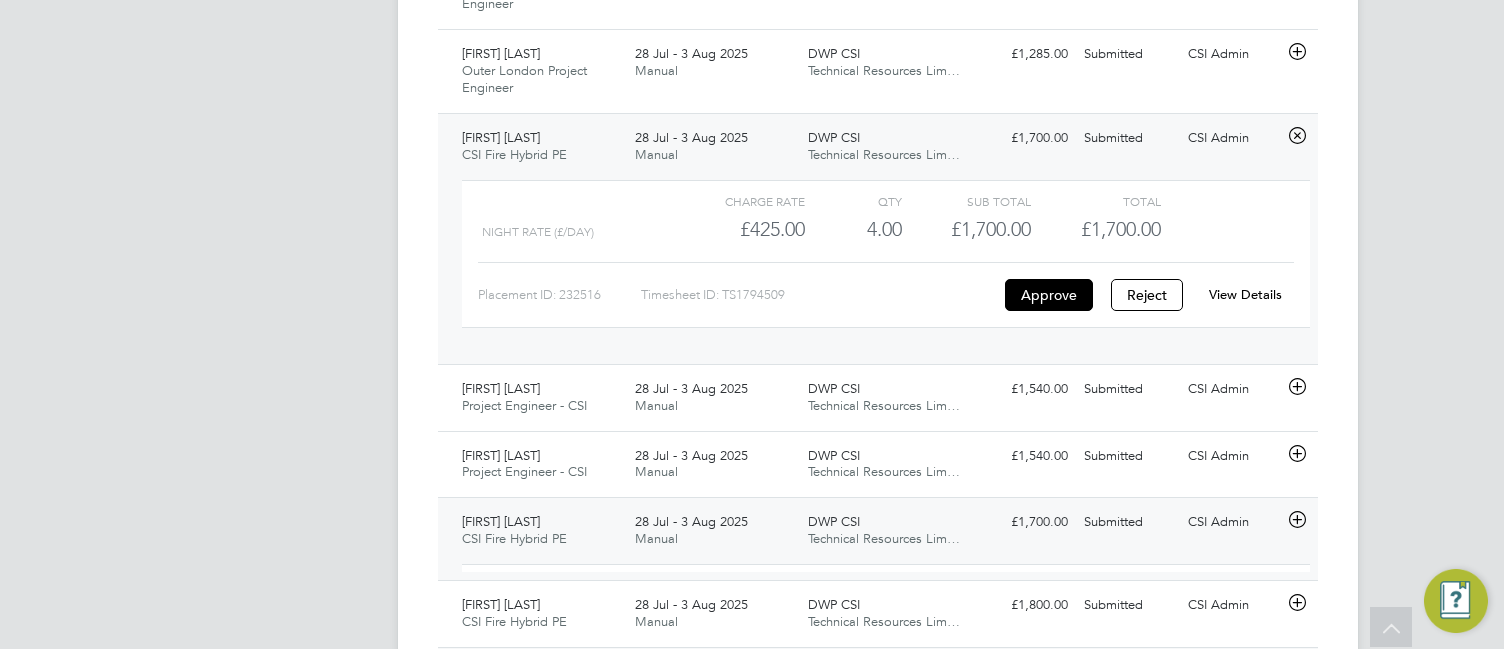 scroll, scrollTop: 10, scrollLeft: 10, axis: both 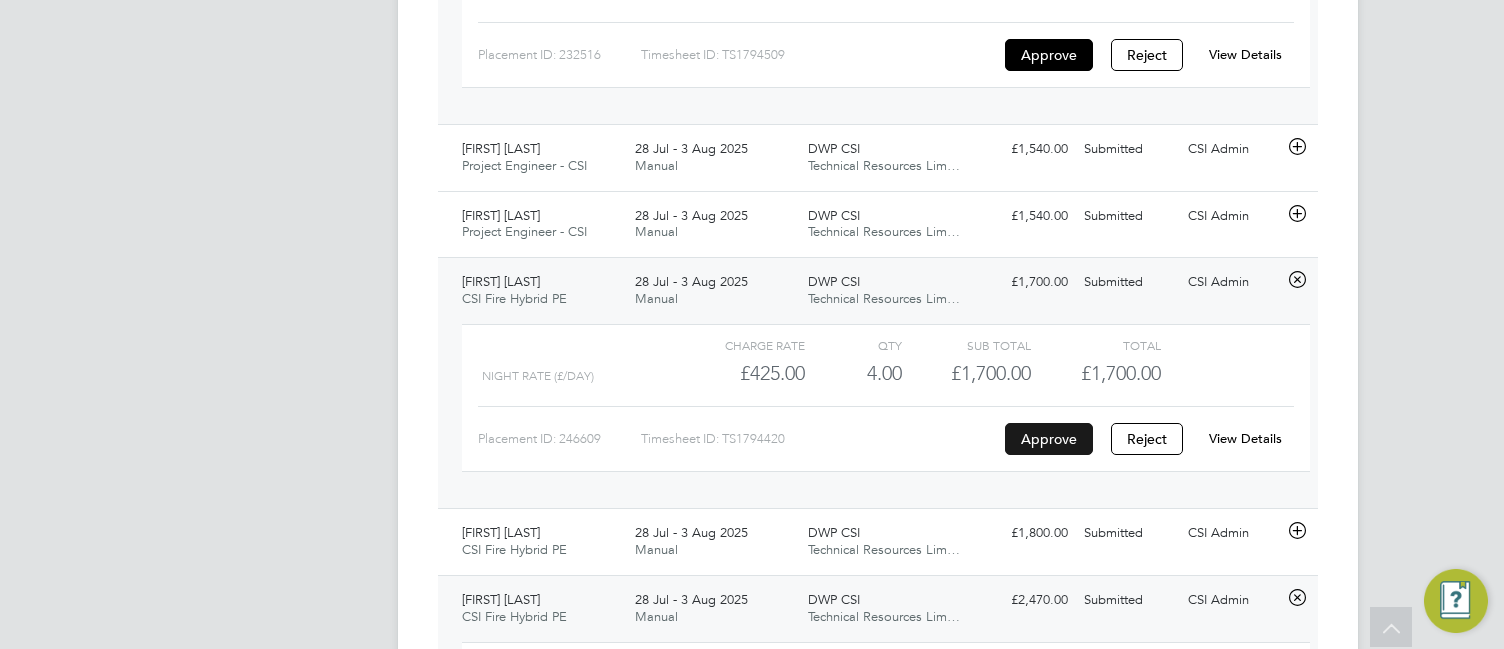 click on "Approve" 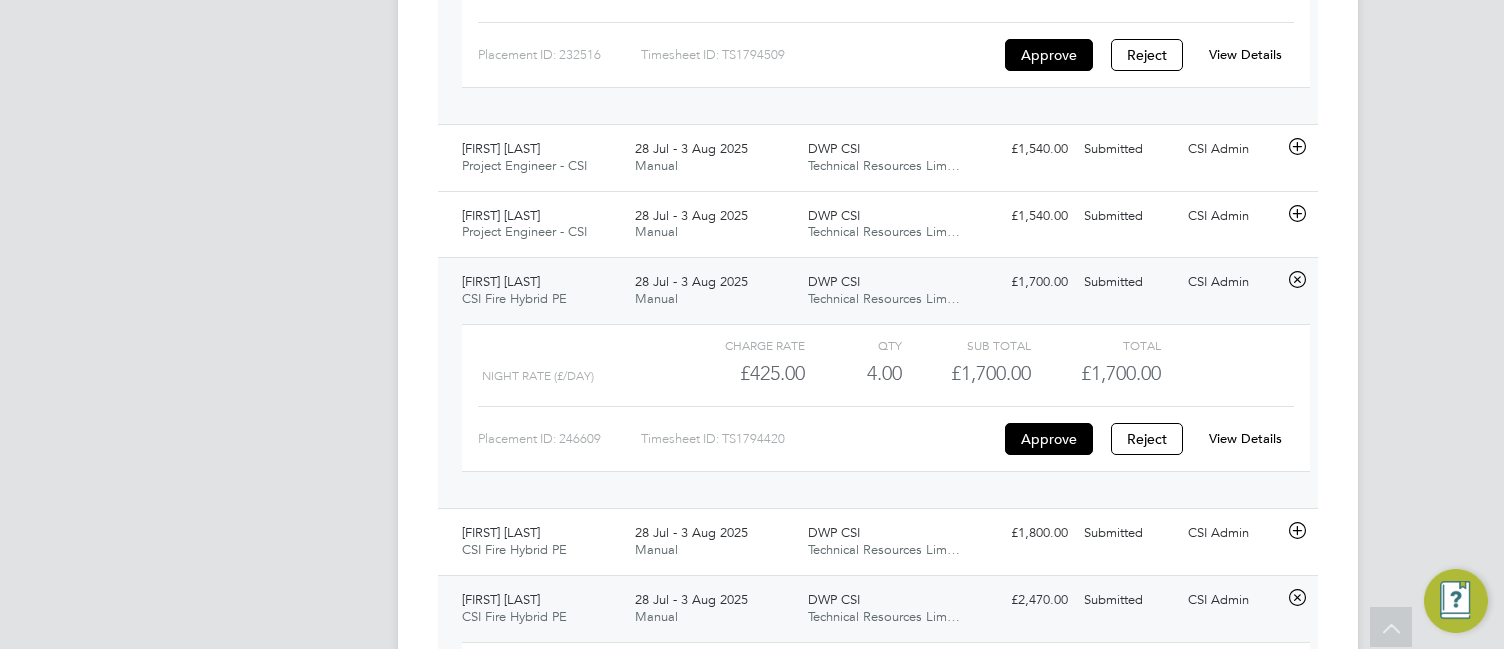 click on "CA   CSI Admin   Notifications
2   Applications:   Network
Team Members   Businesses   Sites   Workers   Contacts   Jobs
Positions   Vacancies   Placements   Current page:   Timesheets
Timesheets   Expenses   Finance
Invoices & Credit Notes   Reports
CIS Reports   Report Downloads   Preferences
My Business   Branding   VMS Configurations   Notifications   Activity Logs
.st0{fill:#C0C1C2;}
Powered by Engage" at bounding box center (264, 348) 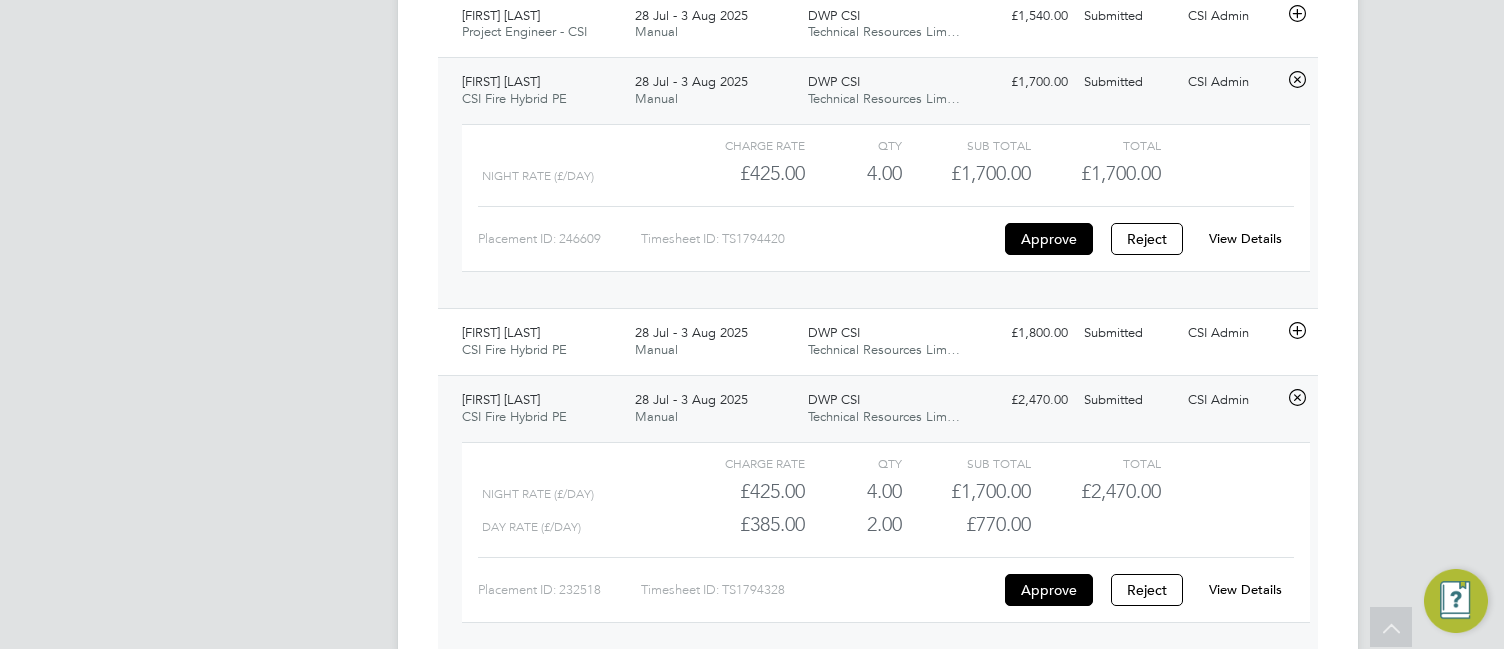 scroll, scrollTop: 1391, scrollLeft: 0, axis: vertical 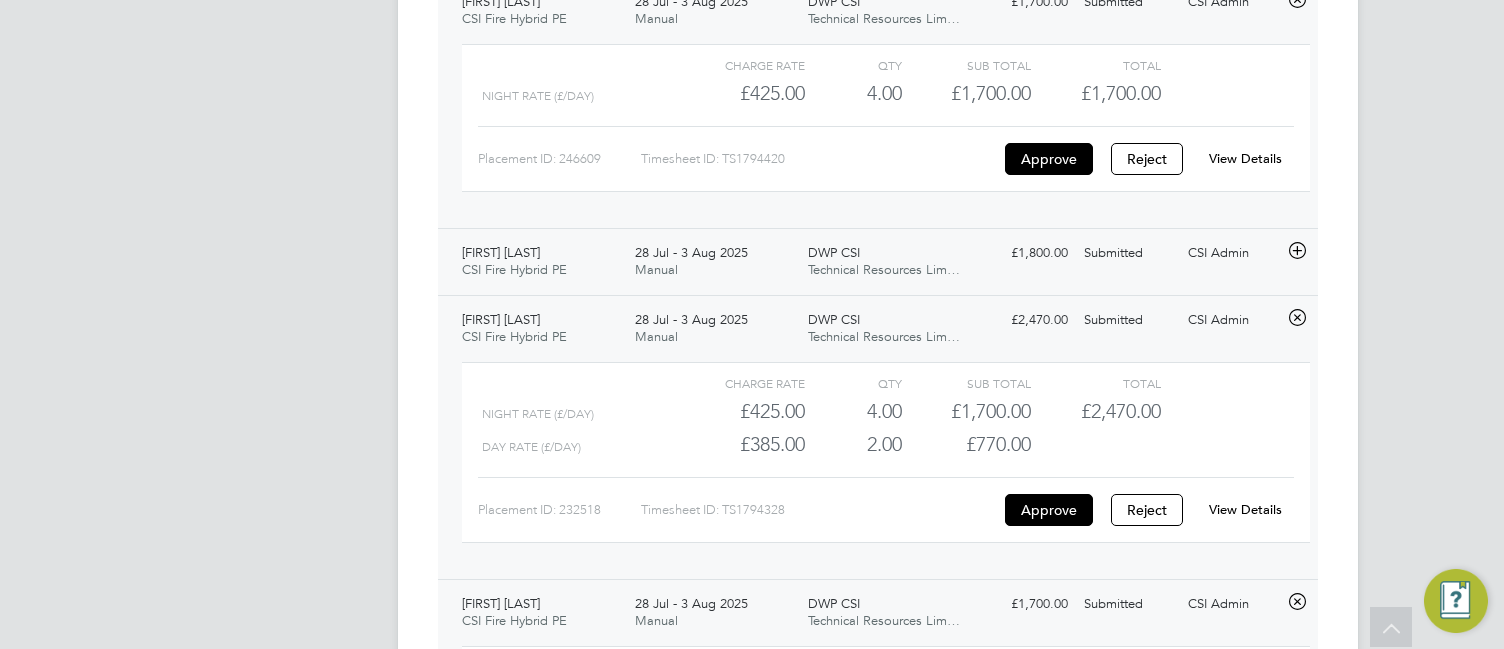 click 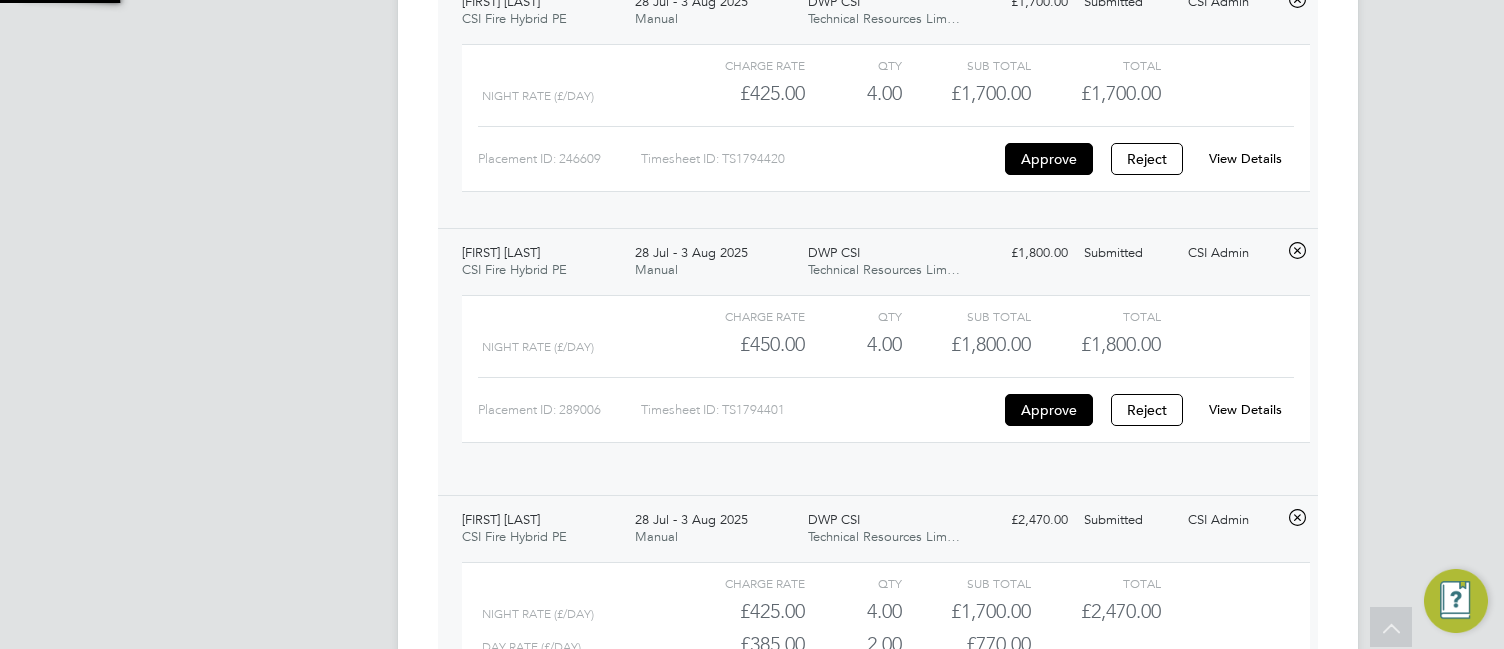 scroll, scrollTop: 10, scrollLeft: 10, axis: both 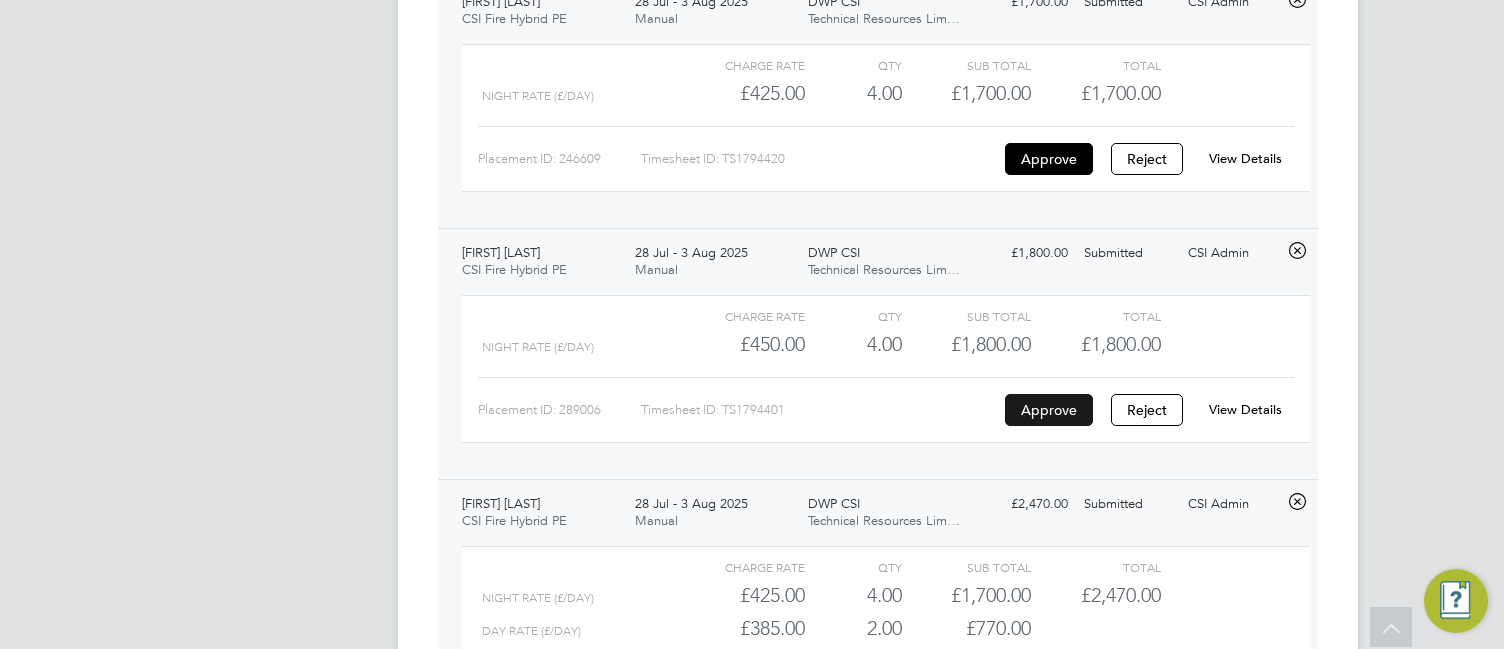 click on "Approve" 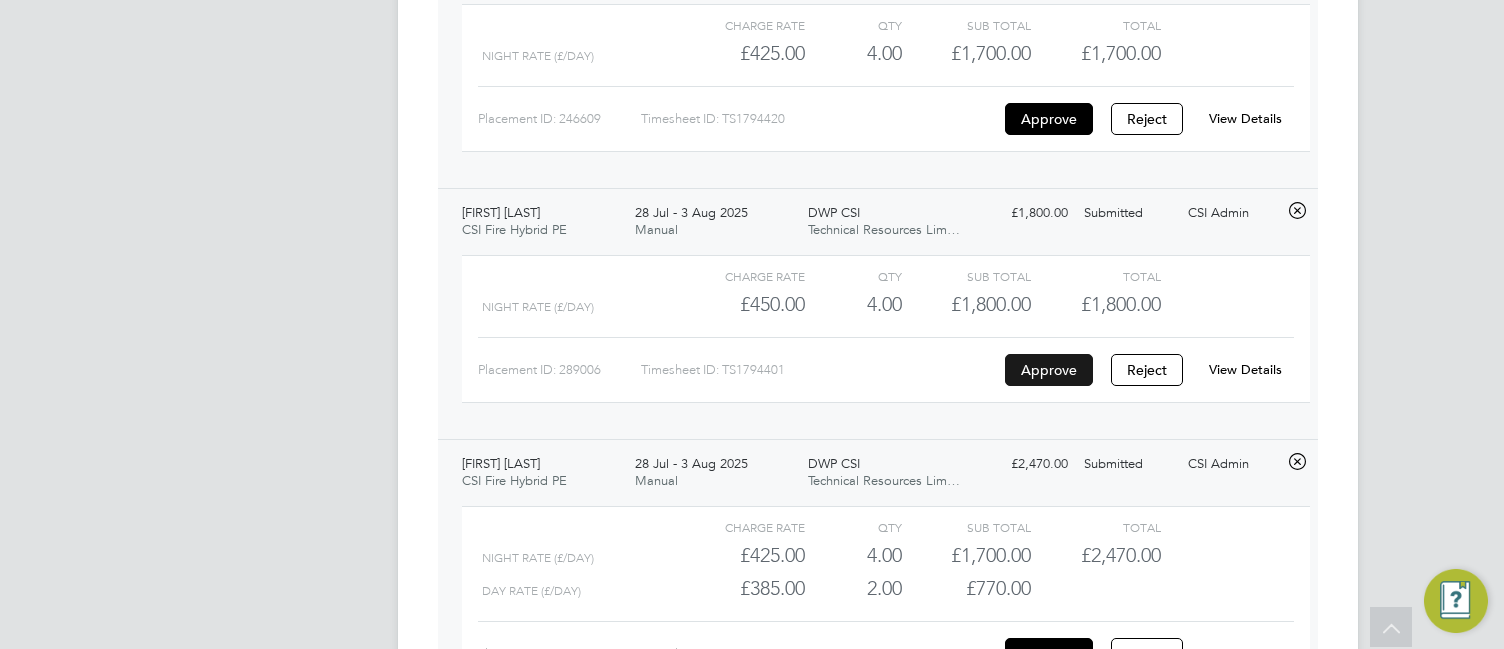 scroll, scrollTop: 1511, scrollLeft: 0, axis: vertical 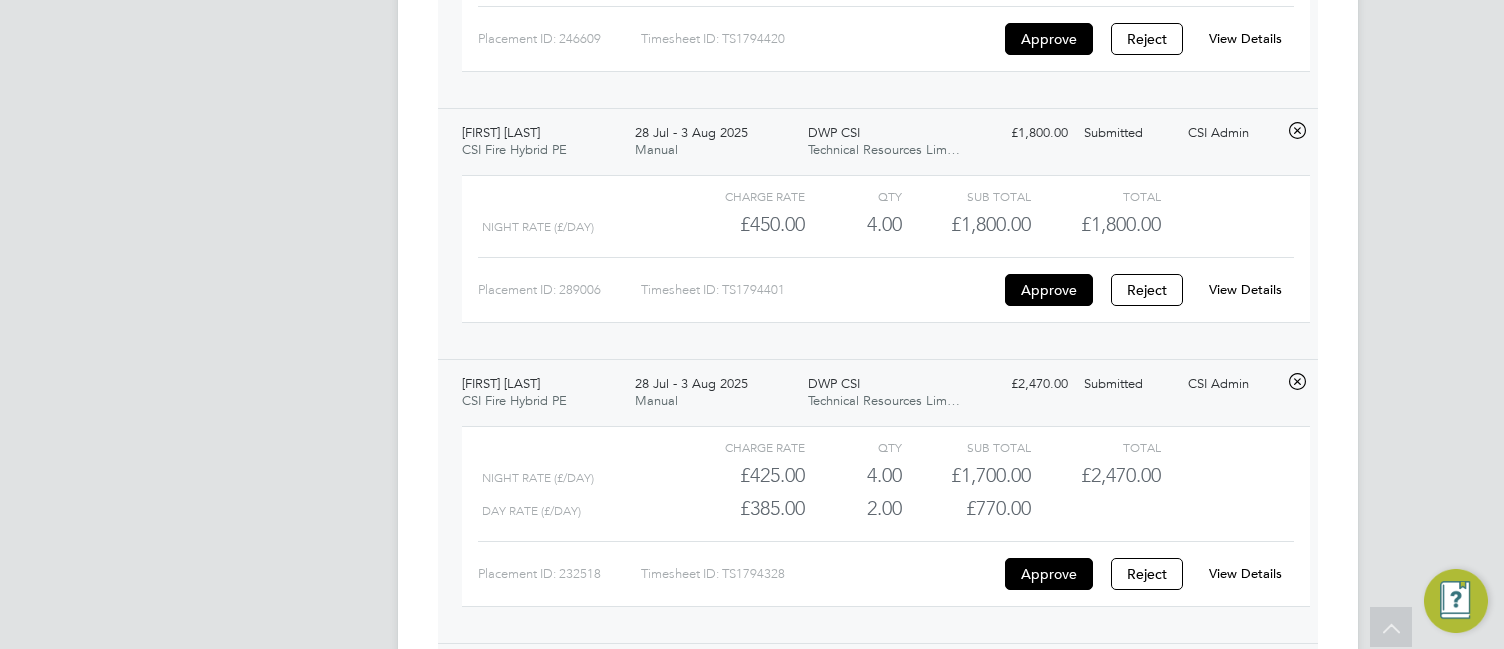 click on "Timesheets New Timesheet Timesheets I Follow All Timesheets Client Config   Vendor   Technical Resources Limited Site   Position   Timesheet ID   Approved On
Select date
To
Select date
Approver     Period Type   Period
Select date
To
Select date
Filter Showing   15 of  15 Timesheets Status  Submitted  15  WORKER  / ROLE WORKER  / PERIOD PERIOD  / TYPE SITE  / VENDOR TOTAL   TOTAL  / STATUS STATUS APPROVER Daniel Mcallister Project Engineer - CSI   28 Jul - 3 Aug 2025 28 Jul - 3 Aug 2025 Manual DWP CSI Technical Resources Lim… £1,540.00 Submitted Submitted CSI Admin Alex Jack Outer London Project Engineer   28 Jul - 3 Aug 2025 28 Jul - 3 Aug 2025 Manual DWP CSI Technical Resources Lim… £1,500.00 Submitted Submitted CSI Admin Andrew Manley Project Engineer - CSI   28 Jul - 3 Aug 2025 28 Jul - 3 Aug 2025 Manual DWP CSI Technical Resources Lim… £1,070.00 Submitted Submitted CSI Admin Charlie Nicholson Outer London Project Engineer   28 Jul - 3 Aug 2025" 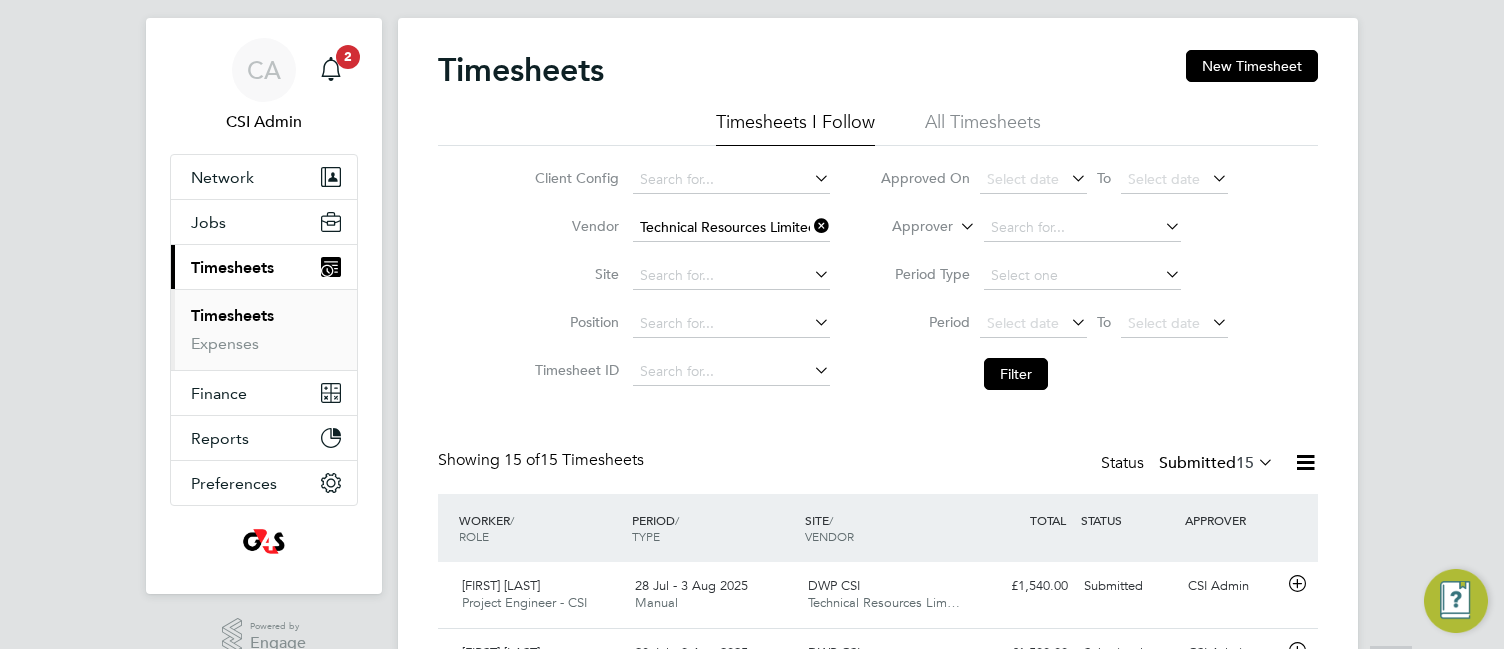 scroll, scrollTop: 0, scrollLeft: 0, axis: both 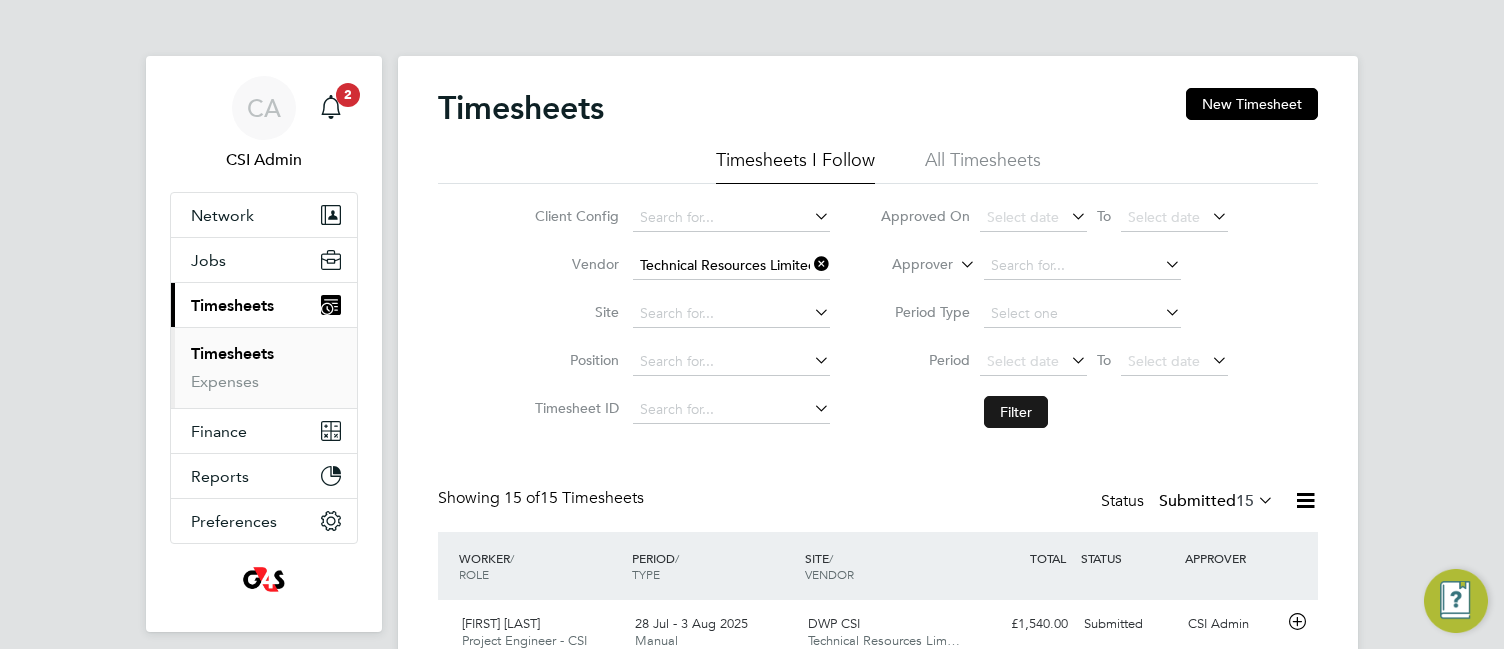 click on "Filter" 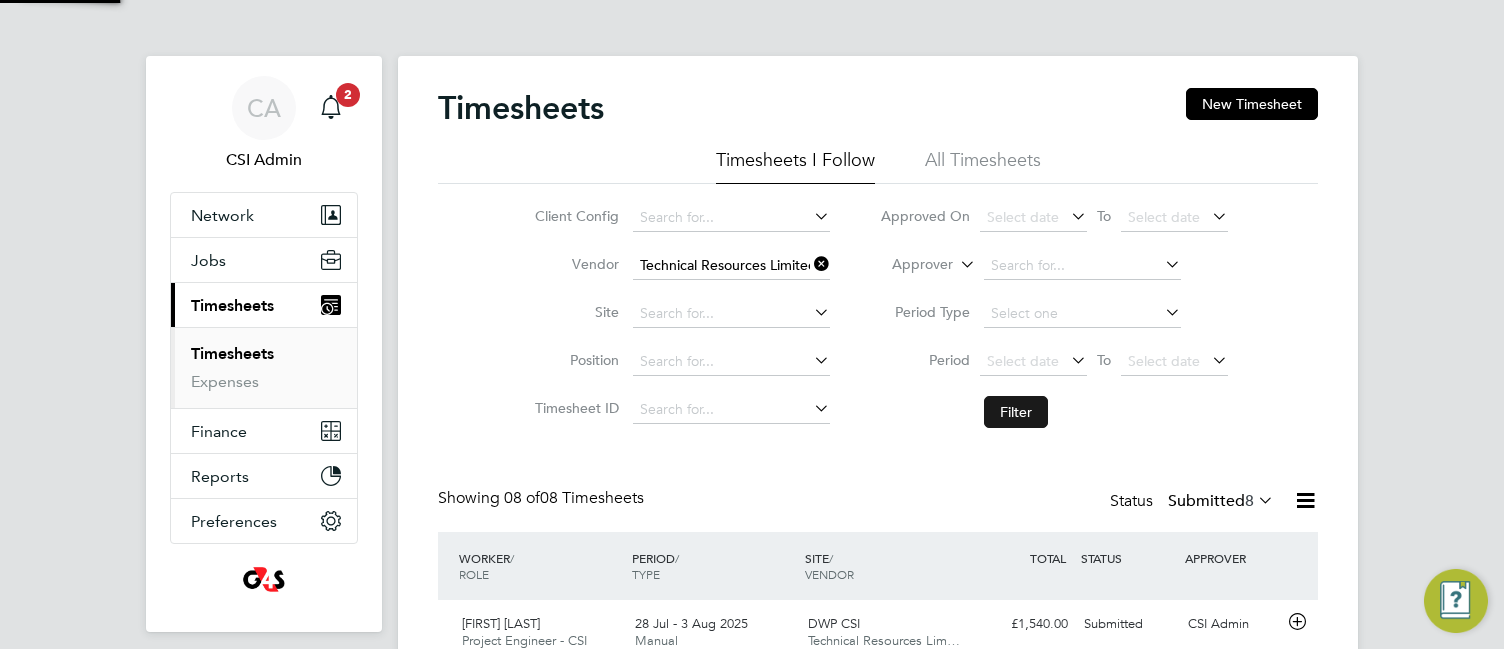 scroll, scrollTop: 10, scrollLeft: 10, axis: both 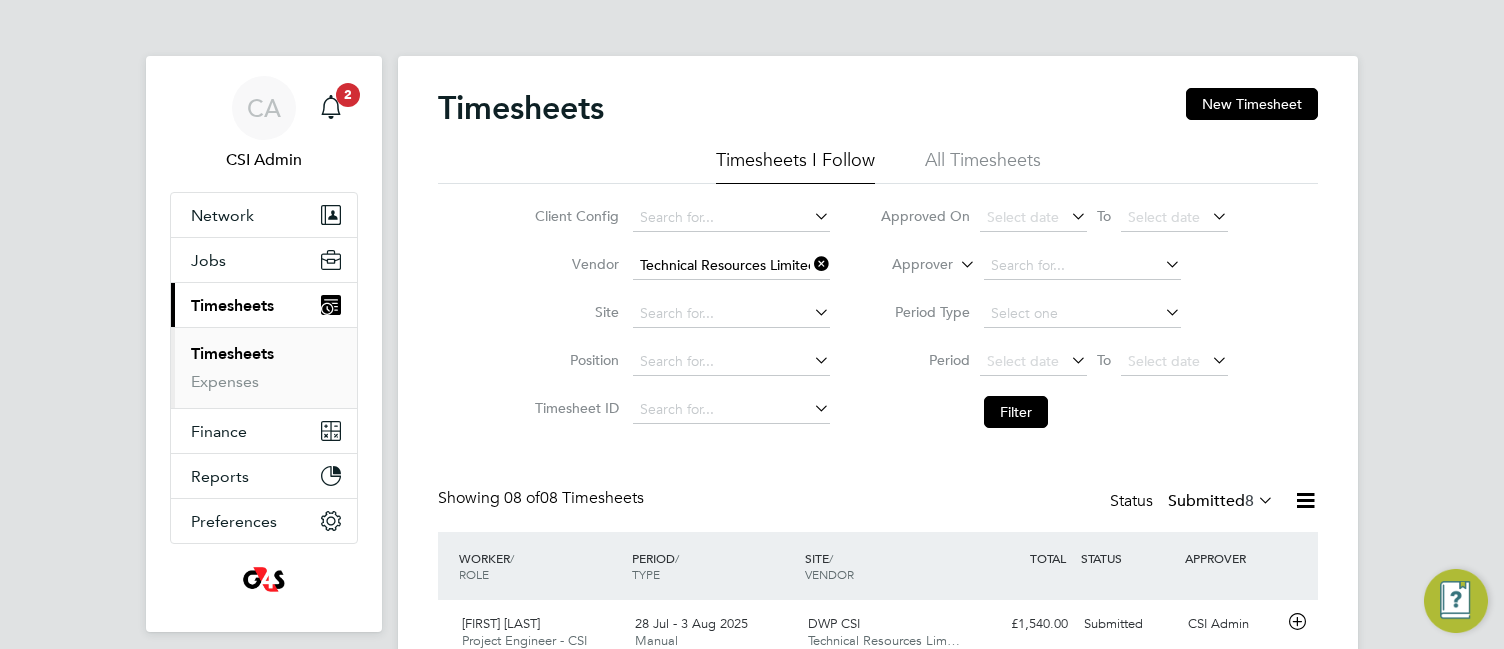 click on "Timesheets New Timesheet Timesheets I Follow All Timesheets Client Config   Vendor   Technical Resources Limited Site   Position   Timesheet ID   Approved On
Select date
To
Select date
Approver     Period Type   Period
Select date
To
Select date
Filter Showing   08 of  08 Timesheets Status  Submitted  8  WORKER  / ROLE WORKER  / PERIOD PERIOD  / TYPE SITE  / VENDOR TOTAL   TOTAL  / STATUS STATUS APPROVER Daniel Mcallister Project Engineer - CSI   28 Jul - 3 Aug 2025 28 Jul - 3 Aug 2025 Manual DWP CSI Technical Resources Lim… £1,540.00 Submitted Submitted CSI Admin Alex Jack Outer London Project Engineer   28 Jul - 3 Aug 2025 28 Jul - 3 Aug 2025 Manual DWP CSI Technical Resources Lim… £1,500.00 Submitted Submitted CSI Admin Andrew Manley Project Engineer - CSI   28 Jul - 3 Aug 2025 28 Jul - 3 Aug 2025 Manual DWP CSI Technical Resources Lim… £1,070.00 Submitted Submitted CSI Admin Charlie Nicholson Outer London Project Engineer   28 Jul - 3 Aug 2025" 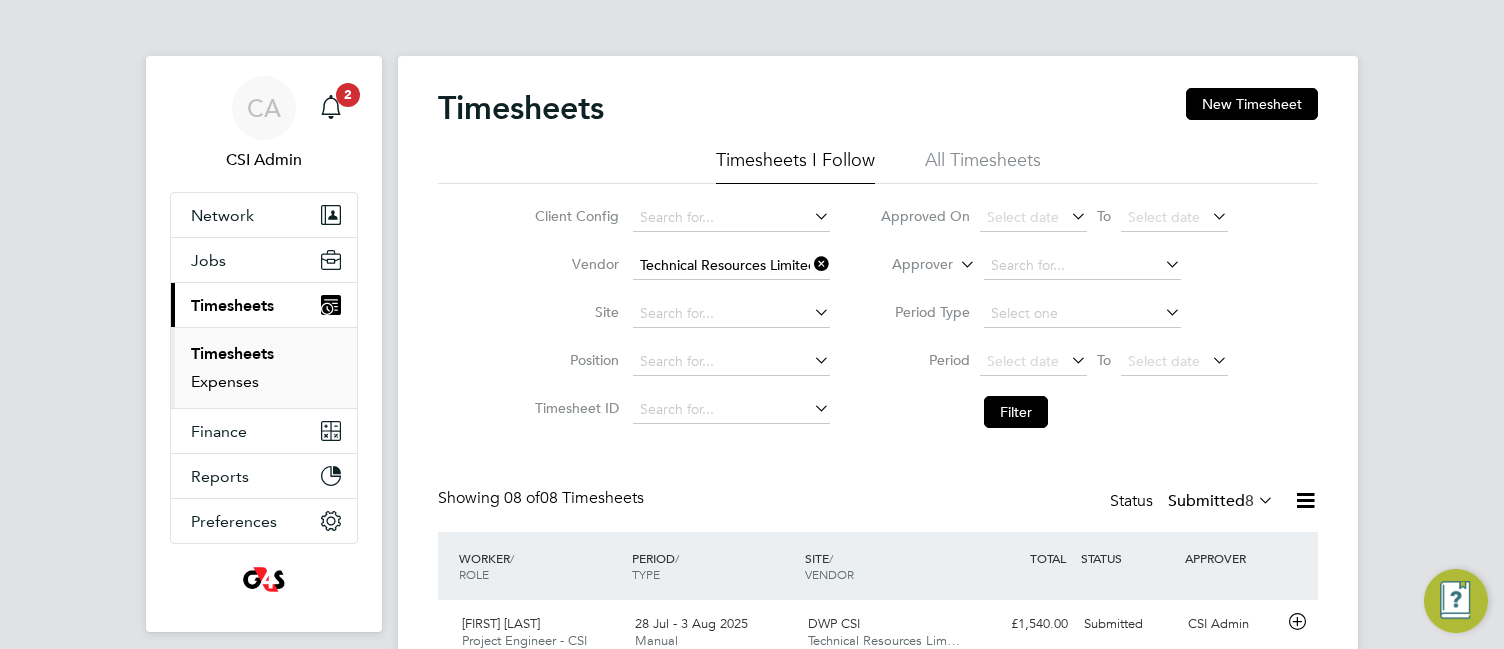 click on "Expenses" at bounding box center (225, 381) 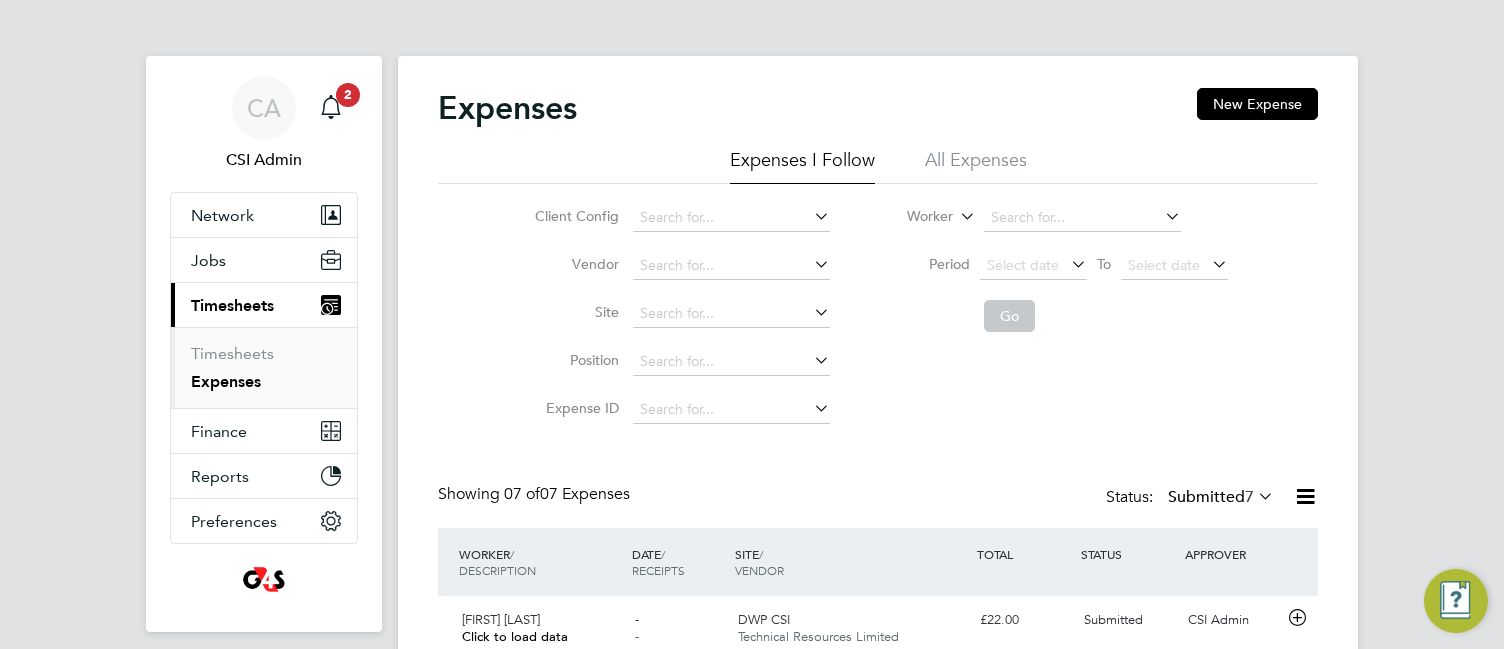 click on "Client Config   Vendor   Site   Position   Expense ID   Worker     Period
Select date
To
Select date
Go" 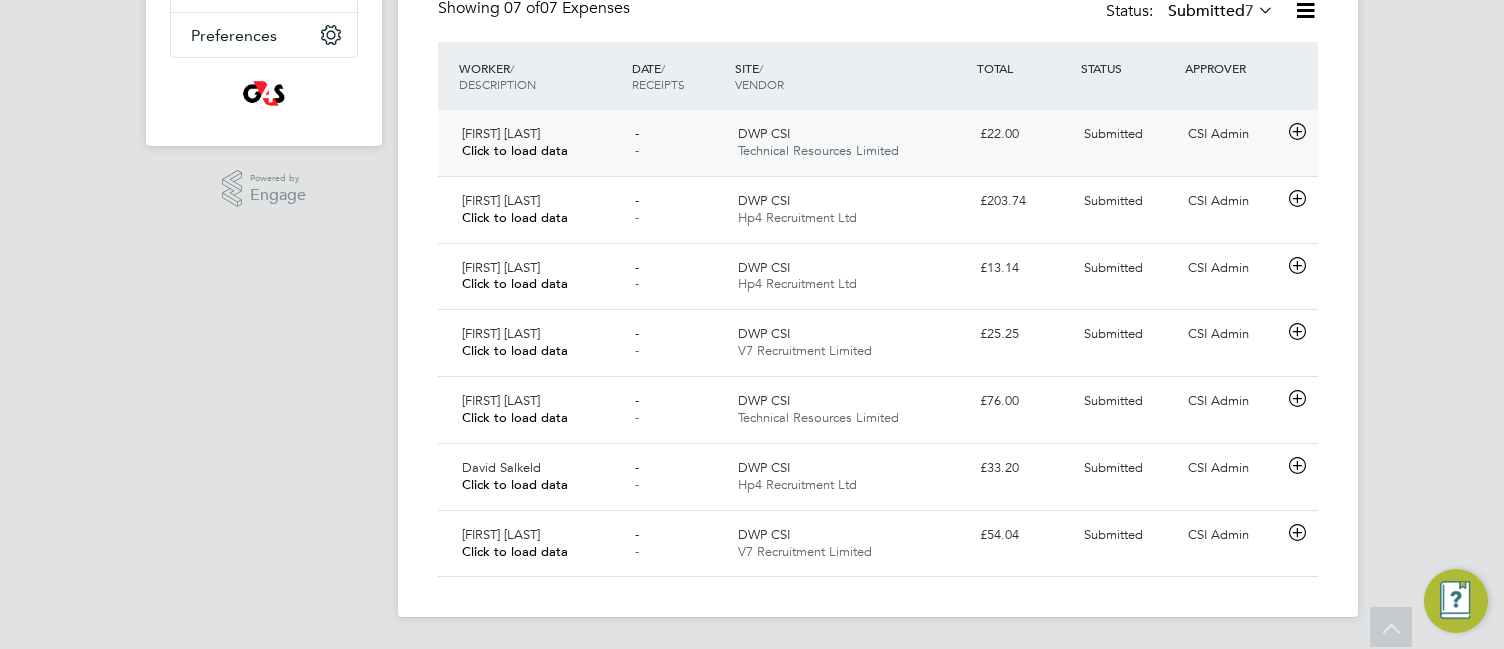 click on "-   -" 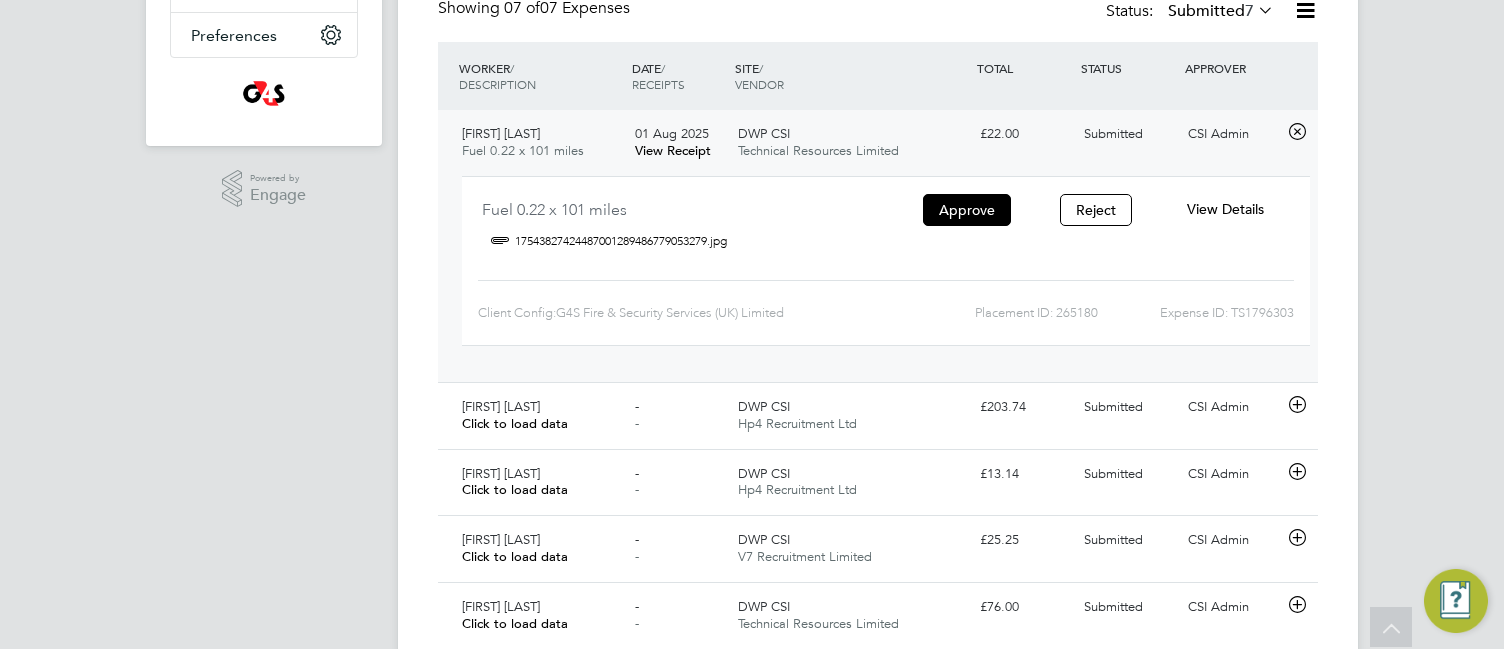 click on "View Details" 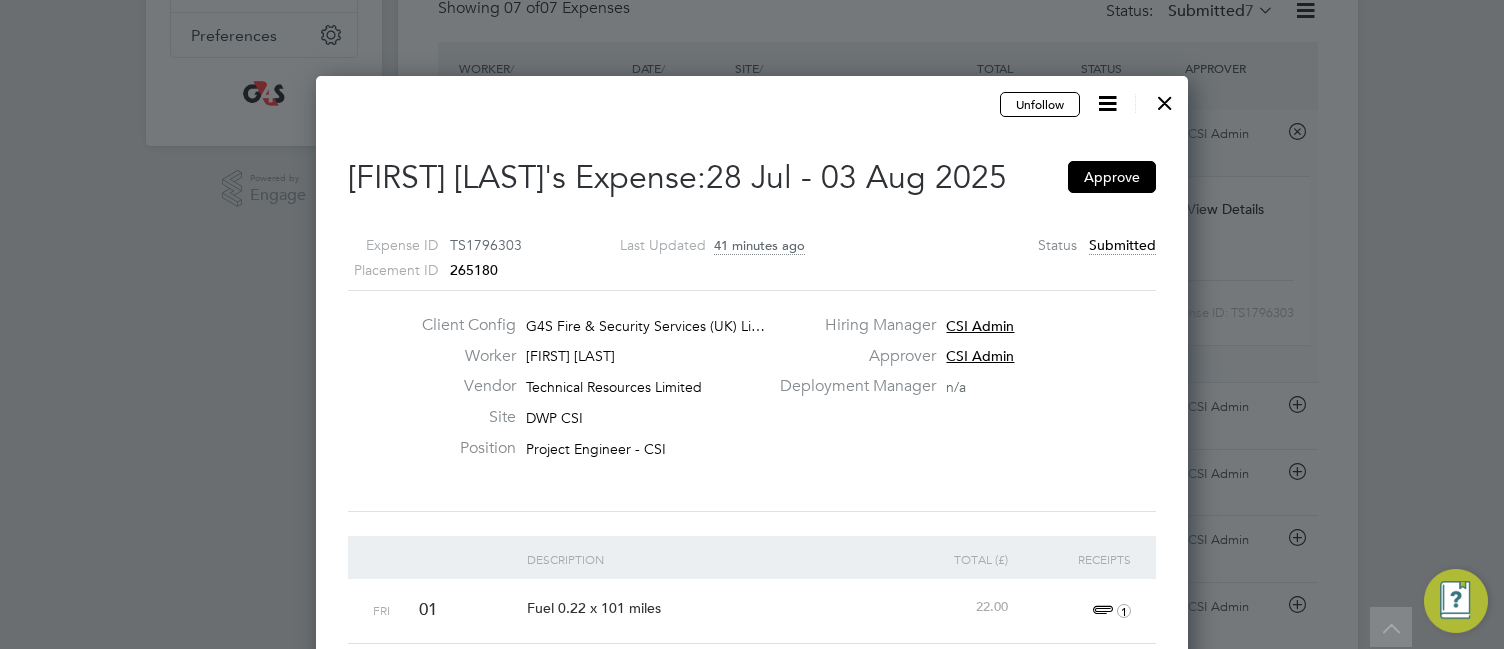 click at bounding box center [1165, 98] 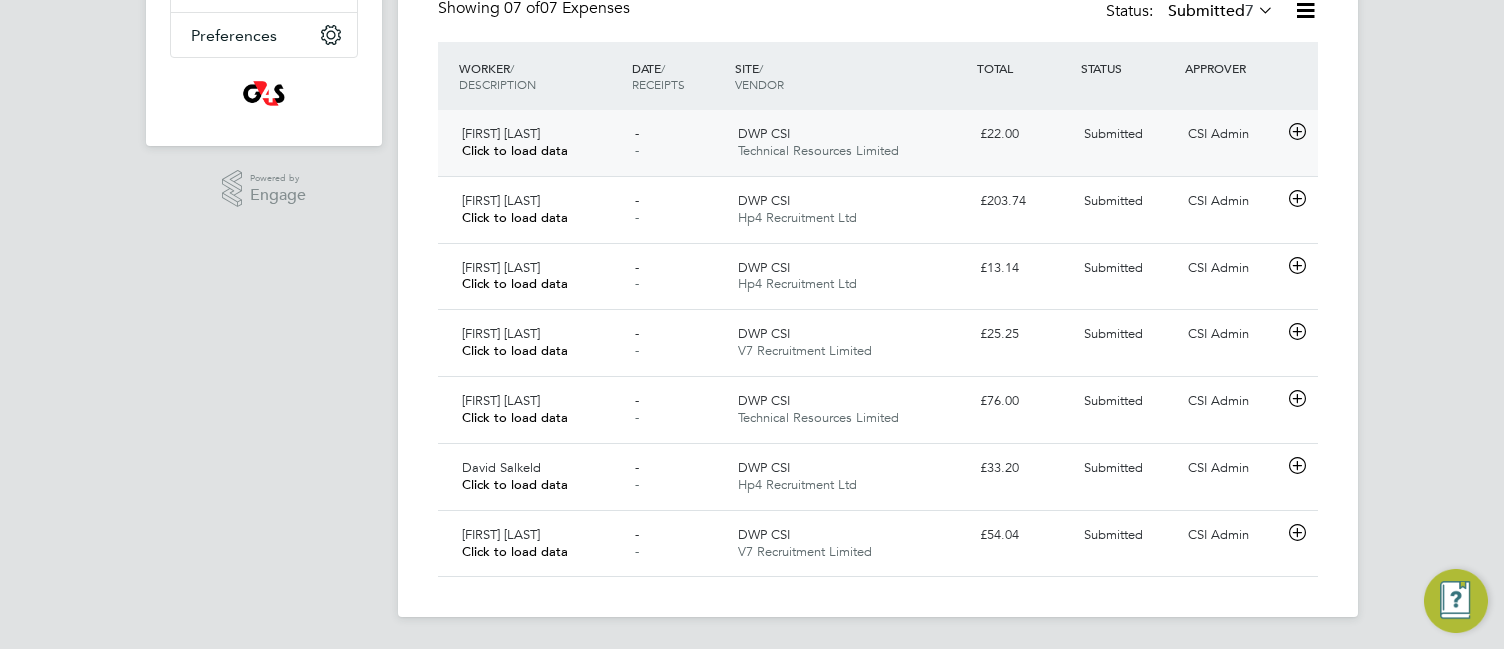 click on "-   -" 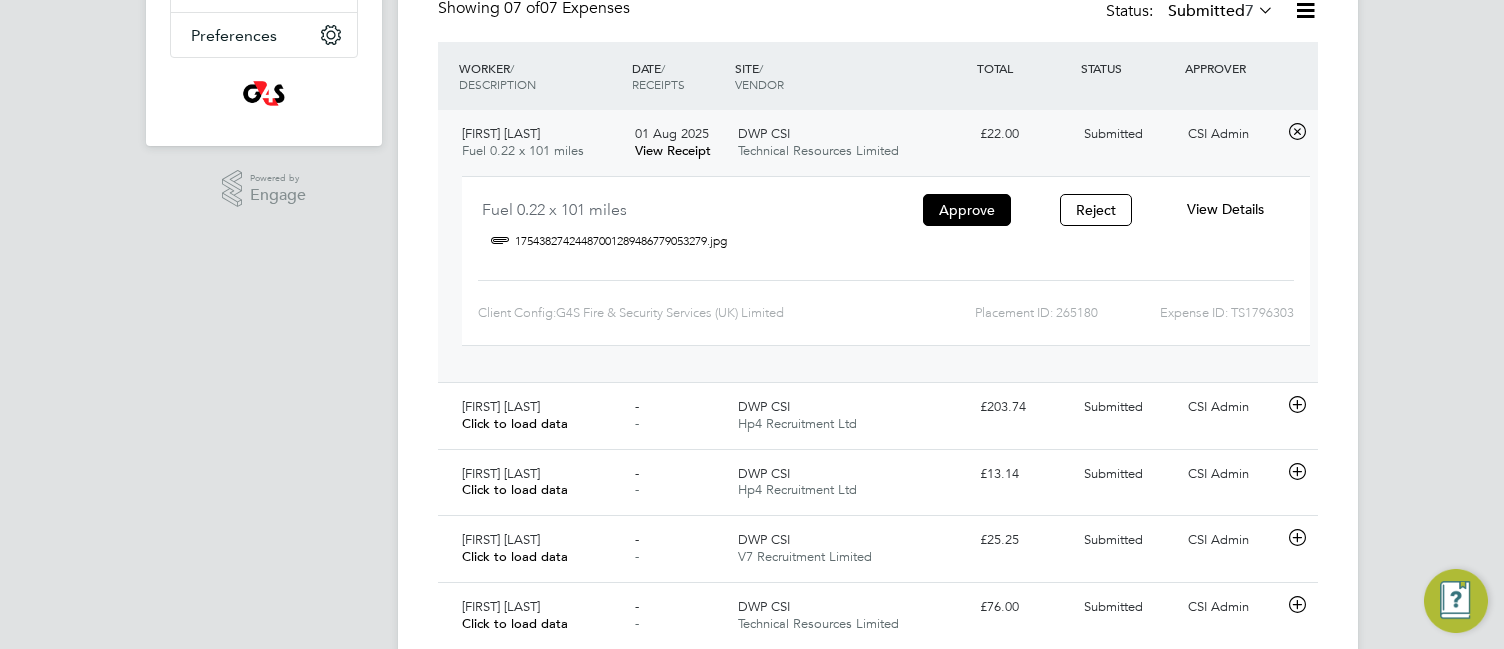 click on "View Details" 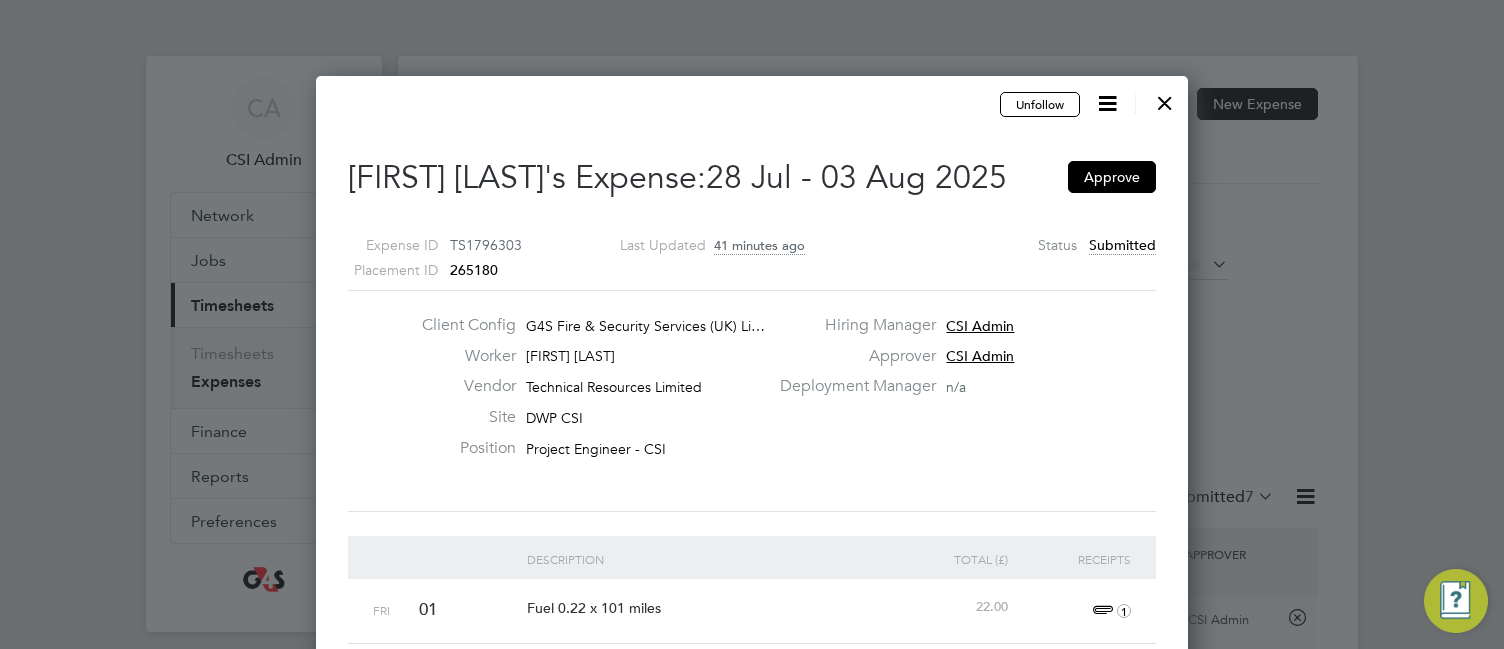 click on "Expense ID   TS1796303 Placement ID   265180   Last Updated 41 minutes ago Status   Submitted" at bounding box center [752, 249] 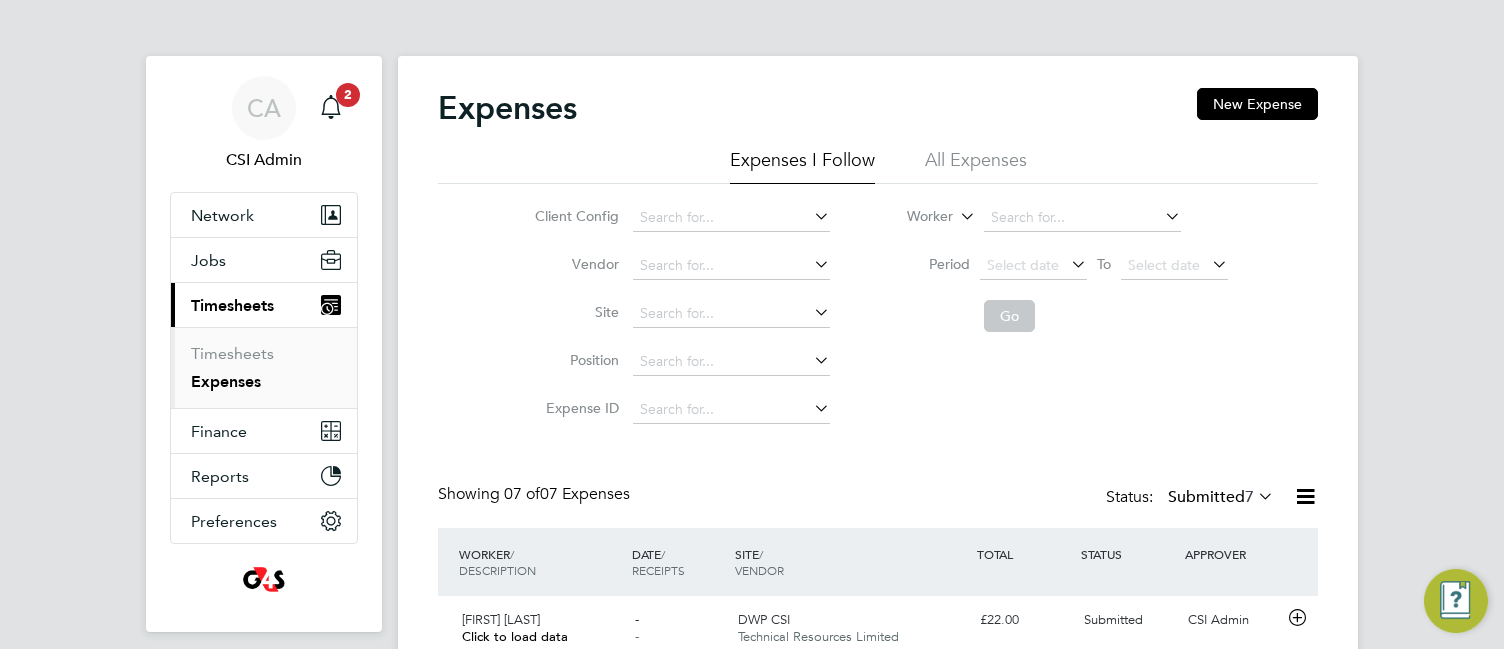 click on "CA   CSI Admin   Notifications
2   Applications:   Network
Team Members   Businesses   Sites   Workers   Contacts   Jobs
Positions   Vacancies   Placements   Current page:   Timesheets
Timesheets   Expenses   Finance
Invoices & Credit Notes   Reports
CIS Reports   Report Downloads   Preferences
My Business   Branding   VMS Configurations   Notifications   Activity Logs
.st0{fill:#C0C1C2;}
Powered by Engage Expenses New Expense Expenses I Follow All Expenses Client Config   Vendor   Site   Position   Expense ID   Worker     Period
Select date
To
Select date
Go Showing   07 of  07 Expenses Status:  Submitted  7  WORKER  / DESCRIPTION DATE  / RECEIPTS SITE  / VENDOR TOTAL STATUS APPROVER Daniel Mcallister   -   -" at bounding box center (752, 567) 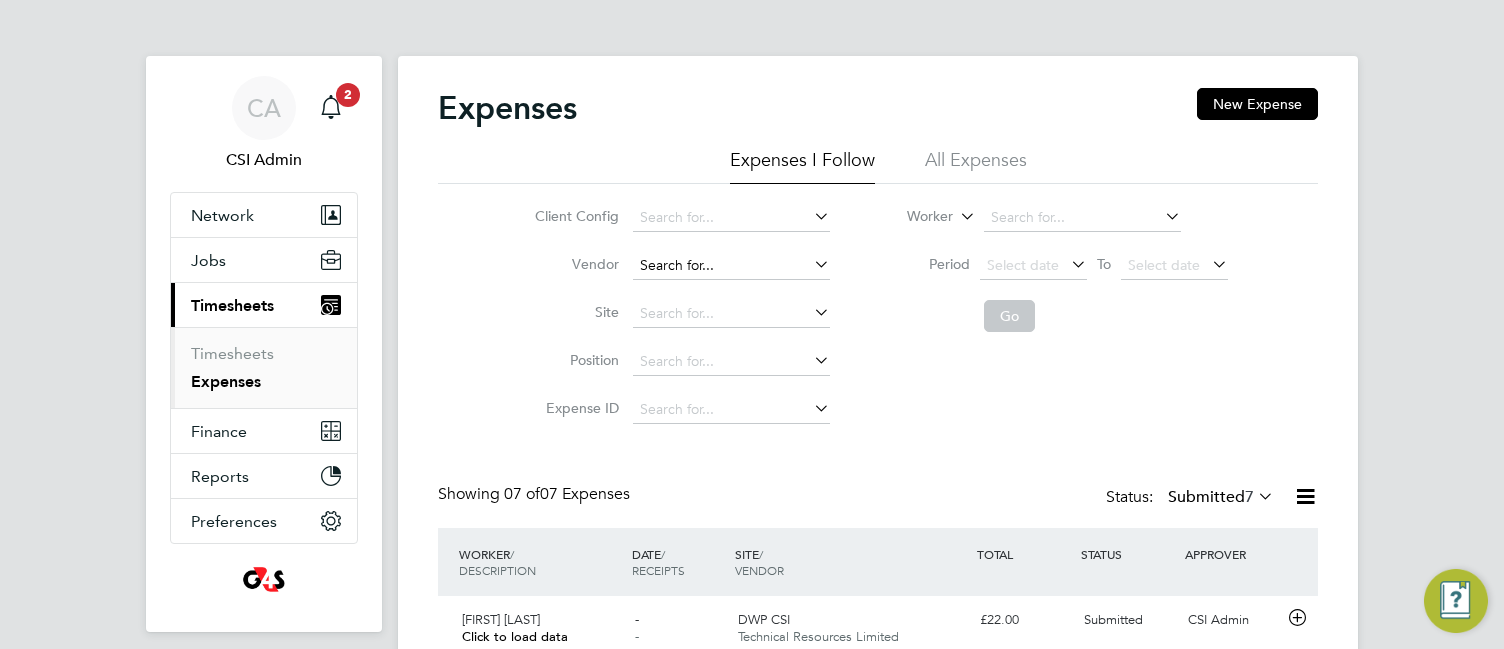 click 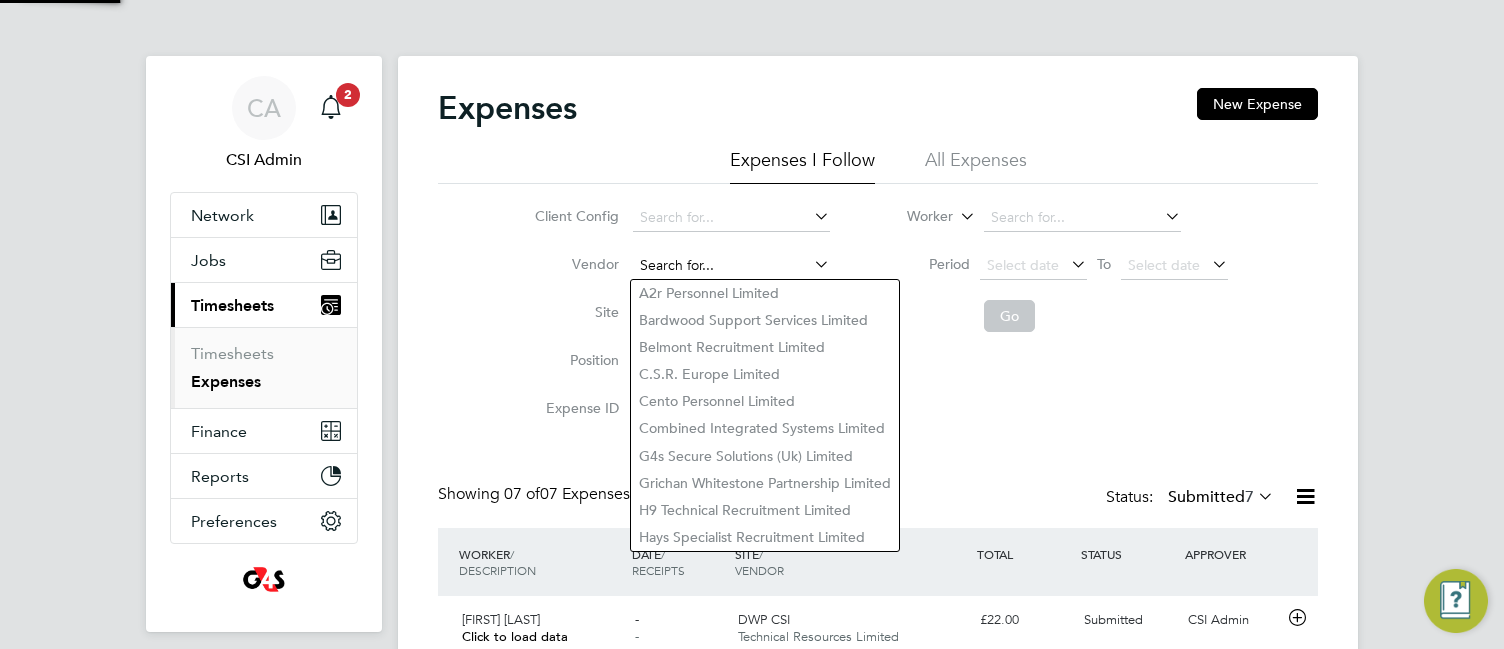 click 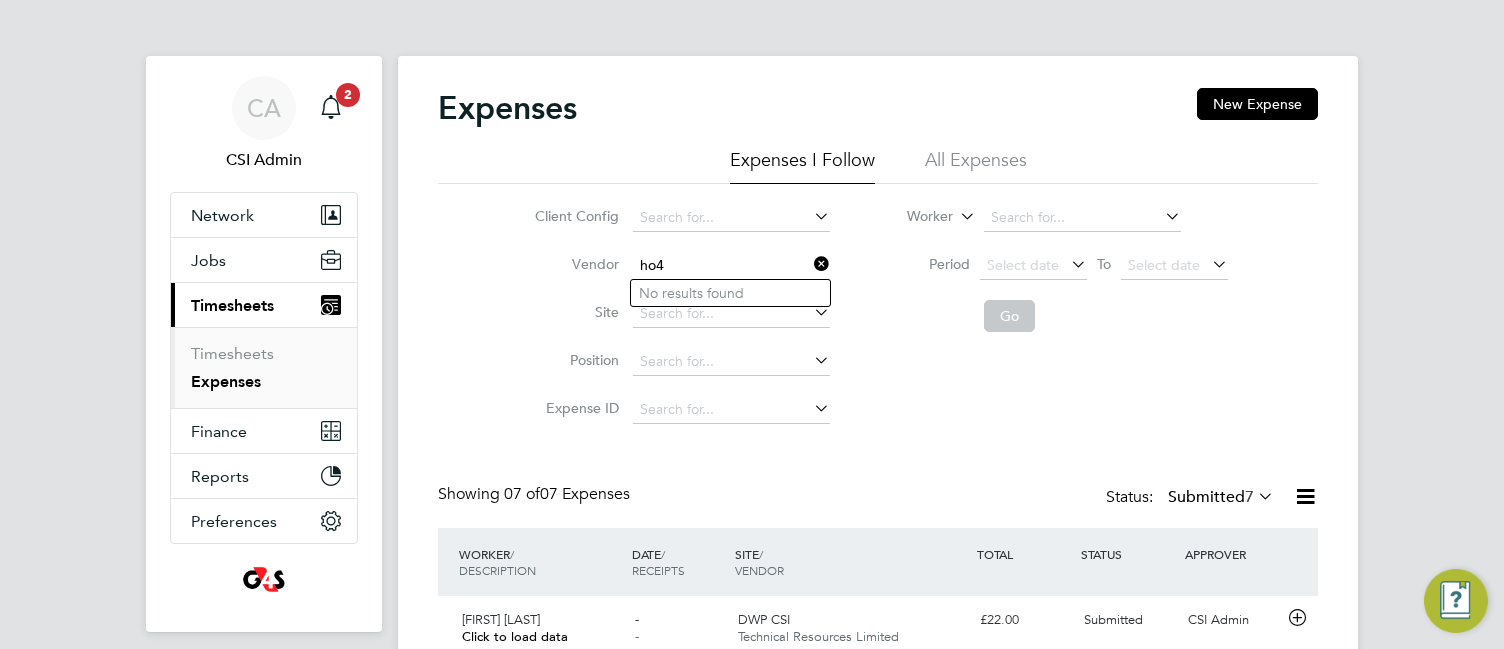 type on "ho4" 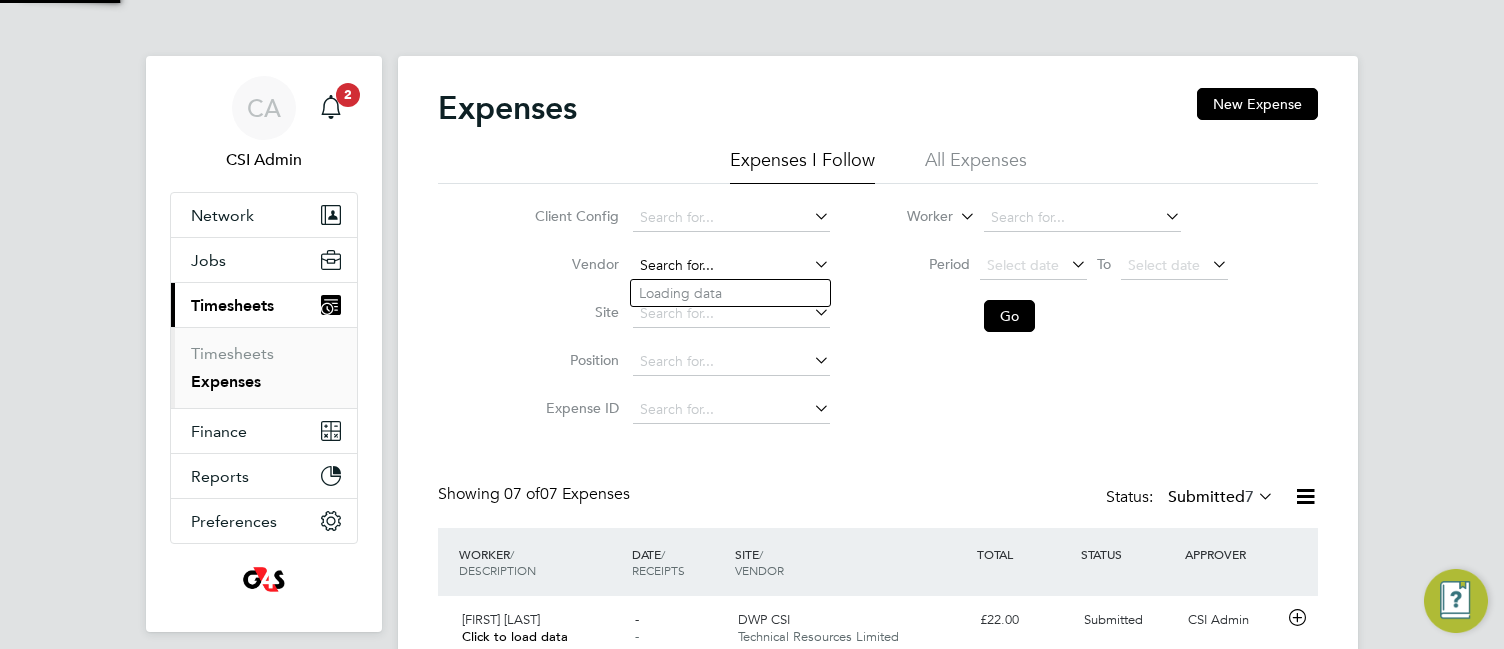 click 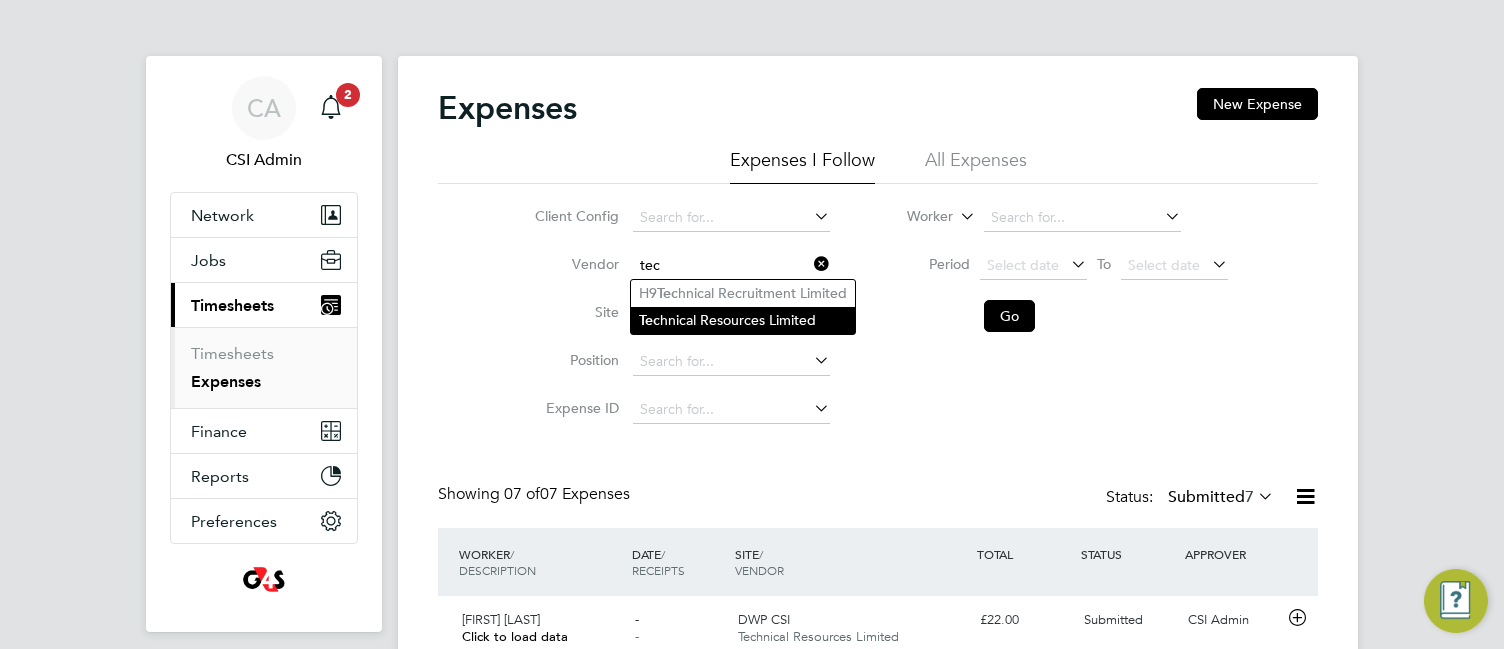 click on "Tec hnical Resources Limited" 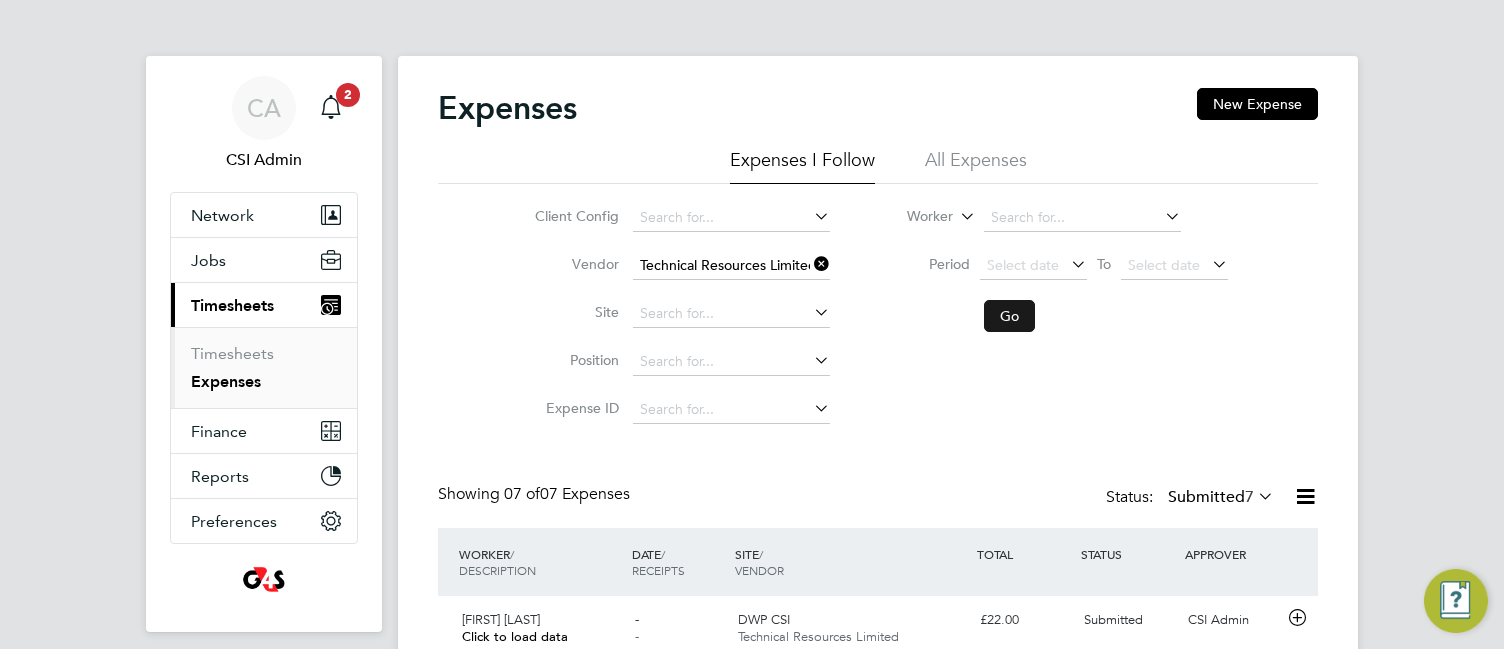 click on "Go" 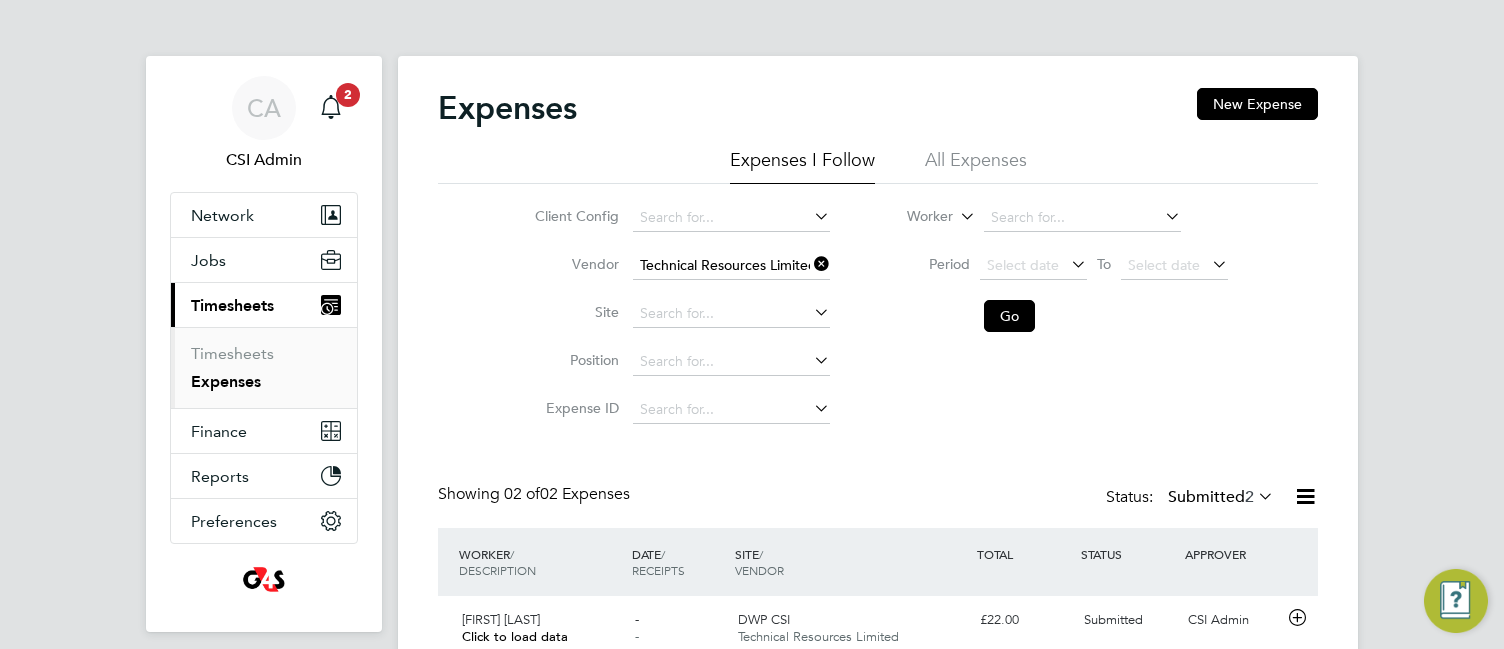click on "Client Config   Vendor   Technical Resources Limited Site   Position   Expense ID   Worker     Period
Select date
To
Select date
Go" 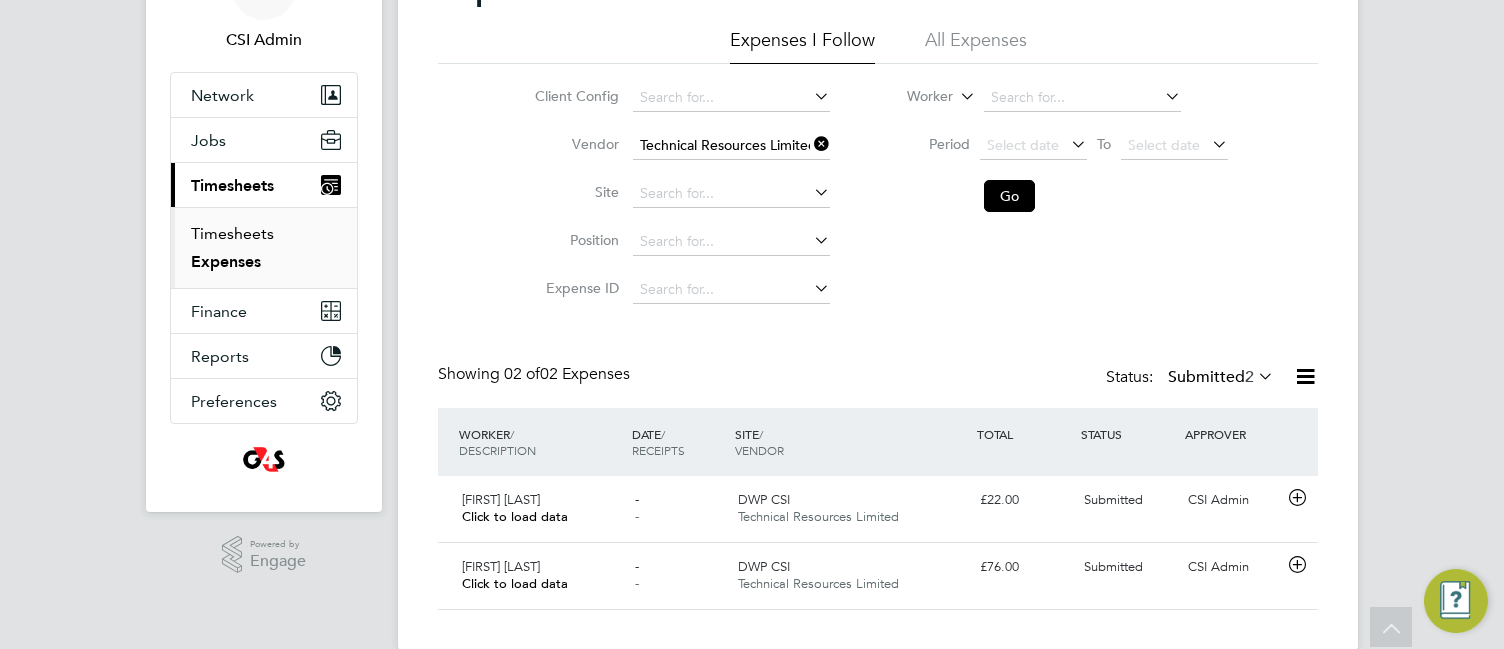 click on "Timesheets" at bounding box center [232, 233] 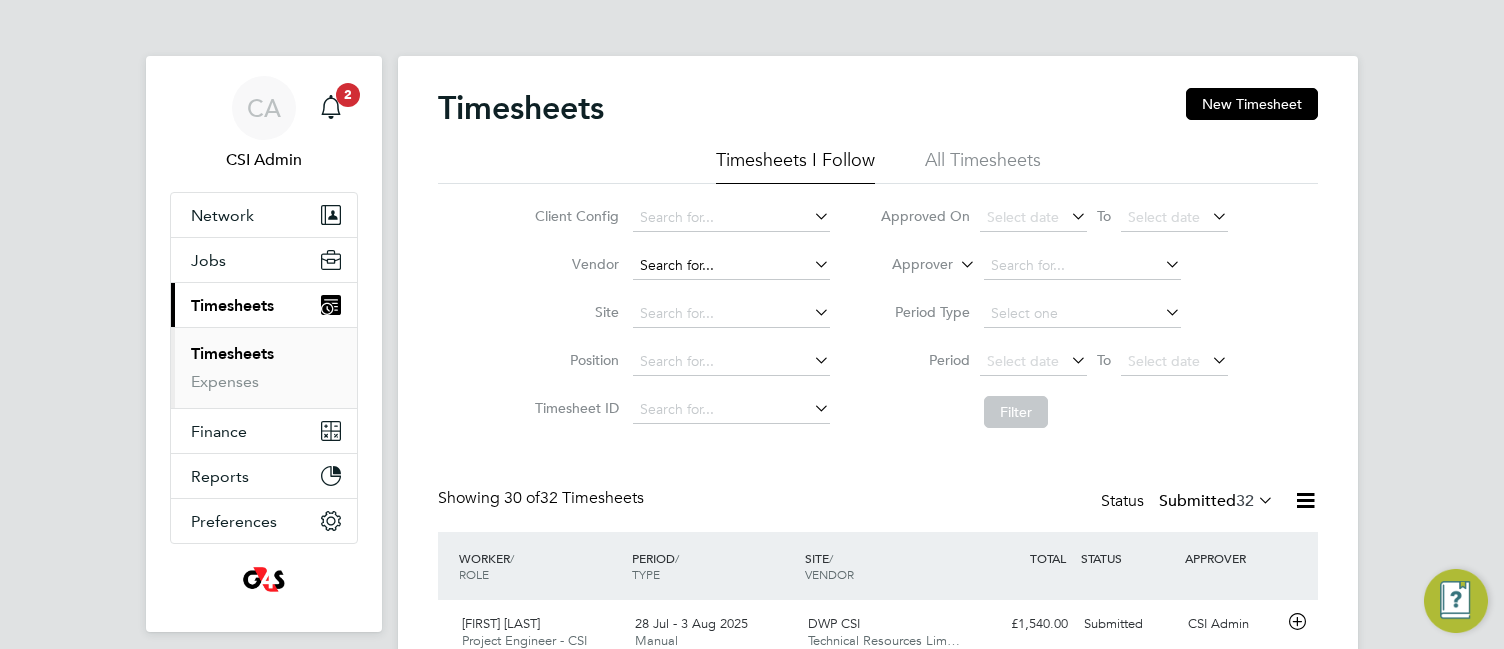 click 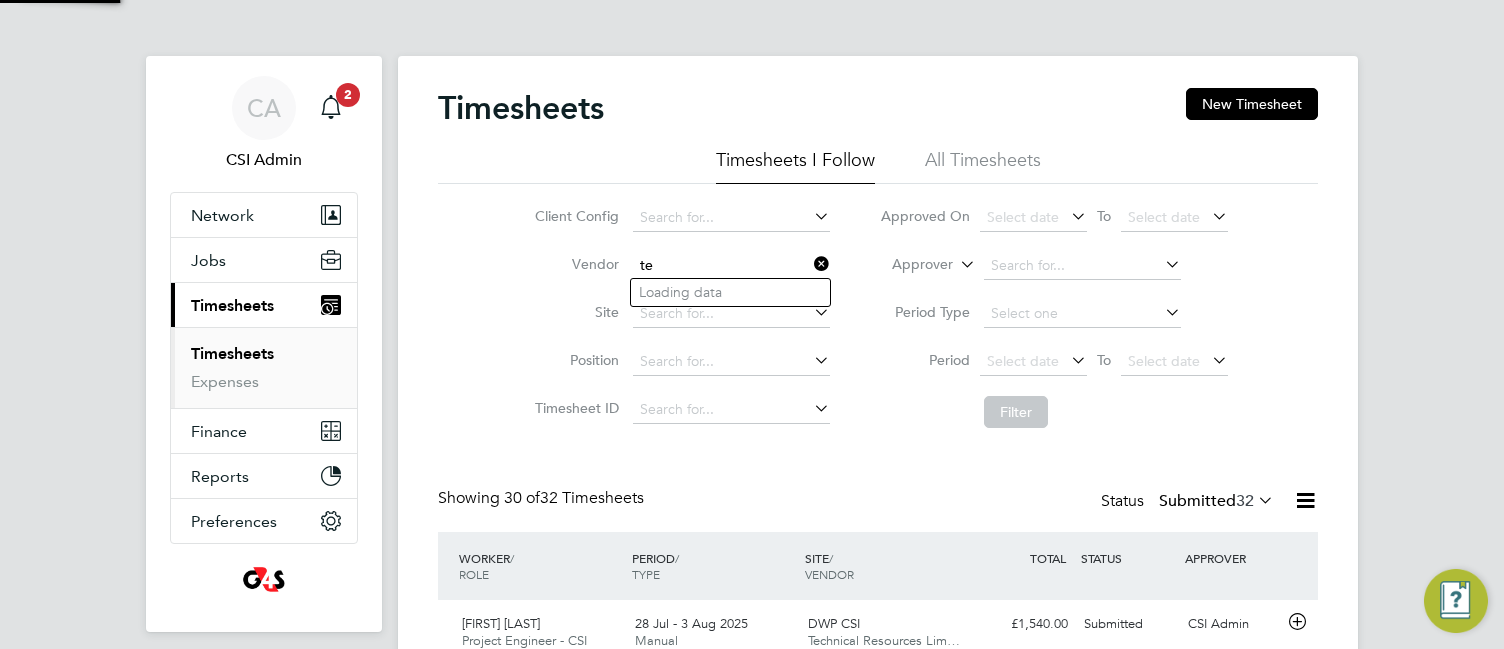type on "t" 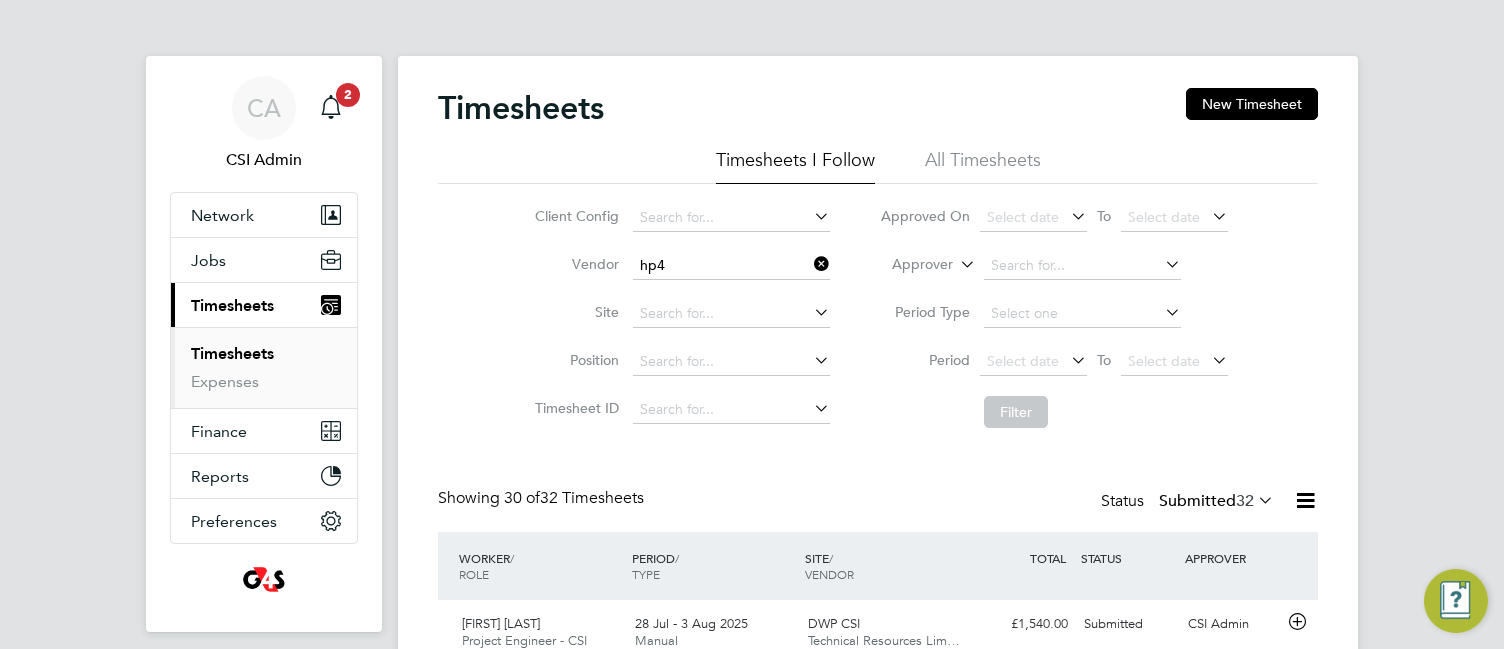 click on "Hp4  Recruitment Ltd" 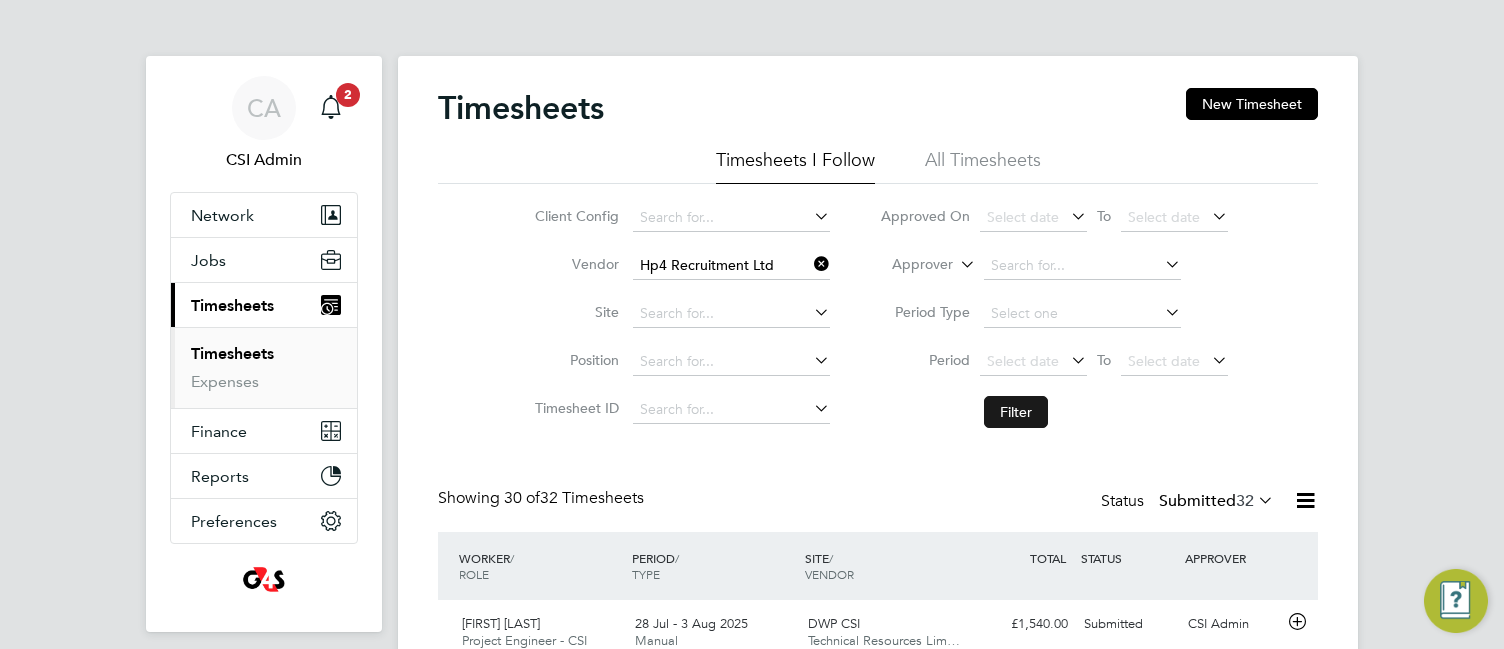click on "Filter" 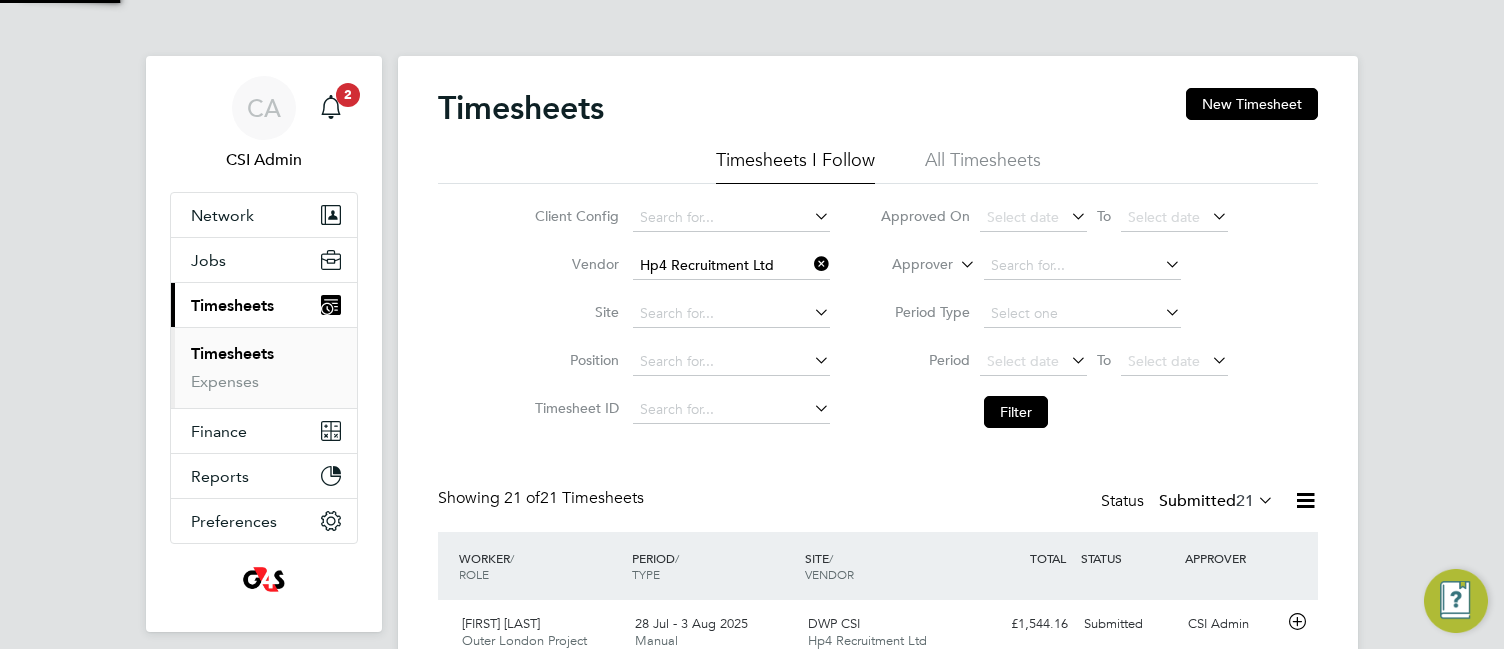 click on "Client Config   Vendor   Hp4 Recruitment Ltd Site   Position   Timesheet ID   Approved On
Select date
To
Select date
Approver     Period Type   Period
Select date
To
Select date
Filter" 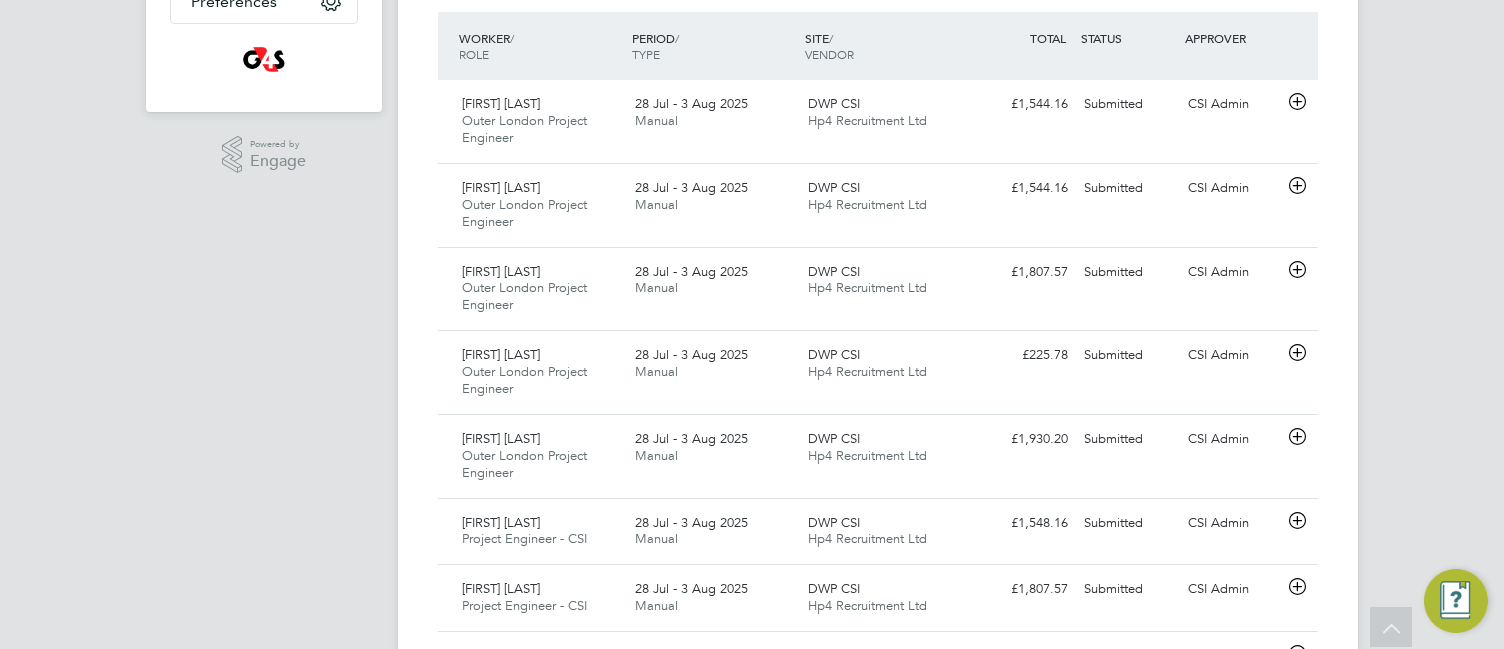 click on "CA   CSI Admin   Notifications
2   Applications:   Network
Team Members   Businesses   Sites   Workers   Contacts   Jobs
Positions   Vacancies   Placements   Current page:   Timesheets
Timesheets   Expenses   Finance
Invoices & Credit Notes   Reports
CIS Reports   Report Downloads   Preferences
My Business   Branding   VMS Configurations   Notifications   Activity Logs
.st0{fill:#C0C1C2;}
Powered by Engage" at bounding box center [264, 630] 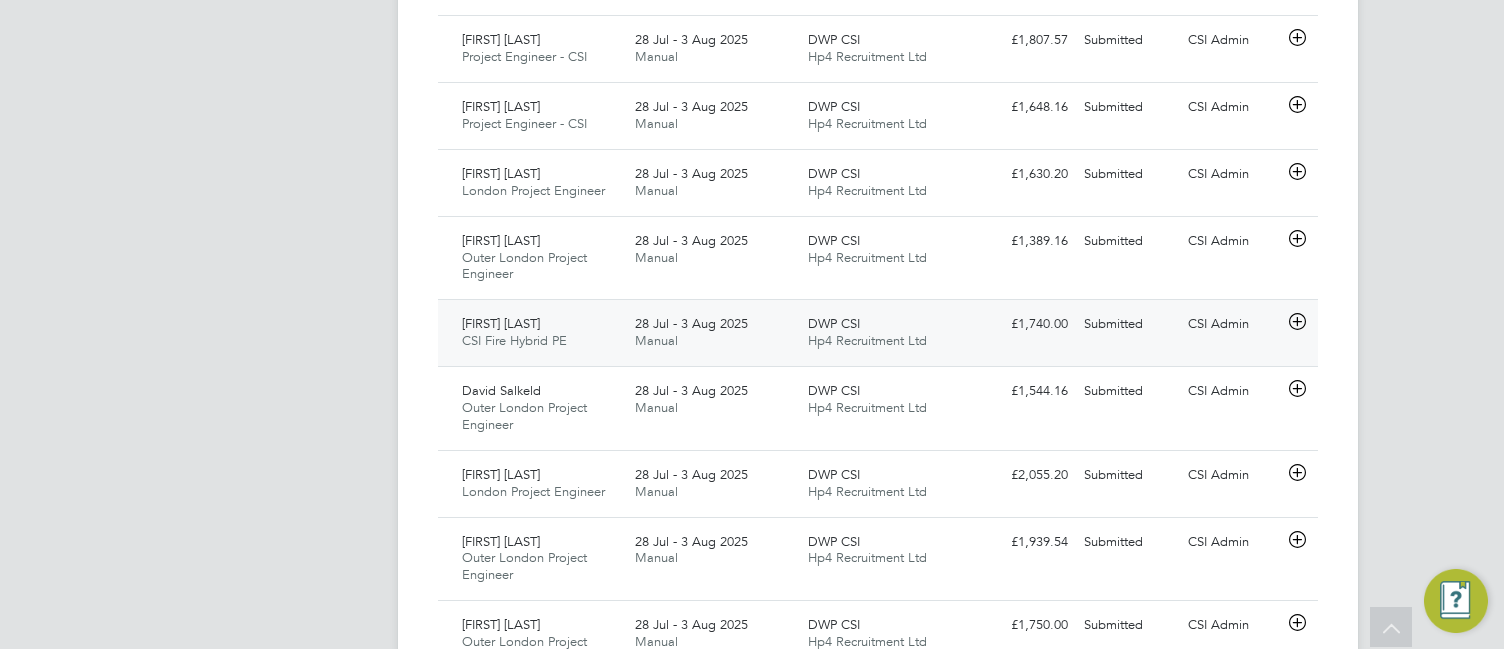 click 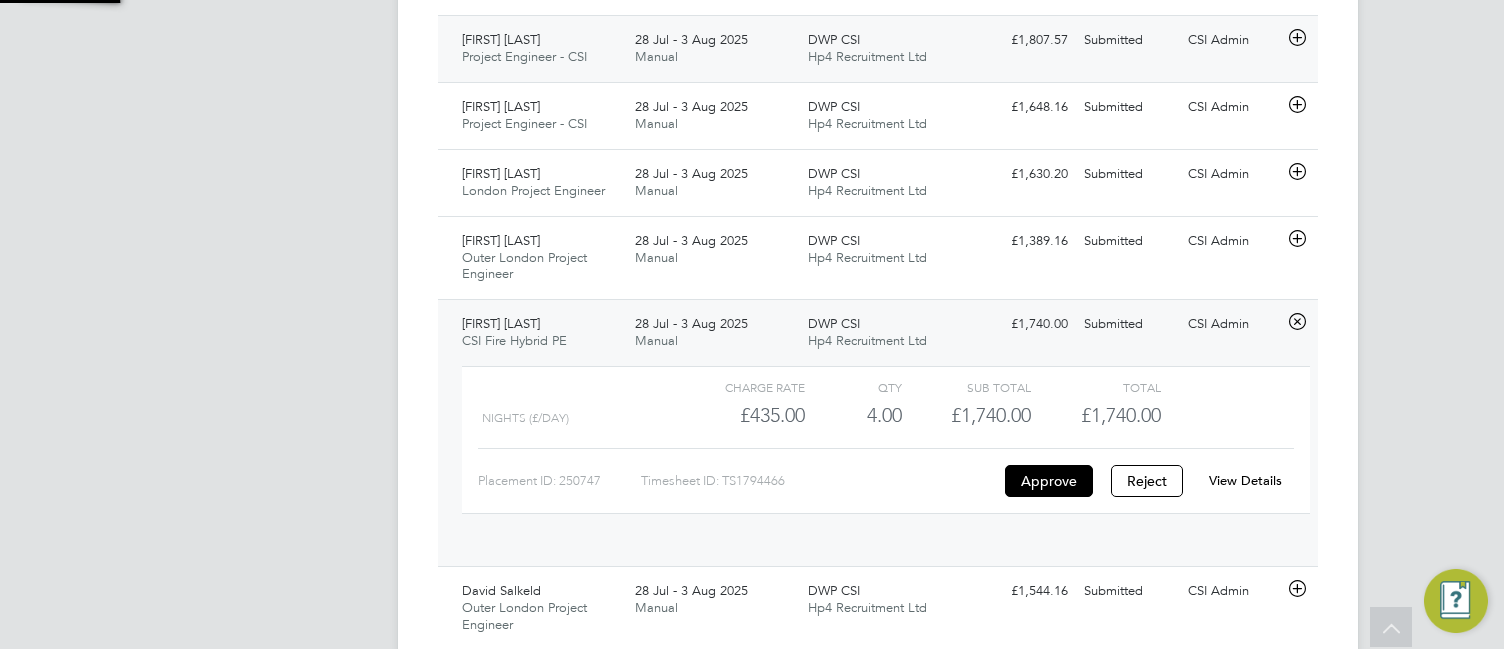 scroll, scrollTop: 10, scrollLeft: 10, axis: both 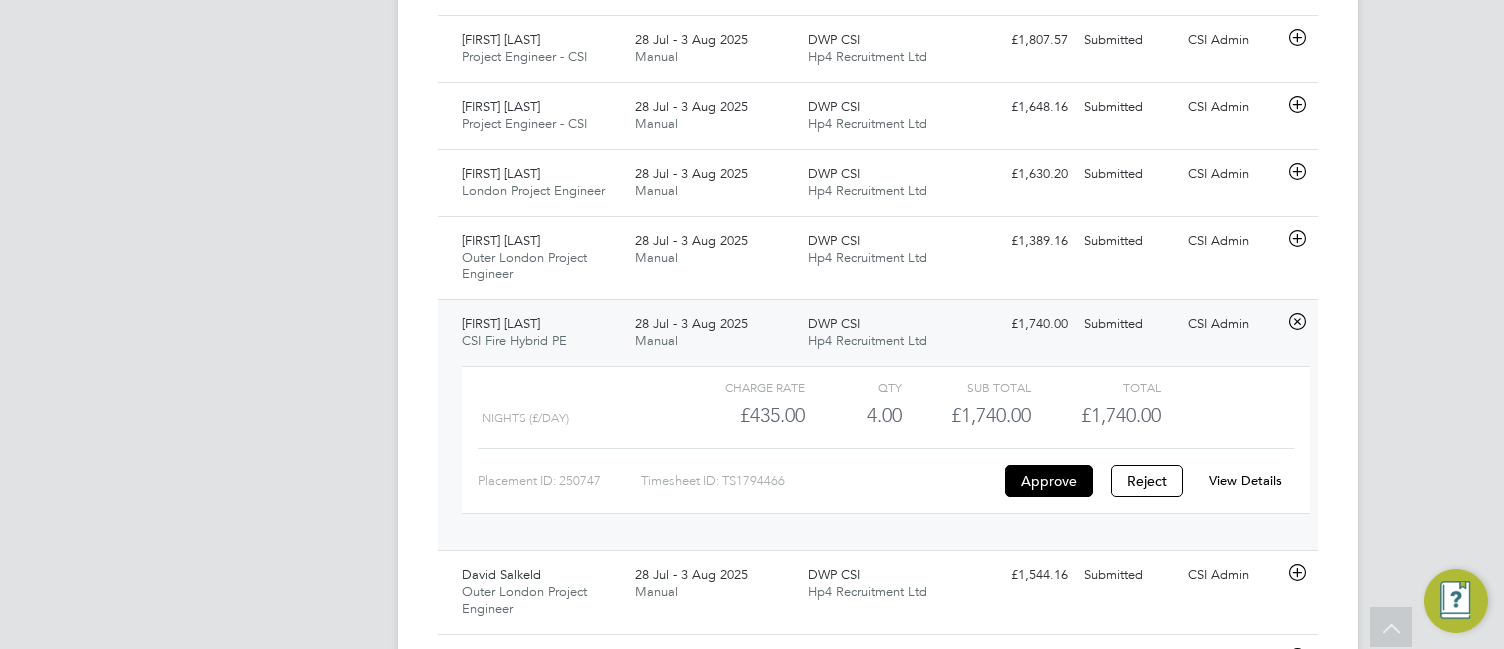 click on "View Details" 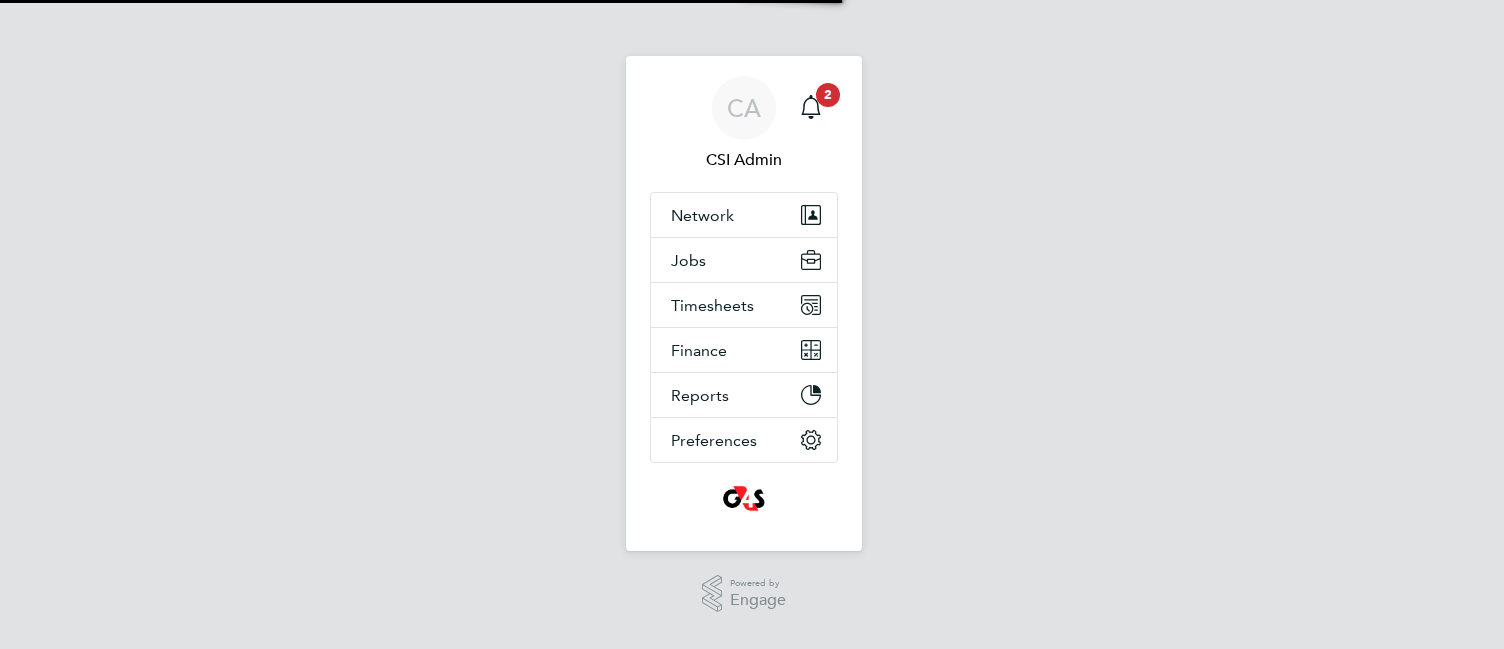 scroll, scrollTop: 0, scrollLeft: 0, axis: both 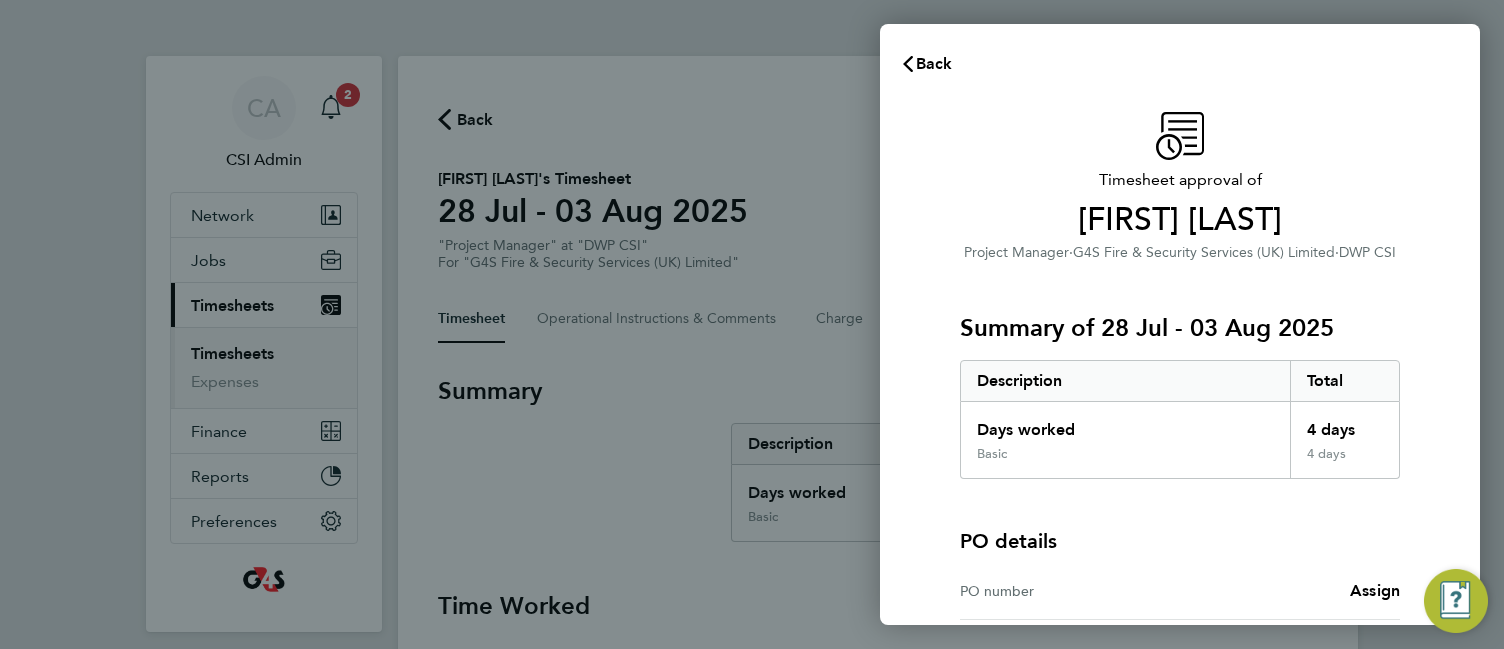 click on "Timesheet approval of   Andrew Ballard   Project Manager   ·   G4S Fire & Security Services  (UK) Limited   ·   DWP CSI   Summary of 28 Jul - 03 Aug 2025   Description   Total   Days worked   4 days   Basic   4 days  PO details  PO number   Assign   Please review all details before approving this timesheet.   Timesheets for this client cannot be approved without a PO.   Confirm Timesheet Approval" 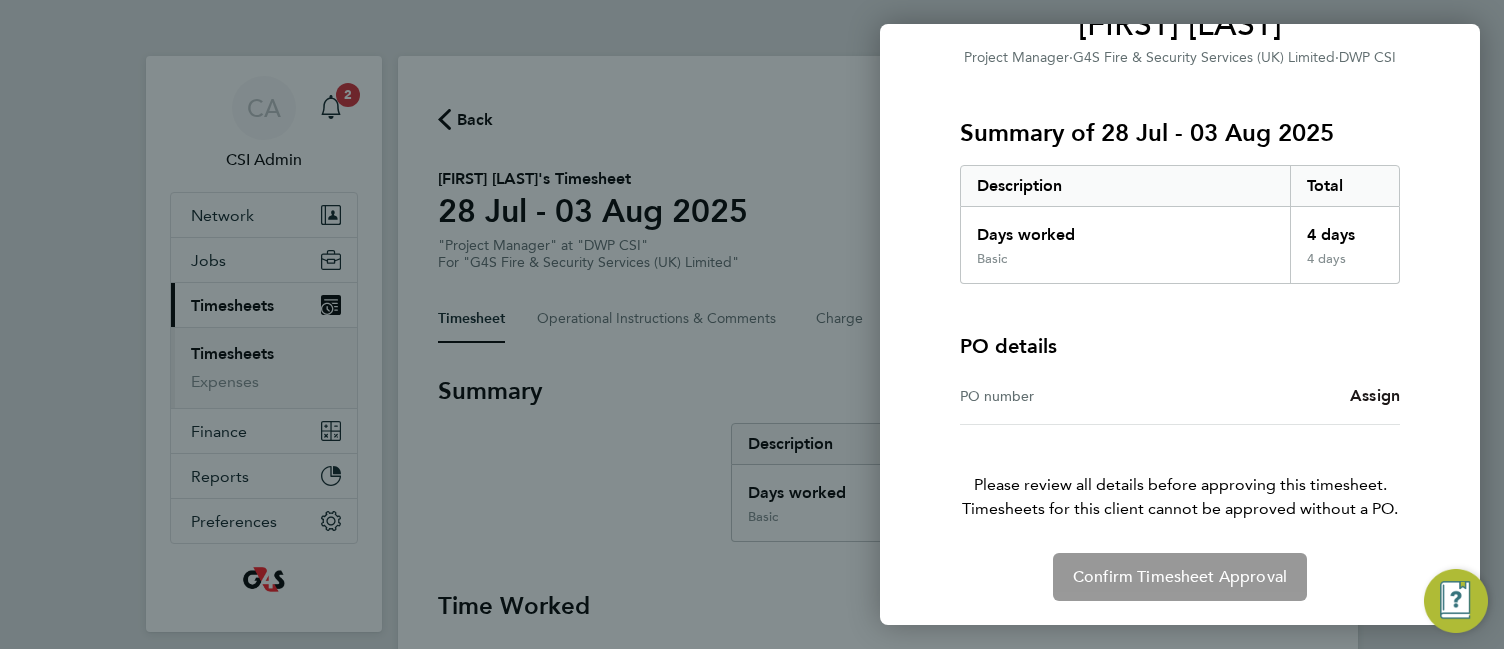 click on "Assign" at bounding box center [1375, 395] 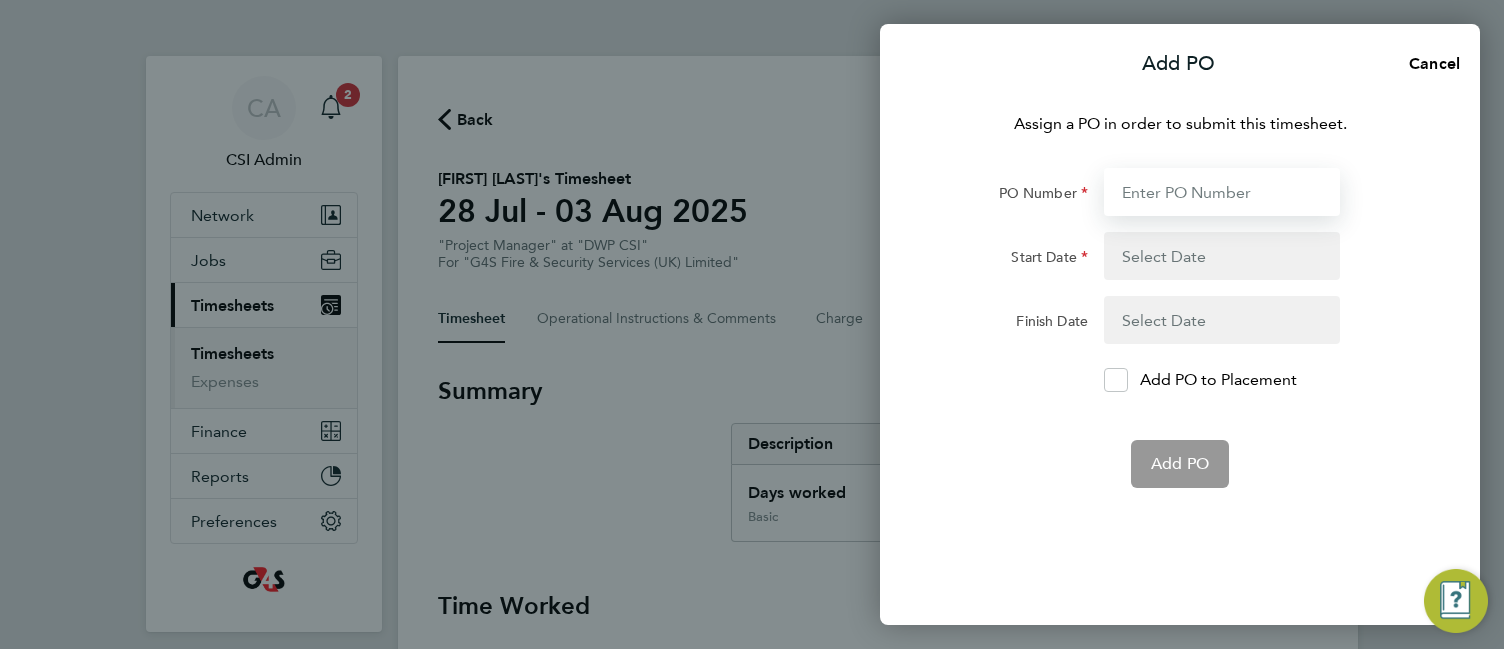 click on "PO Number" at bounding box center (1222, 192) 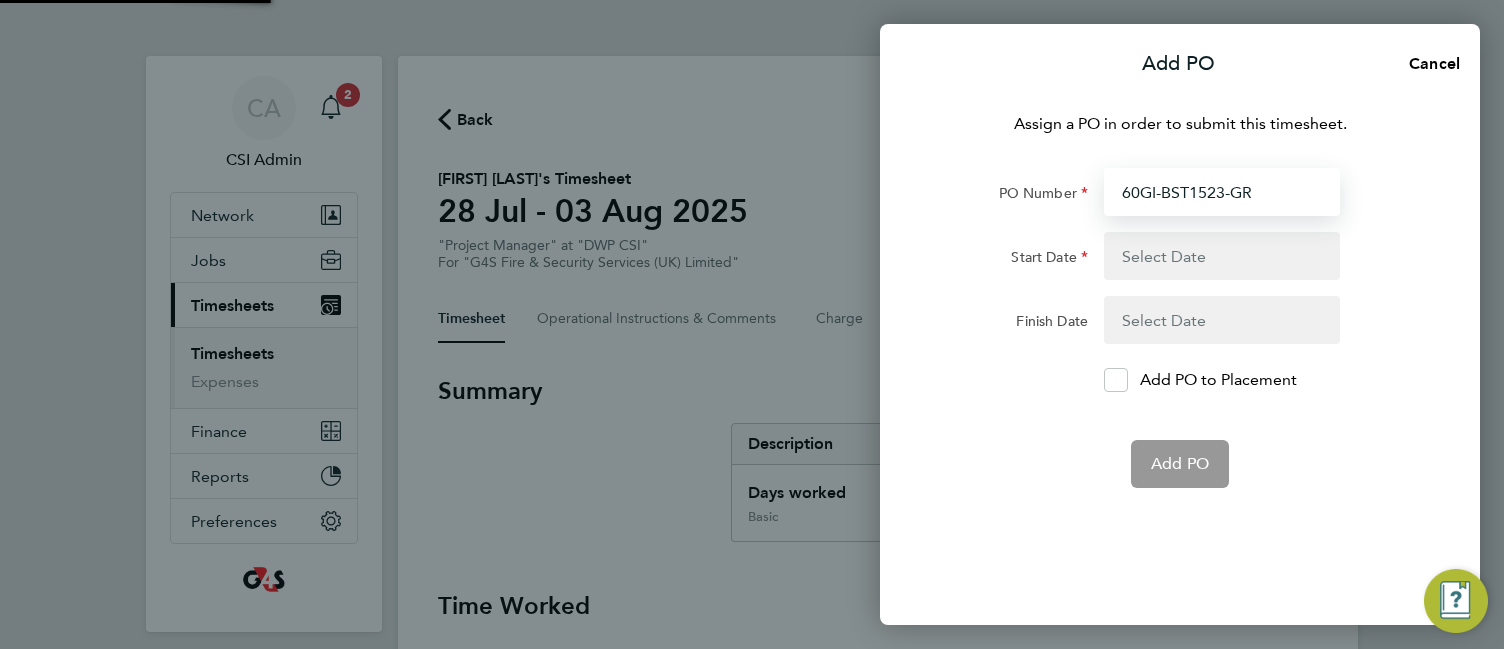 type on "60GI-BST1523-GR" 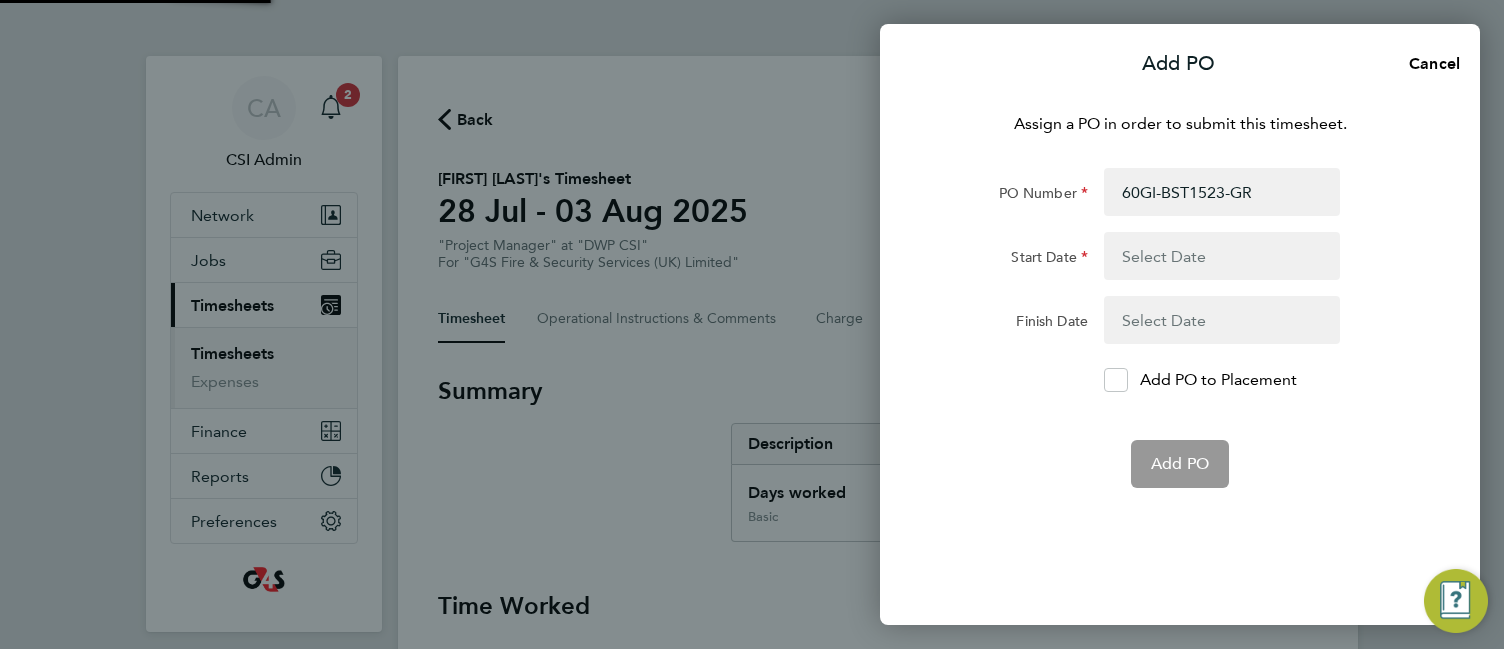 click 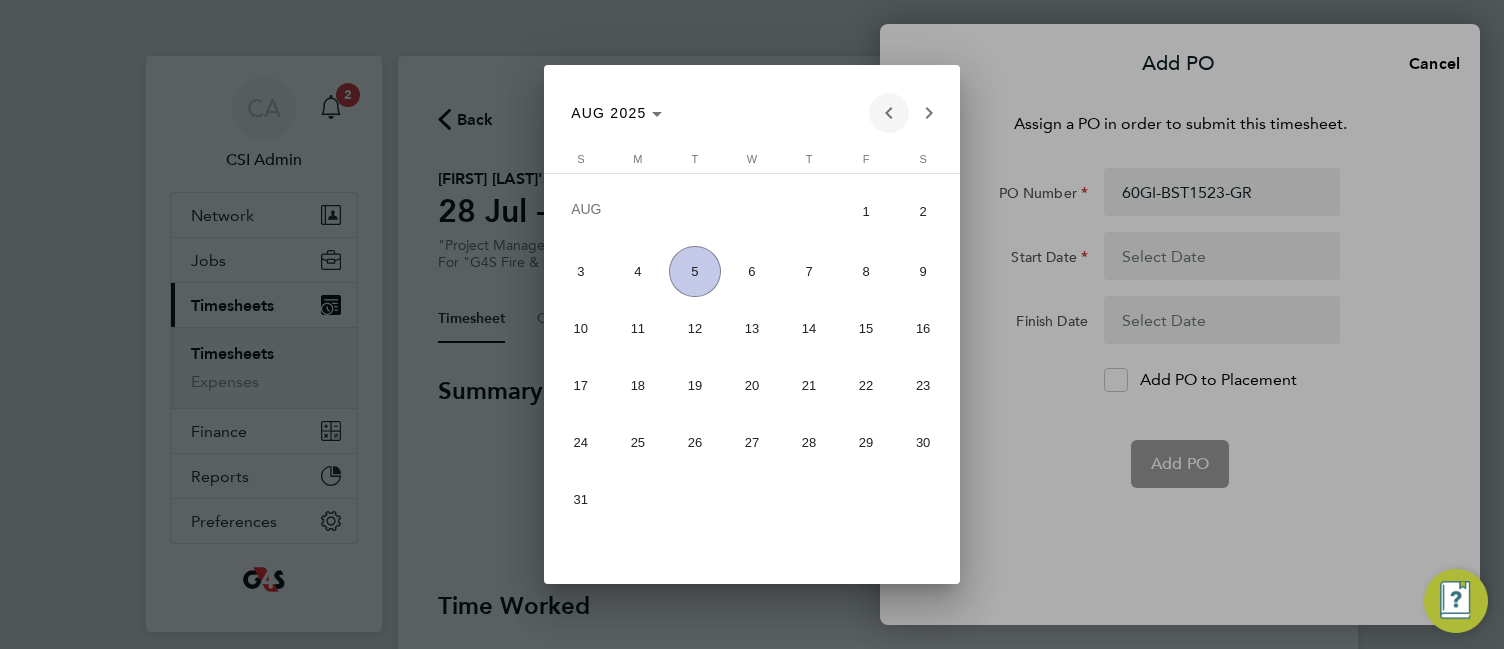 click at bounding box center [889, 113] 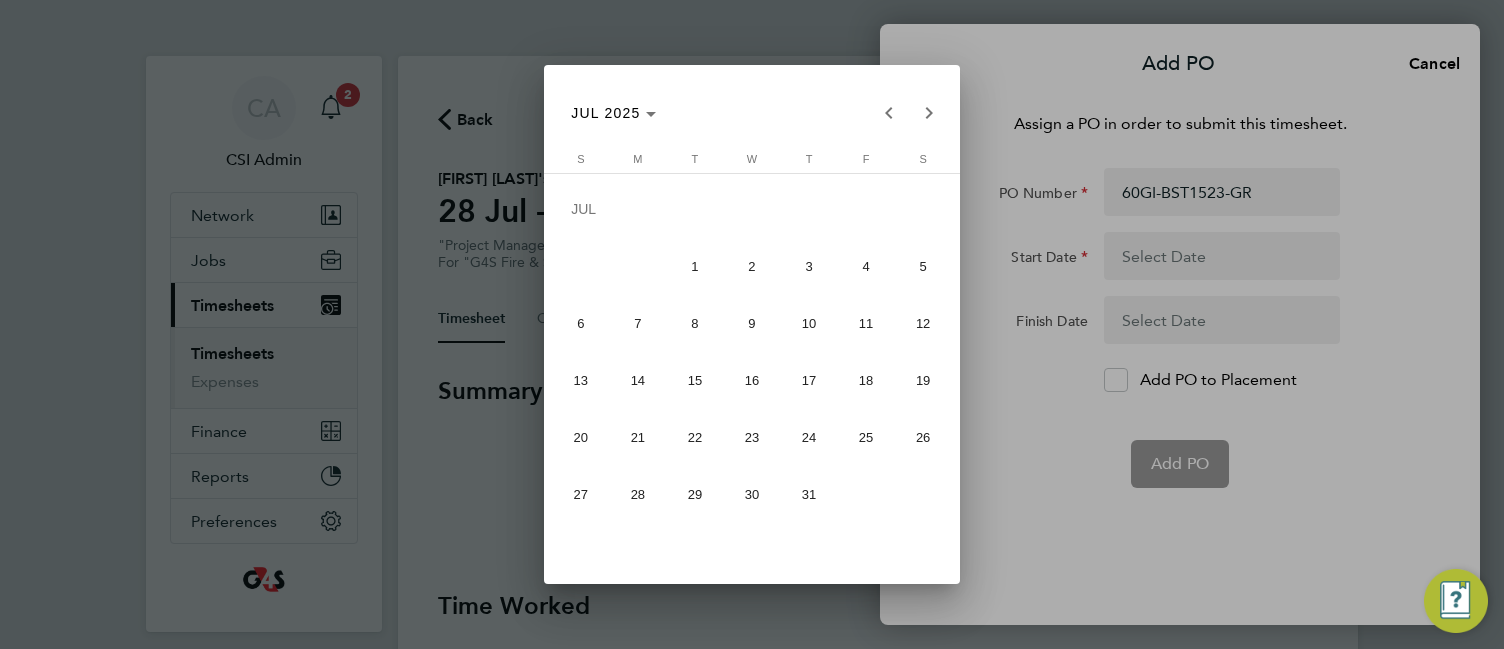 click on "28" at bounding box center [637, 494] 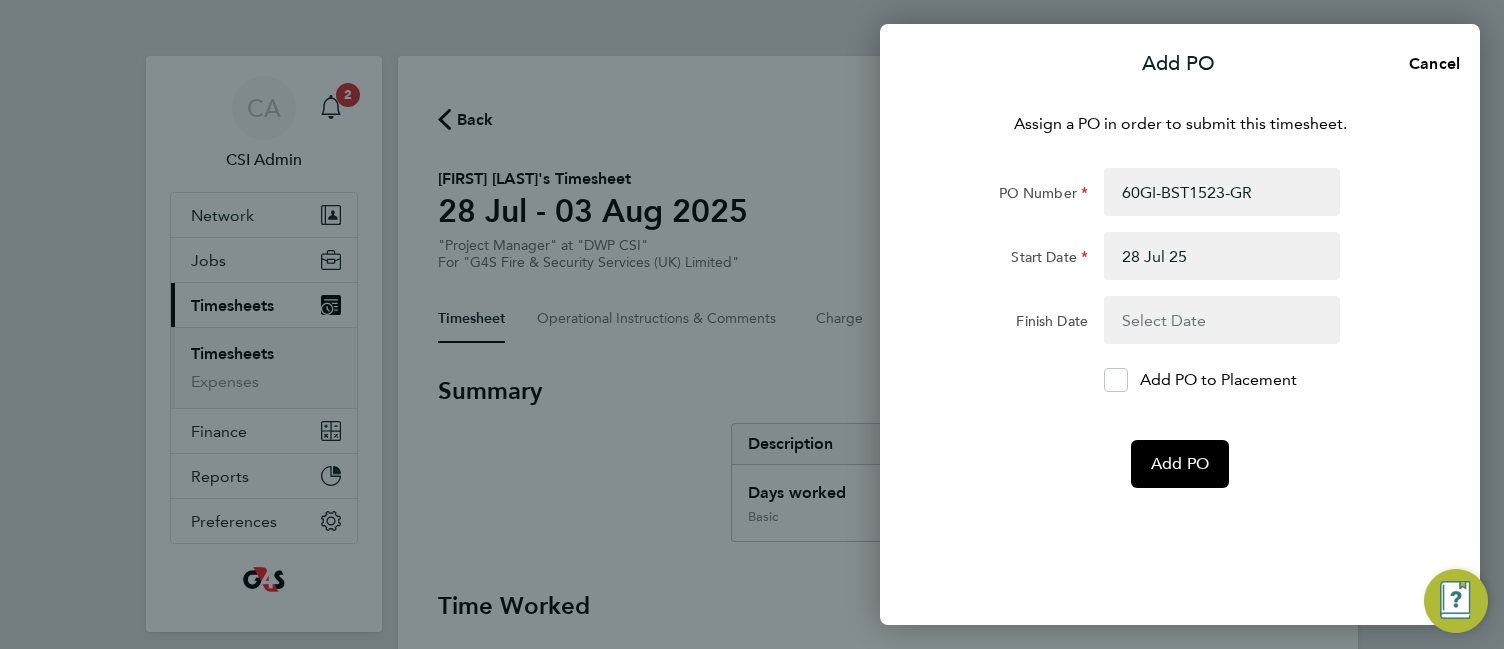 click 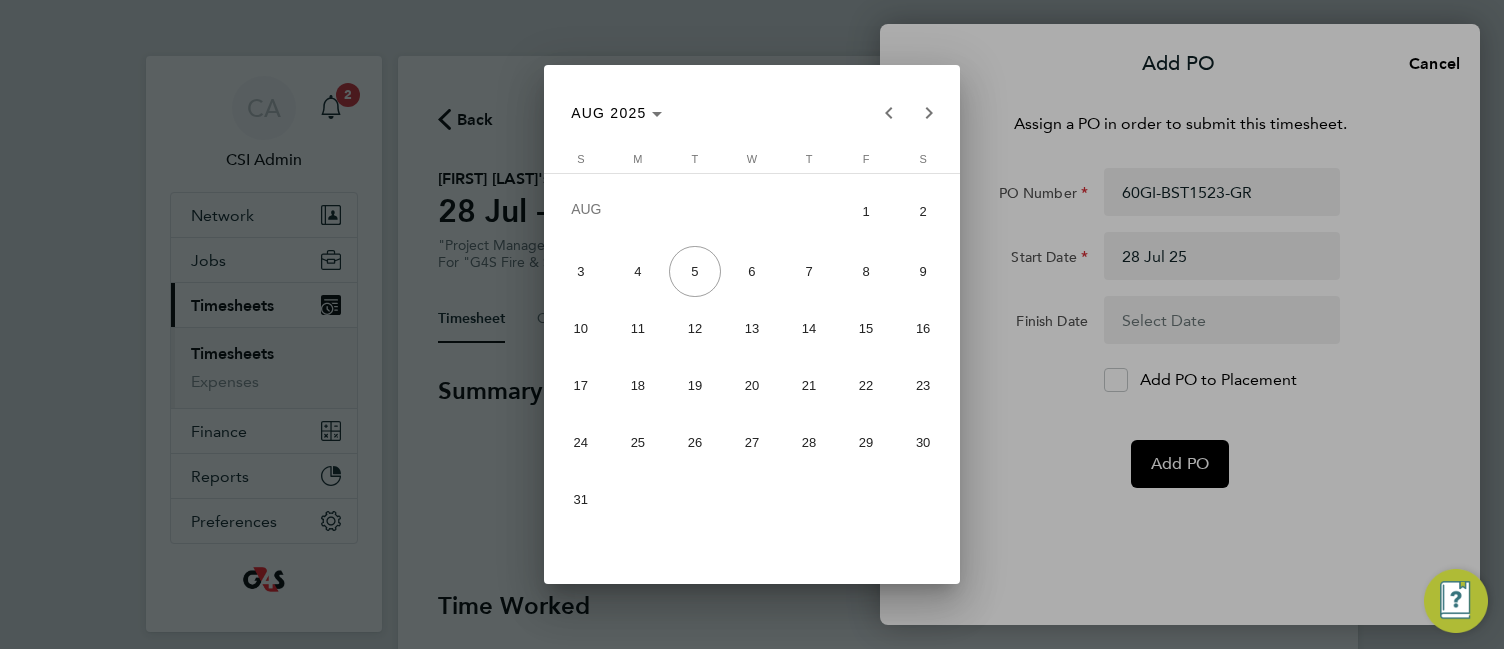 click on "3" at bounding box center [580, 271] 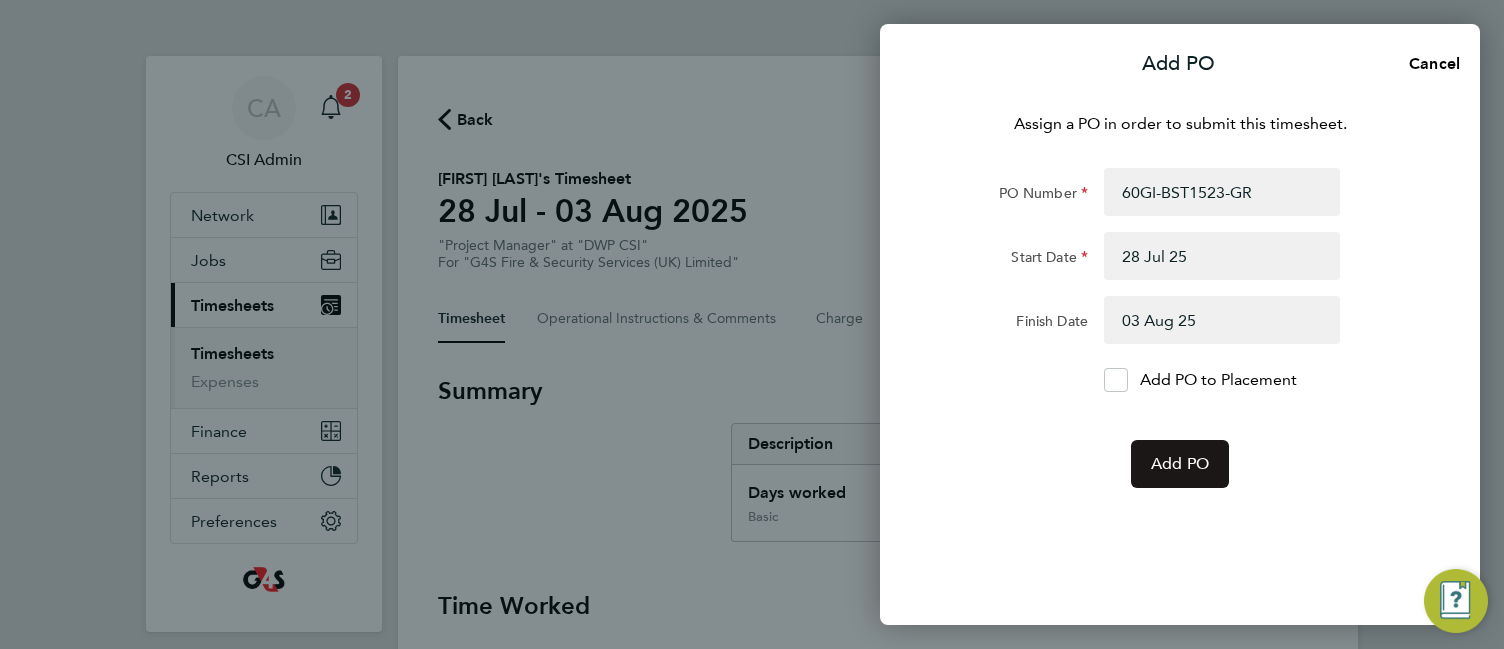 click on "Add PO" 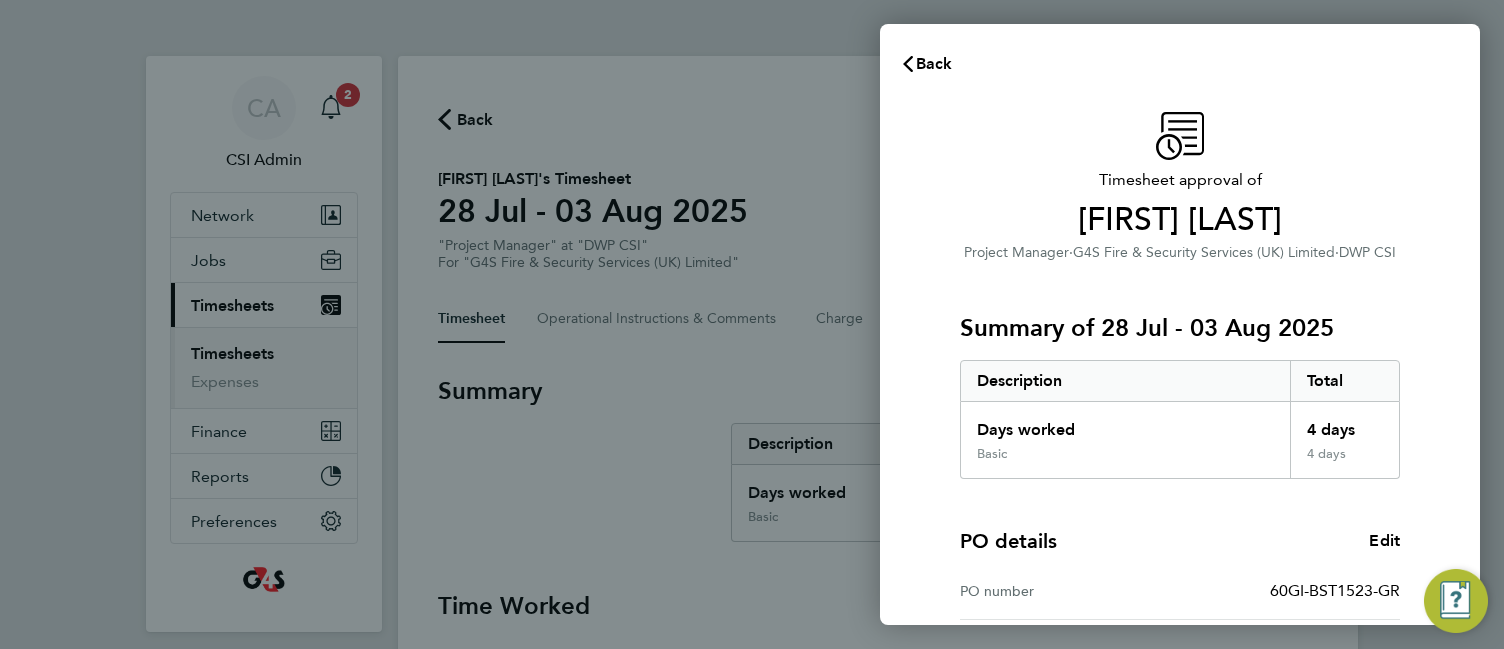 click on "PO details  Edit   PO number   60GI-BST1523-GR   Start date   28 Jul 2025   Finish date   03 Aug 2025" 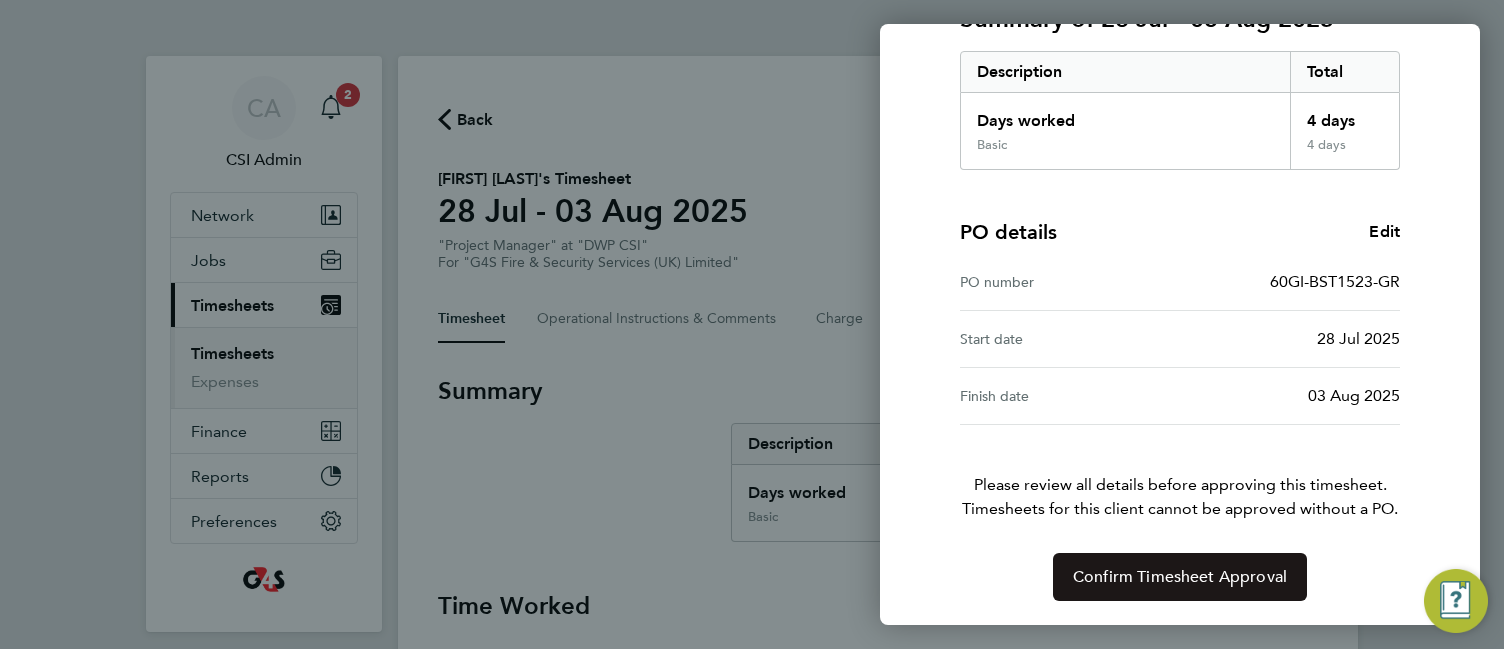 click on "Confirm Timesheet Approval" 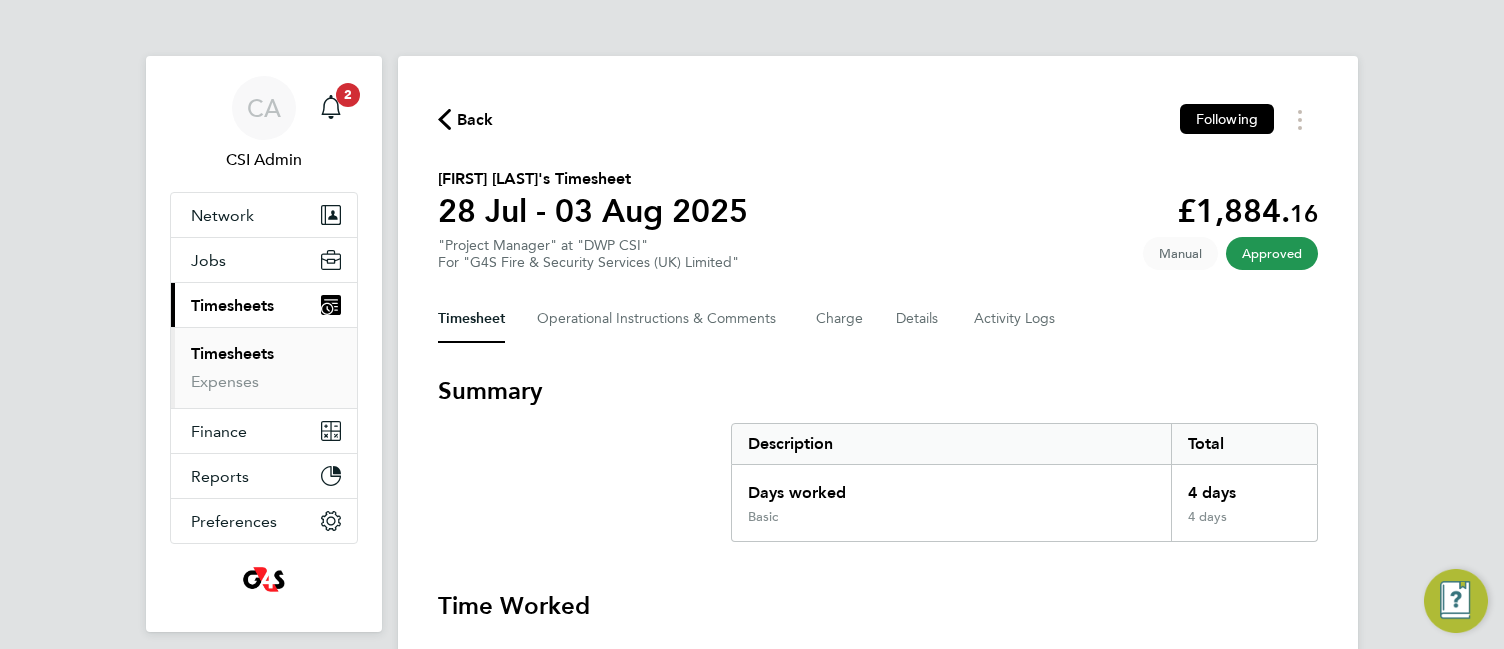 click on "Back" 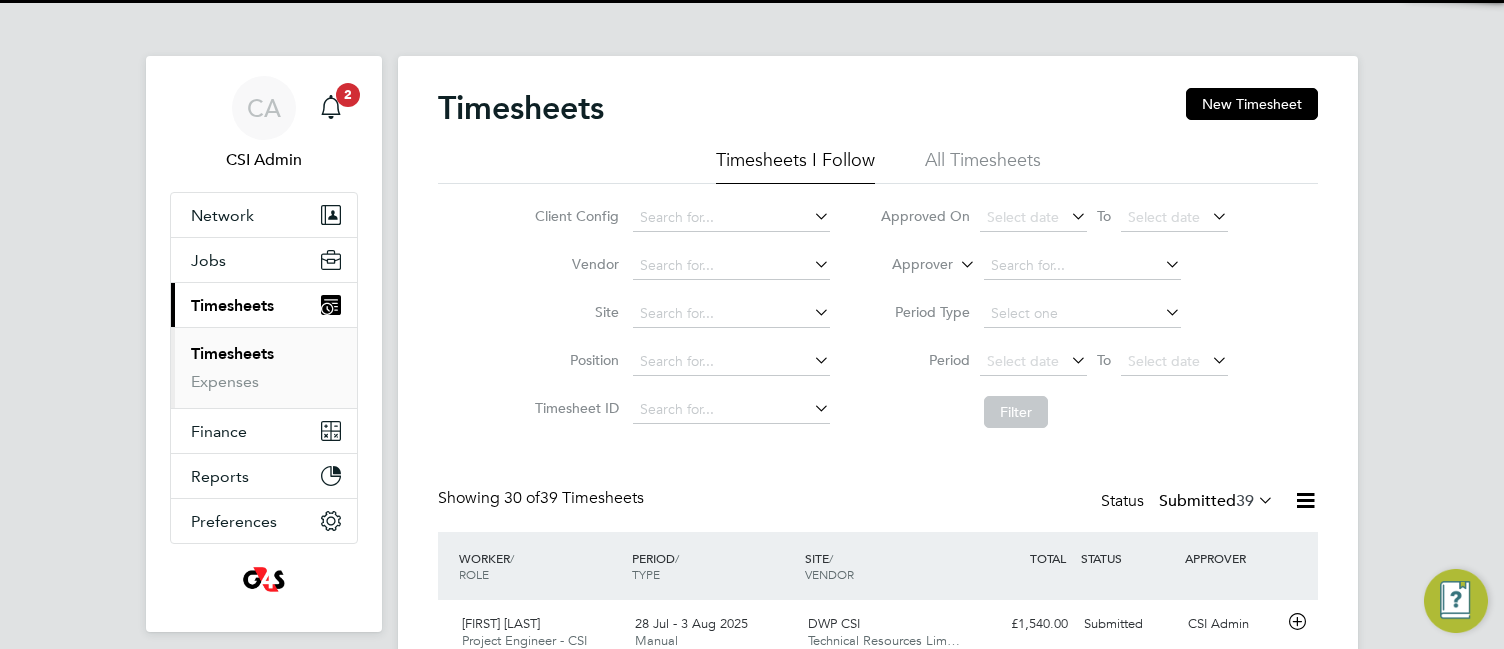 scroll, scrollTop: 10, scrollLeft: 10, axis: both 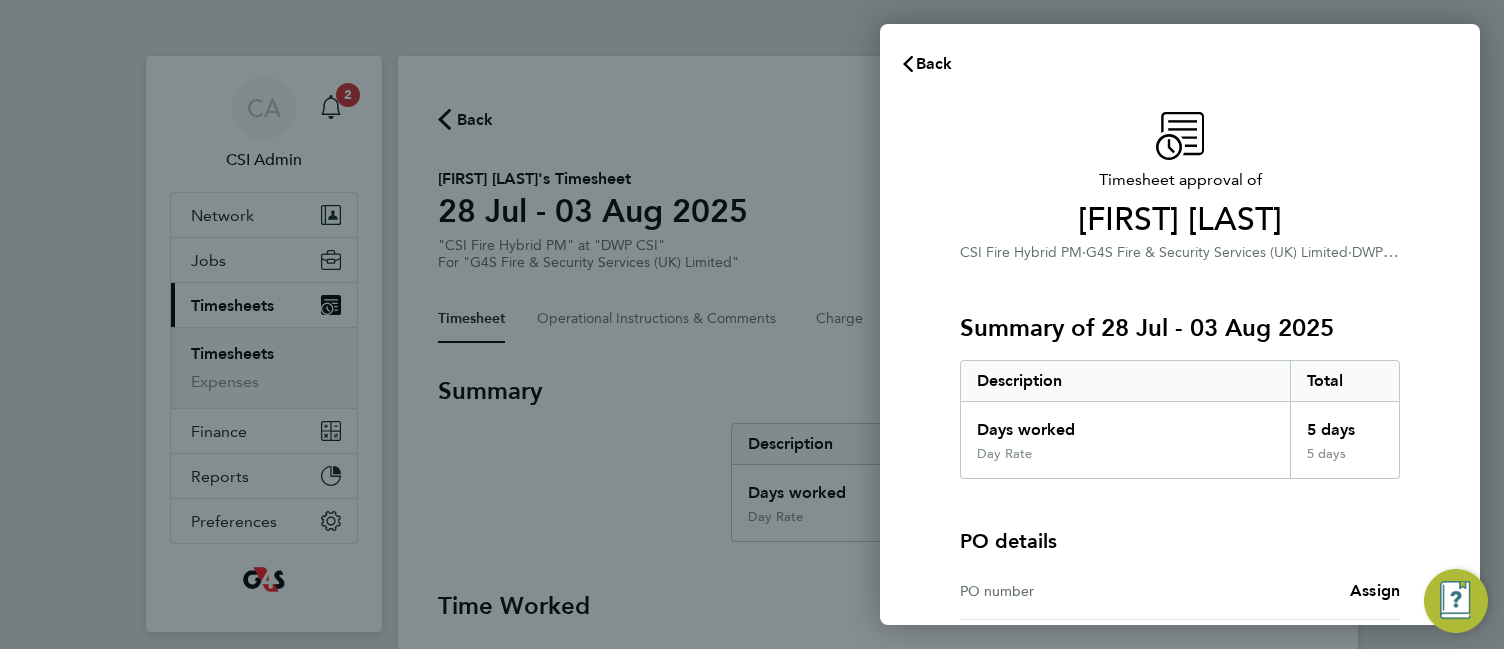 click on "Description" 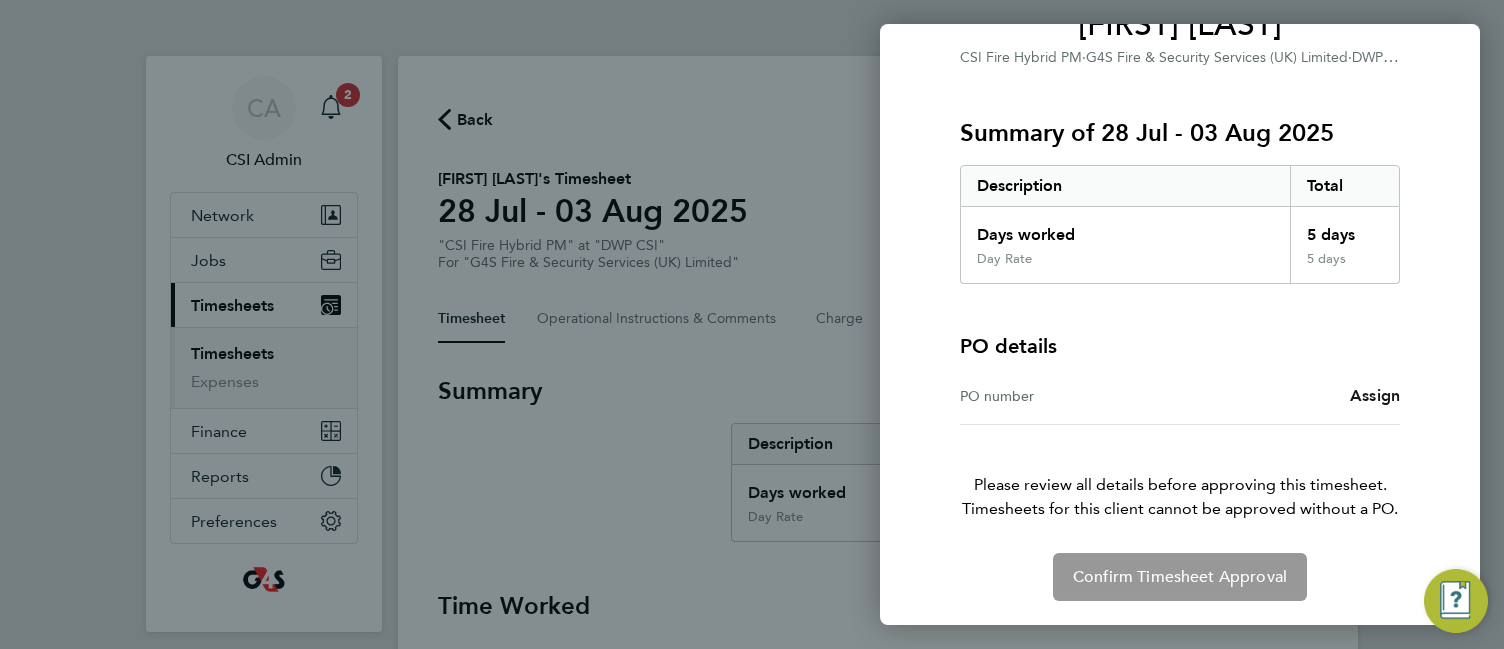 click on "Assign" at bounding box center [1375, 395] 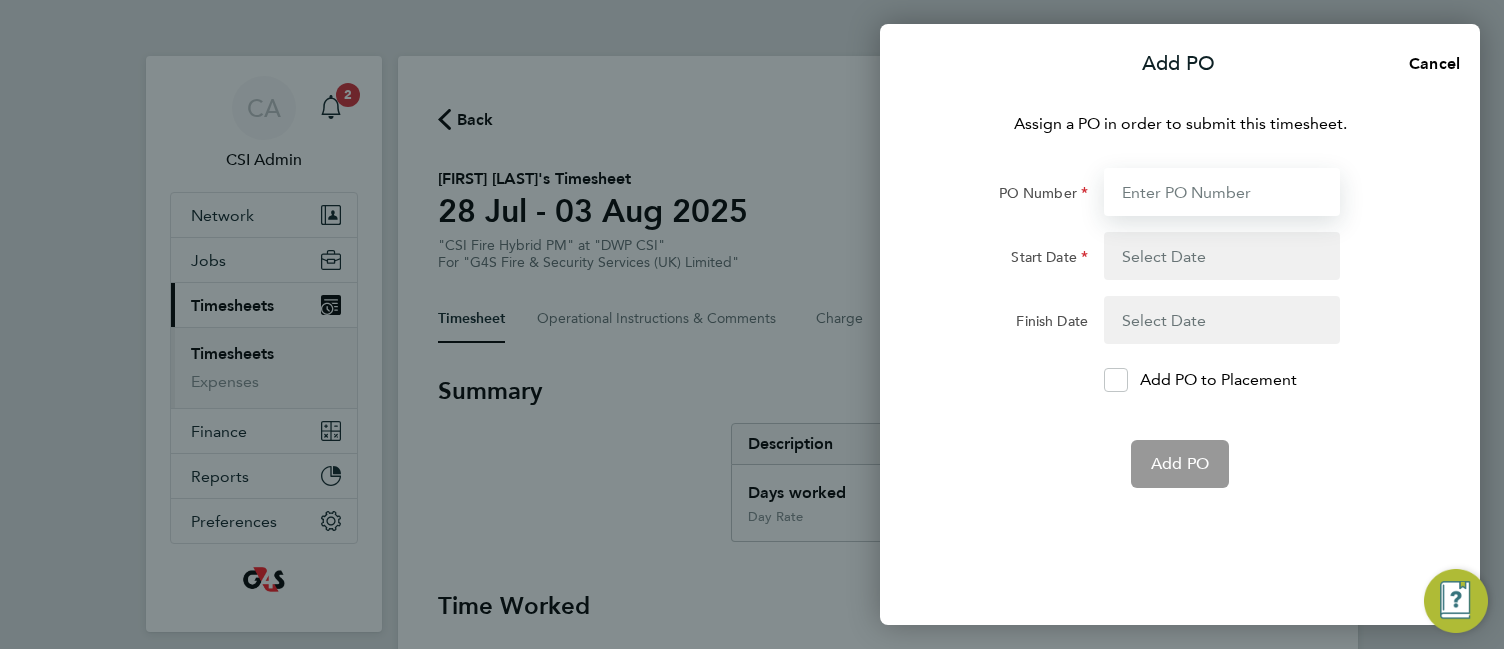click on "PO Number" at bounding box center [1222, 192] 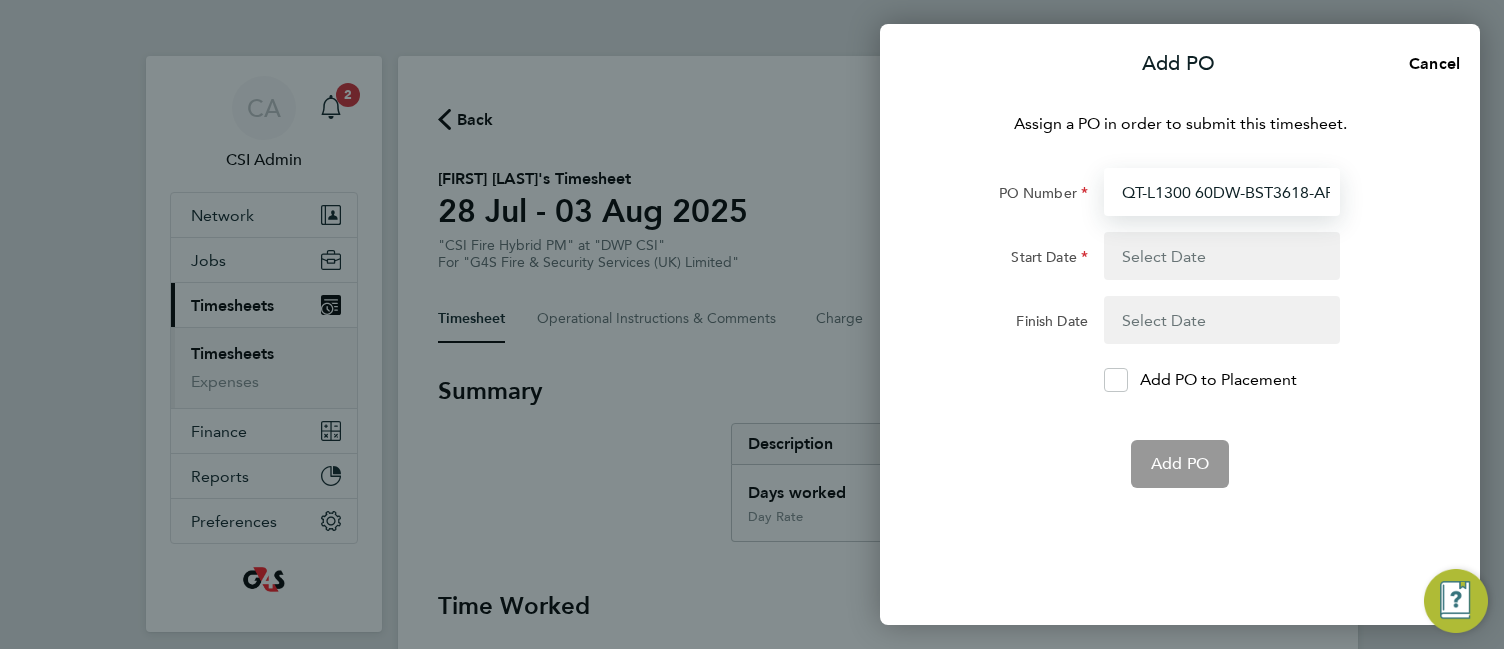 scroll, scrollTop: 0, scrollLeft: 6, axis: horizontal 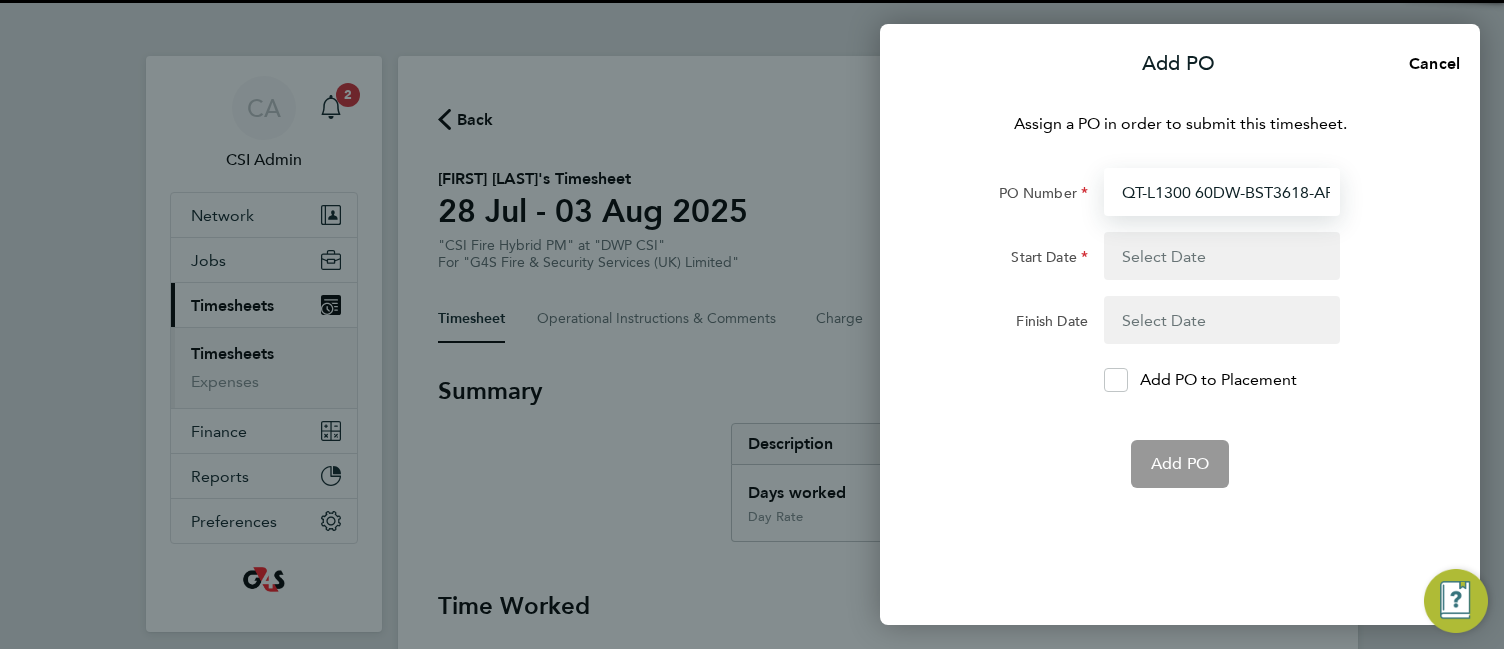 drag, startPoint x: 1193, startPoint y: 188, endPoint x: 773, endPoint y: 187, distance: 420.0012 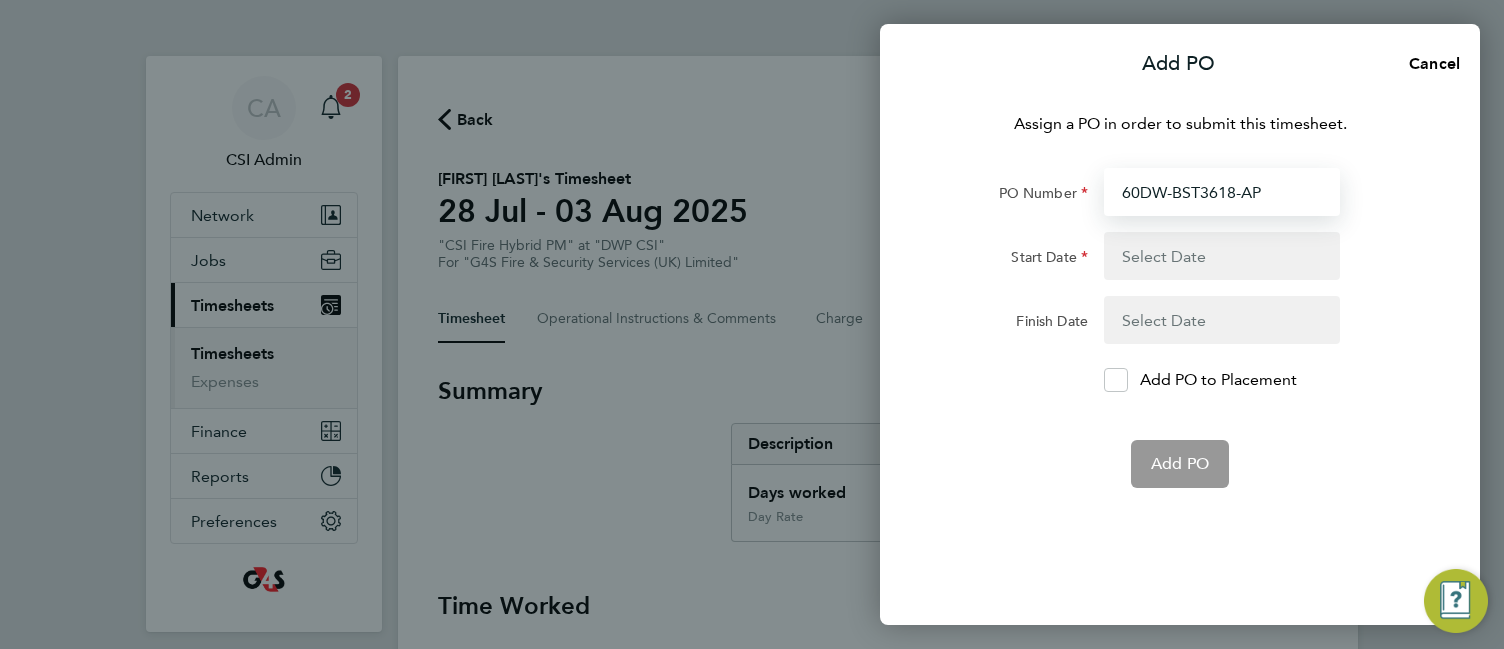 type on "60DW-BST3618-AP" 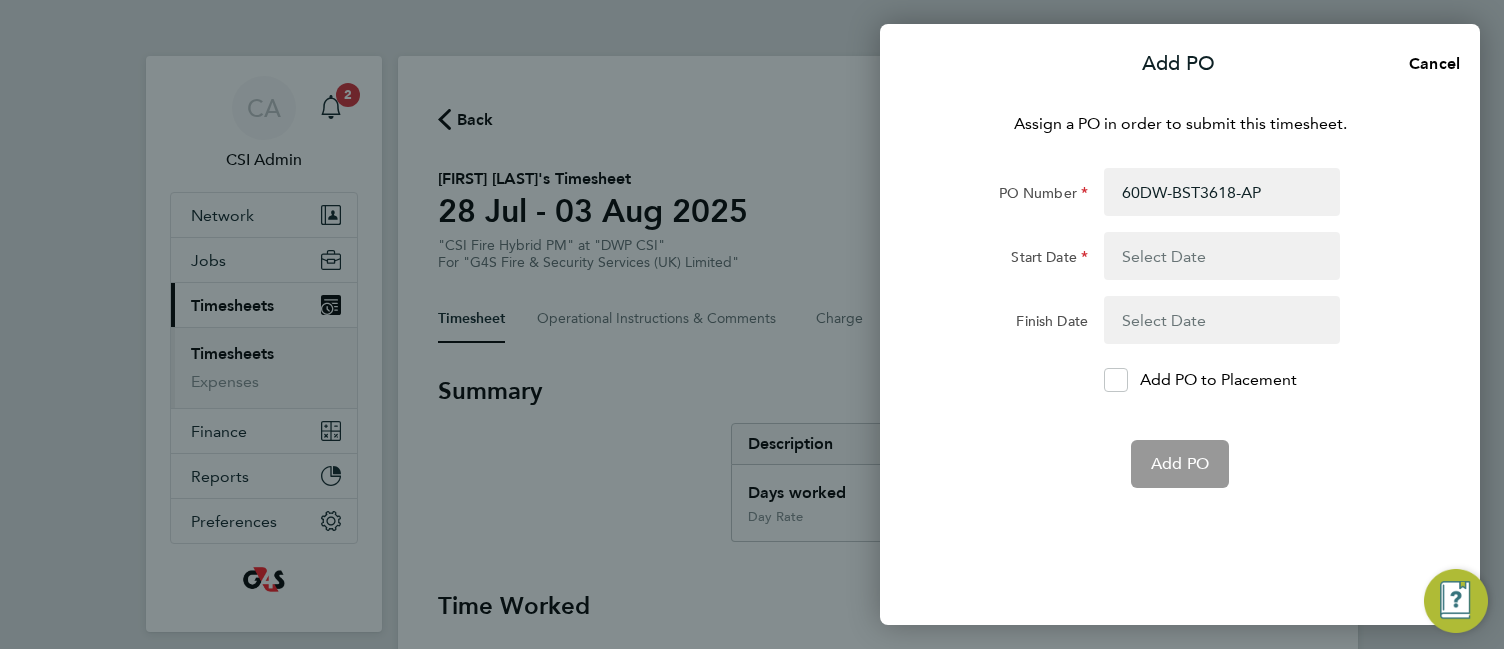 click 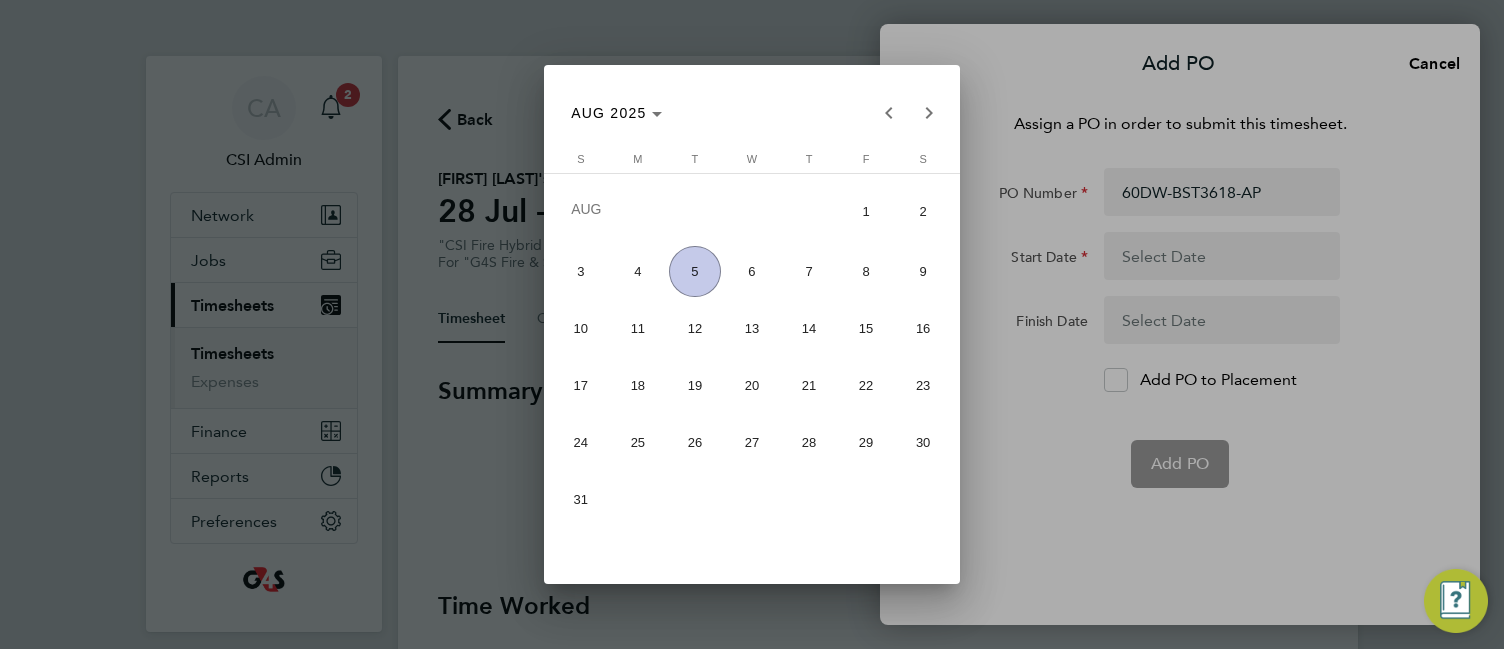 type 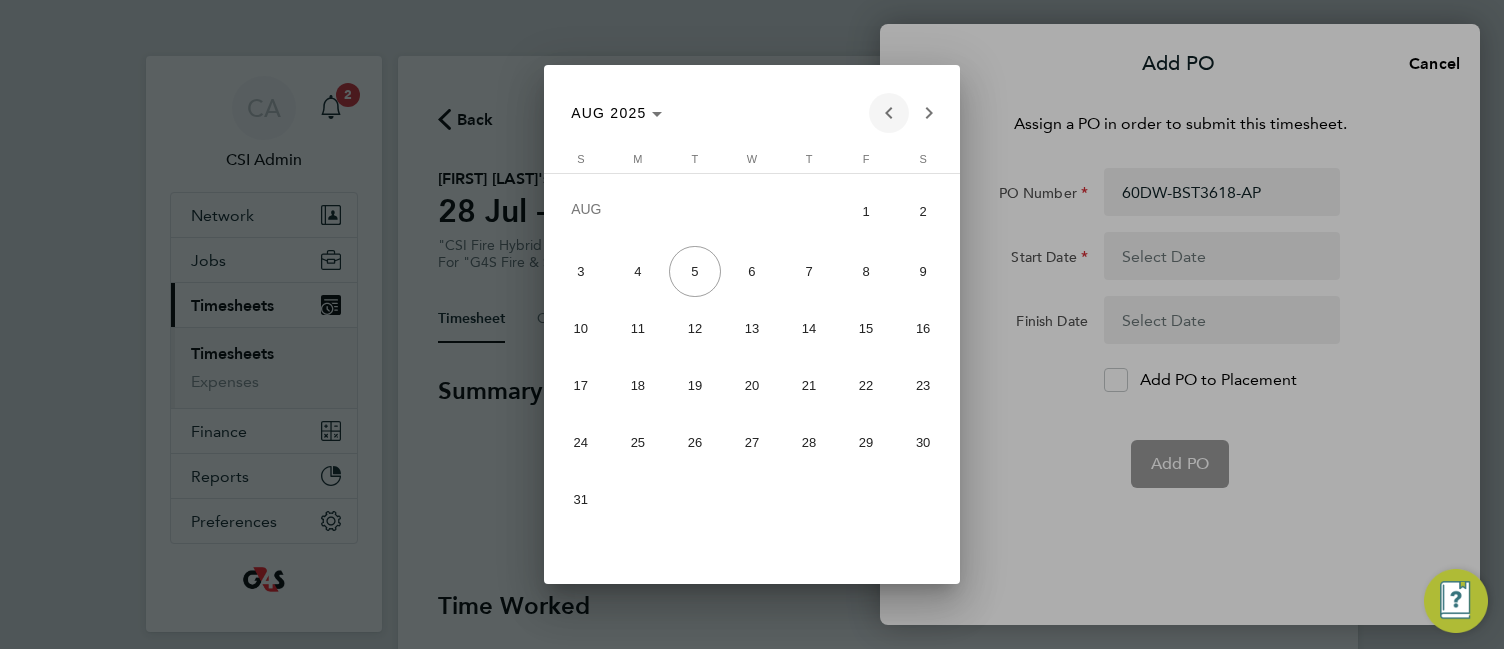 click at bounding box center [889, 113] 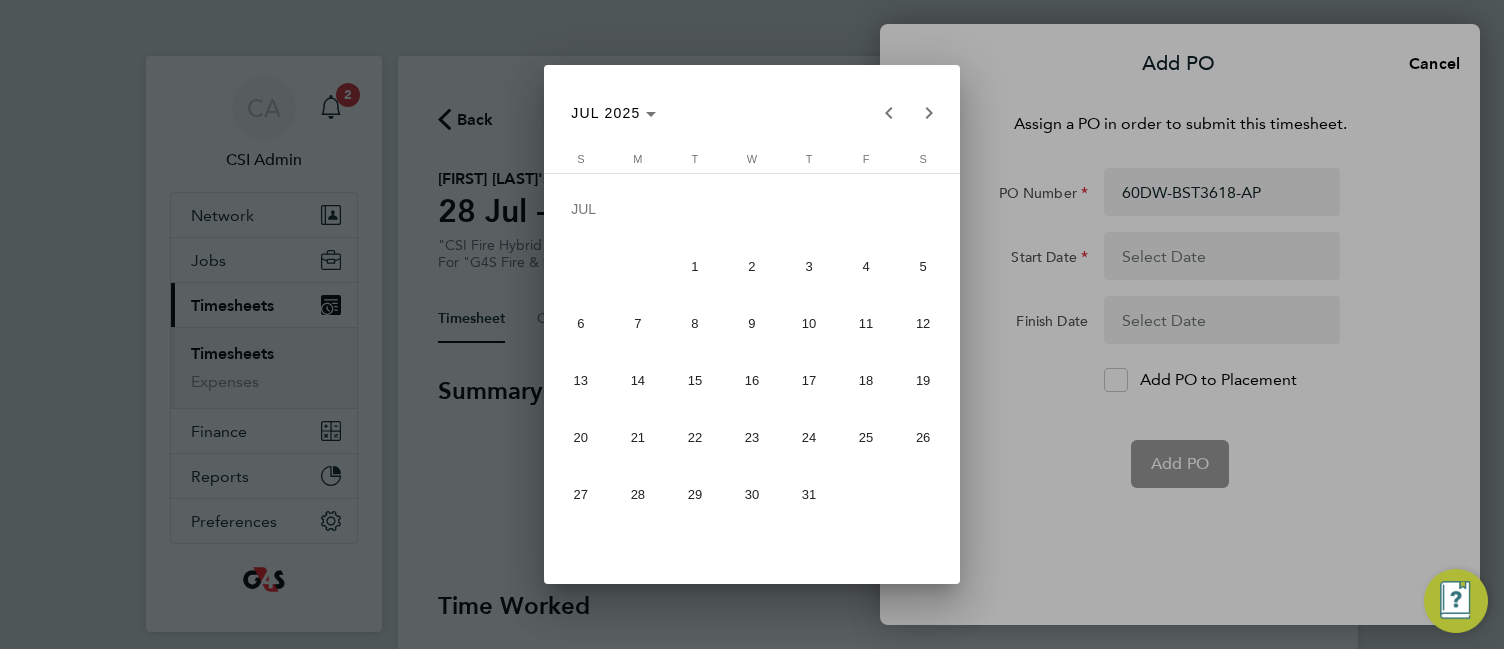 click on "28" at bounding box center [637, 494] 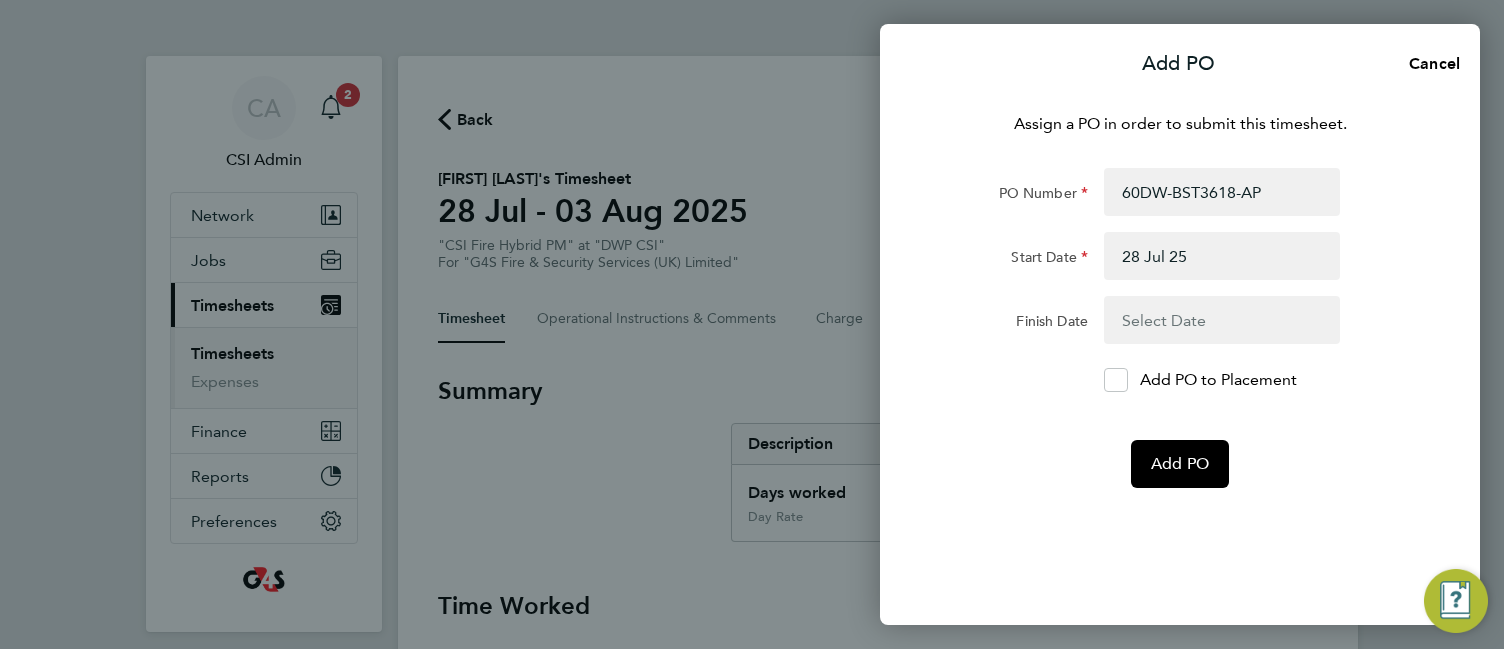 click 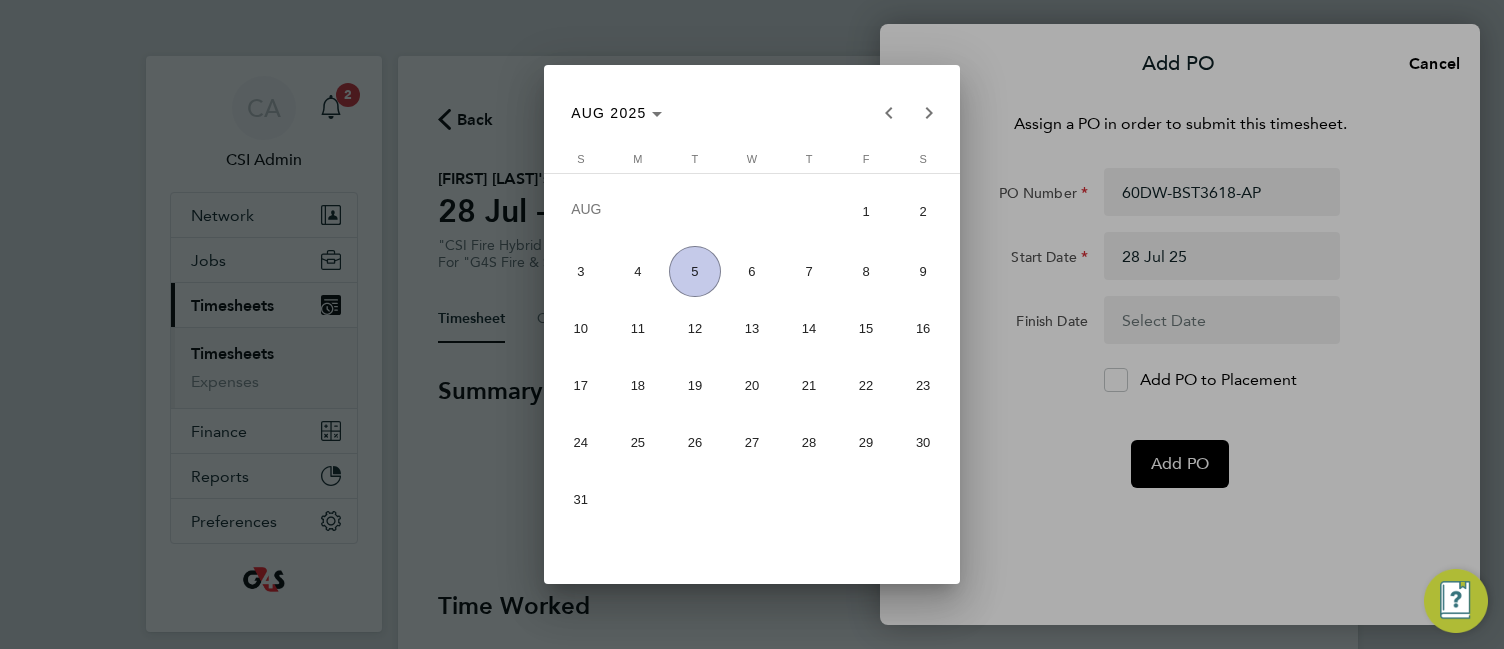 click on "3" at bounding box center (580, 271) 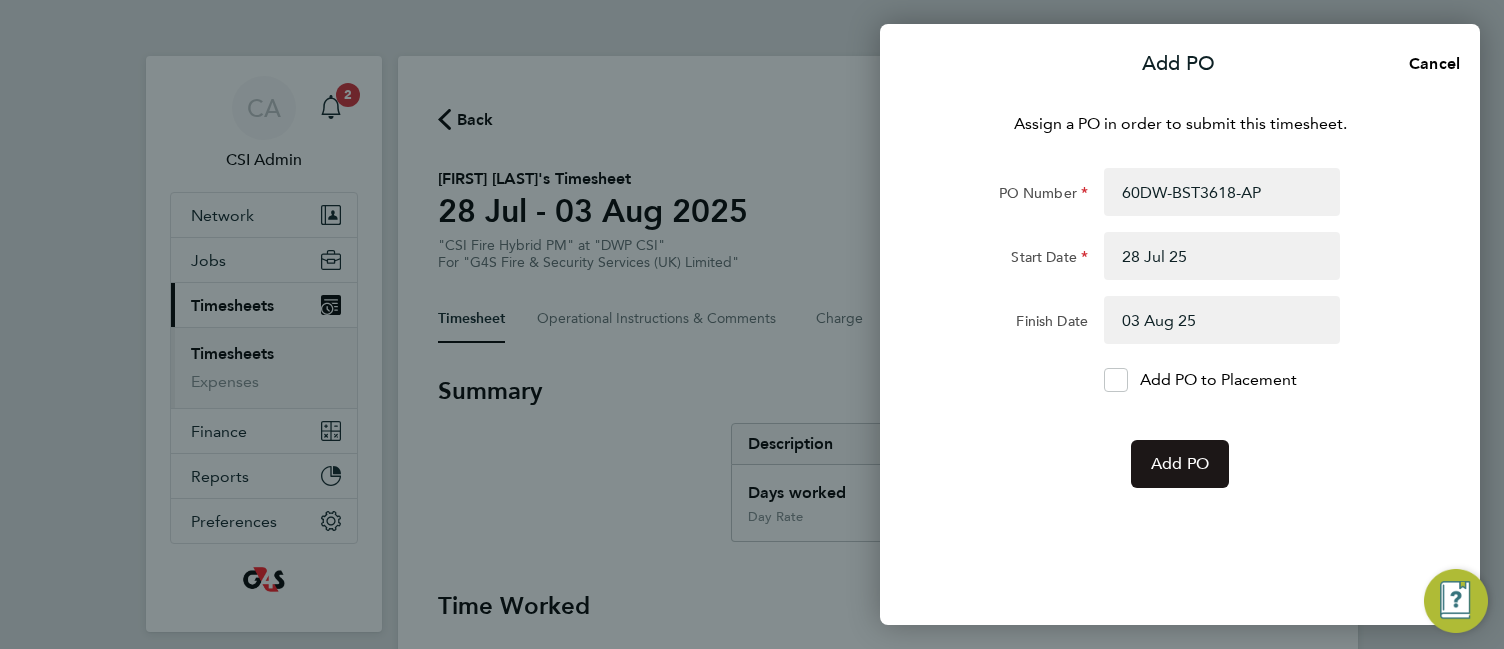 click on "Add PO" 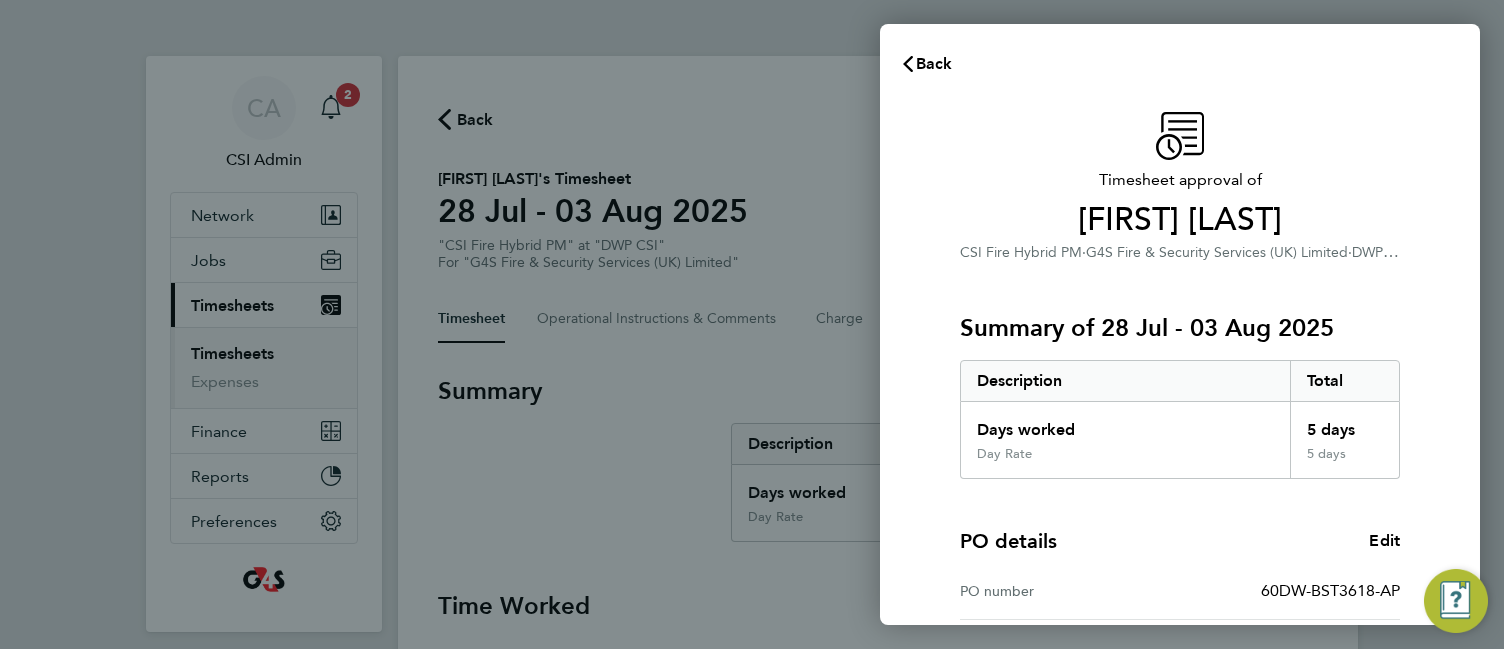 type 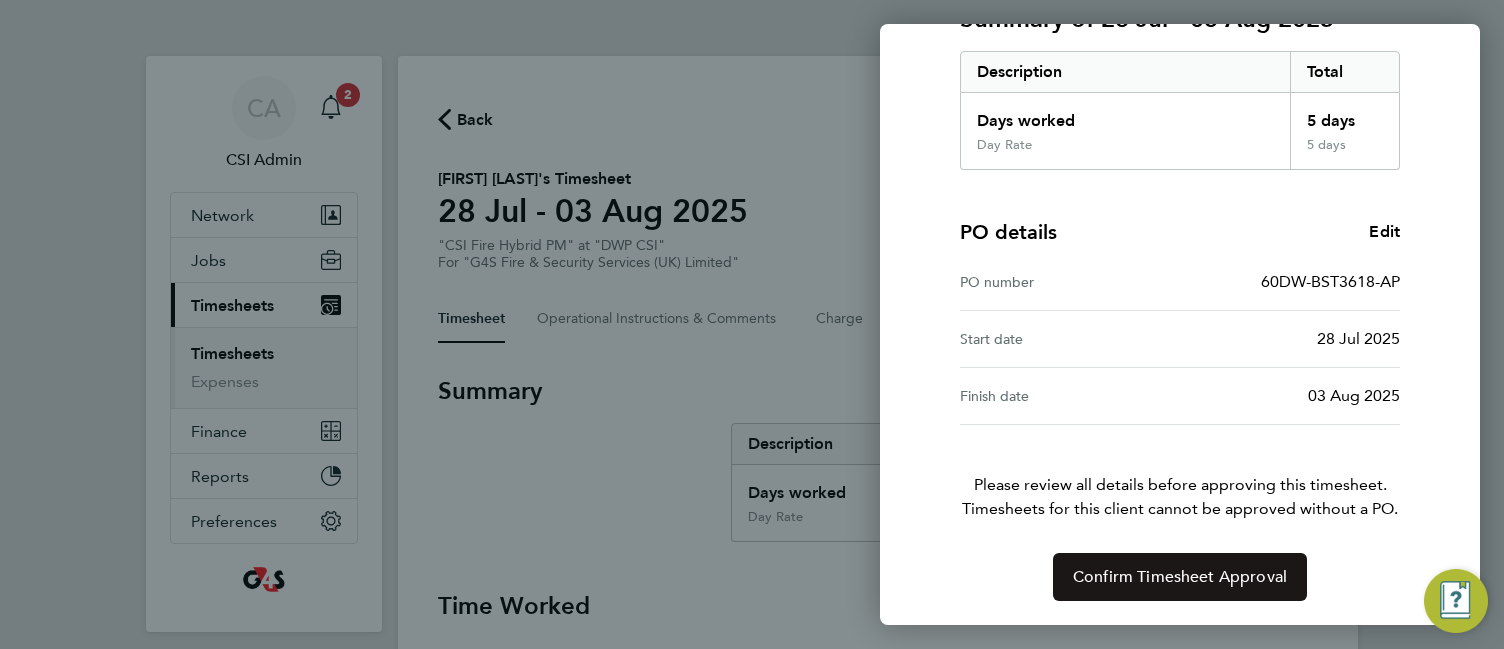 click on "Confirm Timesheet Approval" 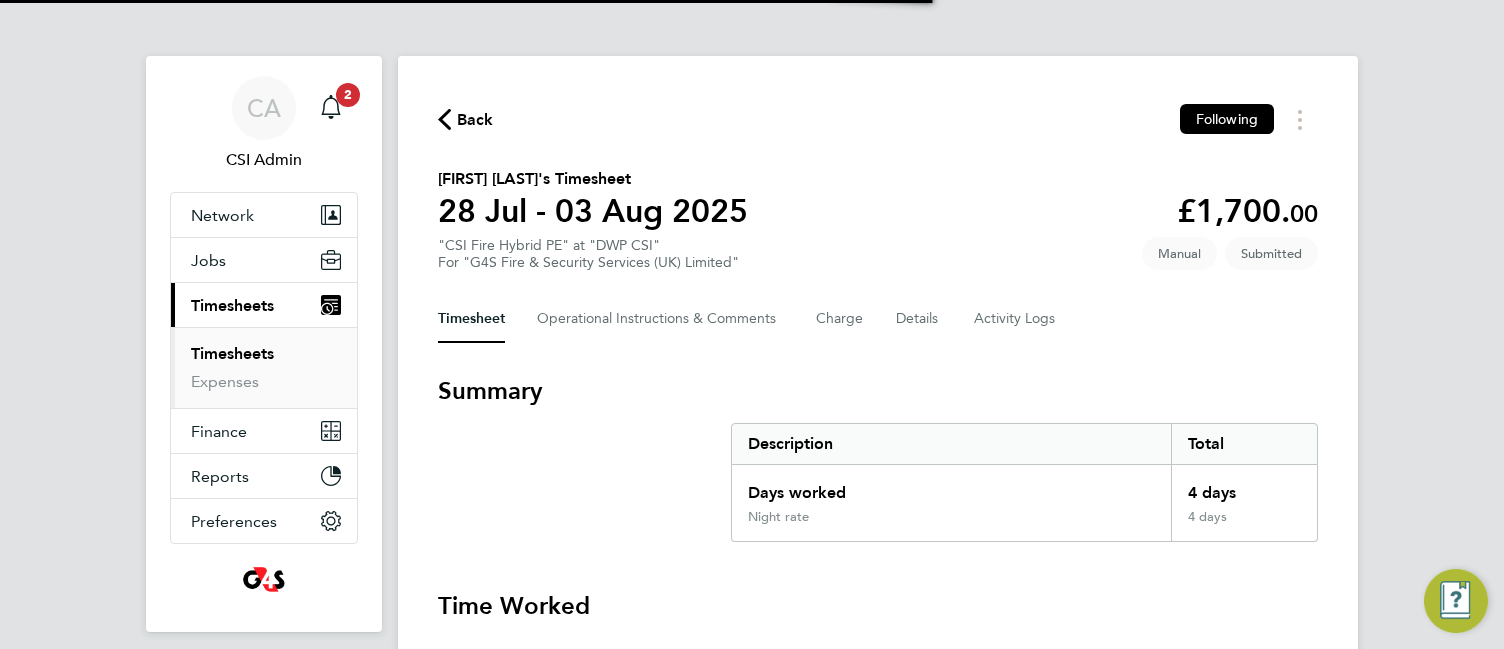 scroll, scrollTop: 0, scrollLeft: 0, axis: both 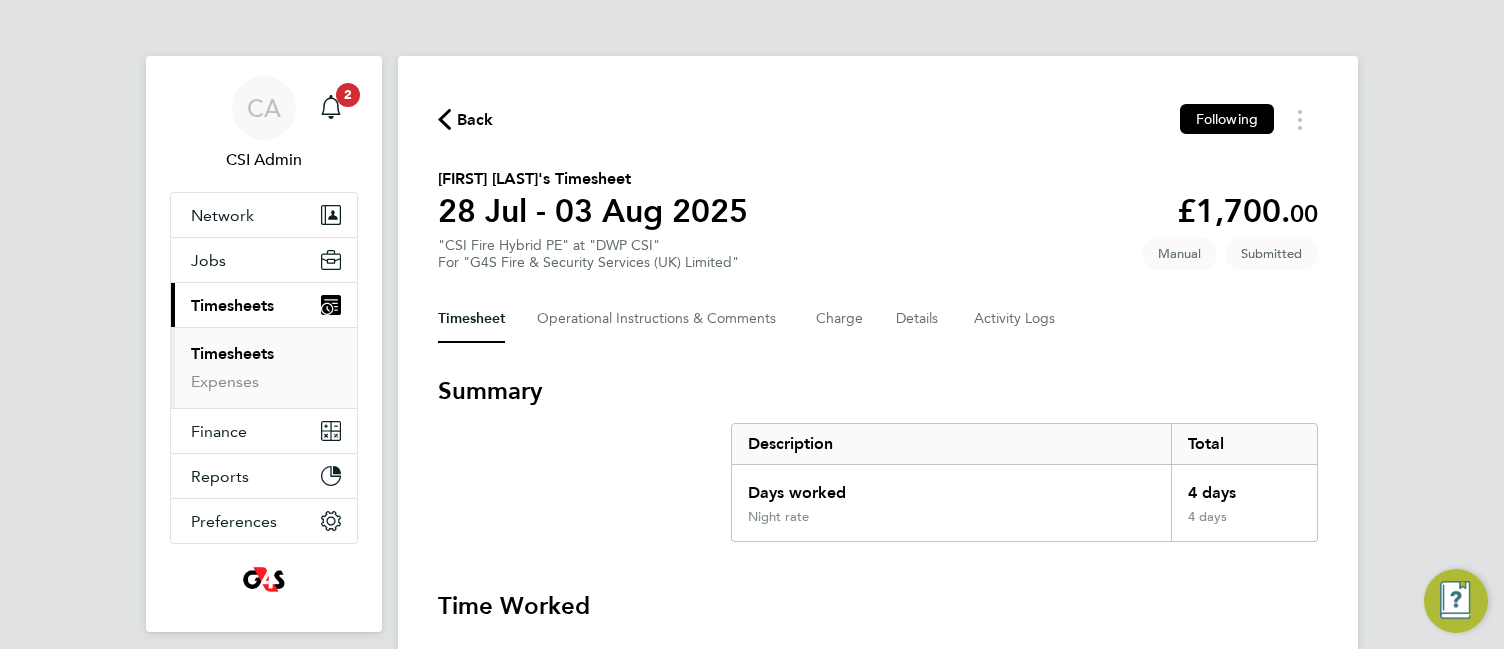 click on "Summary" at bounding box center [878, 391] 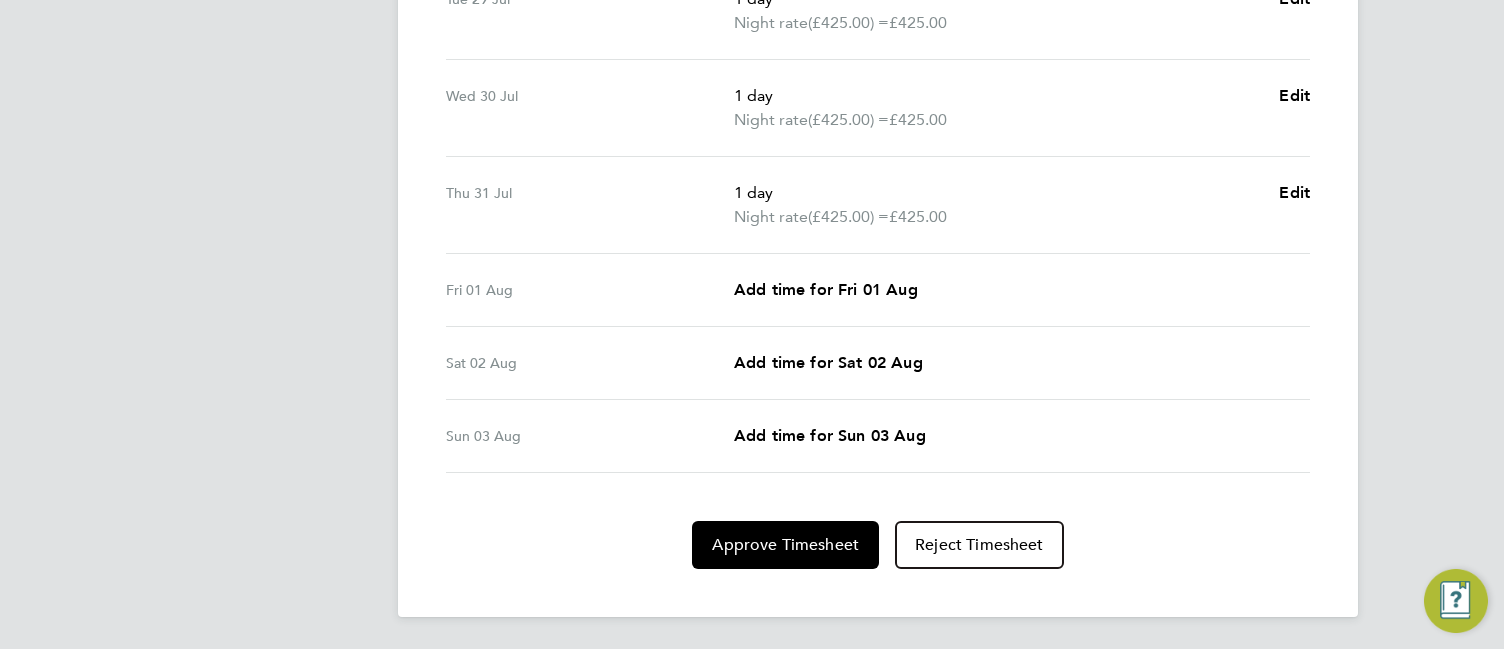 scroll, scrollTop: 205, scrollLeft: 0, axis: vertical 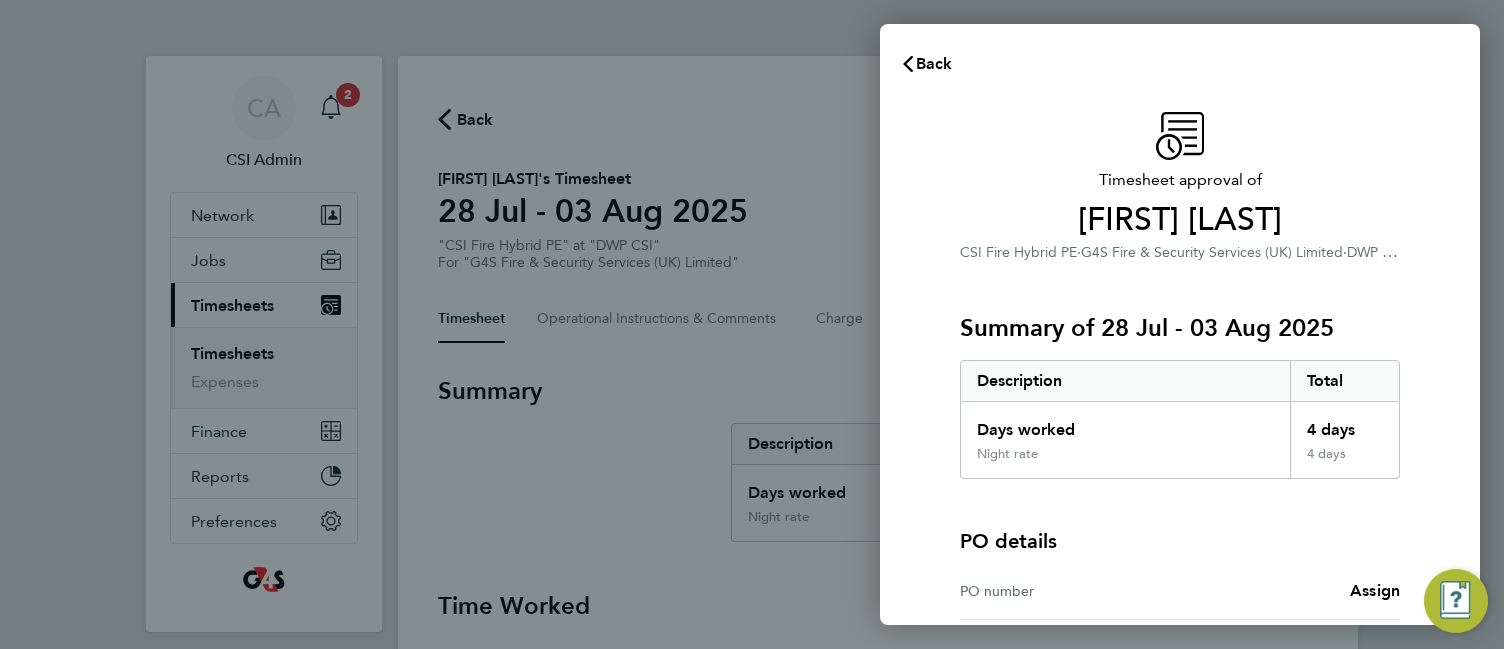 click on "Timesheet approval of" 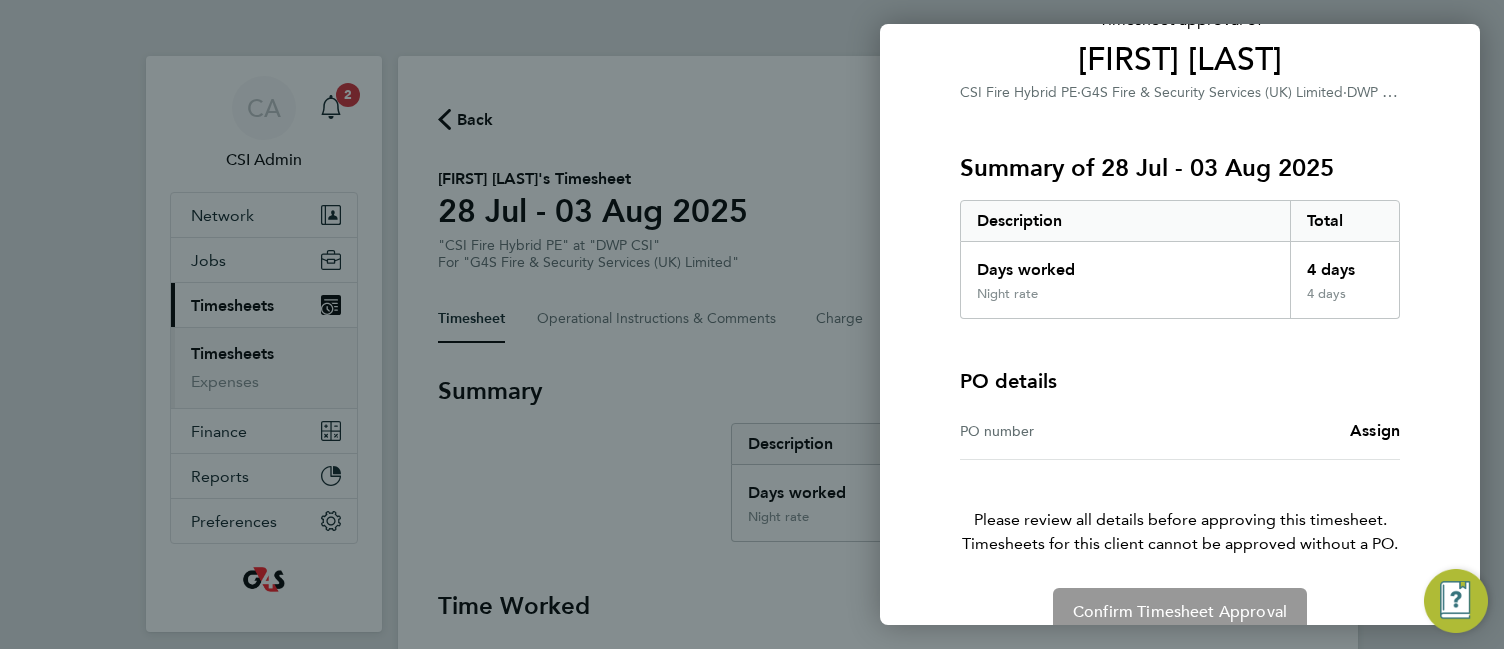 scroll, scrollTop: 195, scrollLeft: 0, axis: vertical 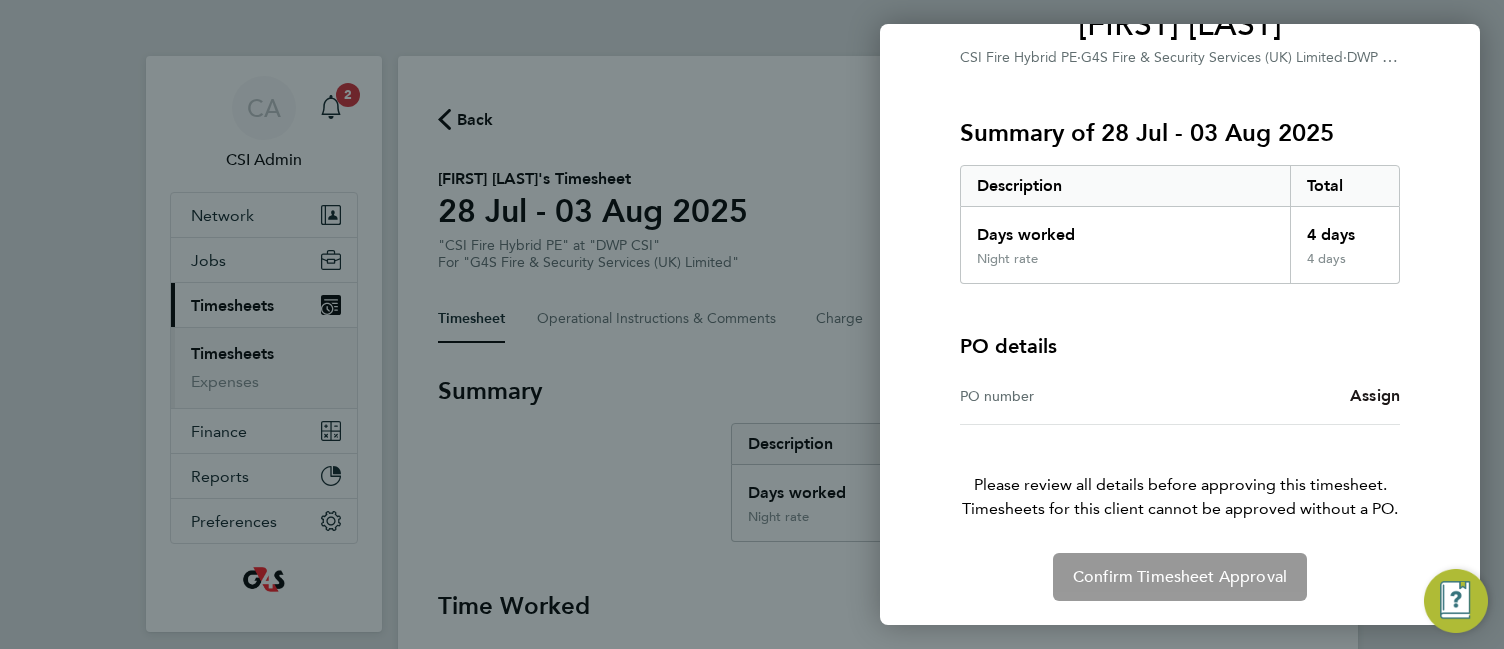 click on "Assign" at bounding box center (1375, 395) 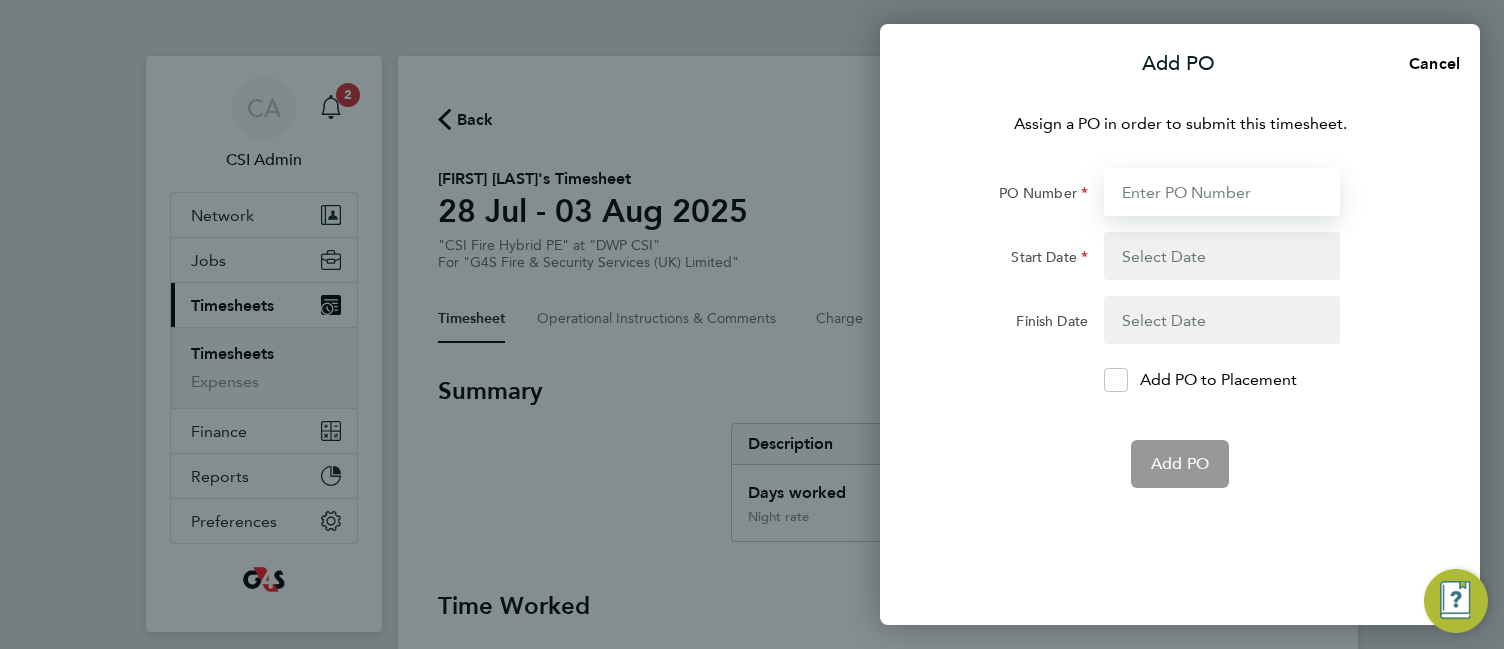click on "PO Number" at bounding box center [1222, 192] 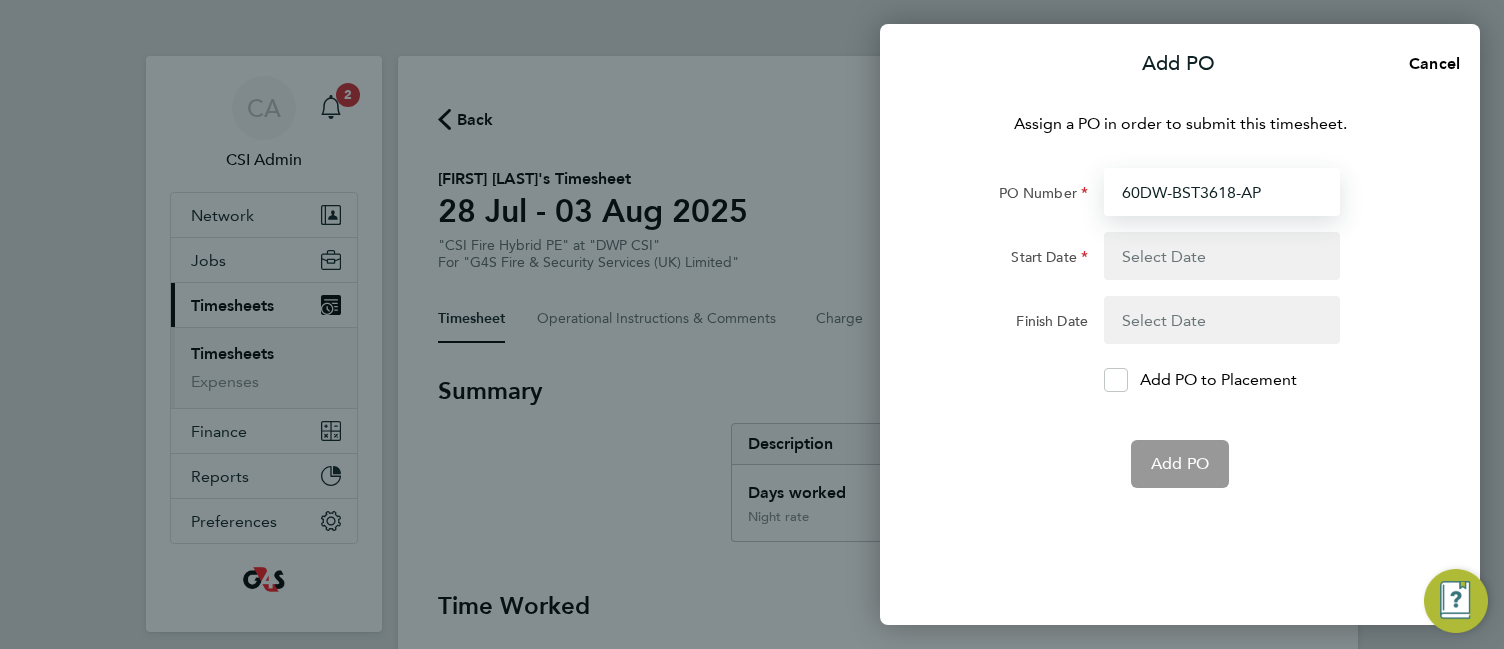 type on "28 Jul 25" 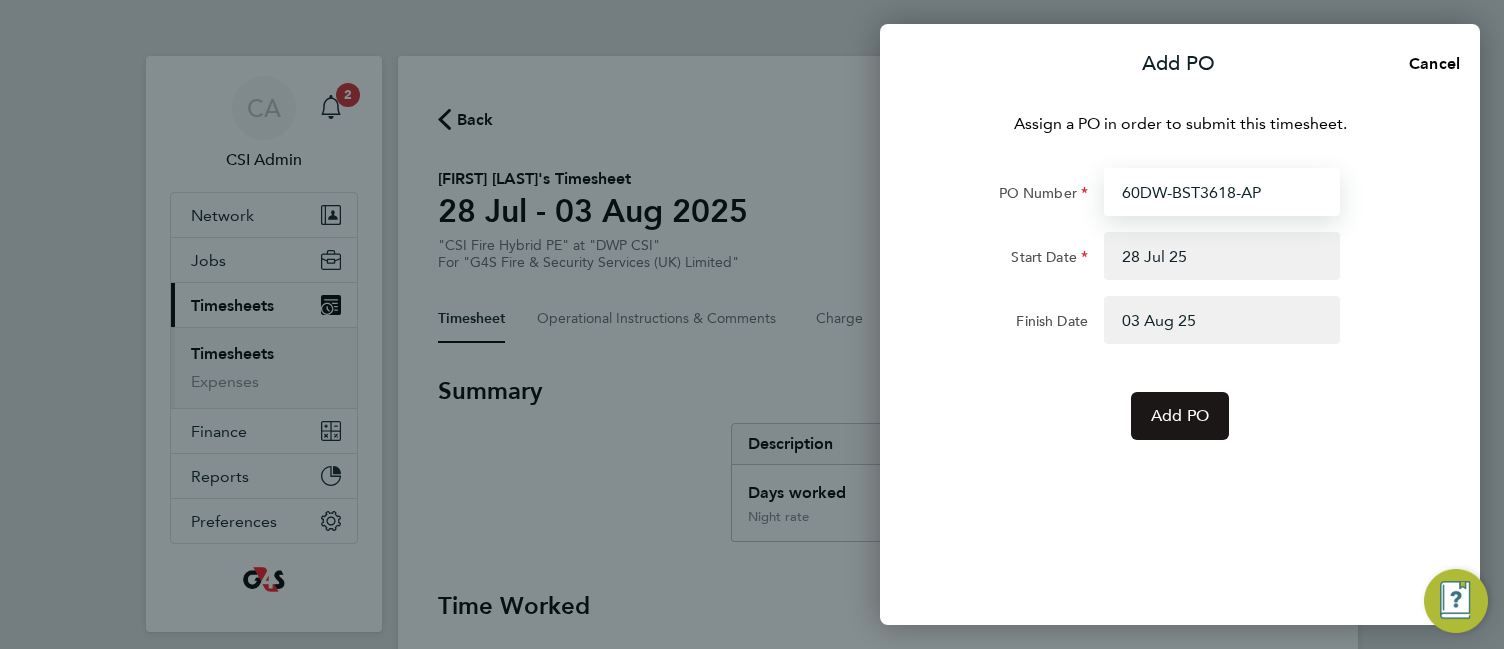 type on "60DW-BST3618-AP" 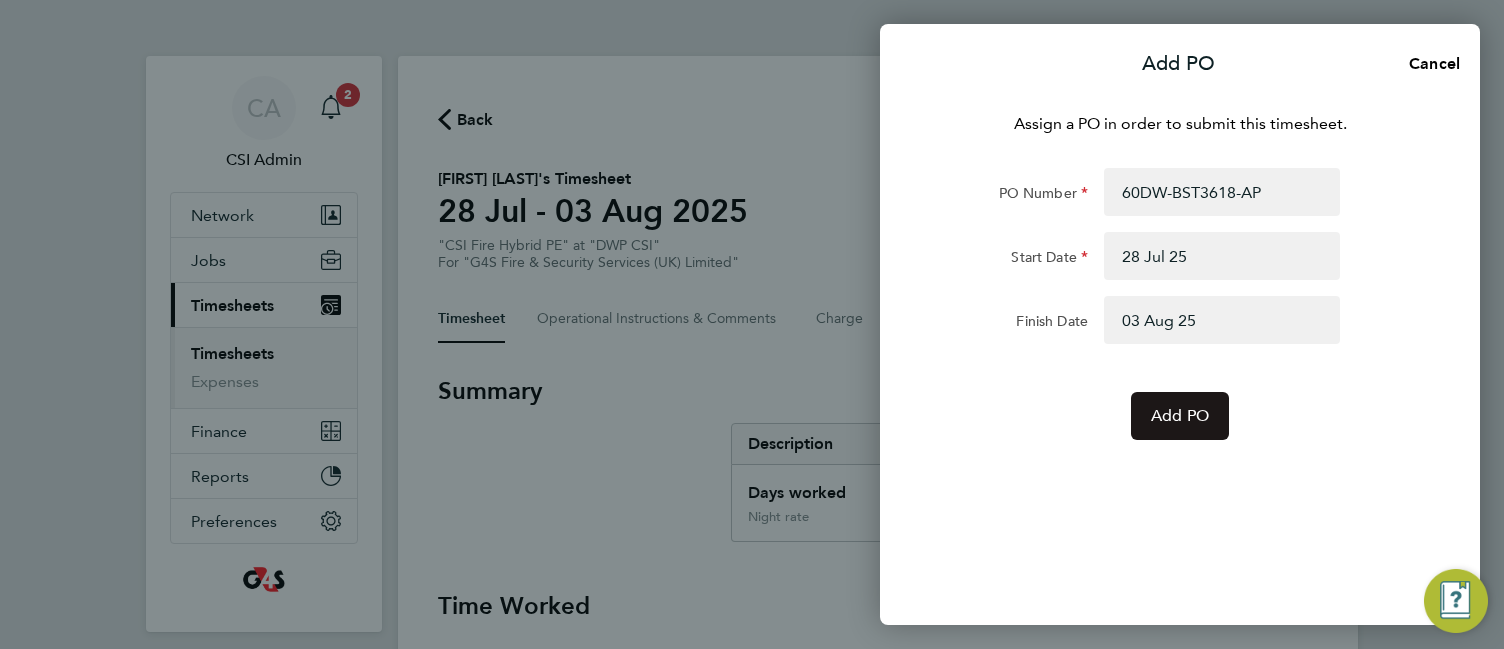click on "Add PO" 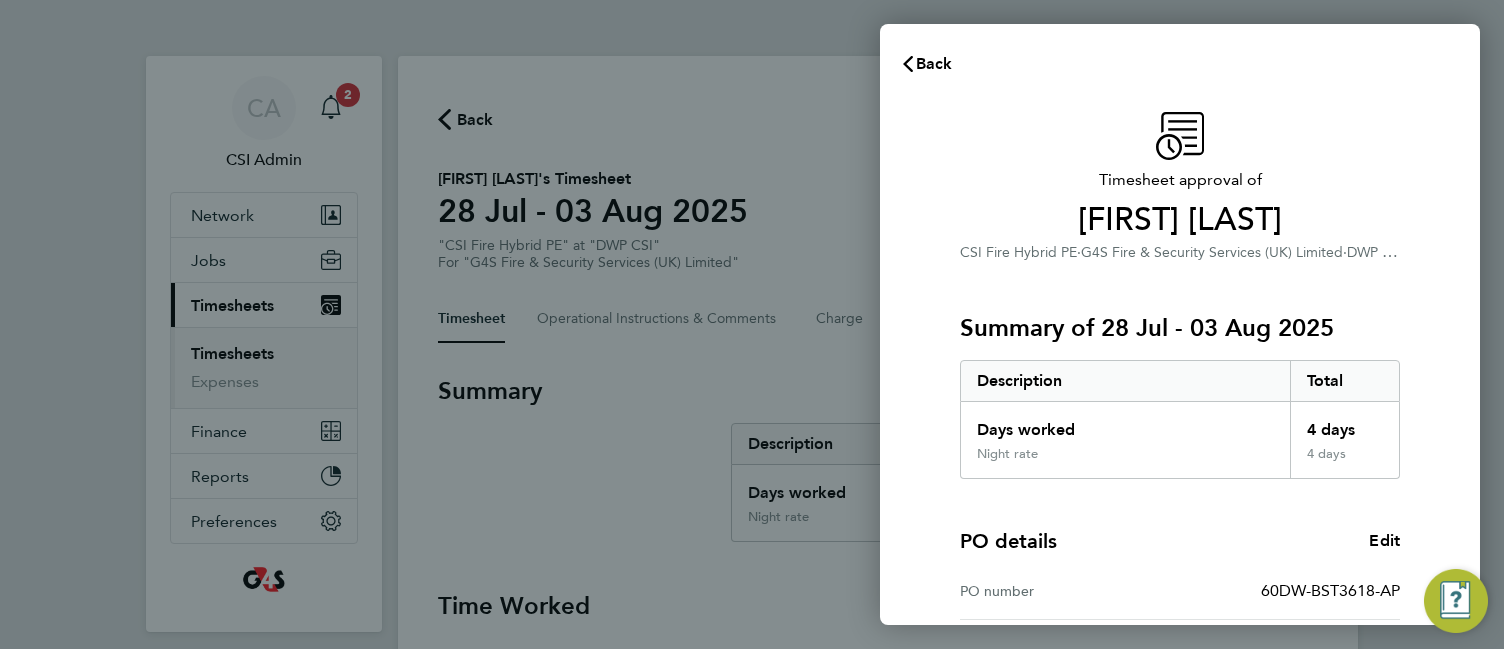 click on "[FIRST] [LAST]" 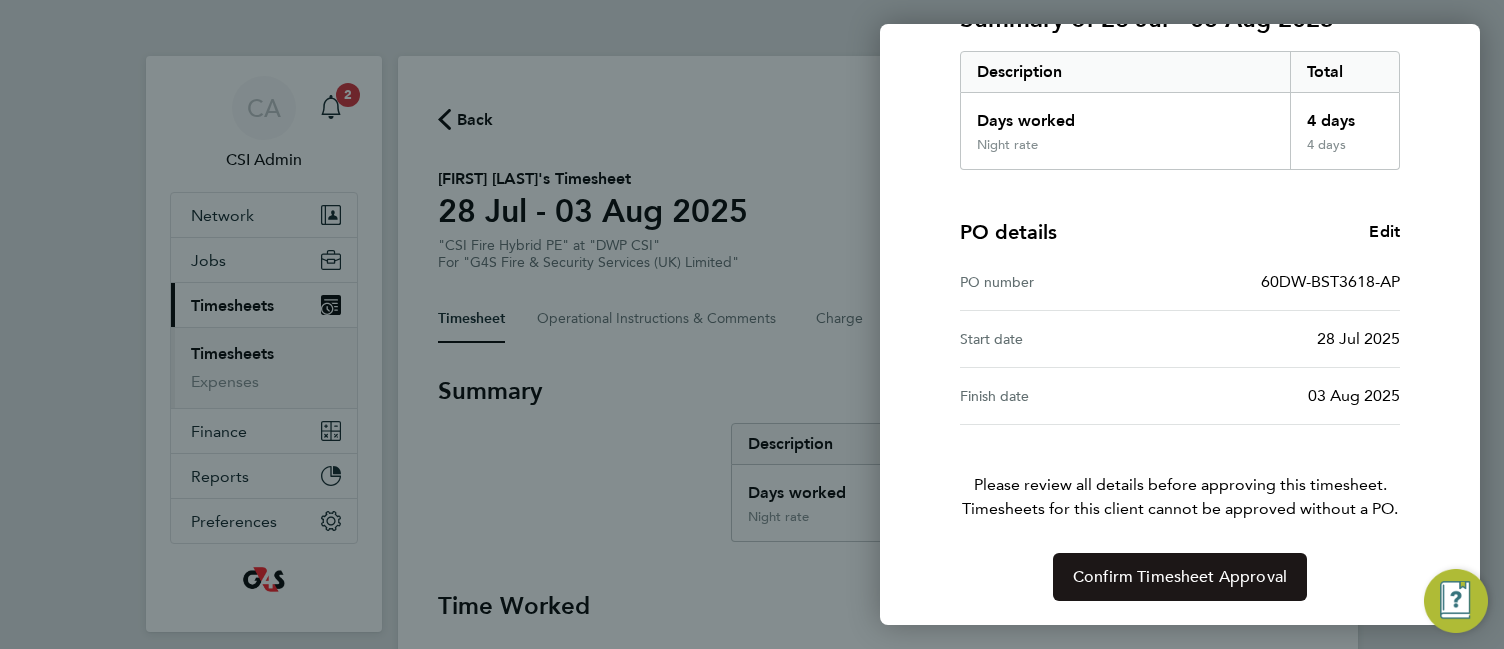 click on "Confirm Timesheet Approval" 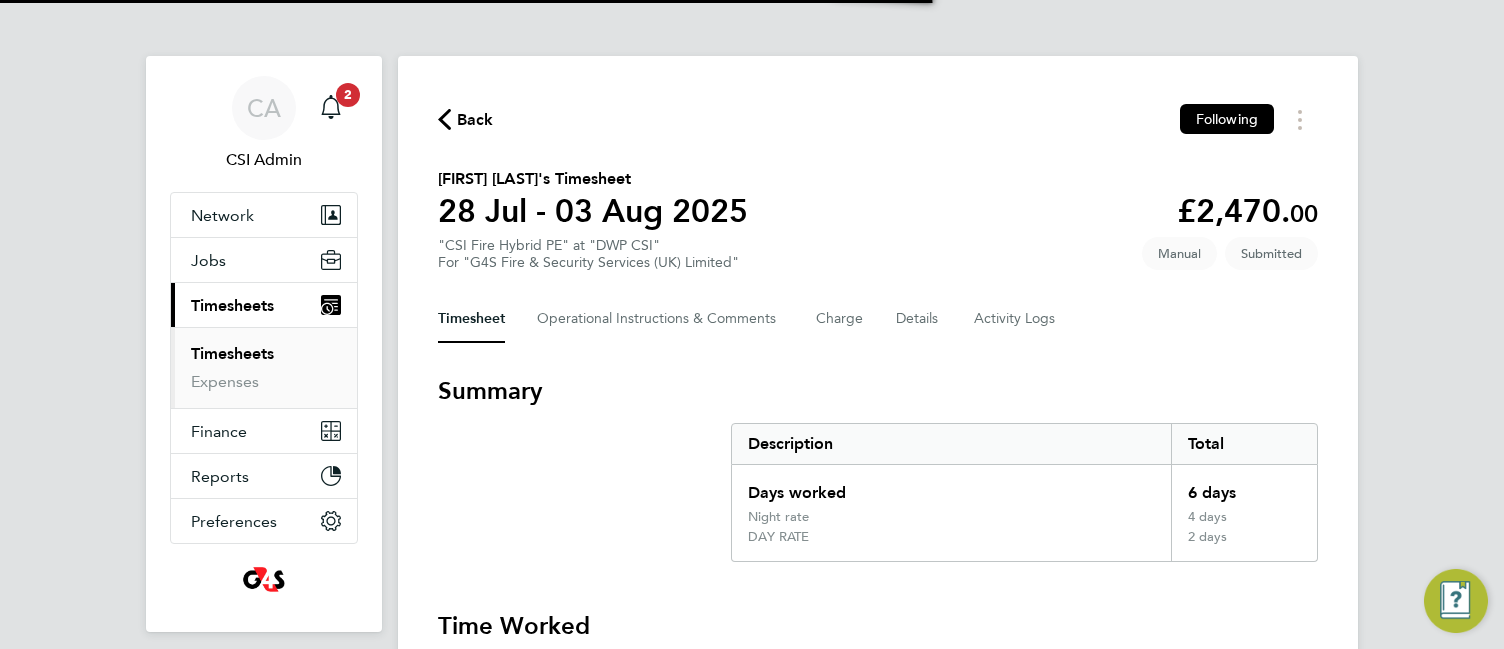 scroll, scrollTop: 0, scrollLeft: 0, axis: both 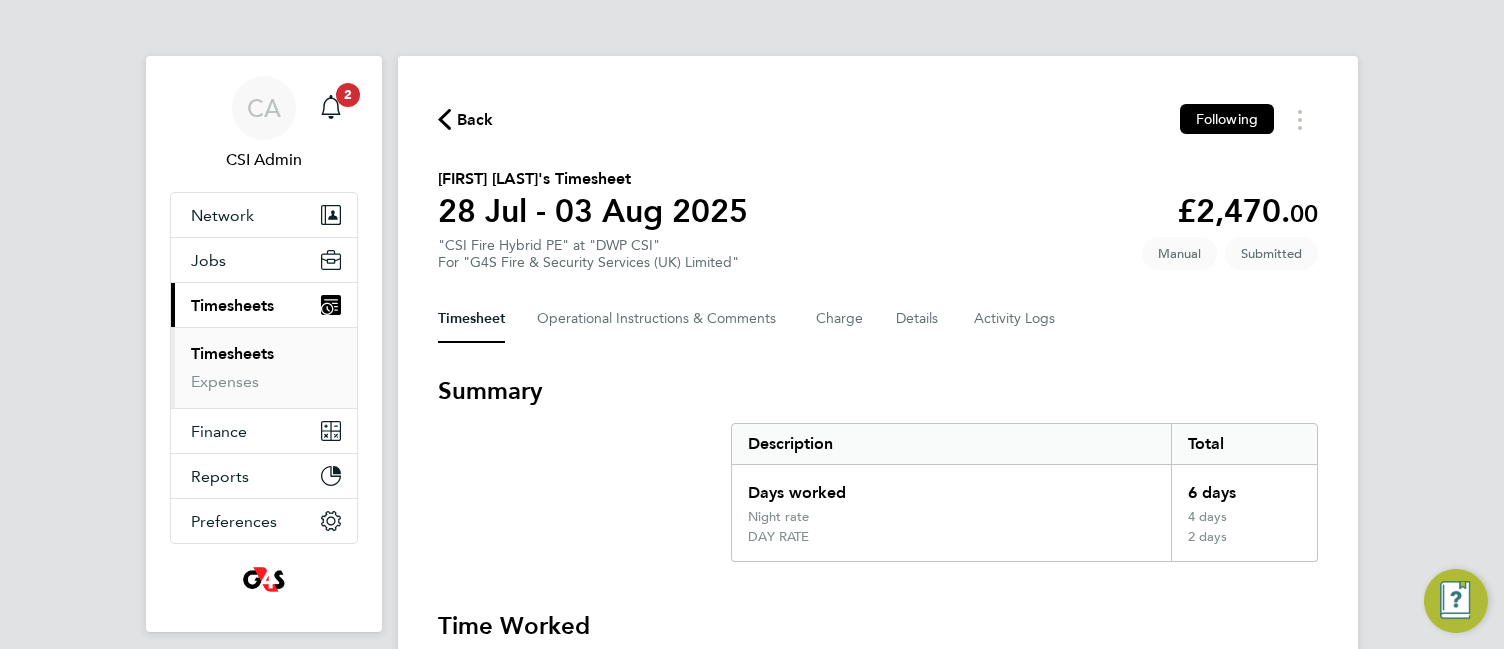 click on "Summary" at bounding box center [878, 391] 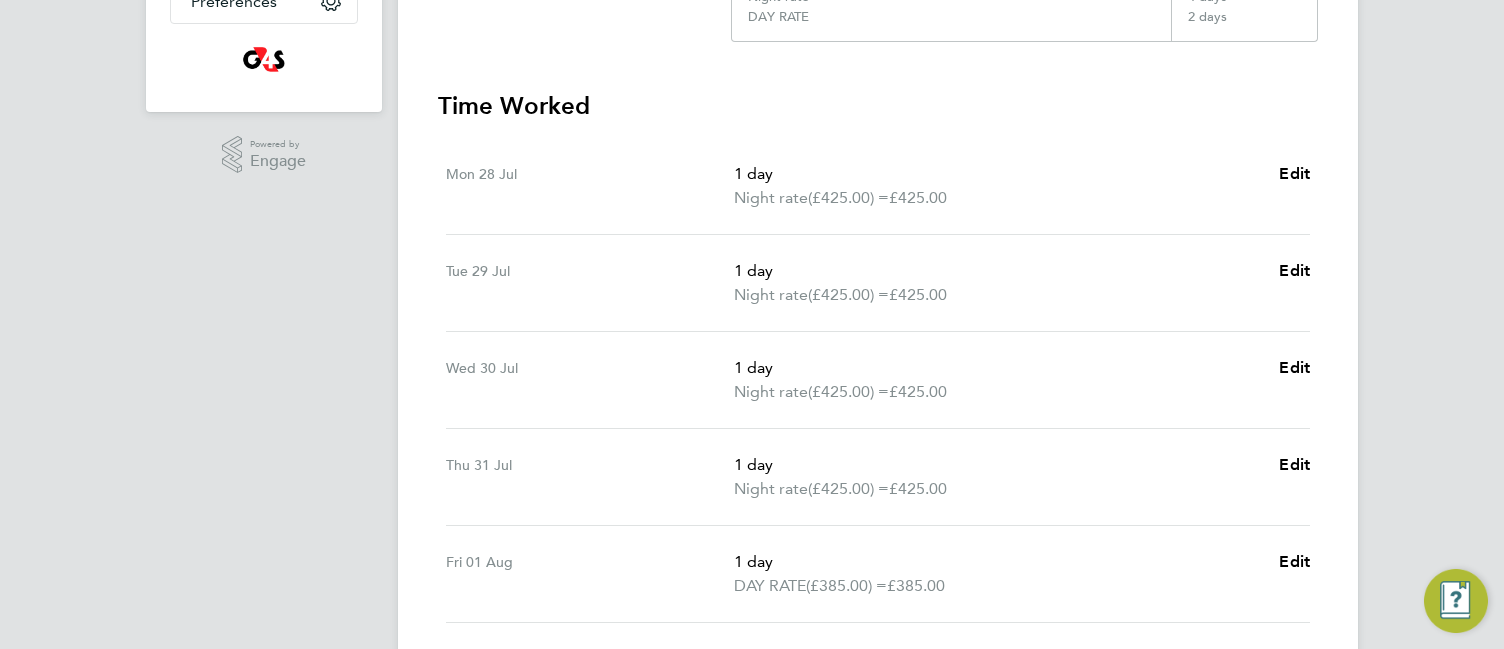 scroll, scrollTop: 560, scrollLeft: 0, axis: vertical 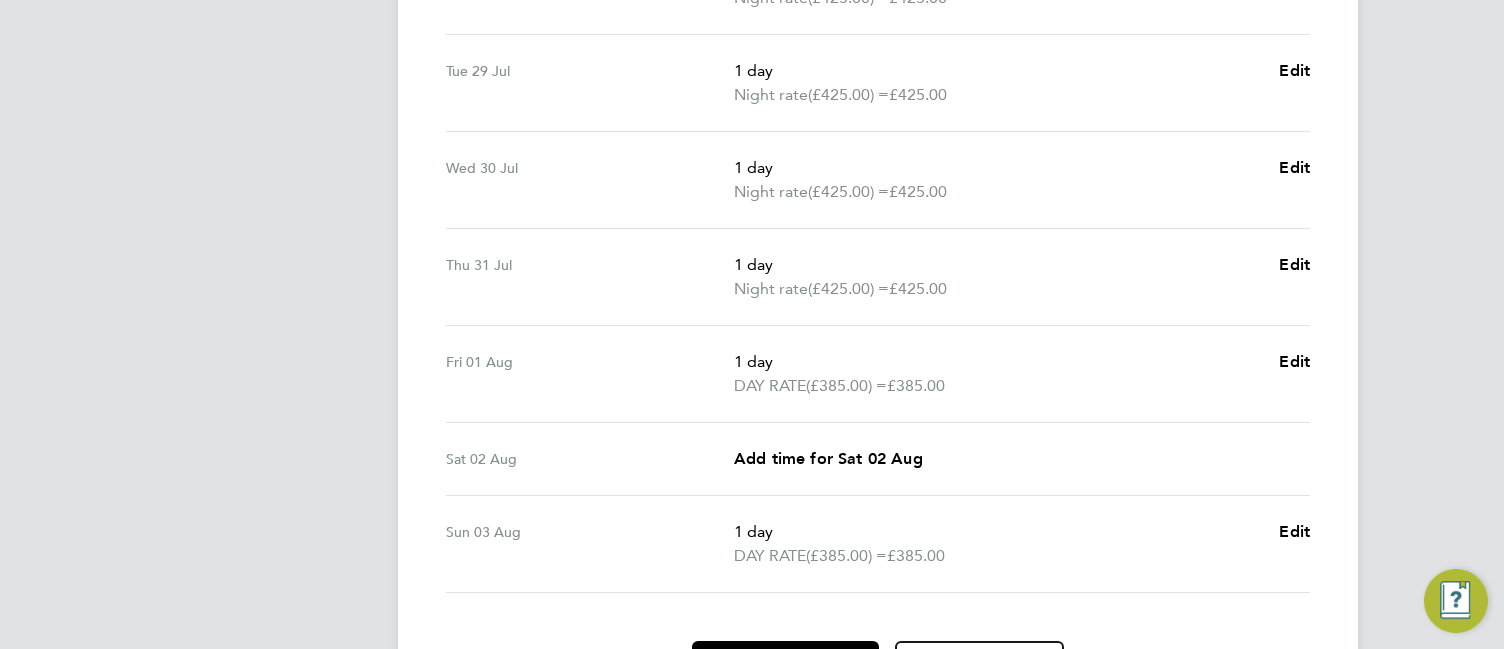click on "CA   CSI Admin   Notifications
2   Applications:   Network
Team Members   Businesses   Sites   Workers   Contacts   Jobs
Positions   Vacancies   Placements   Current page:   Timesheets
Timesheets   Expenses   Finance
Invoices & Credit Notes   Reports
CIS Reports   Report Downloads   Preferences
My Business   Branding   VMS Configurations   Notifications   Activity Logs
.st0{fill:#C0C1C2;}
Powered by Engage" at bounding box center (264, 52) 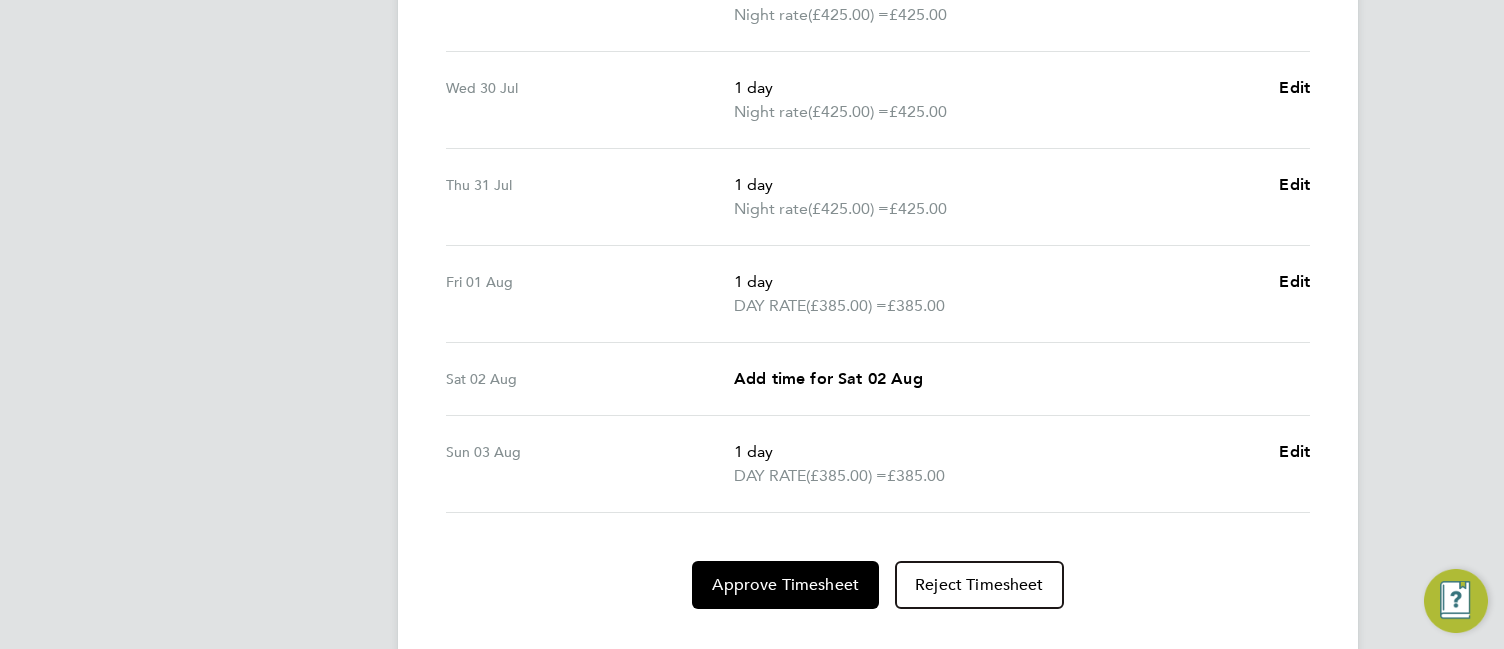 scroll, scrollTop: 840, scrollLeft: 0, axis: vertical 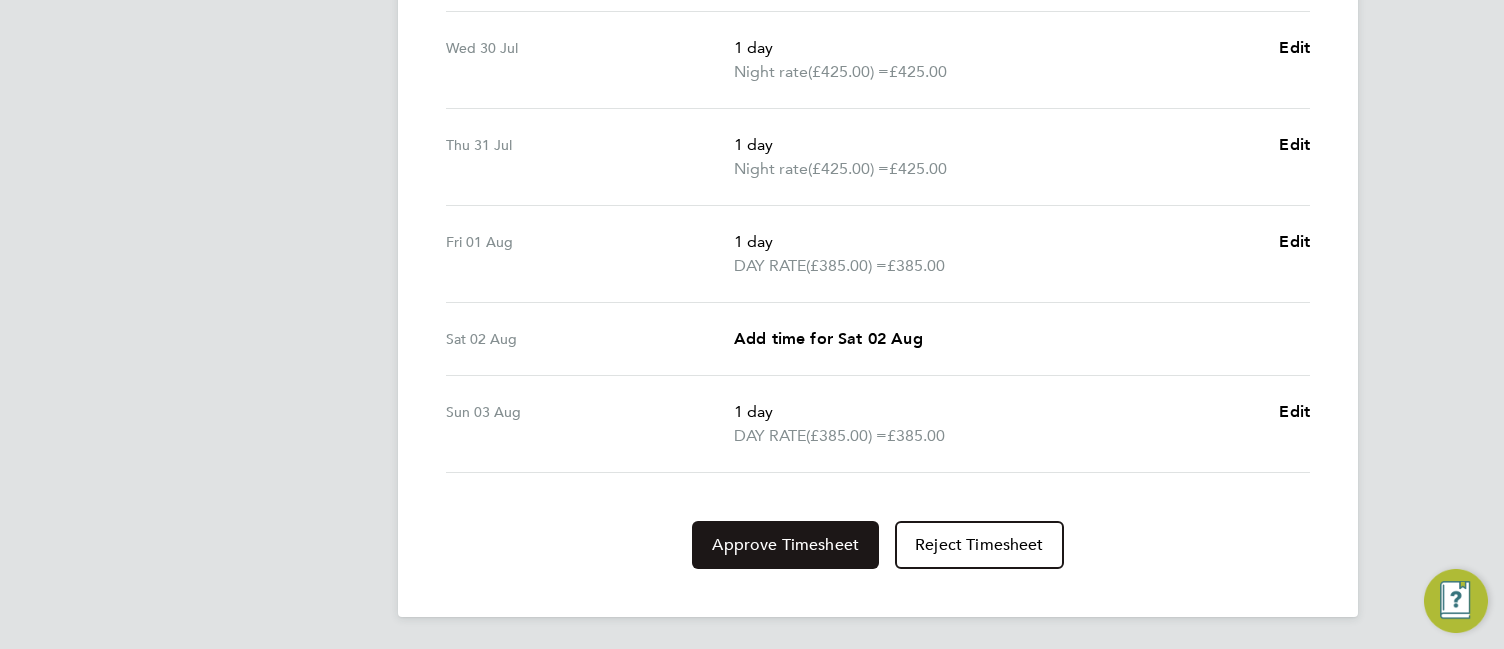 click on "Approve Timesheet" 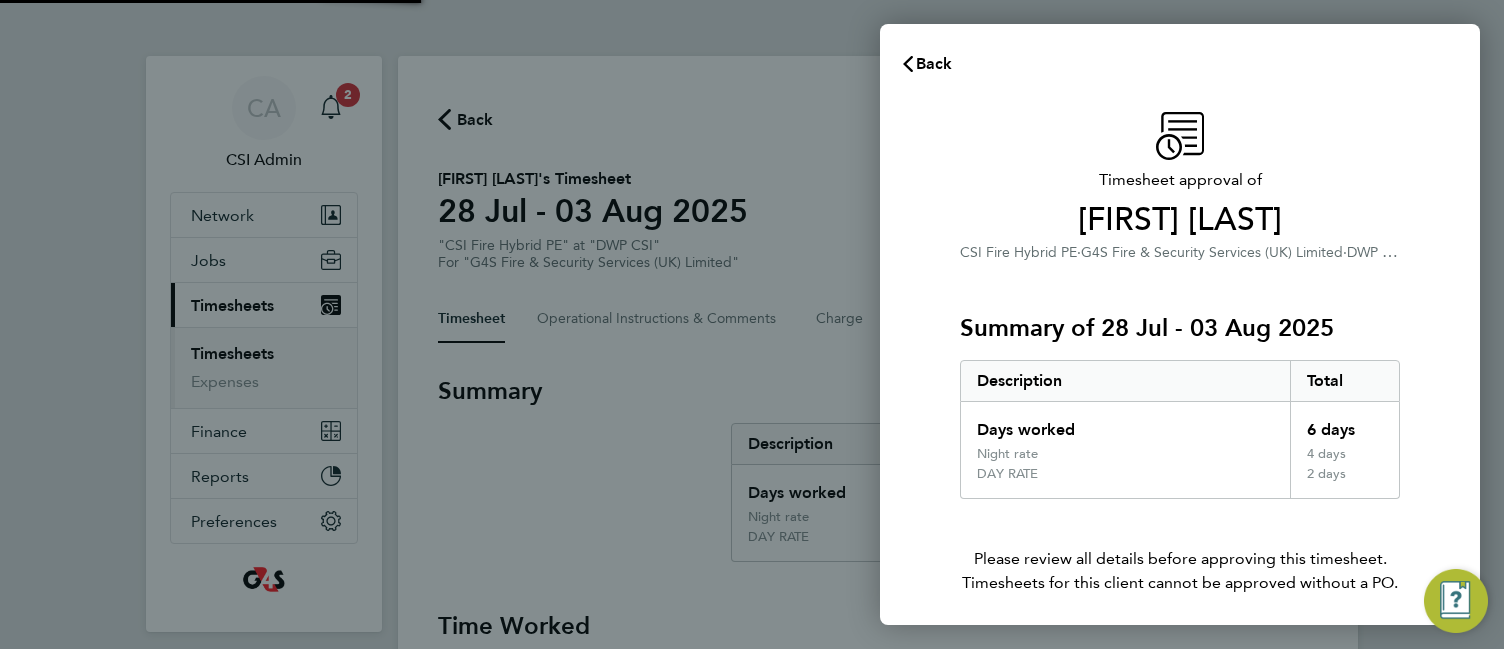 scroll, scrollTop: 0, scrollLeft: 0, axis: both 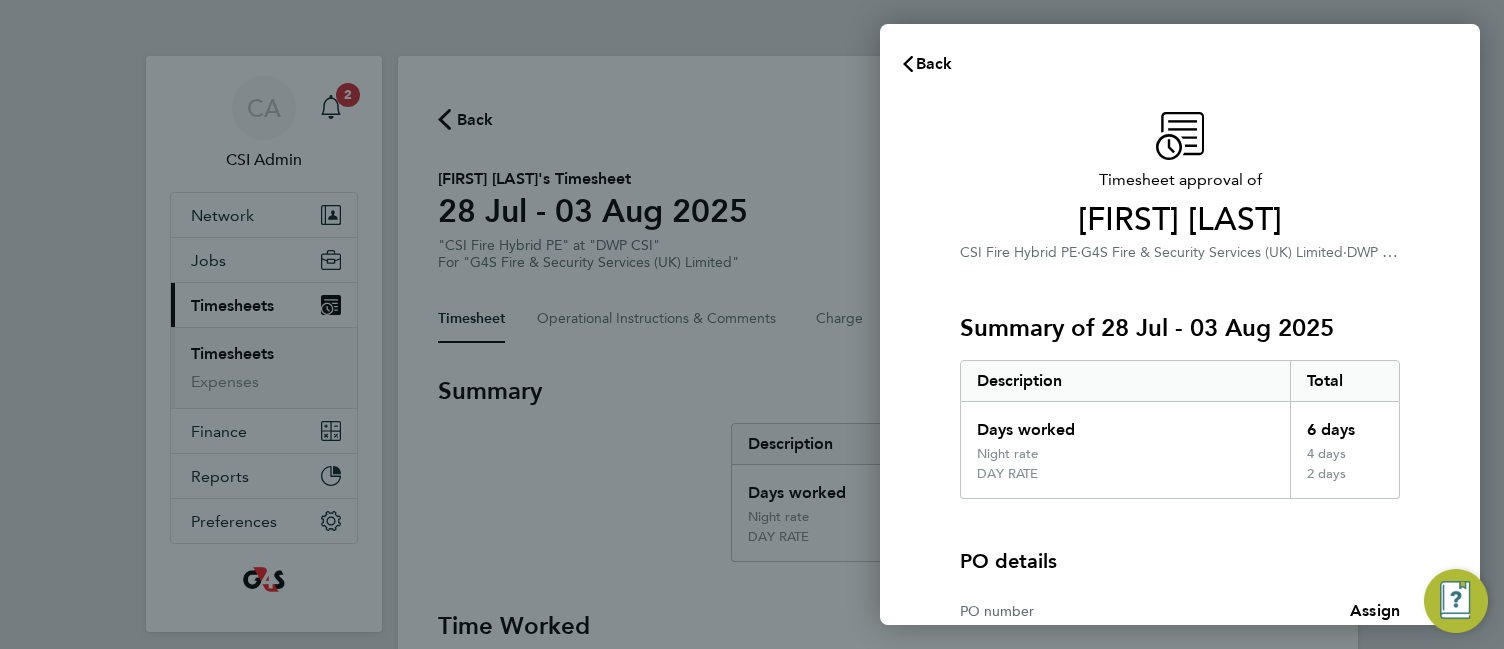 click on "Timesheet approval of   Chris Withey   CSI Fire Hybrid PE   ·   G4S Fire & Security Services  (UK) Limited   ·   DWP CSI   Summary of 28 Jul - 03 Aug 2025   Description   Total   Days worked   6 days   Night rate   4 days   DAY RATE   2 days  PO details  PO number   Assign   Please review all details before approving this timesheet.   Timesheets for this client cannot be approved without a PO.   Confirm Timesheet Approval" 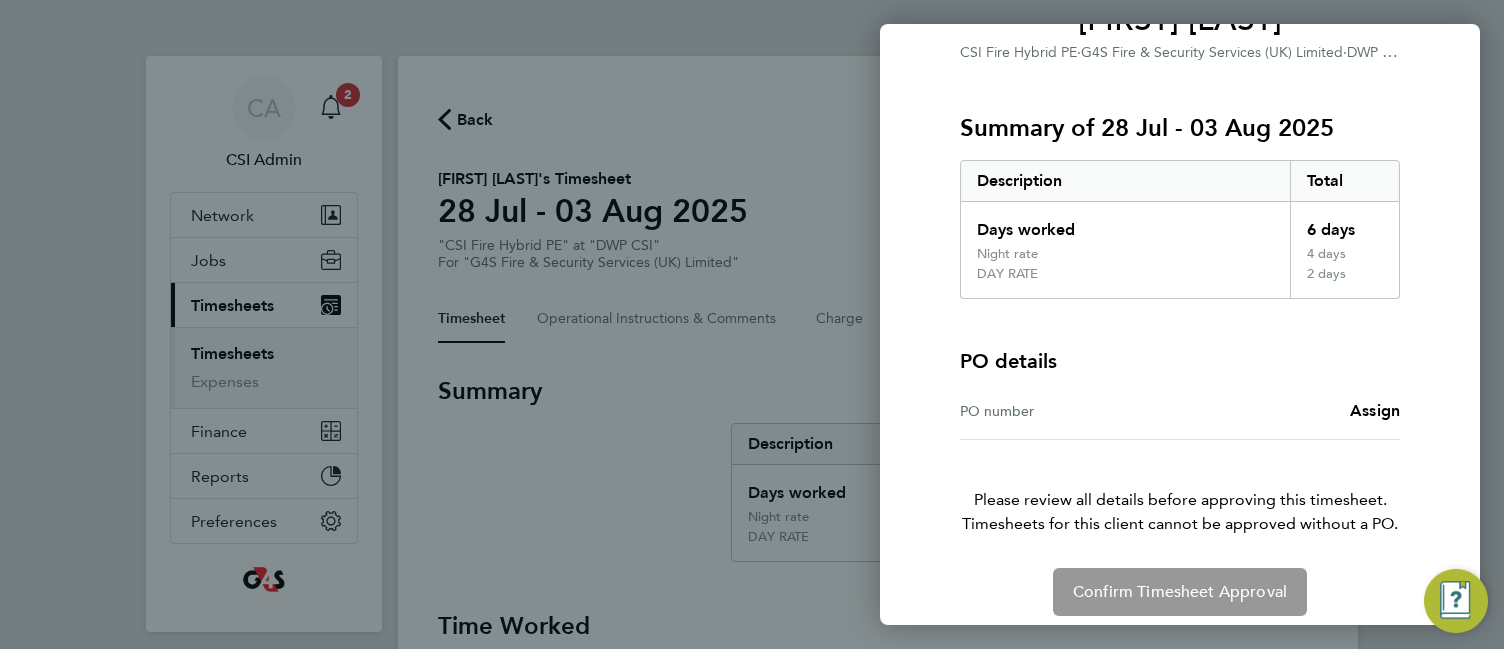 scroll, scrollTop: 215, scrollLeft: 0, axis: vertical 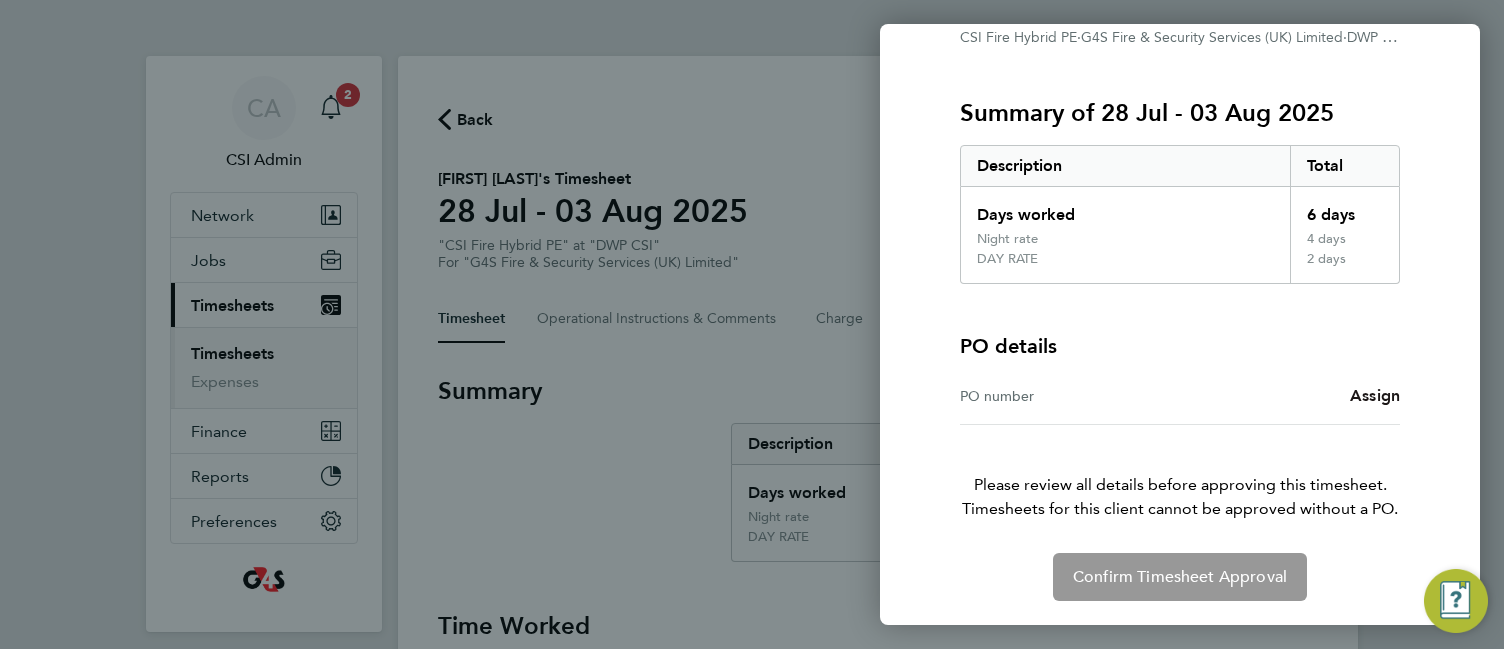 click on "Assign" at bounding box center [1375, 395] 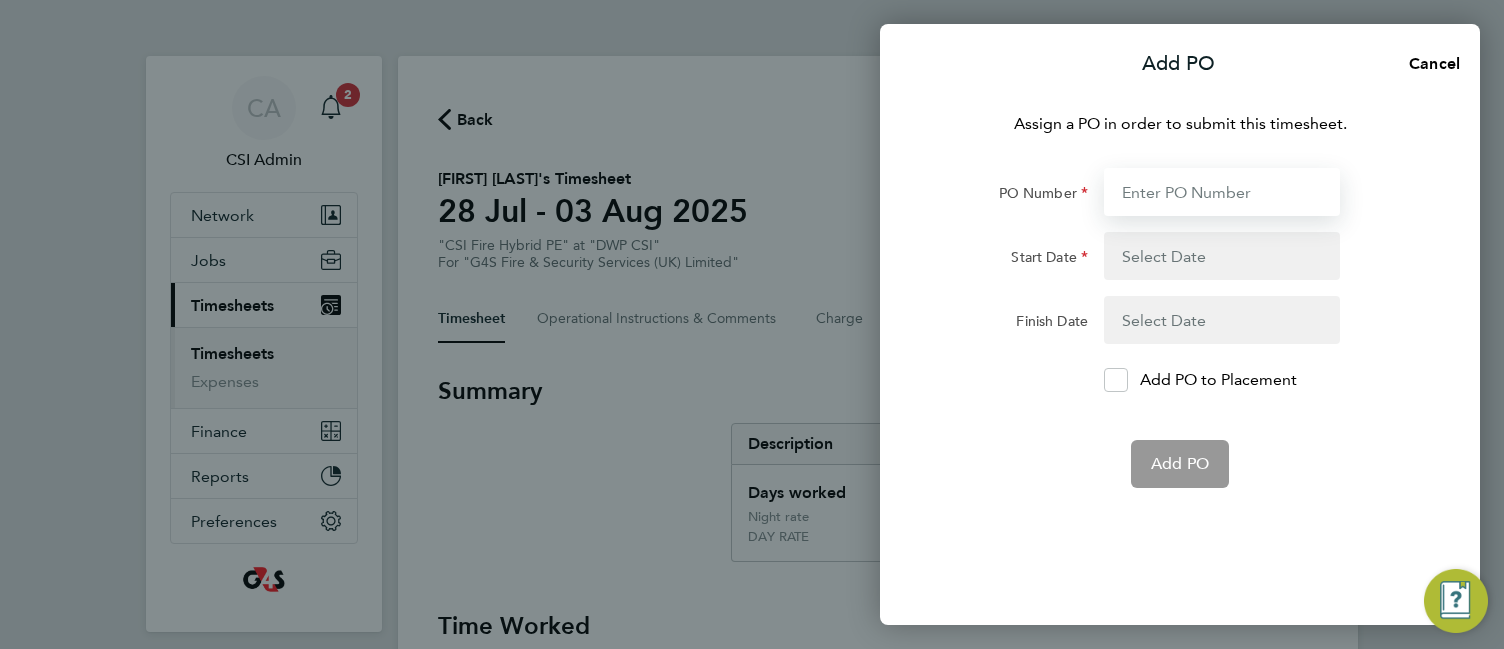 click on "PO Number" at bounding box center (1222, 192) 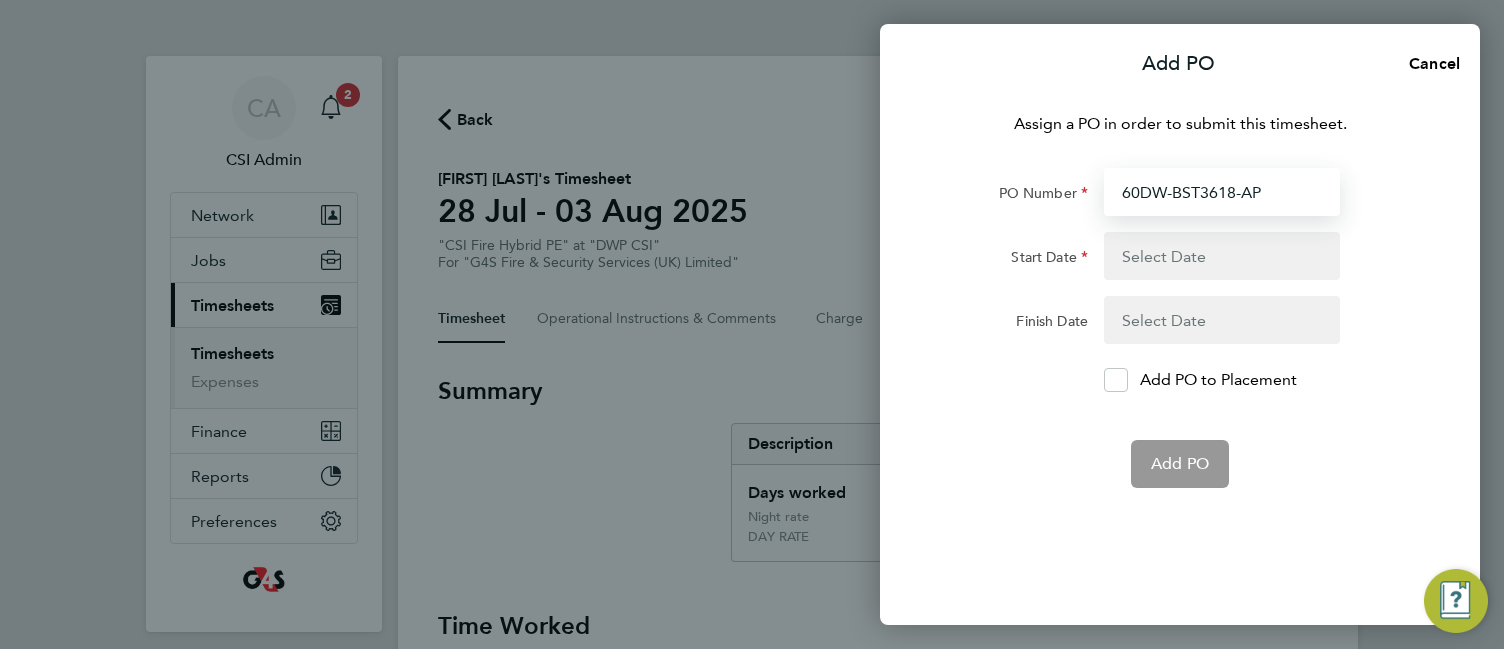 type on "28 Jul 25" 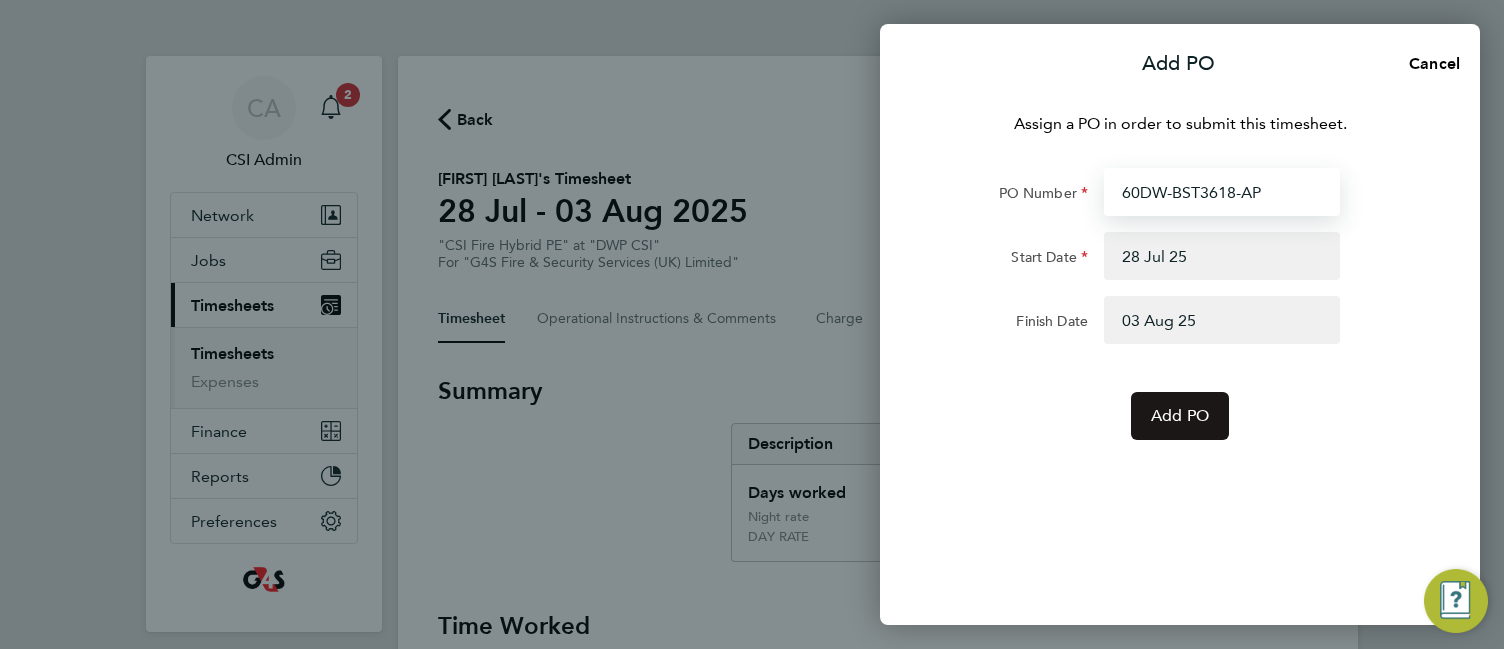 type on "60DW-BST3618-AP" 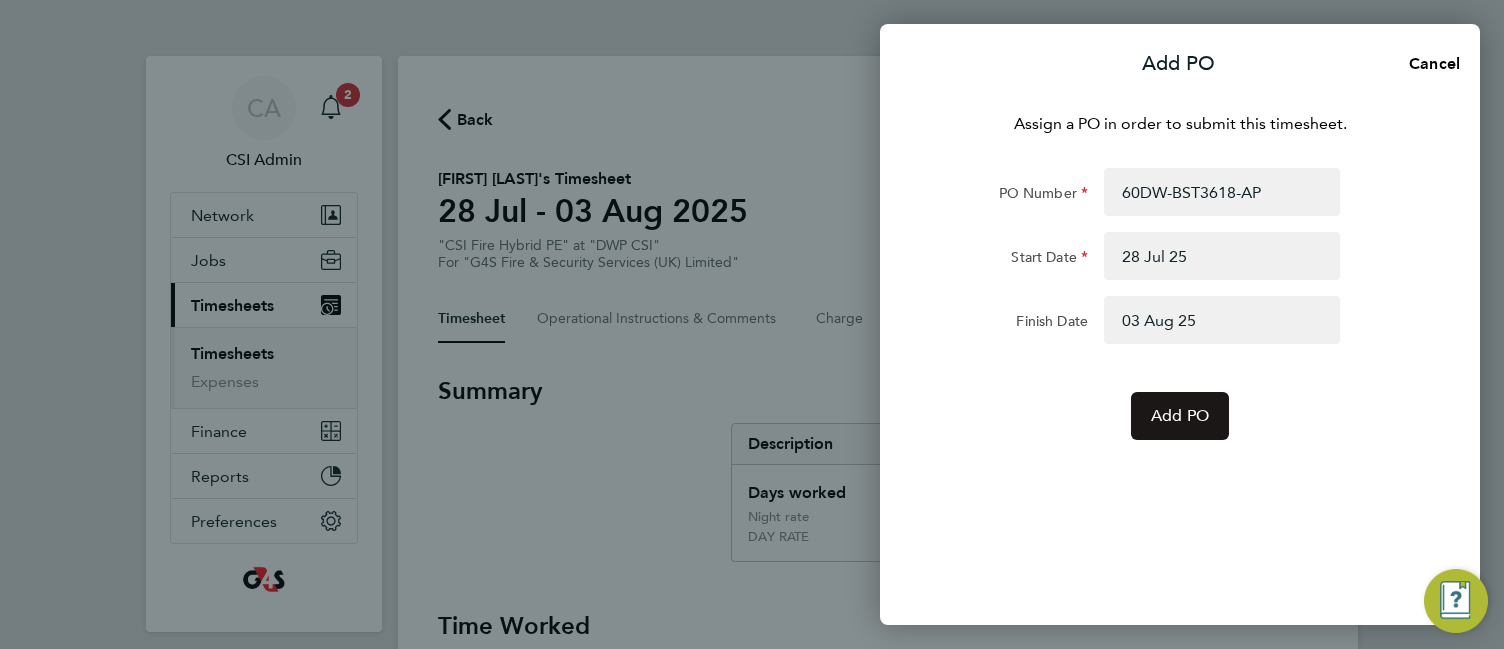 click on "Add PO" 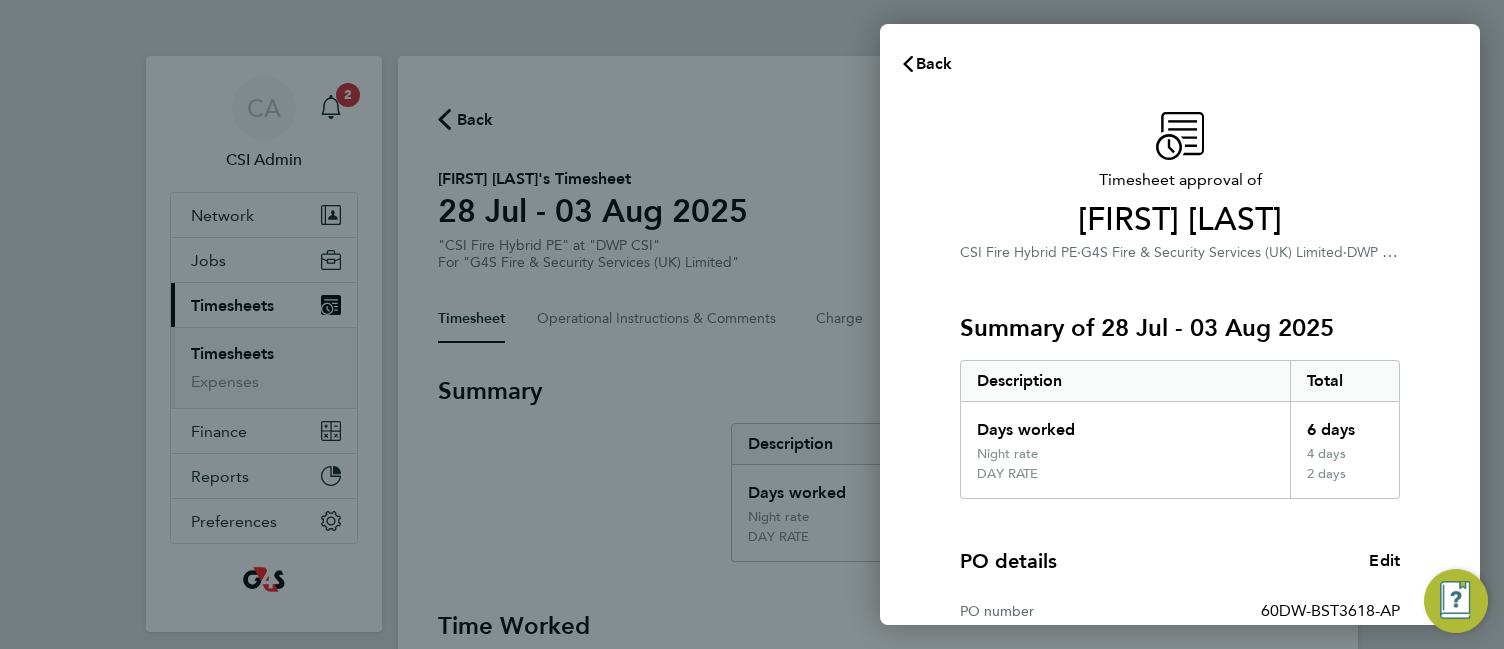 click on "Timesheet approval of   Chris Withey   CSI Fire Hybrid PE   ·   G4S Fire & Security Services  (UK) Limited   ·   DWP CSI   Summary of 28 Jul - 03 Aug 2025   Description   Total   Days worked   6 days   Night rate   4 days   DAY RATE   2 days  PO details  Edit   PO number   60DW-BST3618-AP   Start date   28 Jul 2025   Finish date   03 Aug 2025   Please review all details before approving this timesheet.   Timesheets for this client cannot be approved without a PO.   Confirm Timesheet Approval" 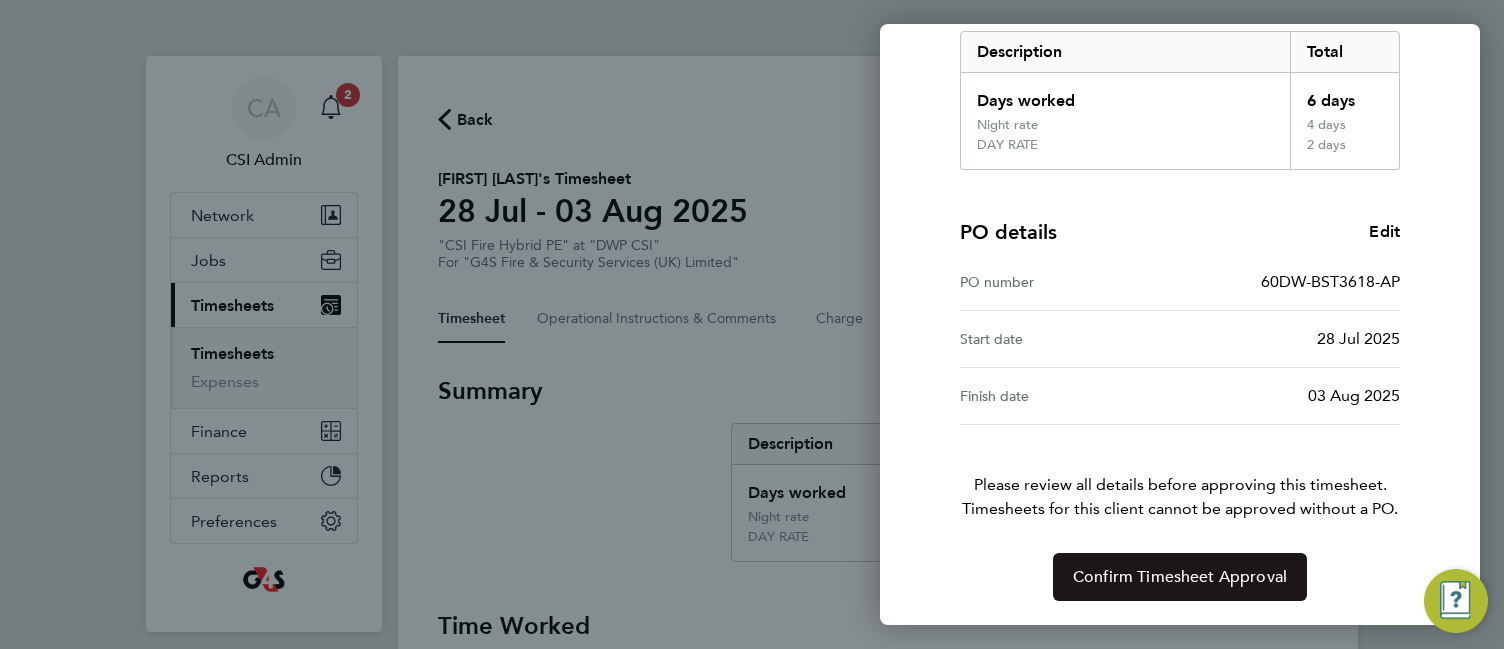 click on "Confirm Timesheet Approval" 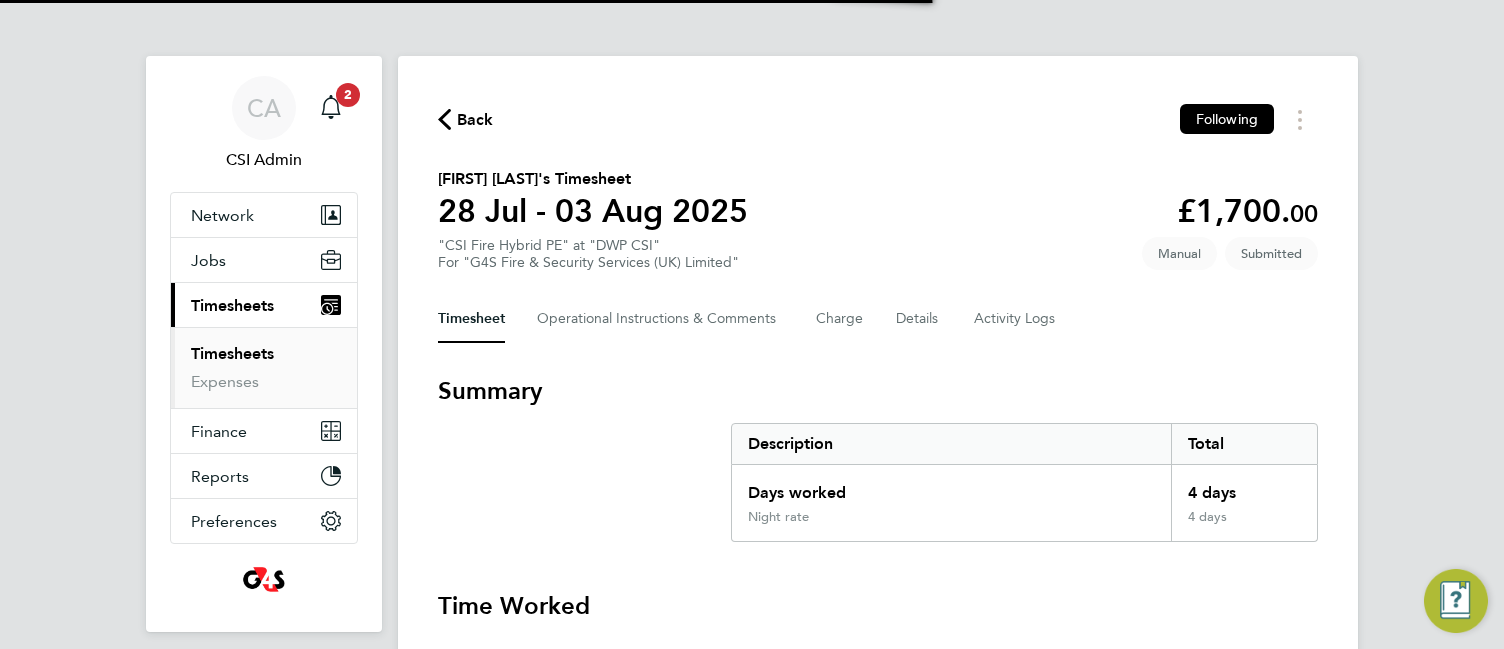 scroll, scrollTop: 0, scrollLeft: 0, axis: both 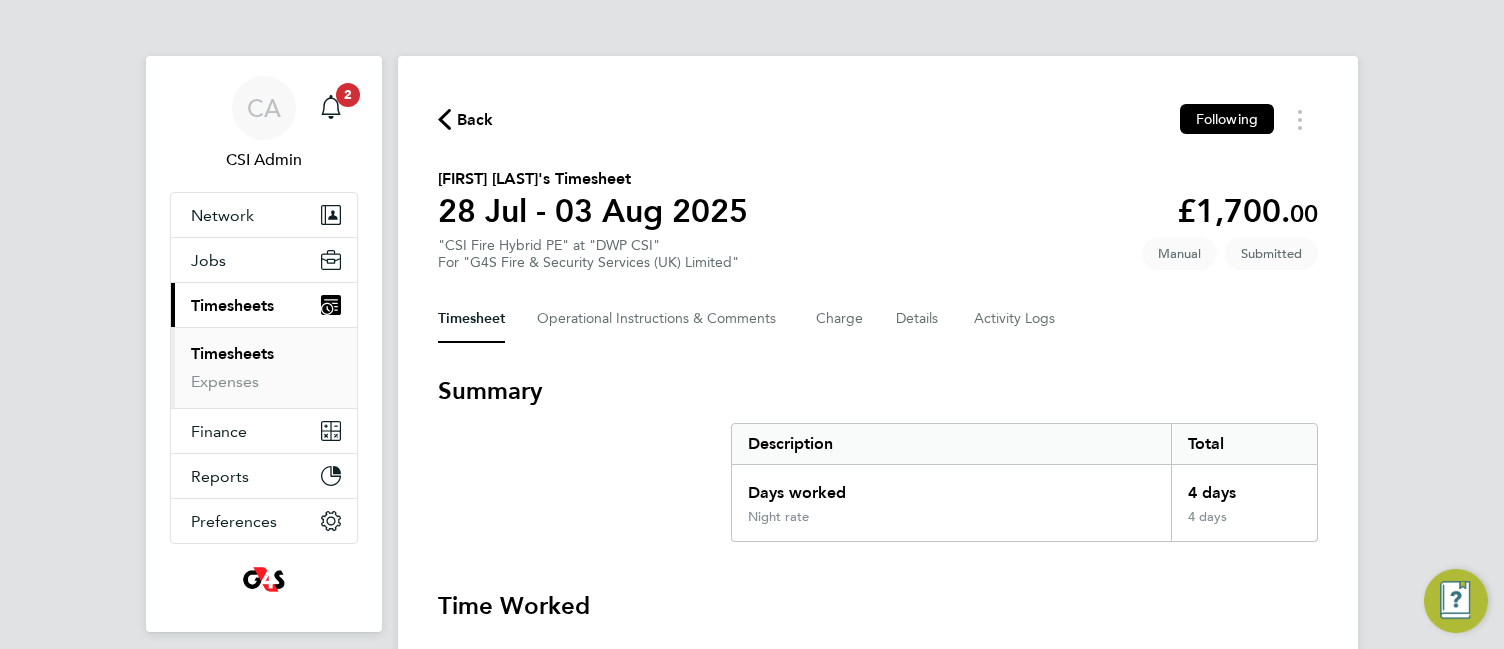 click on "[FIRST] [LAST]'s Timesheet [DATE] - [DATE] £1,700. 00 "CSI Fire Hybrid PE" at "DWP CSI" For "G4S Fire & Security Services (UK) Limited" Submitted Manual" 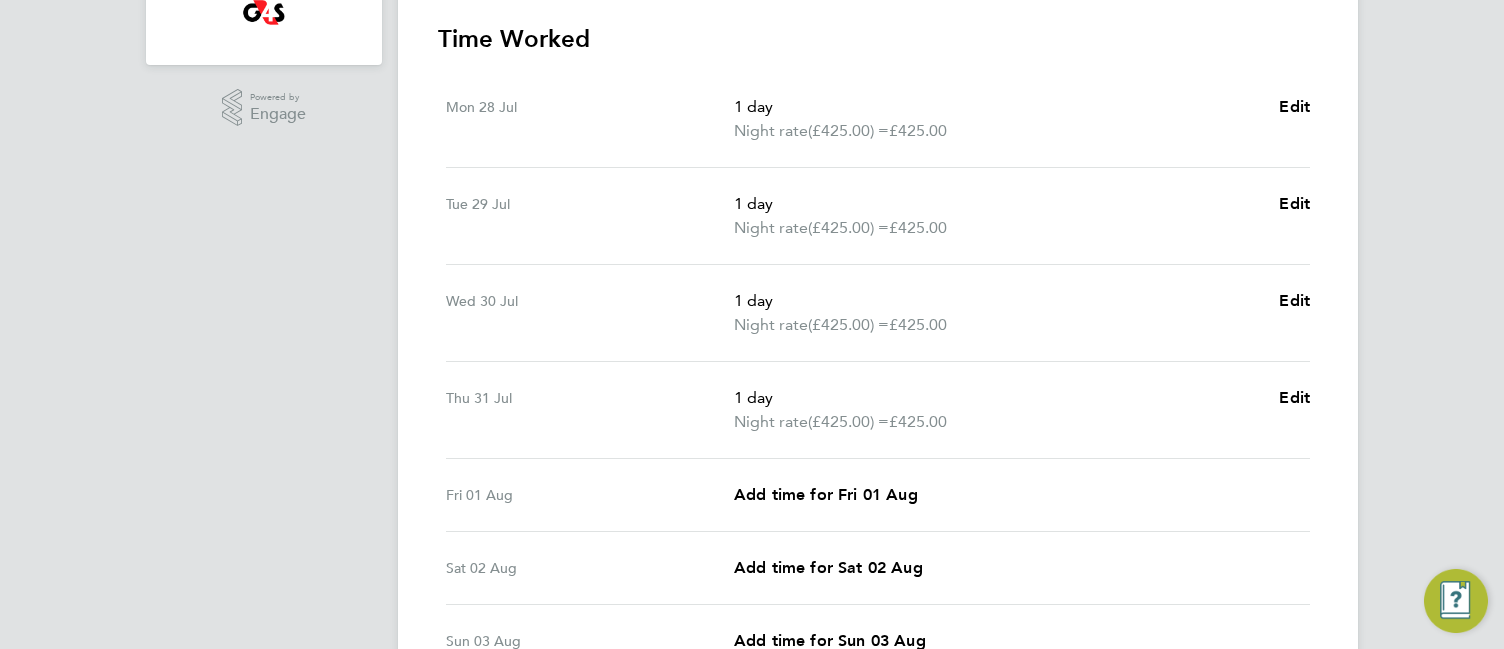 click on "CA CSI Admin Notifications 2 Applications: Network Team Members Businesses Sites Workers Contacts Jobs Positions Vacancies Placements Current page: Timesheets Timesheets Expenses Finance Invoices & Credit Notes Reports CIS Reports Report Downloads Preferences My Business Branding VMS Configurations Notifications Activity Logs .st0{fill:#C0C1C2;} Powered by Engage Back Following [FIRST] [LAST]'s Timesheet [DATE] - [DATE] £1,700. 00 "CSI Fire Hybrid PE" at "DWP CSI" For "G4S Fire & Security Services (UK) Limited" Submitted Manual Timesheet Operational Instructions & Comments Charge Details Activity Logs Summary Description Total Days worked" at bounding box center (752, 143) 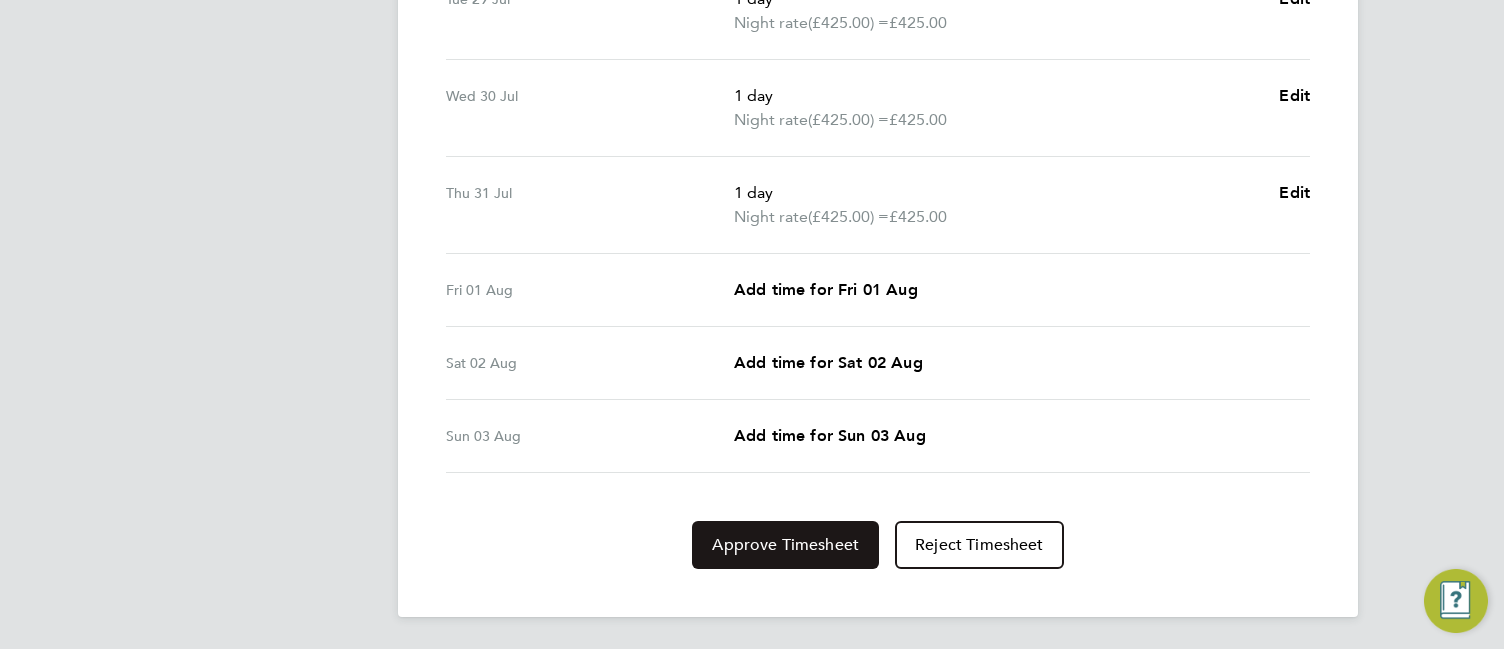 click on "Approve Timesheet" 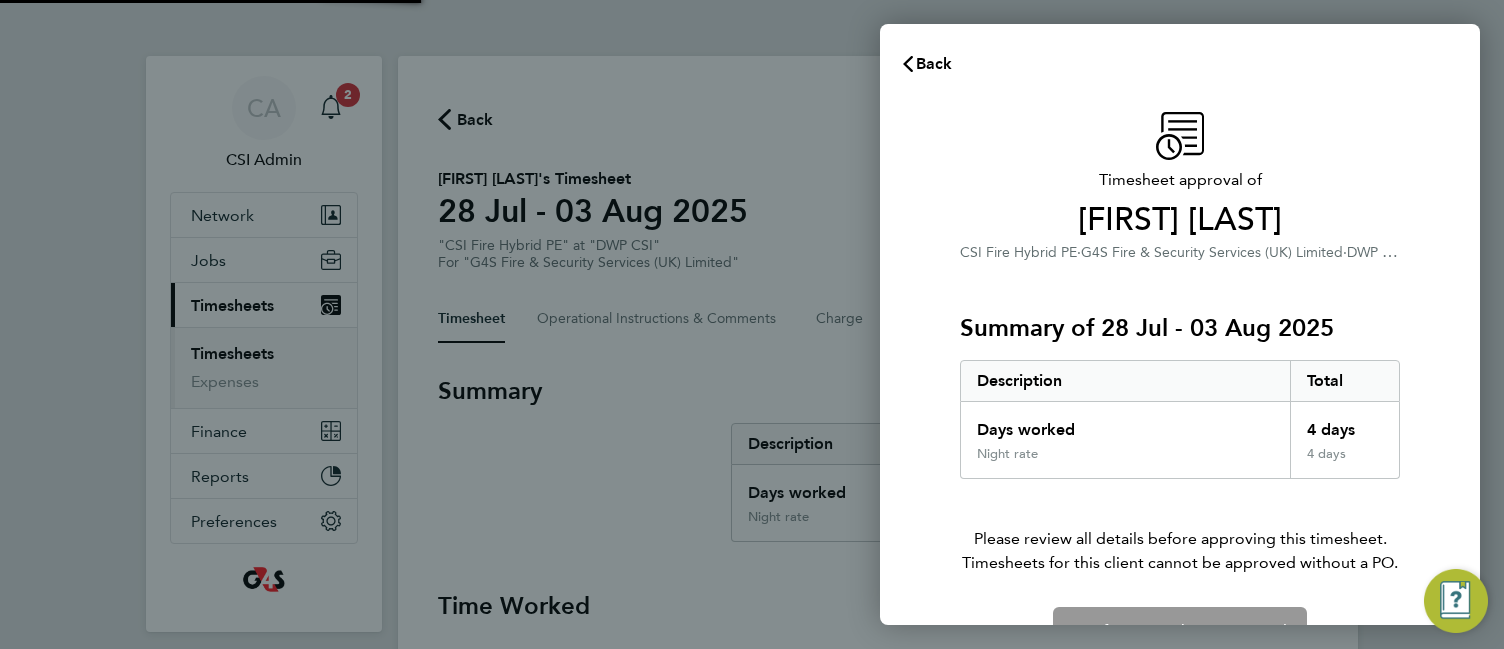 scroll, scrollTop: 0, scrollLeft: 0, axis: both 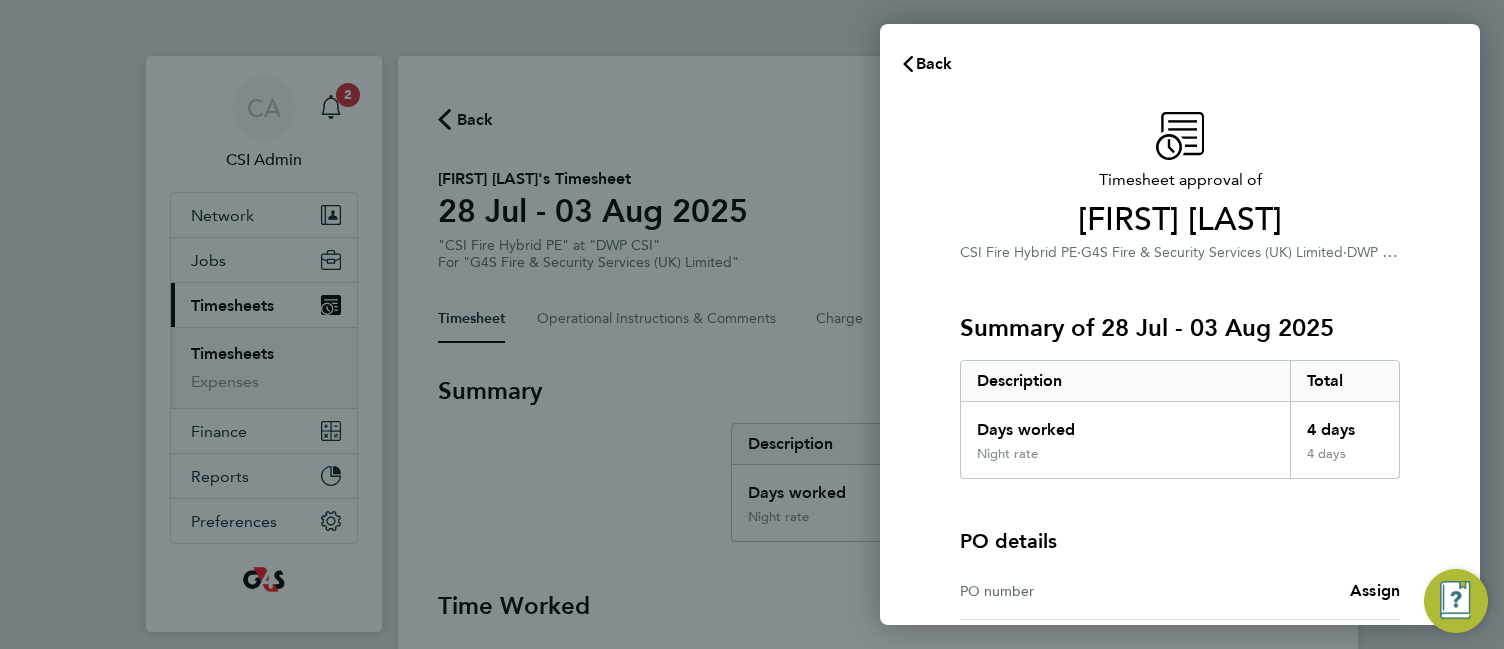 click on "Timesheet approval of [FIRST] [LAST] CSI Fire Hybrid PE · G4S Fire & Security Services (UK) Limited · DWP CSI Summary of [DATE] - [DATE] Description Total Days worked 4 days Night rate 4 days PO details PO number Assign Please review all details before approving this timesheet. Timesheets for this client cannot be approved without a PO. Confirm Timesheet Approval" 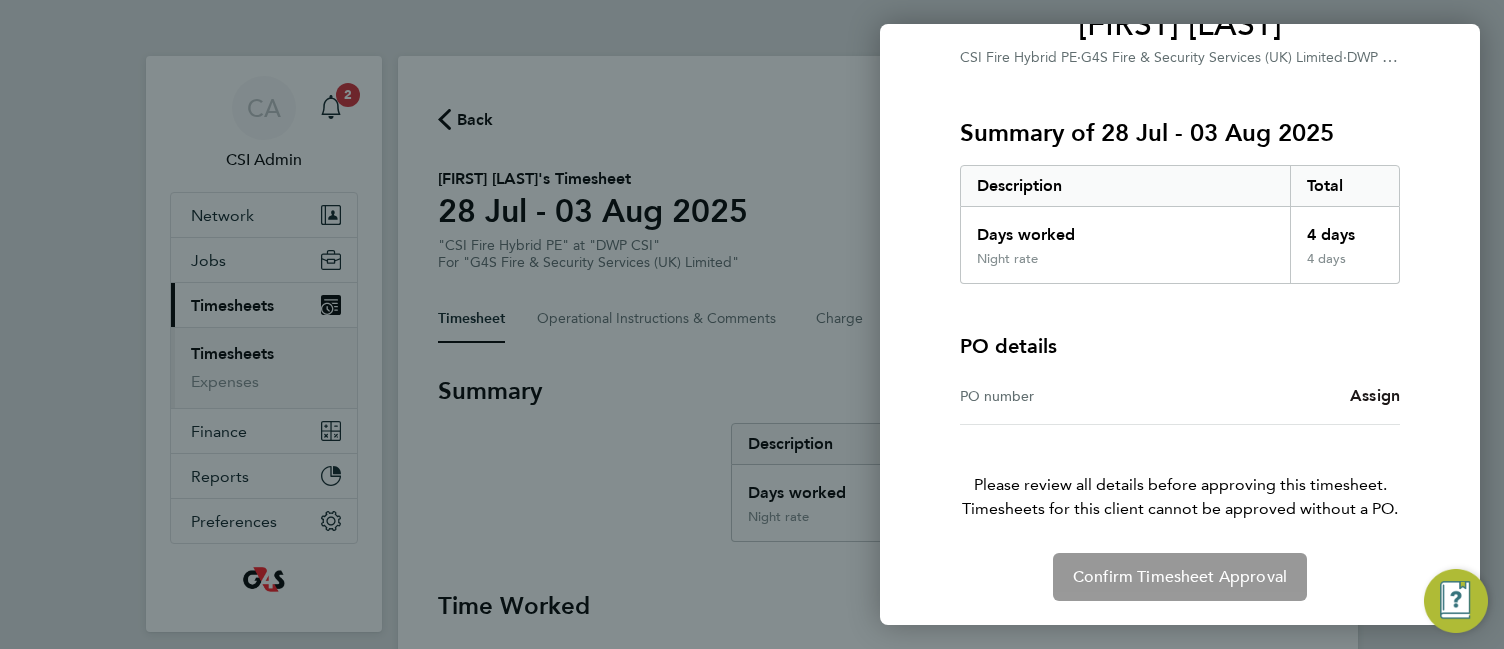 click on "Assign" at bounding box center (1375, 395) 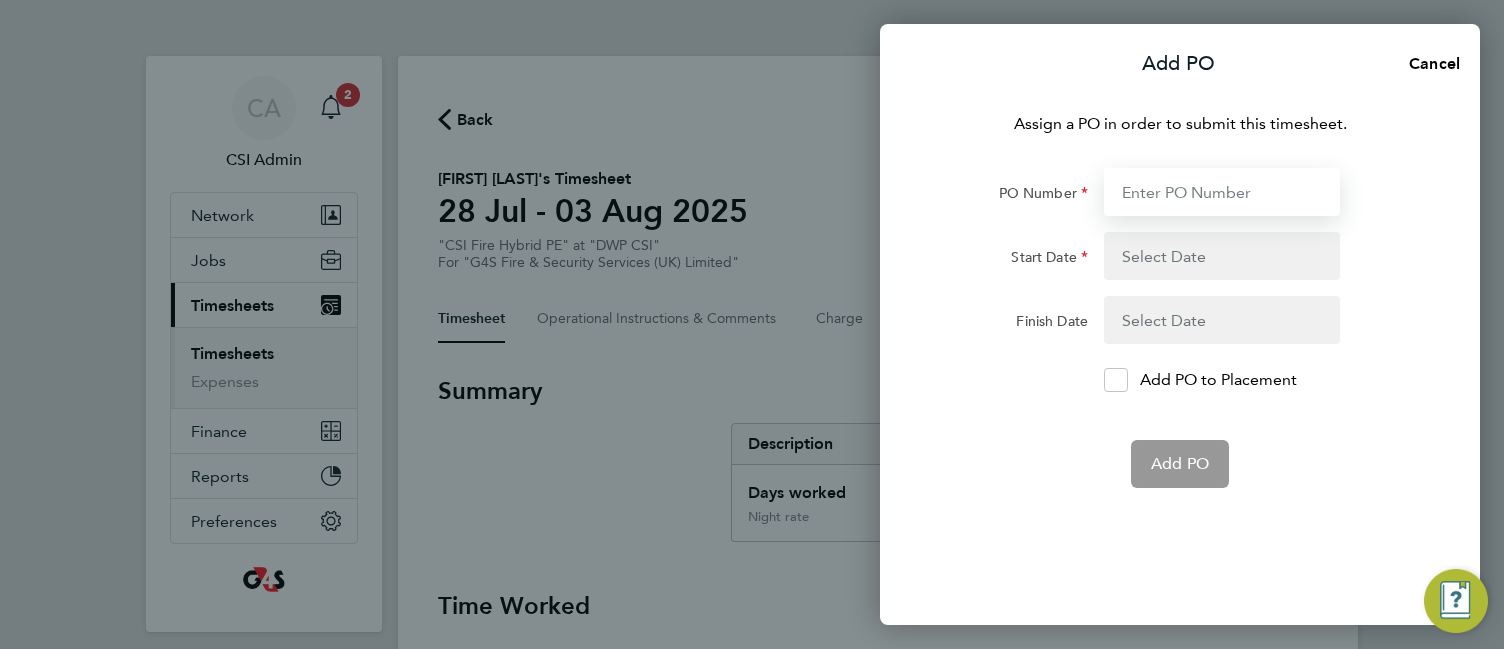 click on "PO Number" at bounding box center [1222, 192] 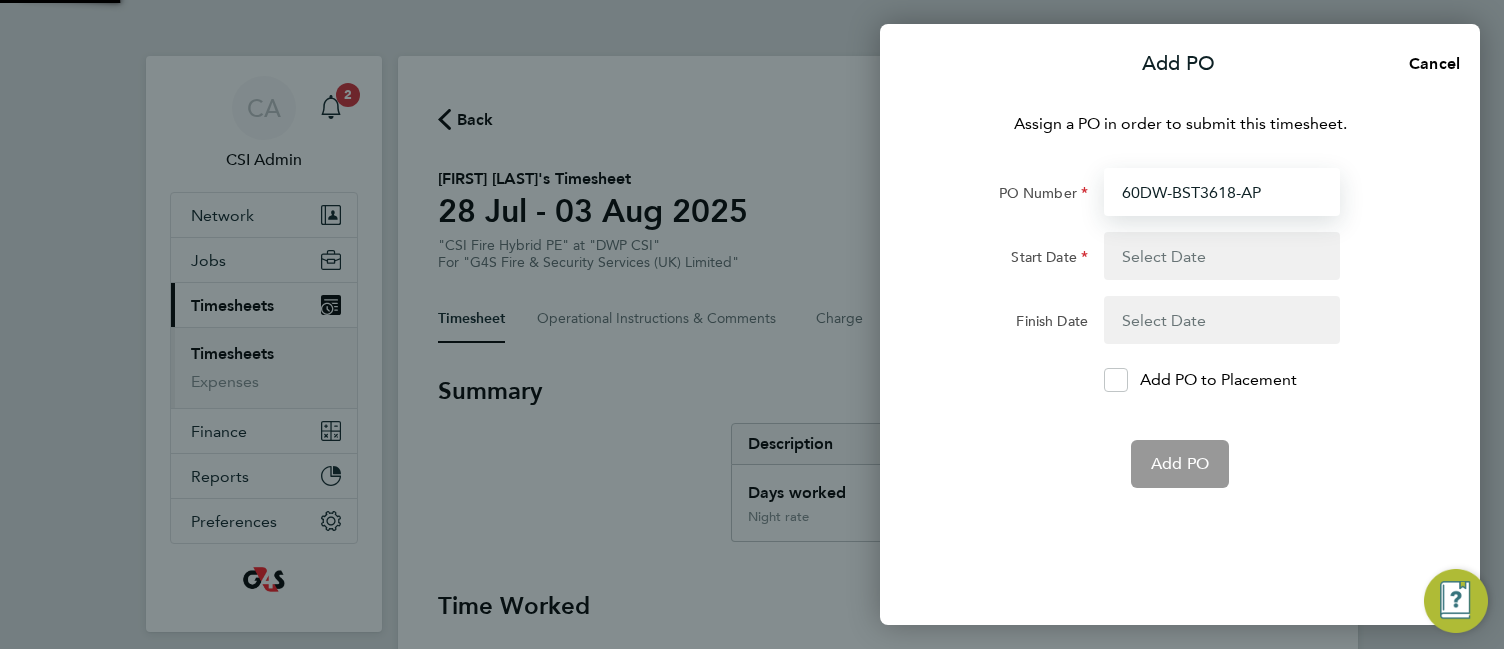 type on "28 Jul 25" 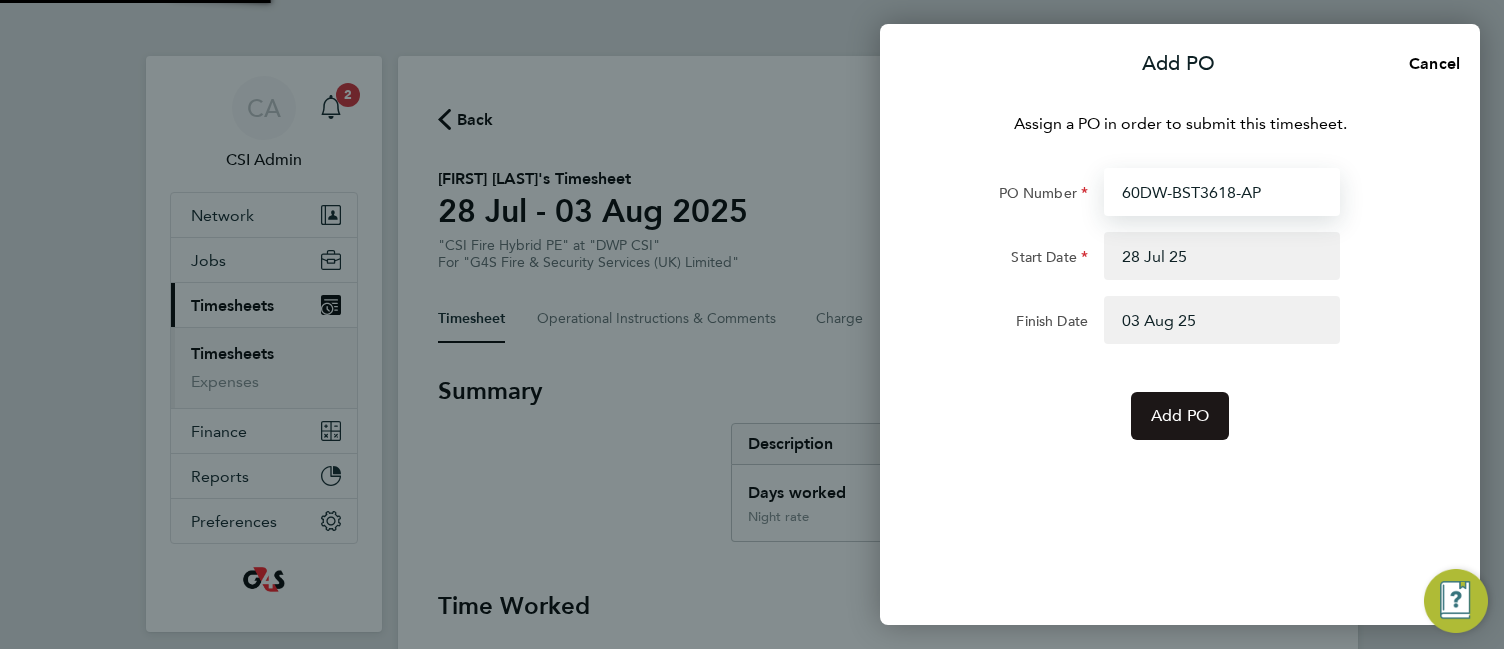 type on "60DW-BST3618-AP" 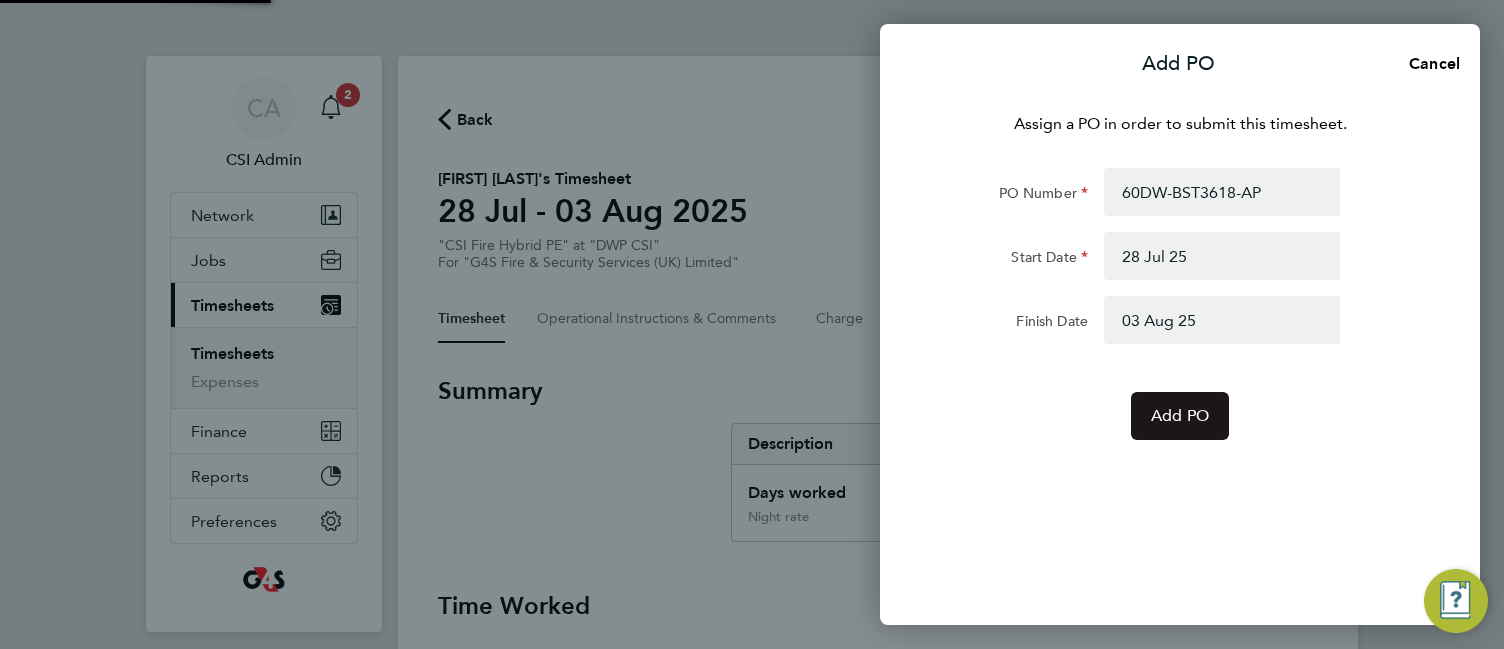 click on "Add PO" 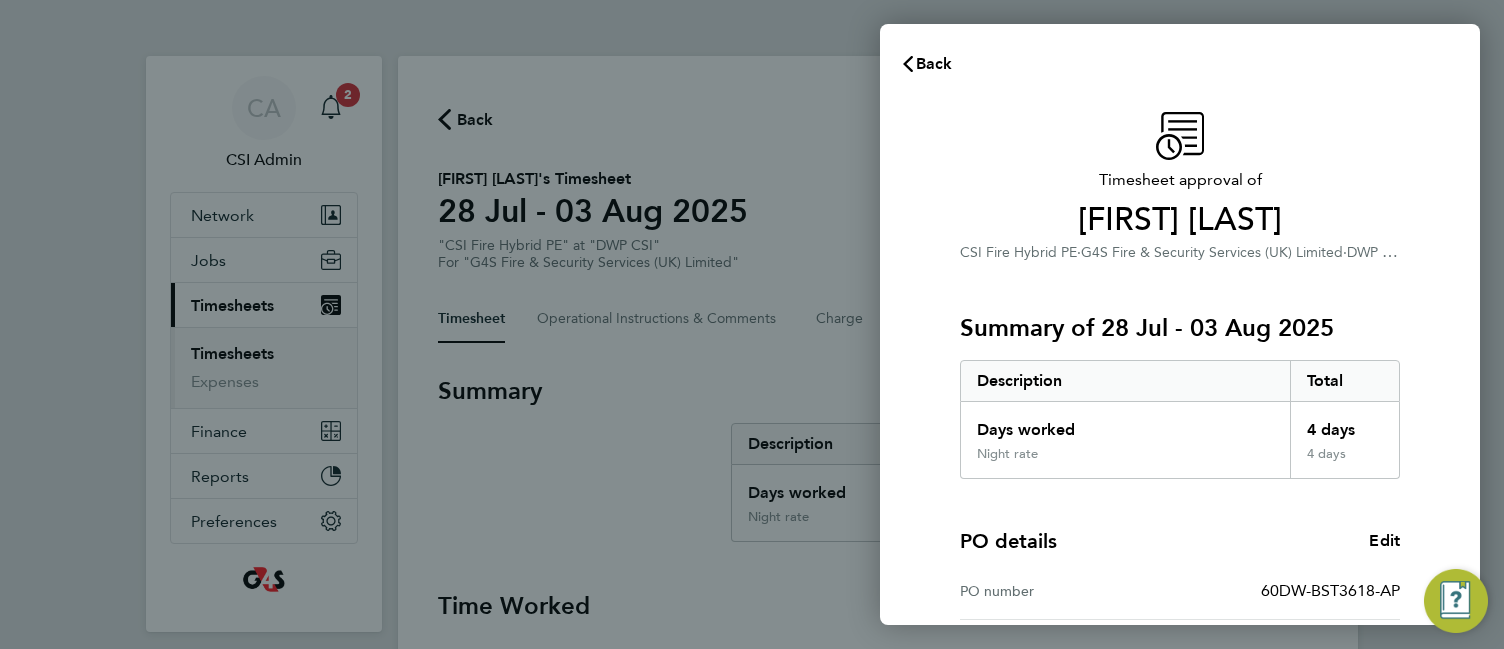 click on "Timesheet approval of [FIRST] [LAST] CSI Fire Hybrid PE · G4S Fire & Security Services (UK) Limited · DWP CSI Summary of [DATE] - [DATE] Description Total Days worked 4 days Night rate 4 days PO details Edit PO number 60DW-BST3618-AP Start date [DATE] Finish date [DATE] Please review all details before approving this timesheet. Timesheets for this client cannot be approved without a PO. Confirm Timesheet Approval" 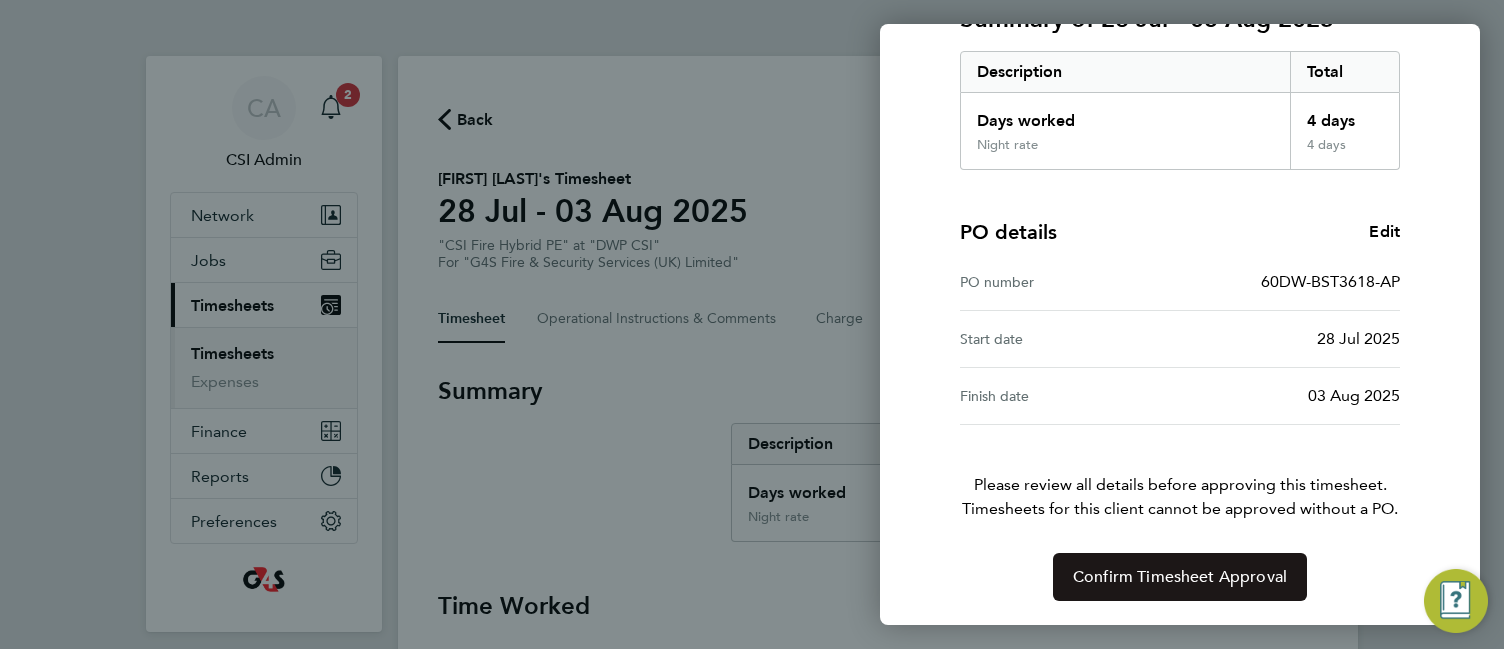click on "Confirm Timesheet Approval" 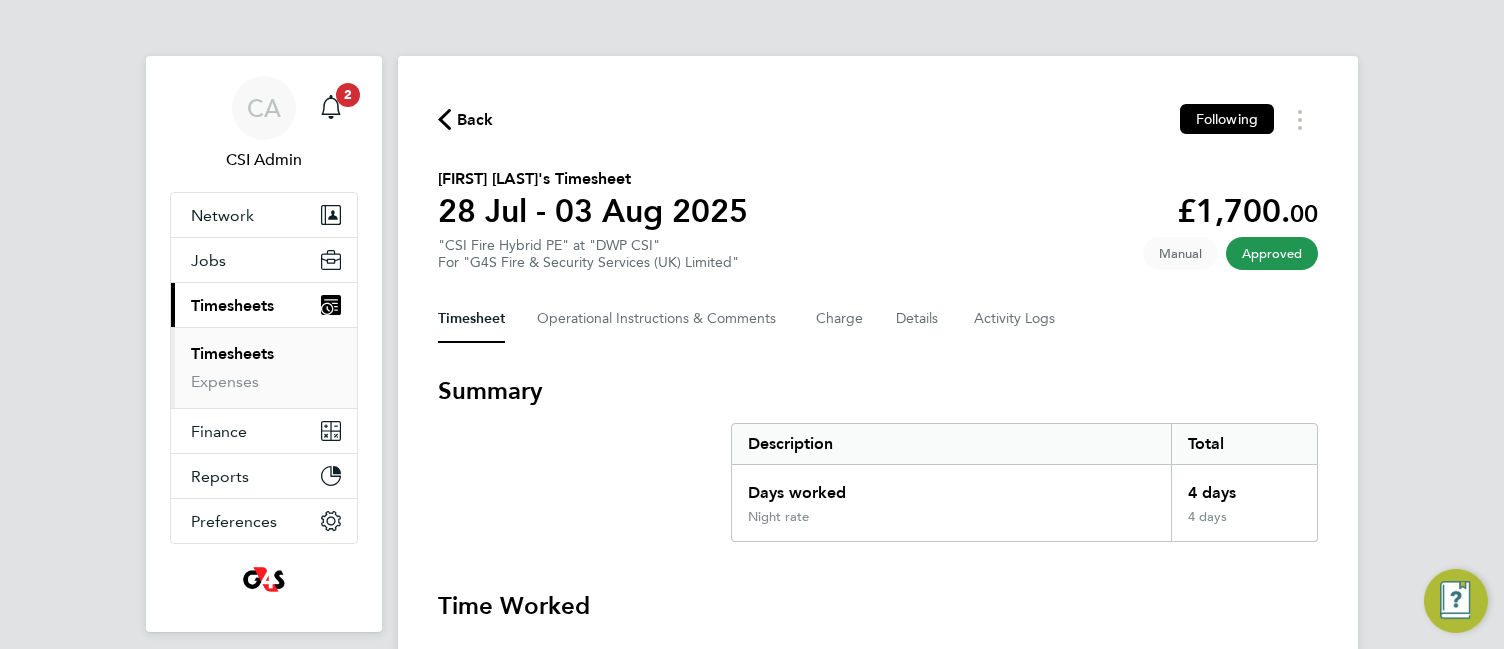 click on "[FIRST] [LAST]'s Timesheet [DATE] - [DATE] £1,700. 00 "CSI Fire Hybrid PE" at "DWP CSI" For "G4S Fire & Security Services (UK) Limited" Approved Manual" 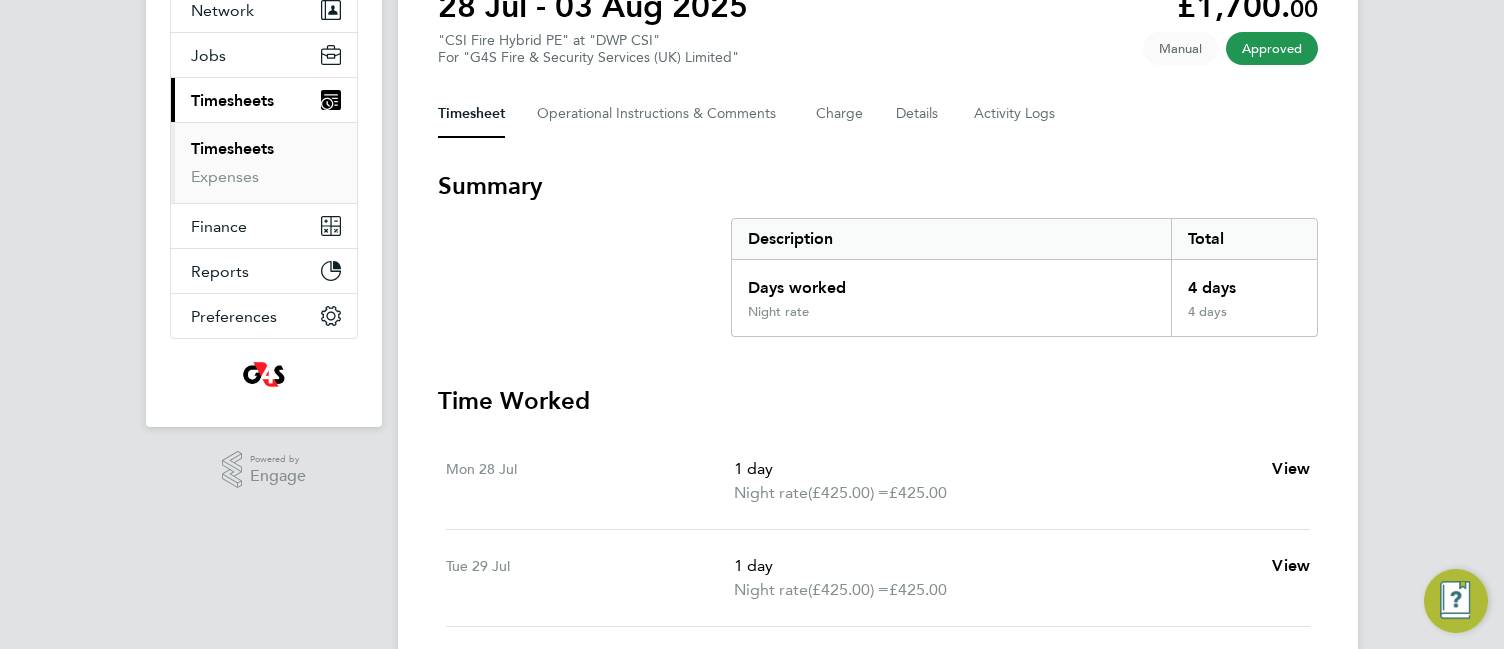 scroll, scrollTop: 0, scrollLeft: 0, axis: both 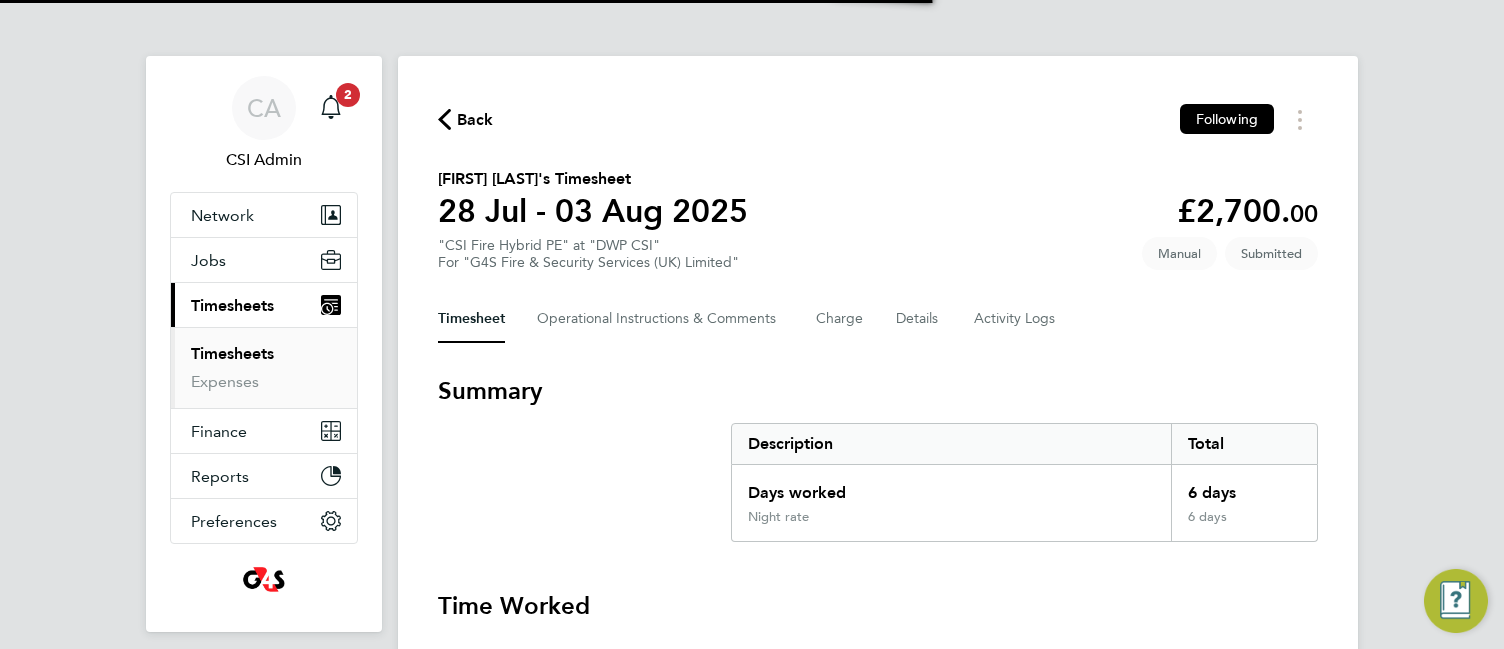 click on "Summary   Description   Total   Days worked   6 days   Night rate   6 days" at bounding box center [878, 458] 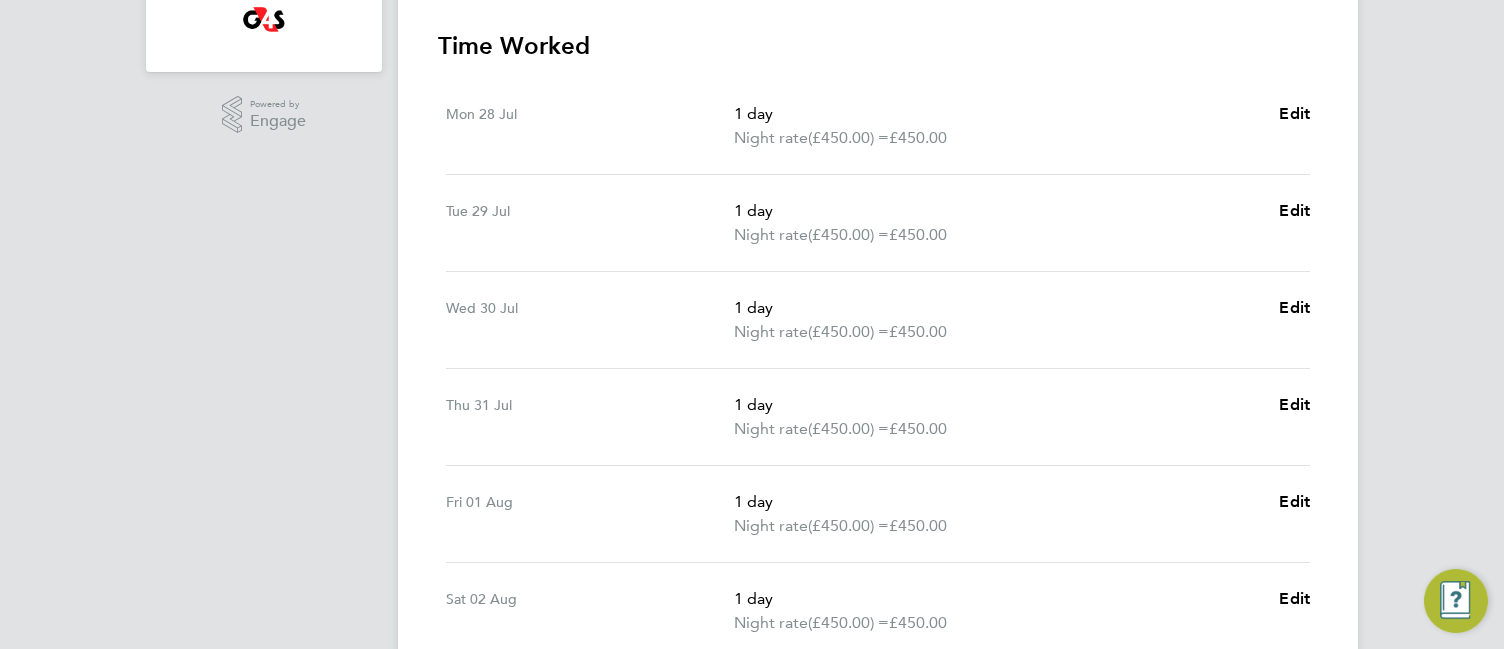 scroll, scrollTop: 600, scrollLeft: 0, axis: vertical 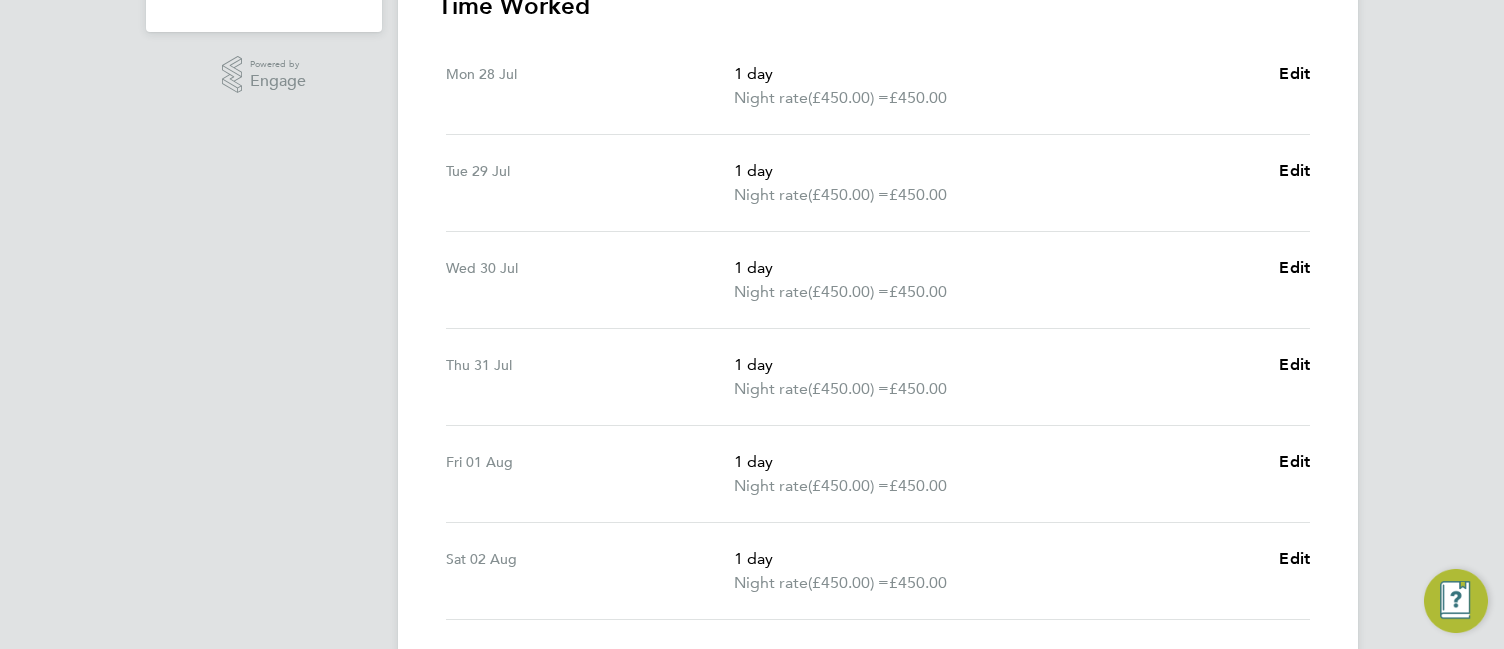 click on "CA   CSI Admin   Notifications
2   Applications:   Network
Team Members   Businesses   Sites   Workers   Contacts   Jobs
Positions   Vacancies   Placements   Current page:   Timesheets
Timesheets   Expenses   Finance
Invoices & Credit Notes   Reports
CIS Reports   Report Downloads   Preferences
My Business   Branding   VMS Configurations   Notifications   Activity Logs
.st0{fill:#C0C1C2;}
Powered by Engage" at bounding box center [264, 162] 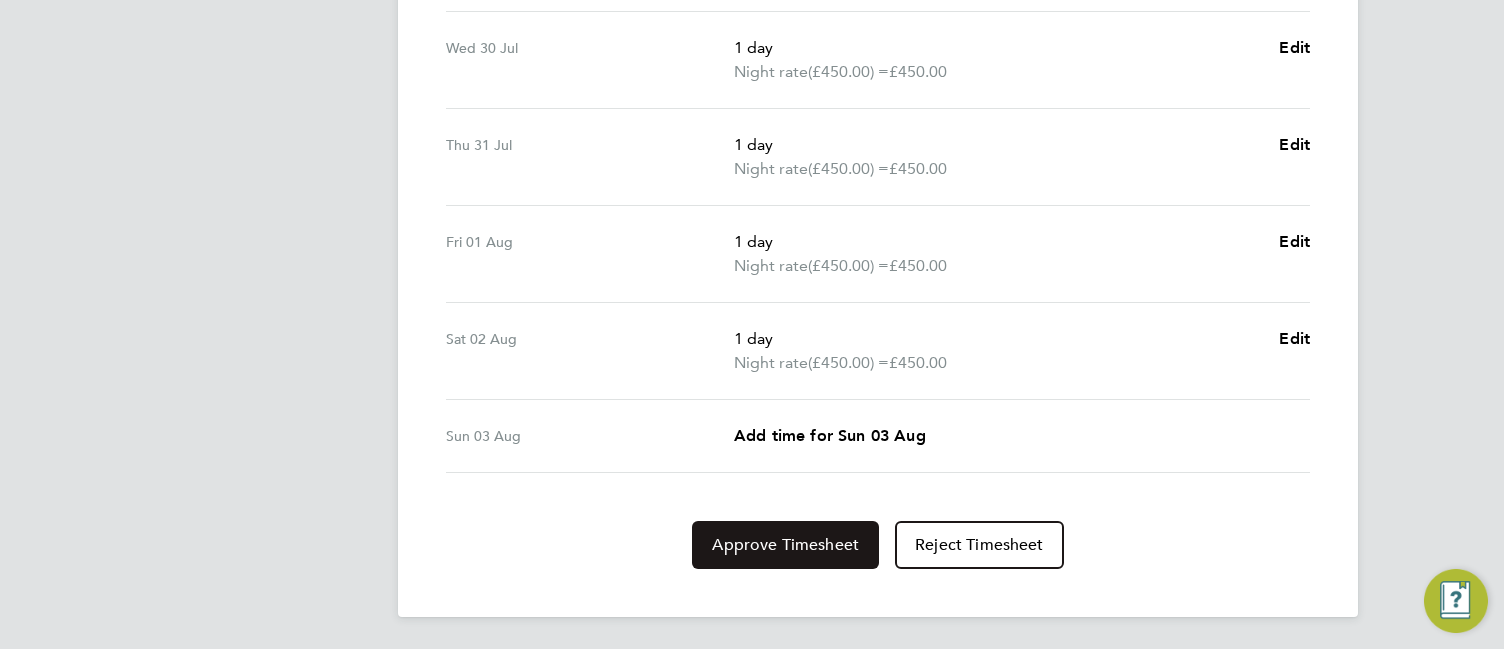click on "Approve Timesheet" 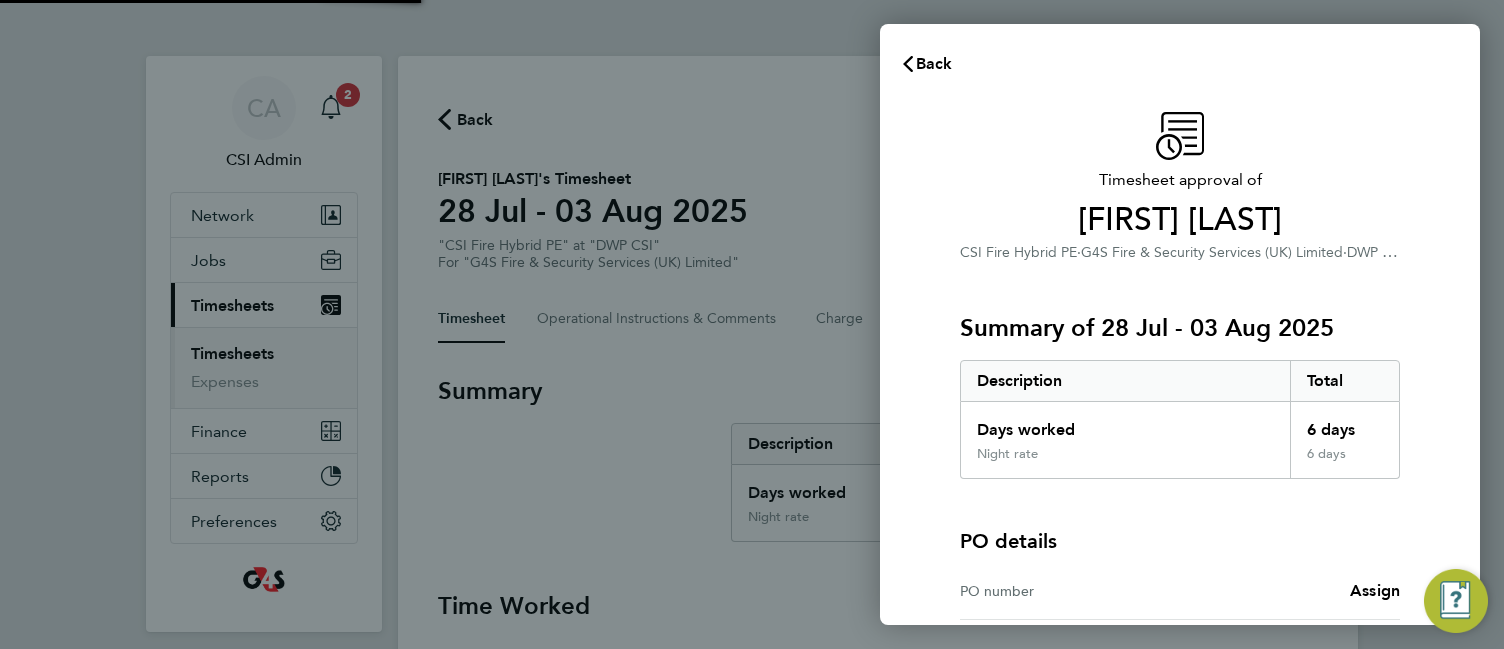 scroll, scrollTop: 0, scrollLeft: 0, axis: both 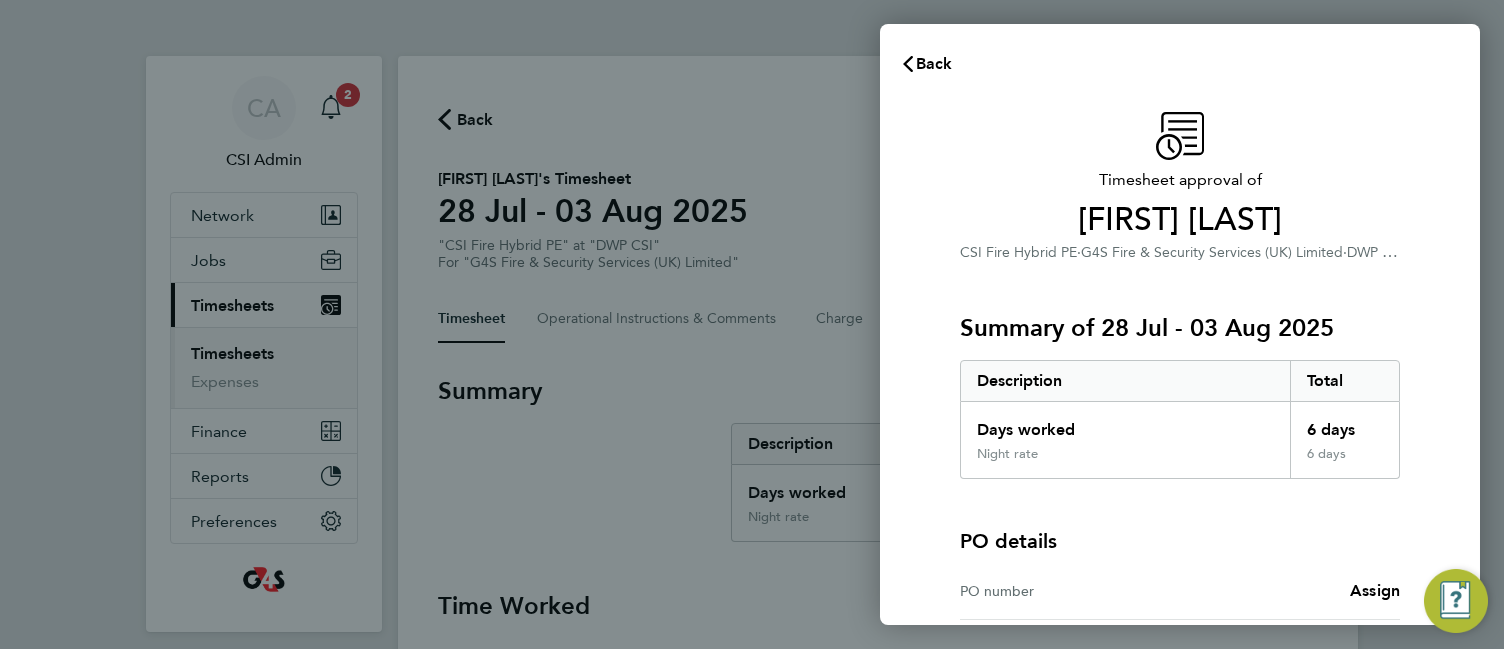 click on "Summary of 28 Jul - 03 Aug 2025   Description   Total   Days worked   6 days   Night rate   6 days" 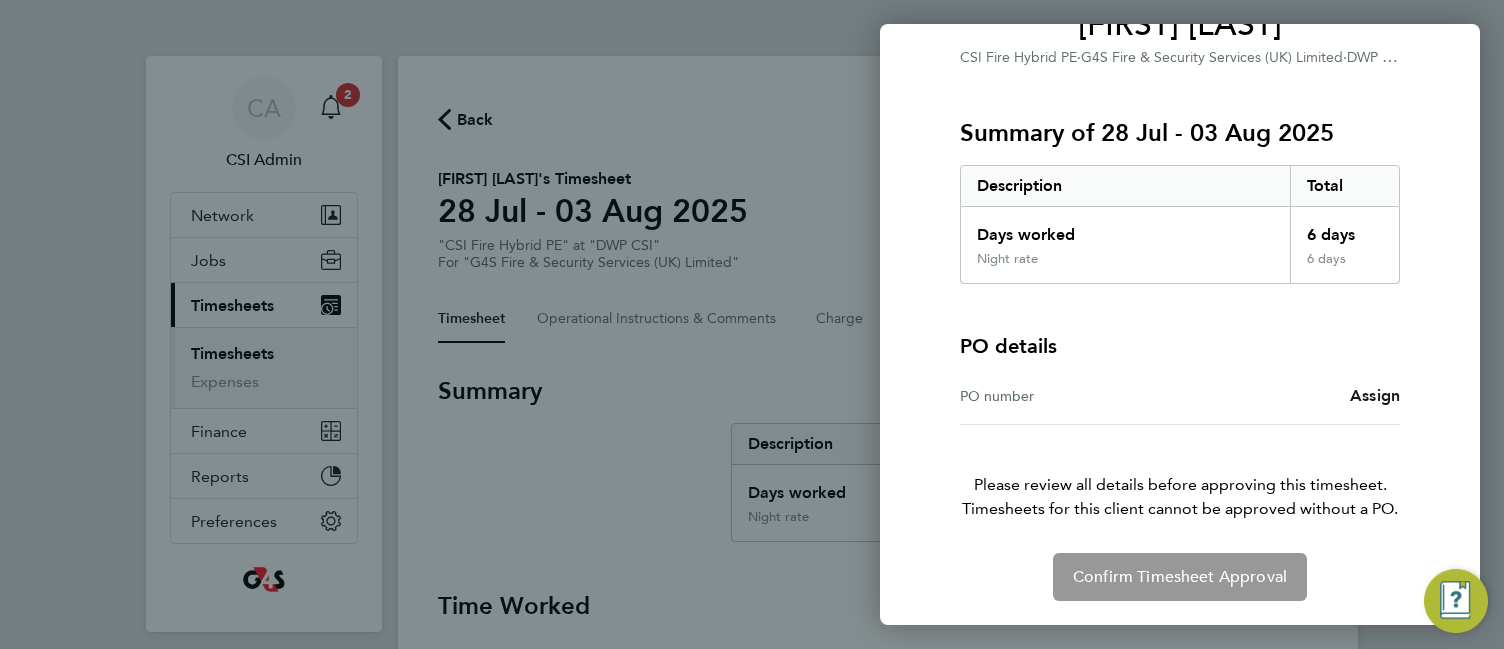 click on "Assign" at bounding box center [1375, 395] 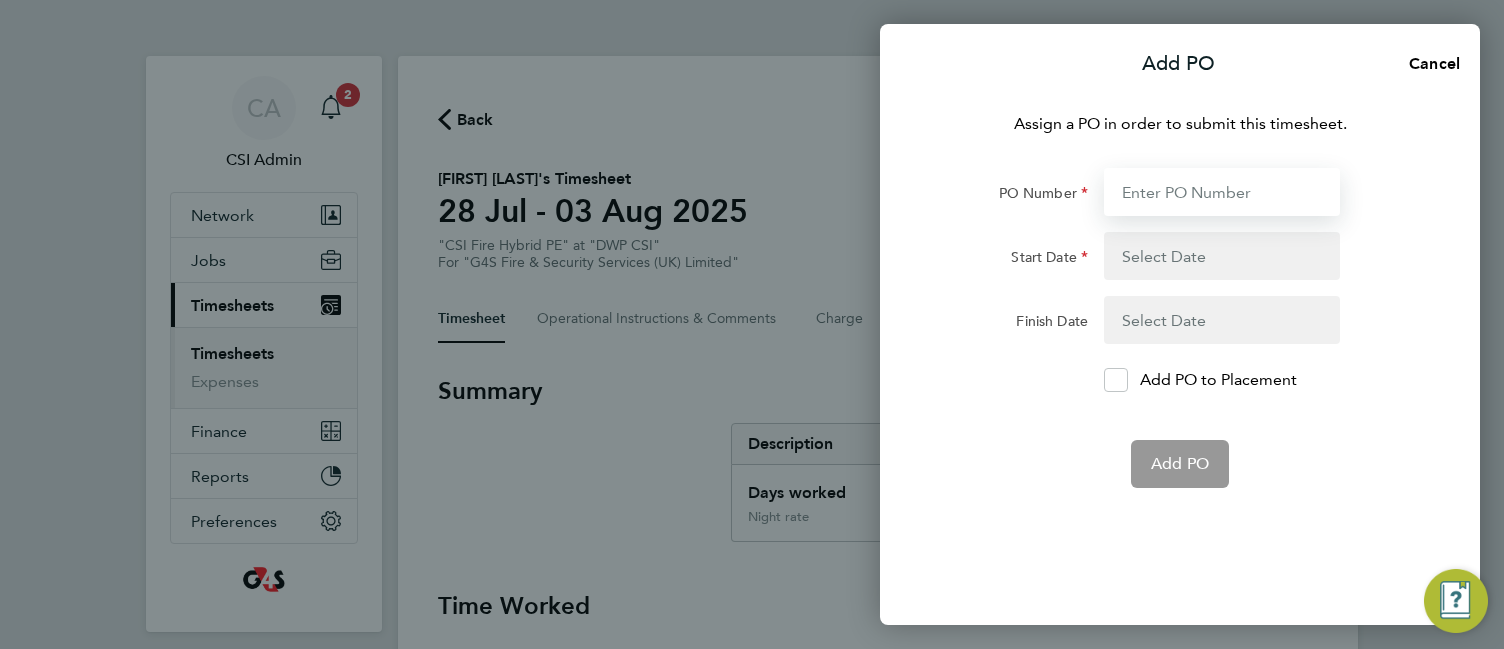 click on "PO Number" at bounding box center [1222, 192] 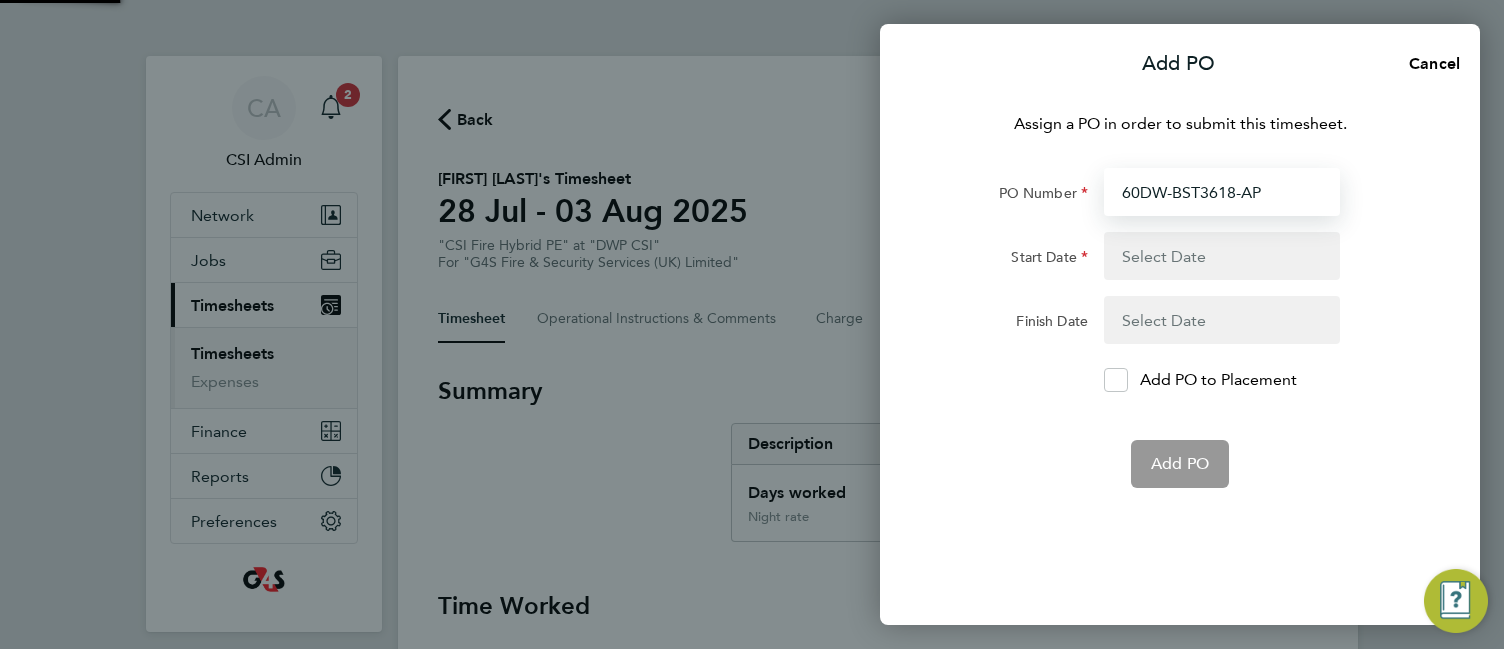 type on "28 Jul 25" 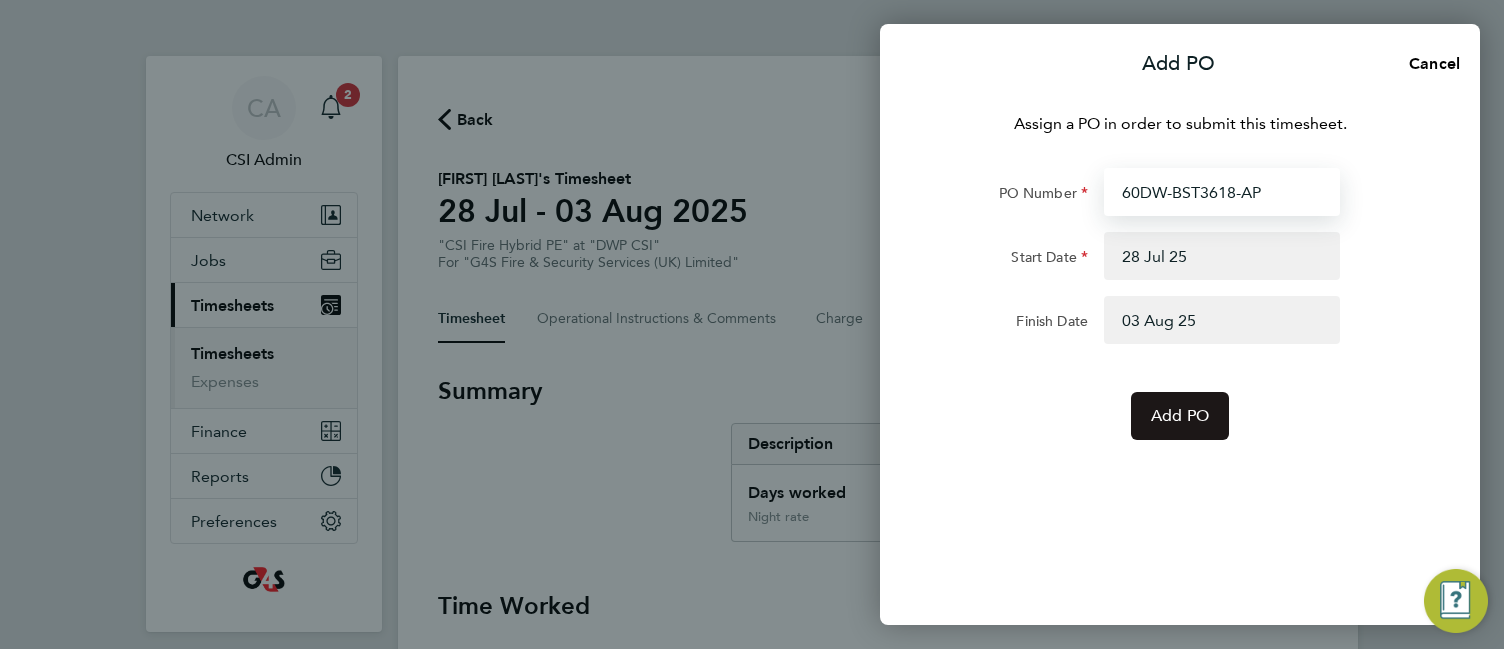 type on "60DW-BST3618-AP" 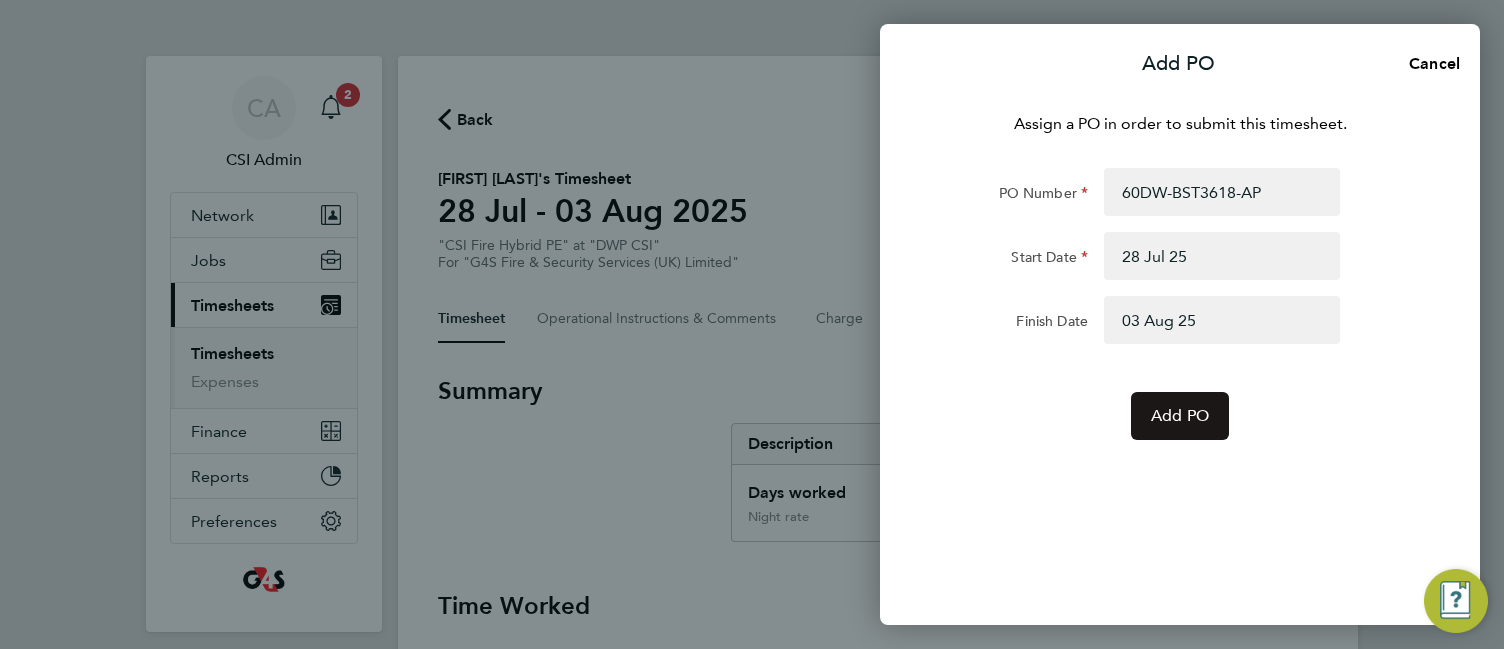 click on "Add PO" 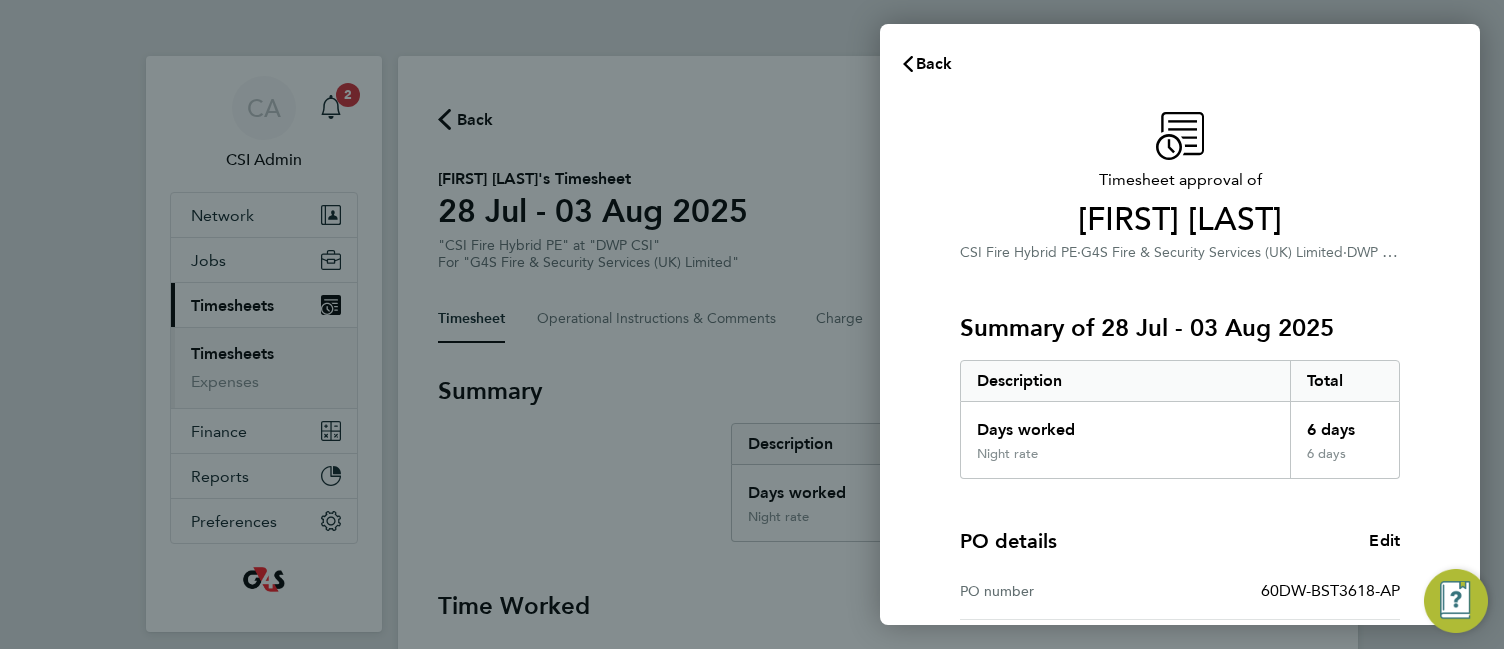 click on "Timesheet approval of   Paul Haines   CSI Fire Hybrid PE   ·   G4S Fire & Security Services  (UK) Limited   ·   DWP CSI   Summary of 28 Jul - 03 Aug 2025   Description   Total   Days worked   6 days   Night rate   6 days  PO details  Edit   PO number   60DW-BST3618-AP   Start date   28 Jul 2025   Finish date   03 Aug 2025   Please review all details before approving this timesheet.   Timesheets for this client cannot be approved without a PO.   Confirm Timesheet Approval" 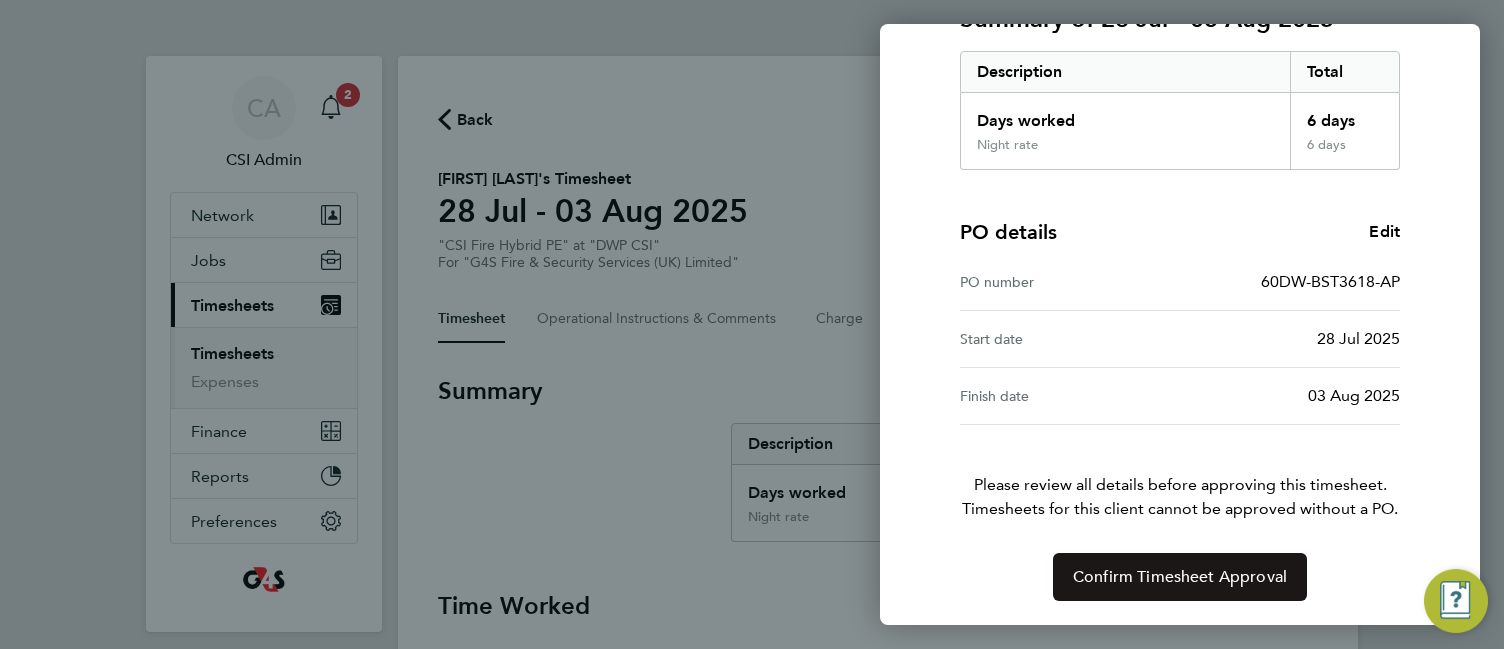 click on "Confirm Timesheet Approval" 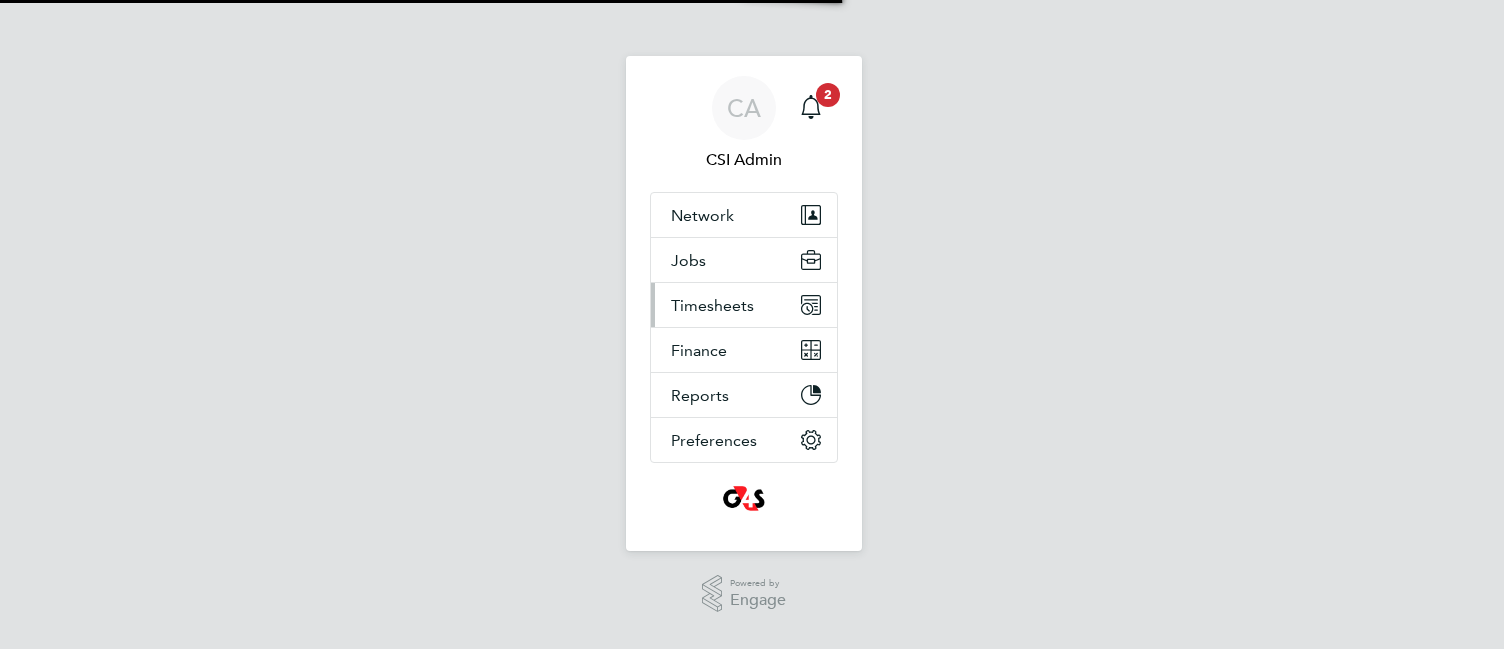 scroll, scrollTop: 0, scrollLeft: 0, axis: both 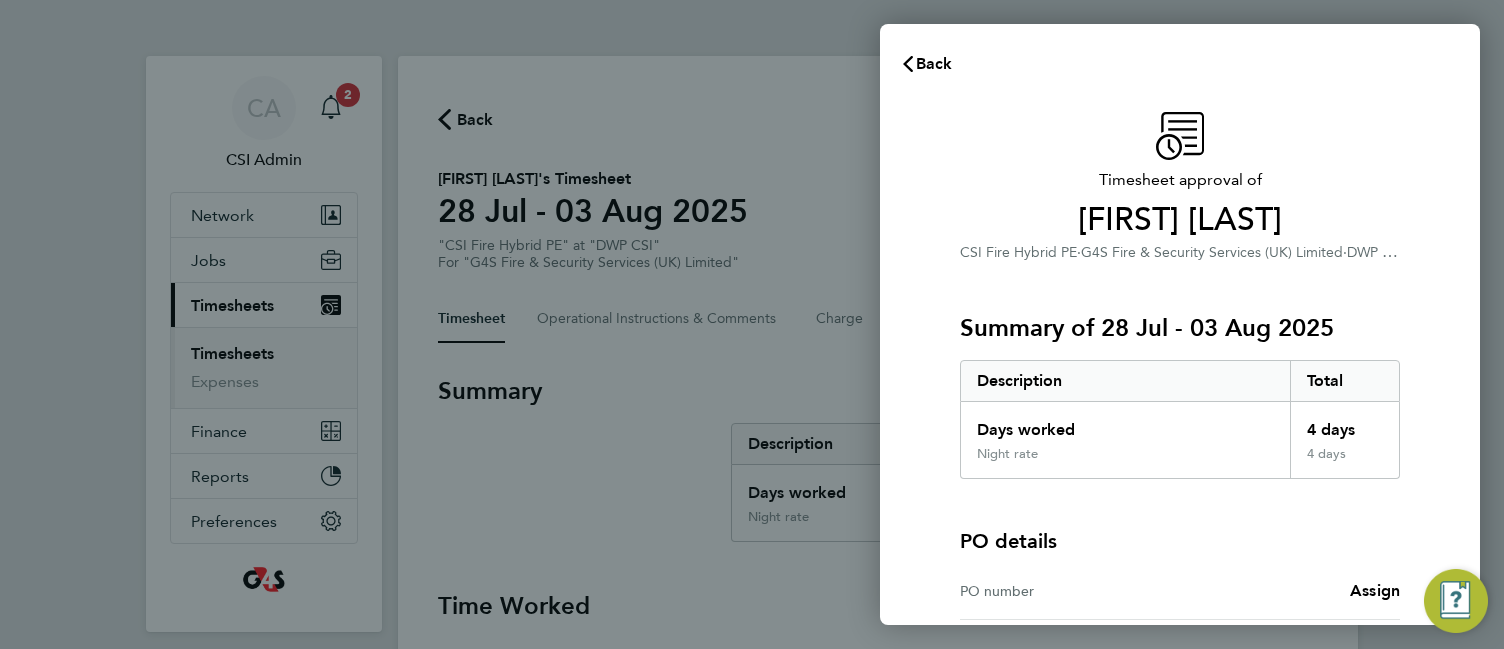 click on "Timesheet approval of [FIRST] [LAST] CSI Fire Hybrid PE · G4S Fire & Security Services (UK) Limited · DWP CSI Summary of 28 Jul - 03 Aug 2025 Description Total Days worked 4 days Night rate 4 days PO details PO number Assign Please review all details before approving this timesheet. Timesheets for this client cannot be approved without a PO. Confirm Timesheet Approval" 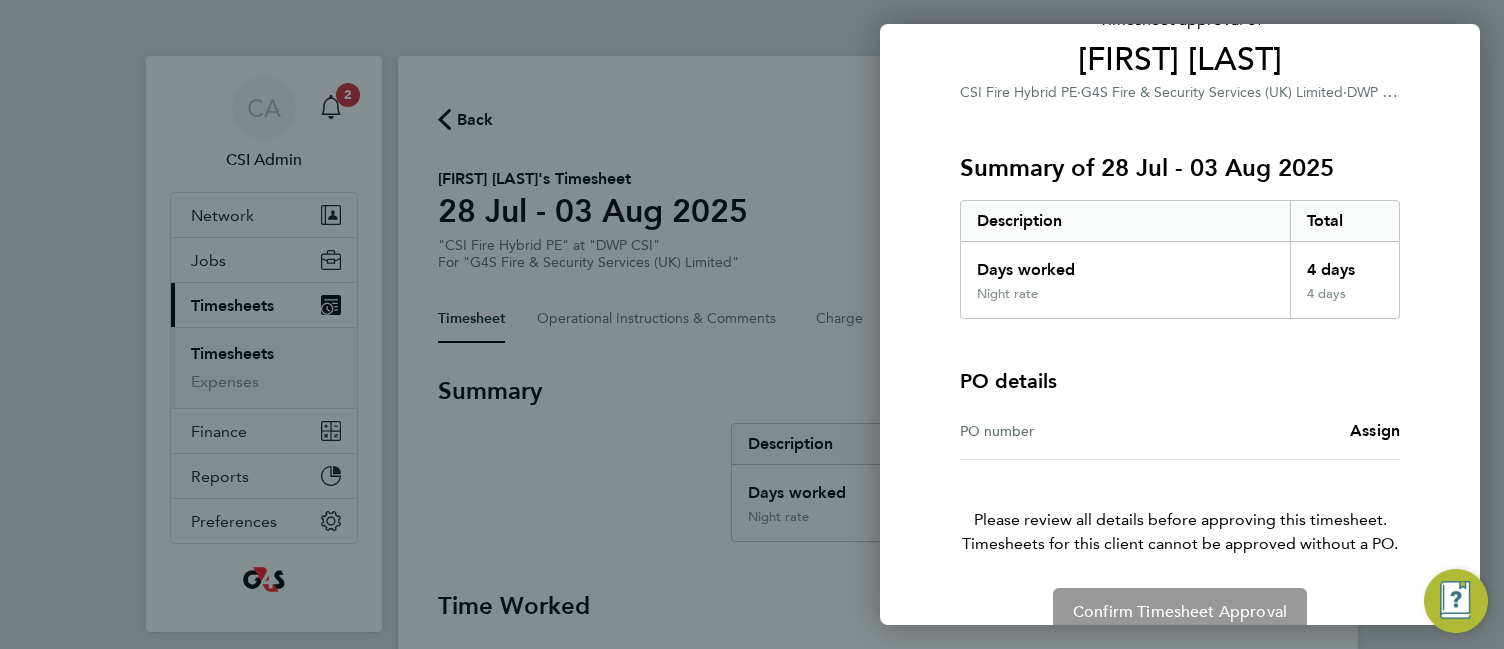 scroll, scrollTop: 195, scrollLeft: 0, axis: vertical 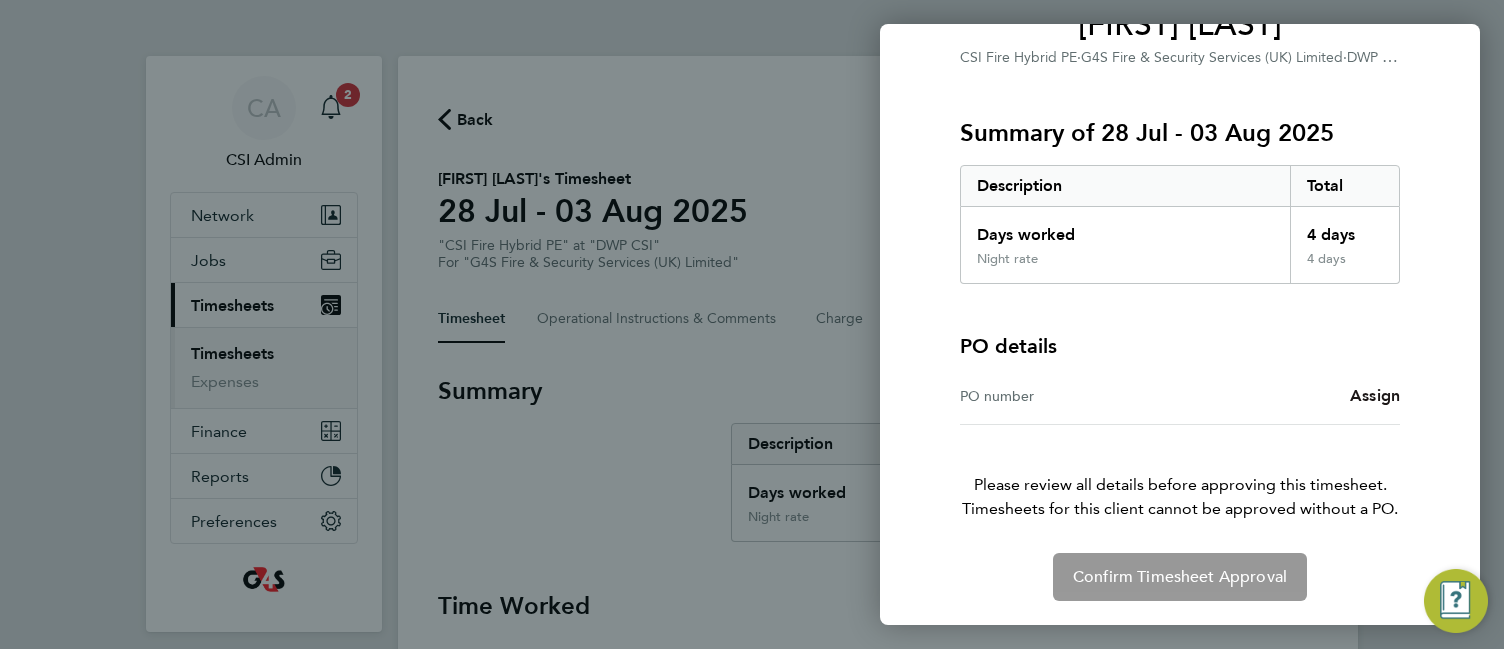 click on "Assign" at bounding box center (1375, 395) 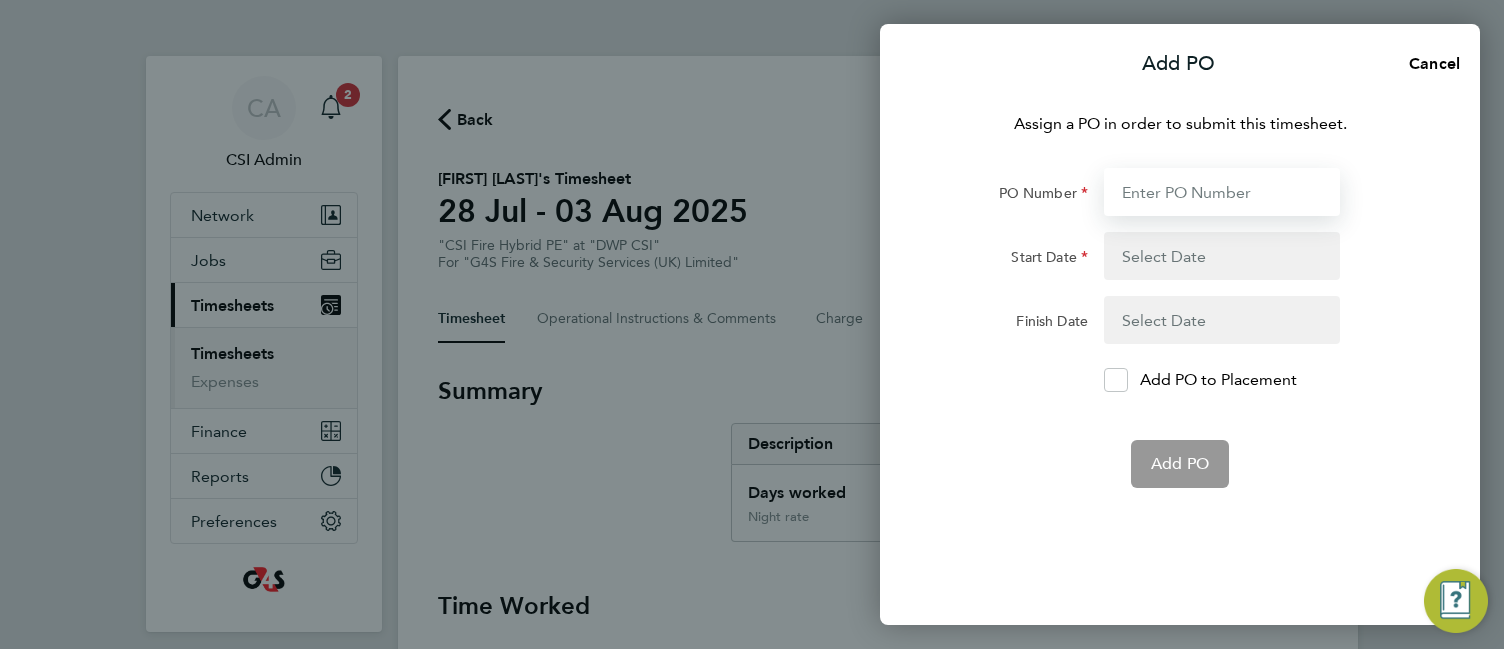 click on "PO Number" at bounding box center (1222, 192) 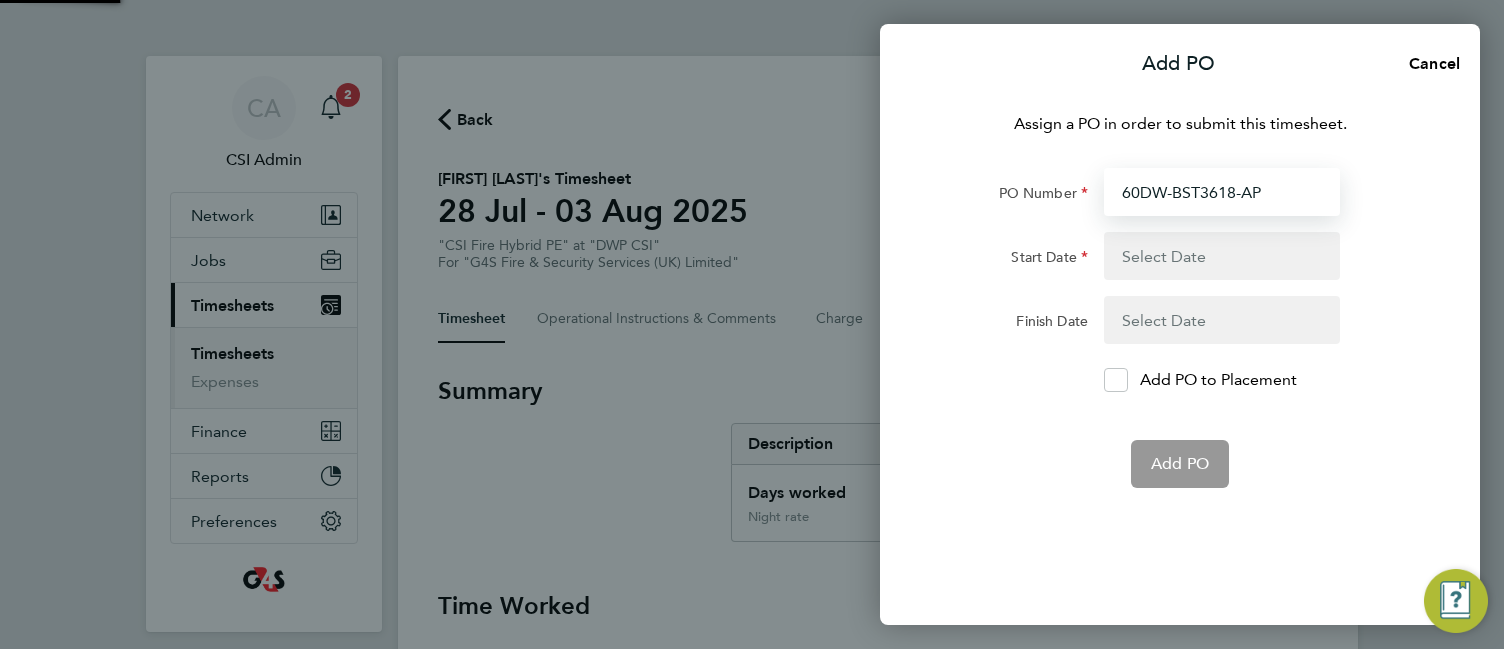 type on "28 Jul 25" 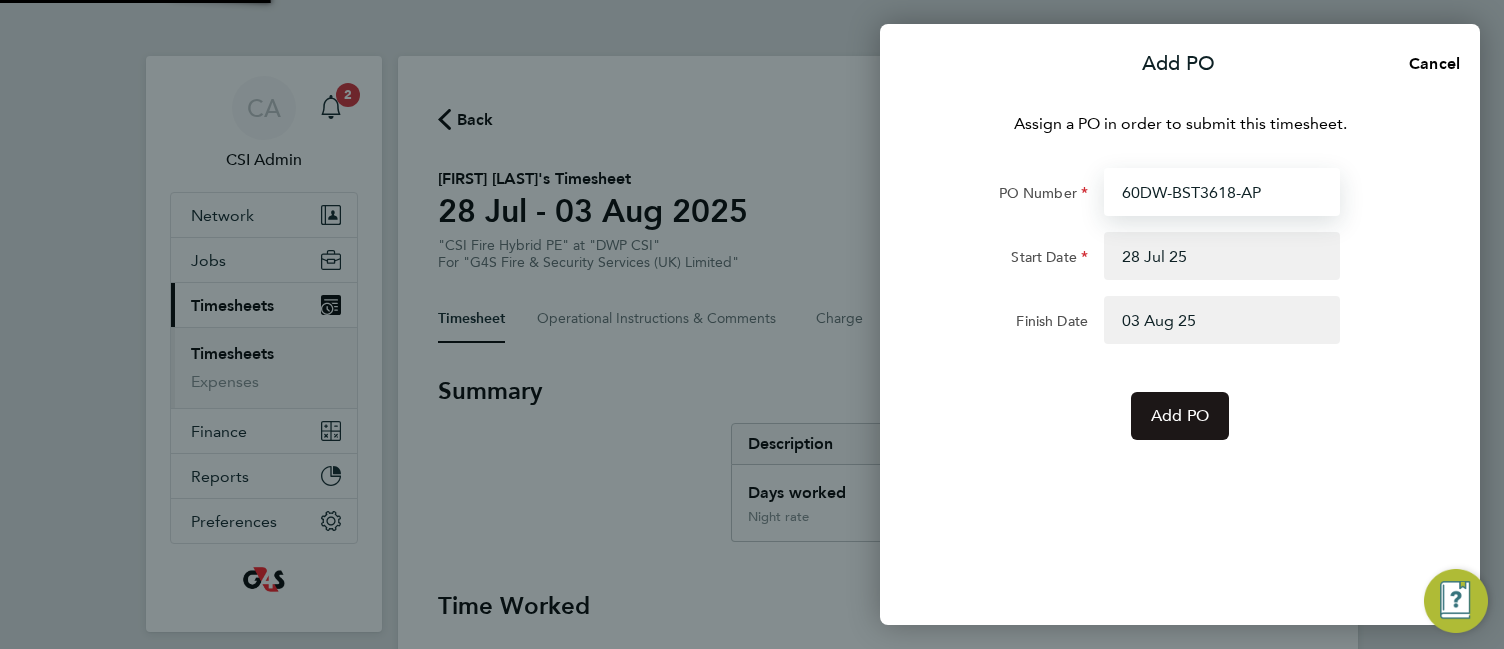type on "60DW-BST3618-AP" 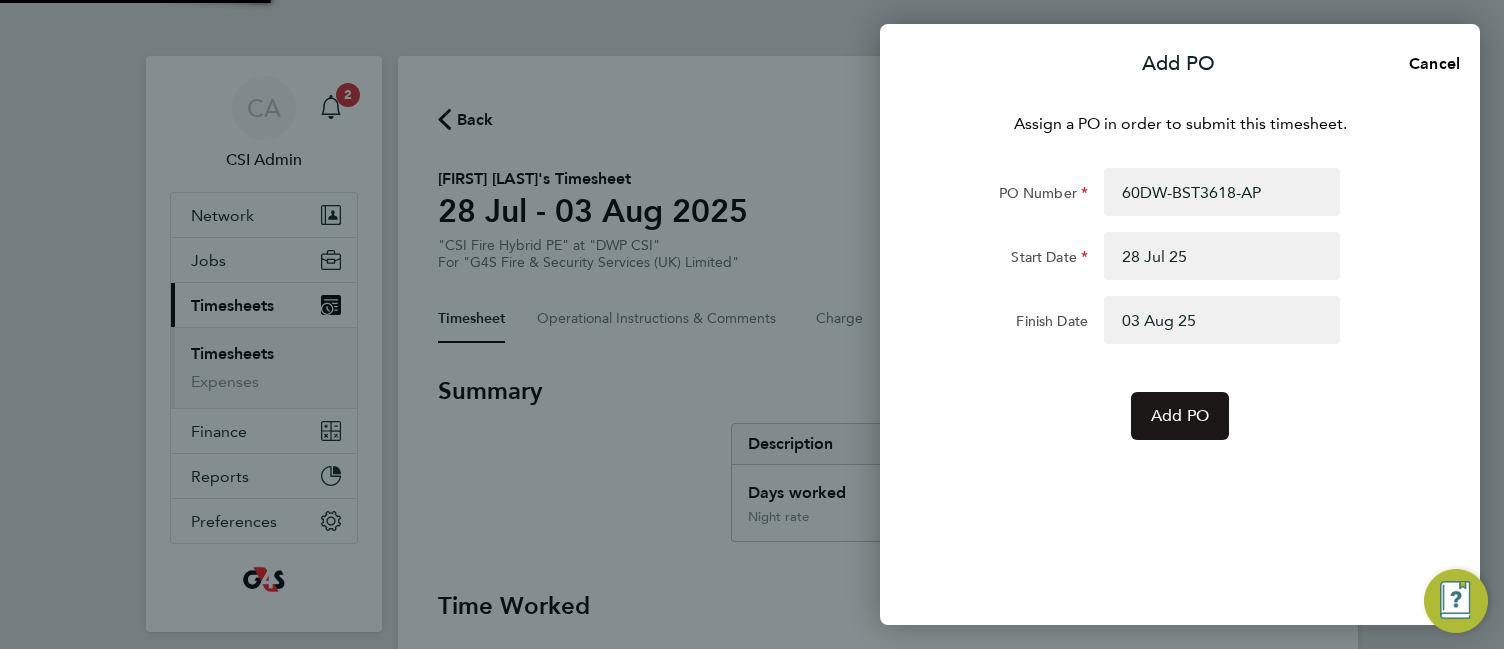 click on "Add PO" 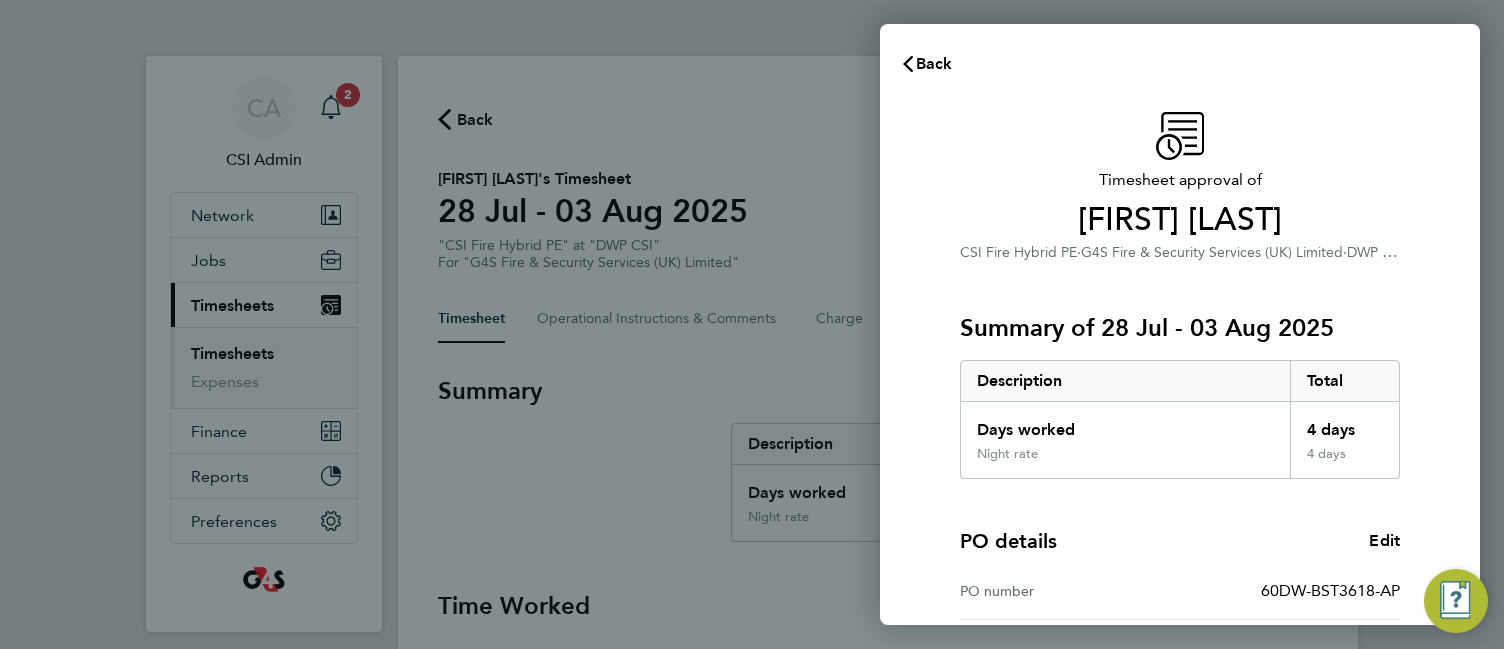 click on "Timesheet approval of [FIRST] [LAST] CSI Fire Hybrid PE · G4S Fire & Security Services (UK) Limited · DWP CSI Summary of 28 Jul - 03 Aug 2025 Description Total Days worked 4 days Night rate 4 days PO details Edit PO number 60DW-BST3618-AP Start date 28 Jul 2025 Finish date 03 Aug 2025 Please review all details before approving this timesheet. Timesheets for this client cannot be approved without a PO. Confirm Timesheet Approval" 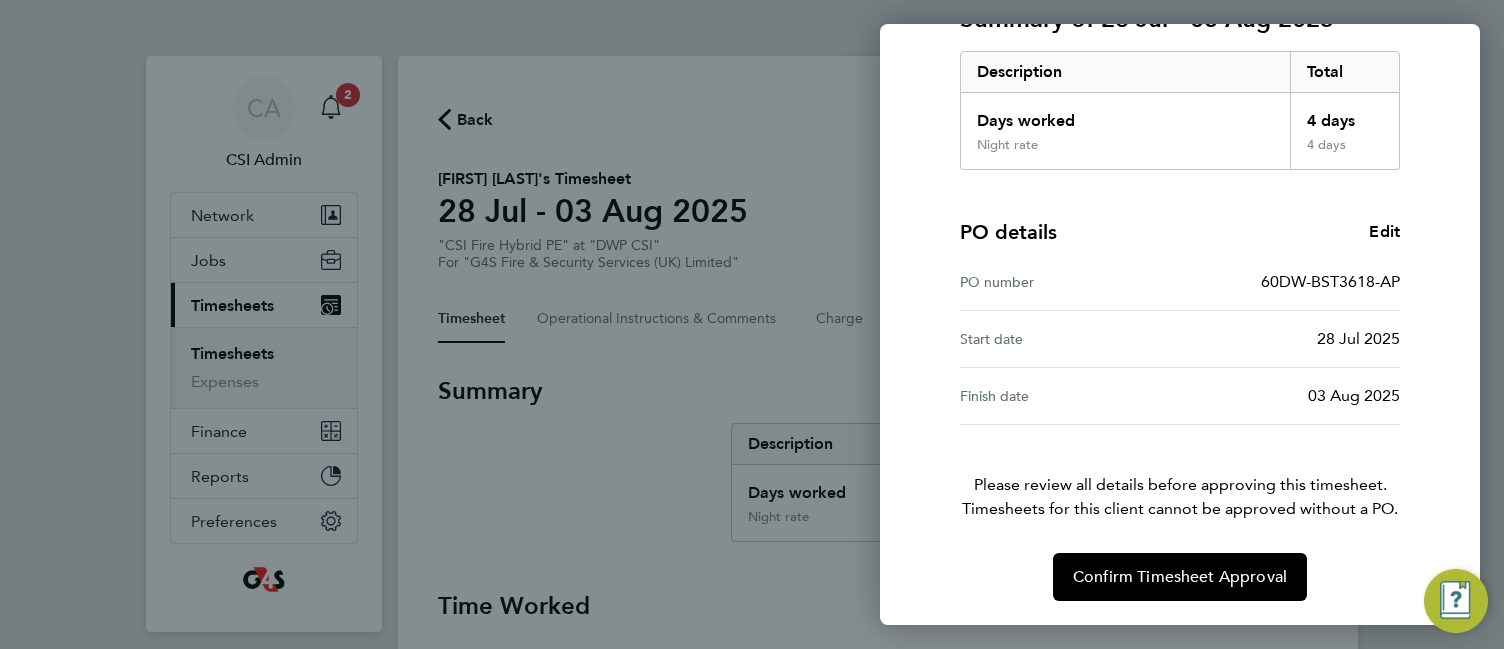 click on "Timesheet approval of [FIRST] [LAST] CSI Fire Hybrid PE · G4S Fire & Security Services (UK) Limited · DWP CSI Summary of 28 Jul - 03 Aug 2025 Description Total Days worked 4 days Night rate 4 days PO details Edit PO number 60DW-BST3618-AP Start date 28 Jul 2025 Finish date 03 Aug 2025 Please review all details before approving this timesheet. Timesheets for this client cannot be approved without a PO. Confirm Timesheet Approval" 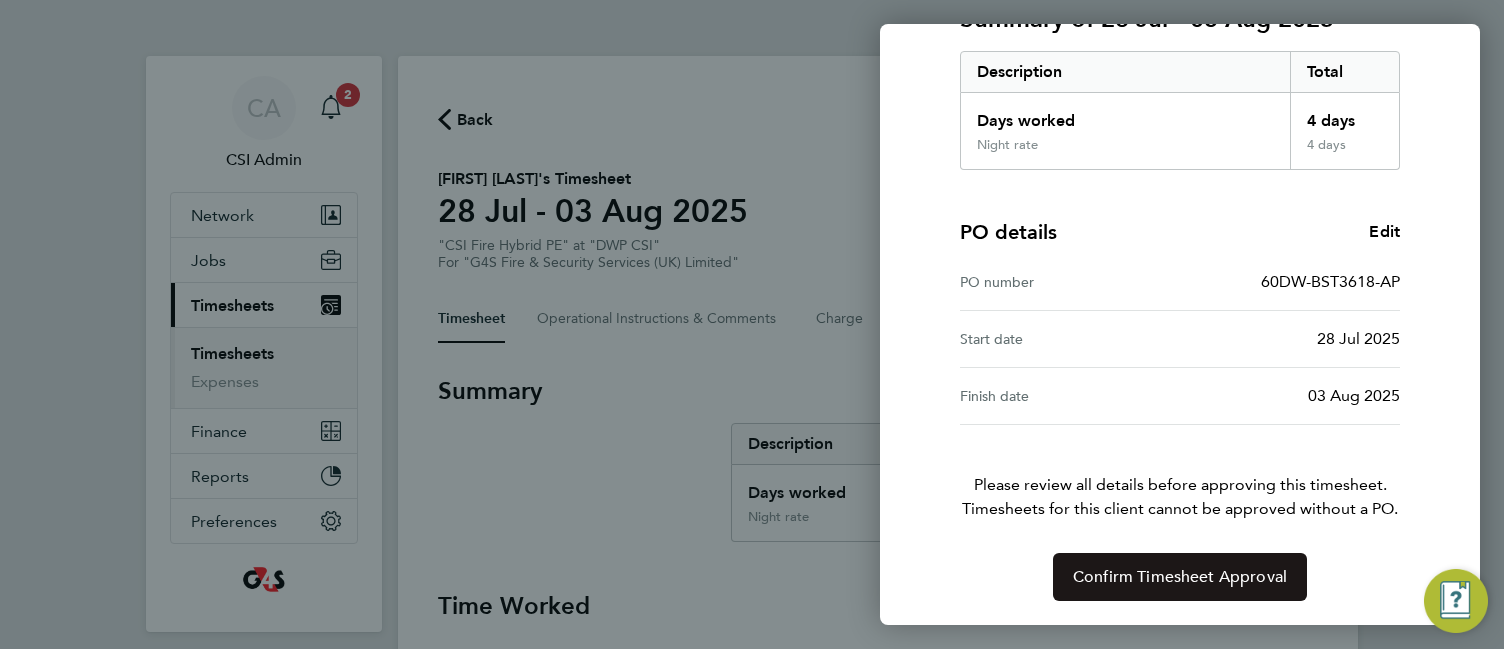 click on "Confirm Timesheet Approval" 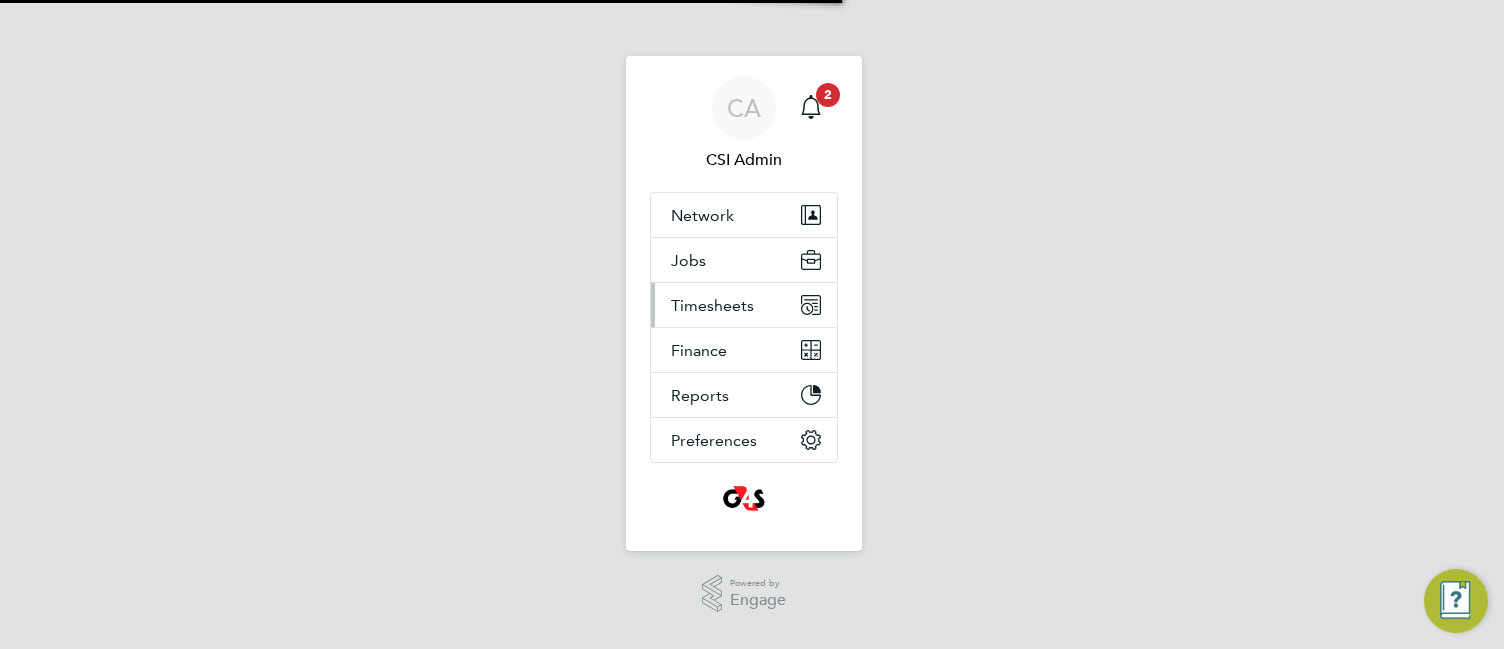 scroll, scrollTop: 0, scrollLeft: 0, axis: both 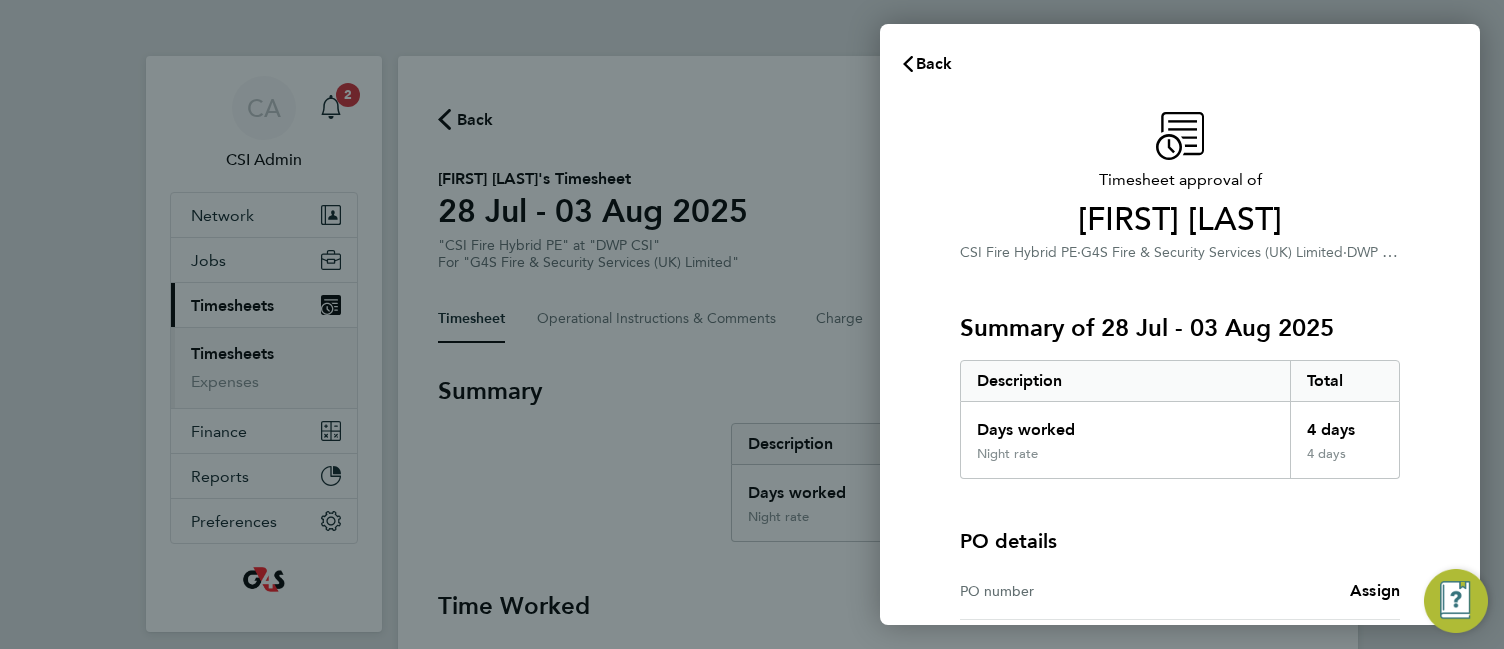 click on "Timesheet approval of   [FIRST] [LAST]   CSI Fire Hybrid PE   ·   G4S Fire & Security Services  (UK) Limited   ·   DWP CSI   Summary of [DATE] - [DATE]   Description   Total   Days worked   4 days   Night rate   4 days  PO details  PO number   Assign   Please review all details before approving this timesheet.   Timesheets for this client cannot be approved without a PO.   Confirm Timesheet Approval" 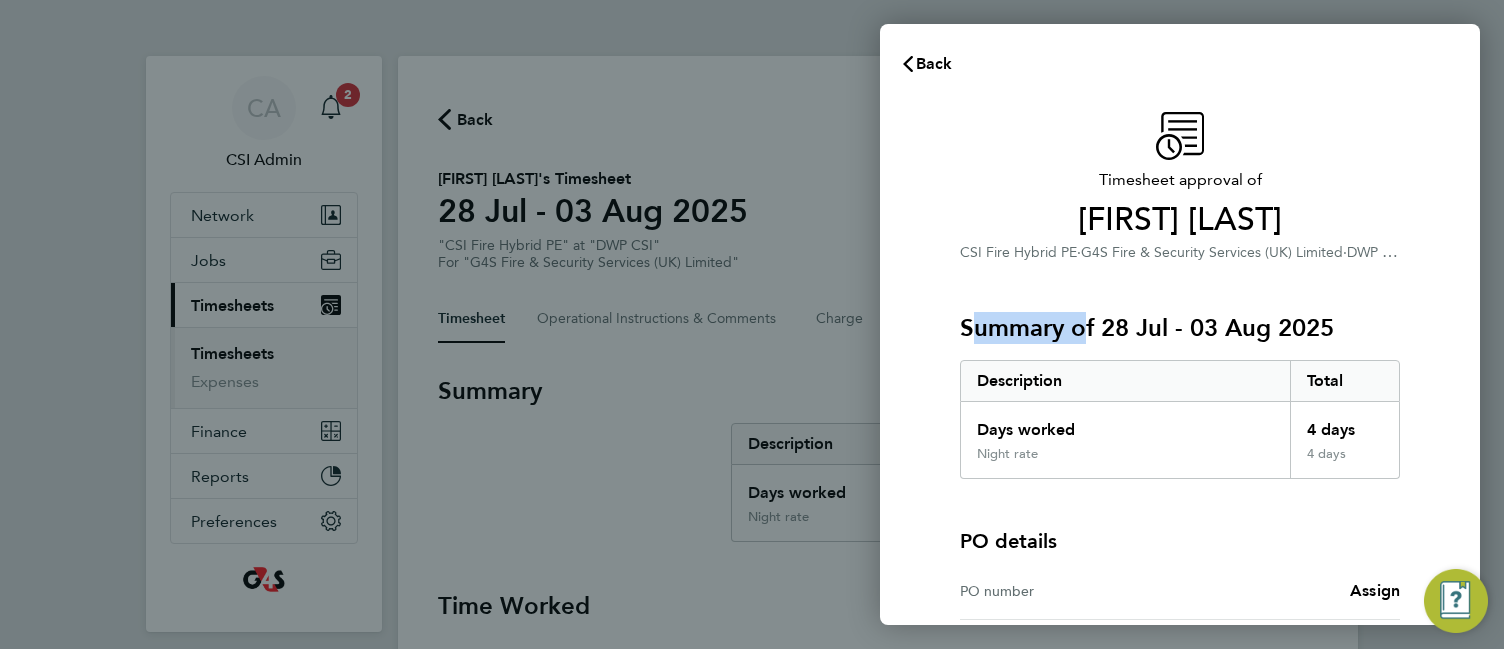 scroll, scrollTop: 195, scrollLeft: 0, axis: vertical 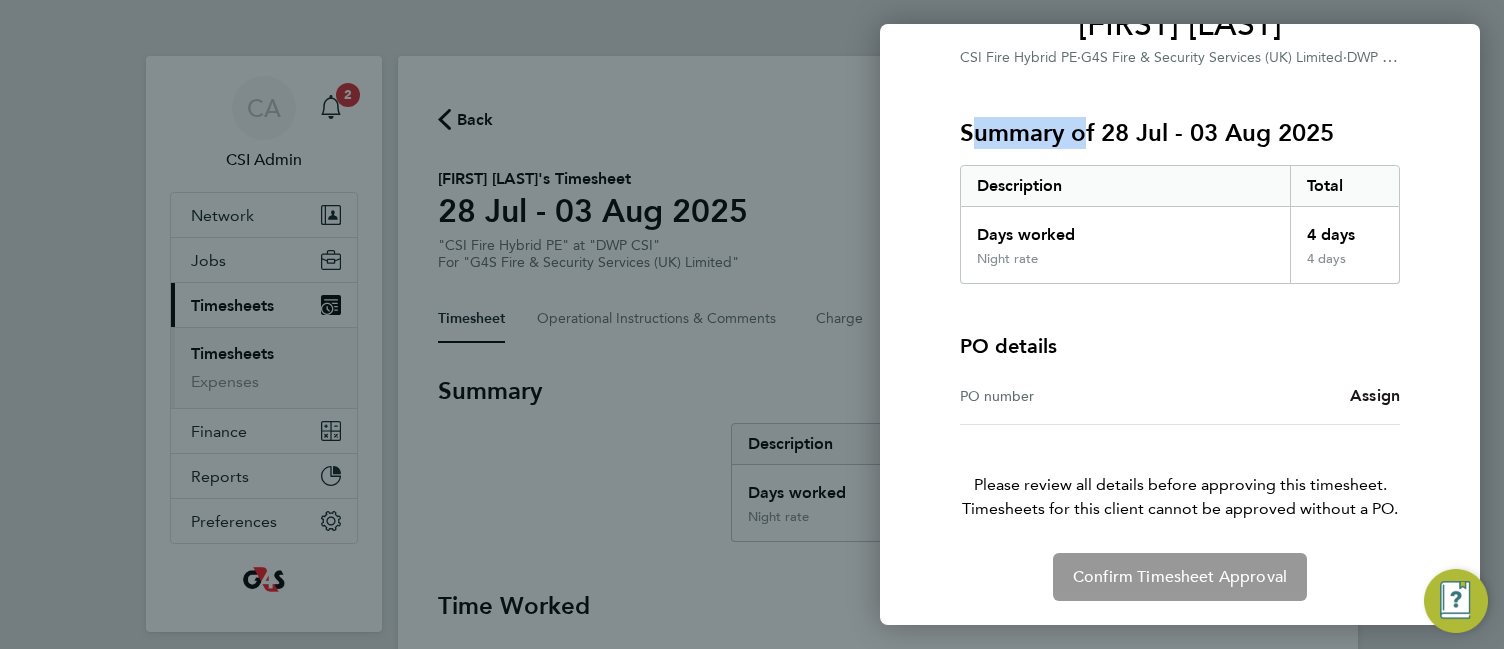 click on "Assign" at bounding box center [1375, 395] 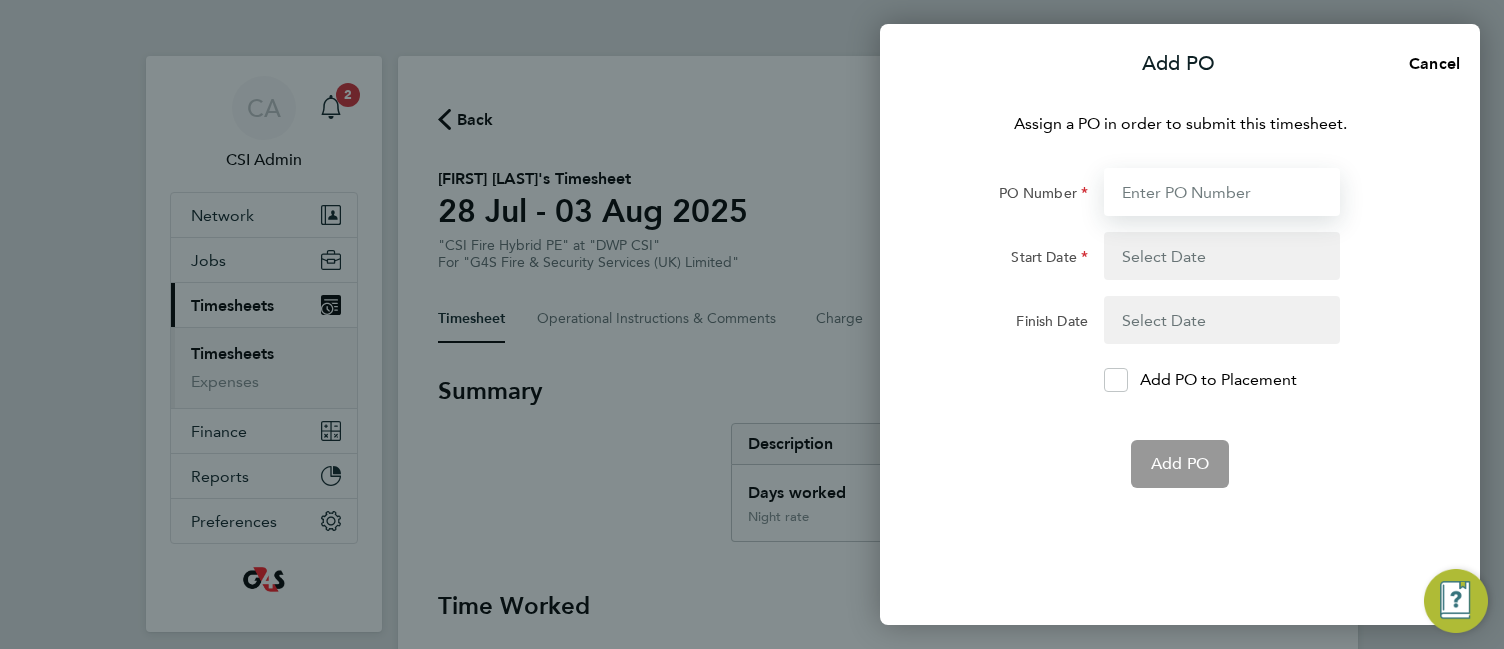 click on "PO Number" at bounding box center [1222, 192] 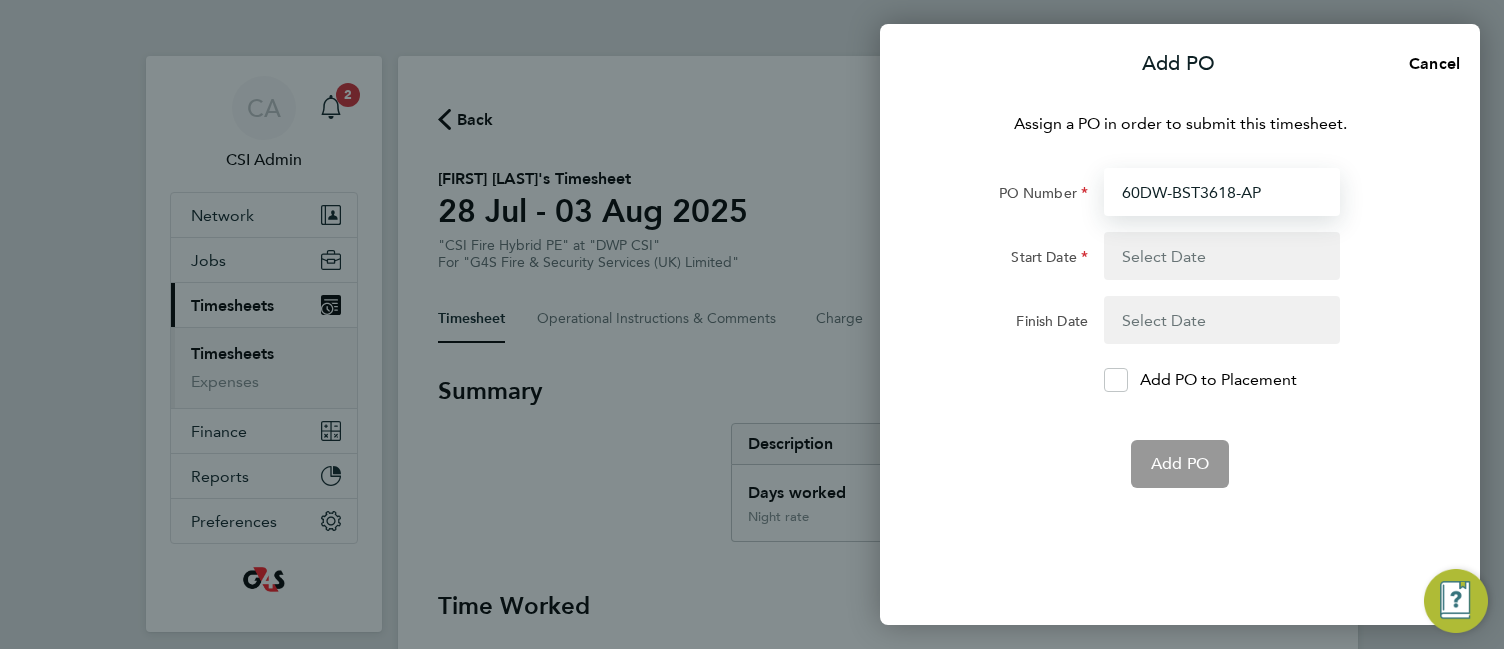 type on "28 Jul 25" 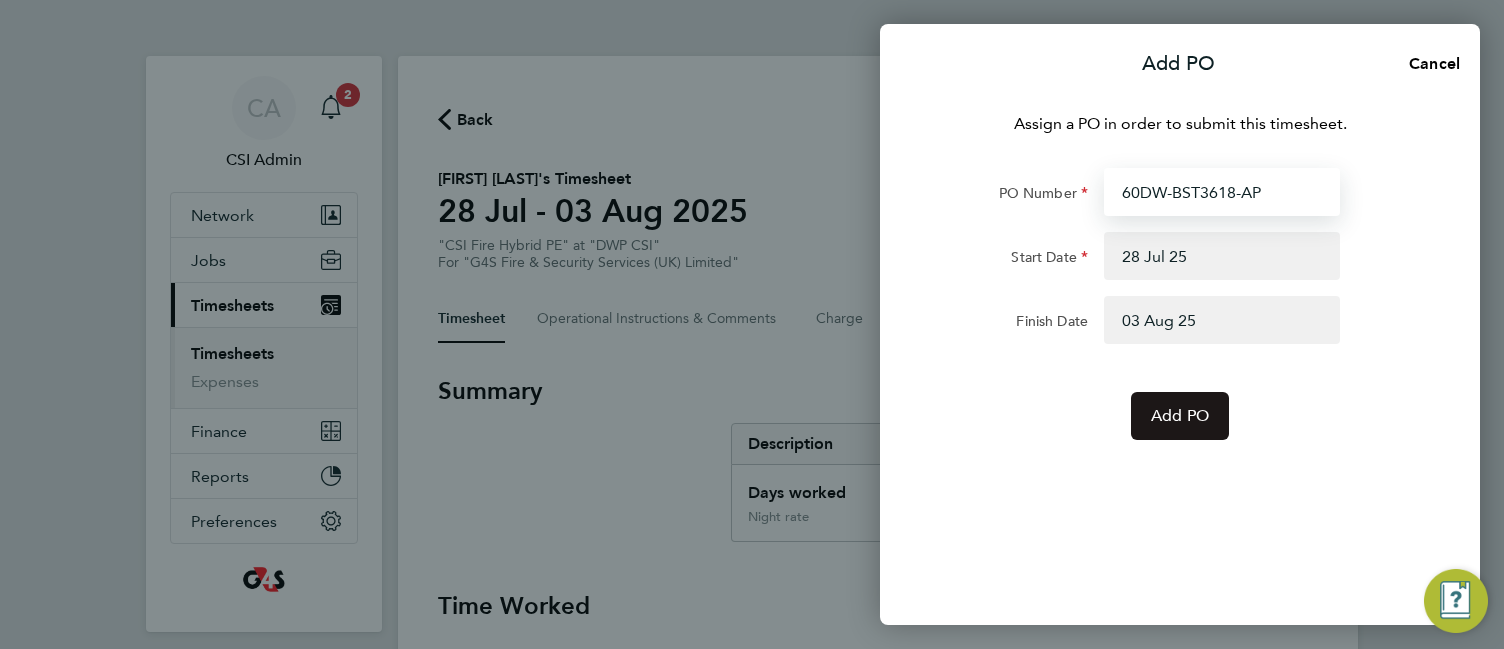 type on "60DW-BST3618-AP" 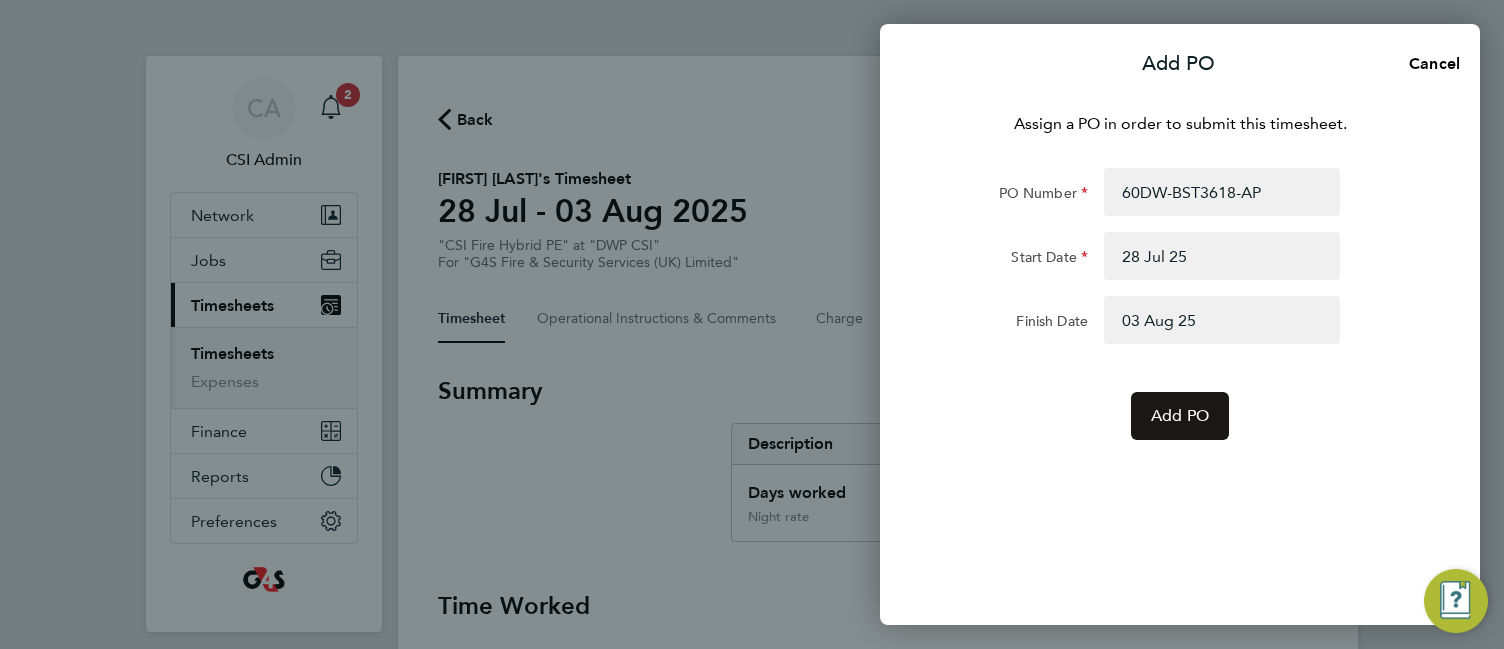 click on "Add PO" 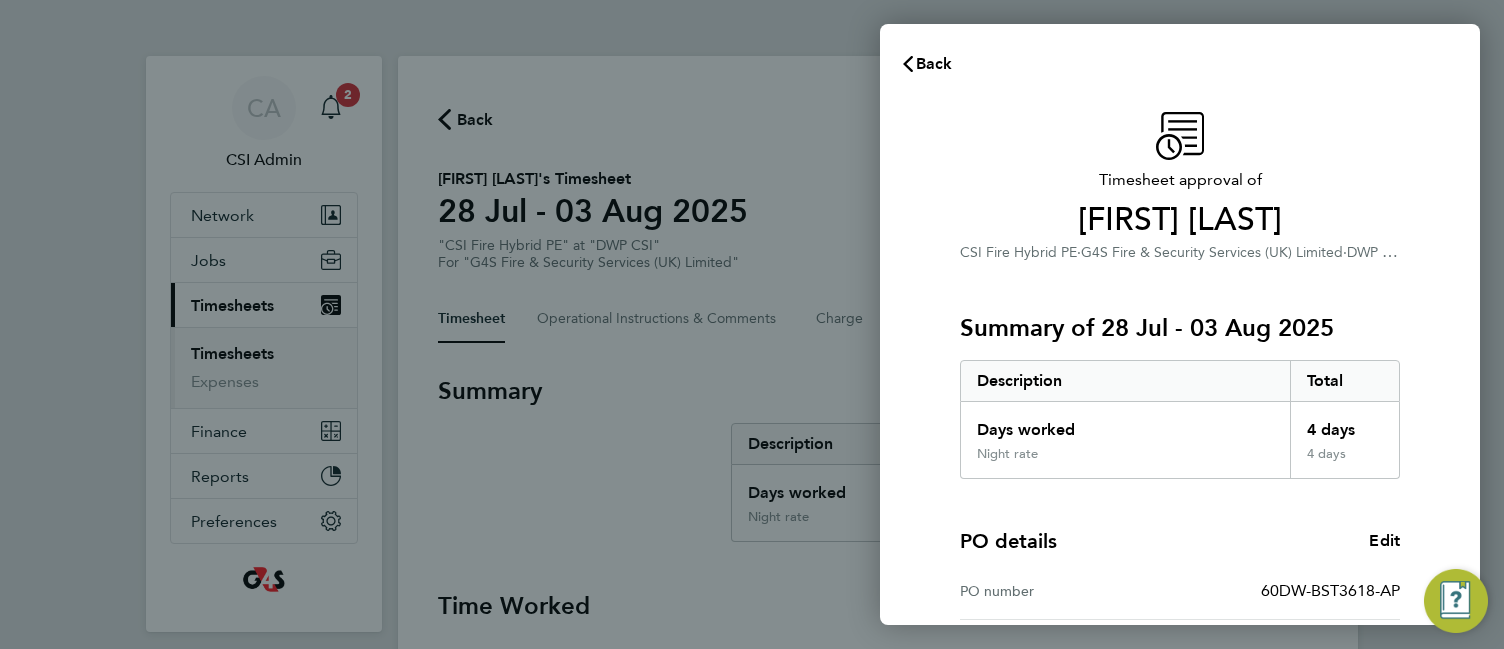 type 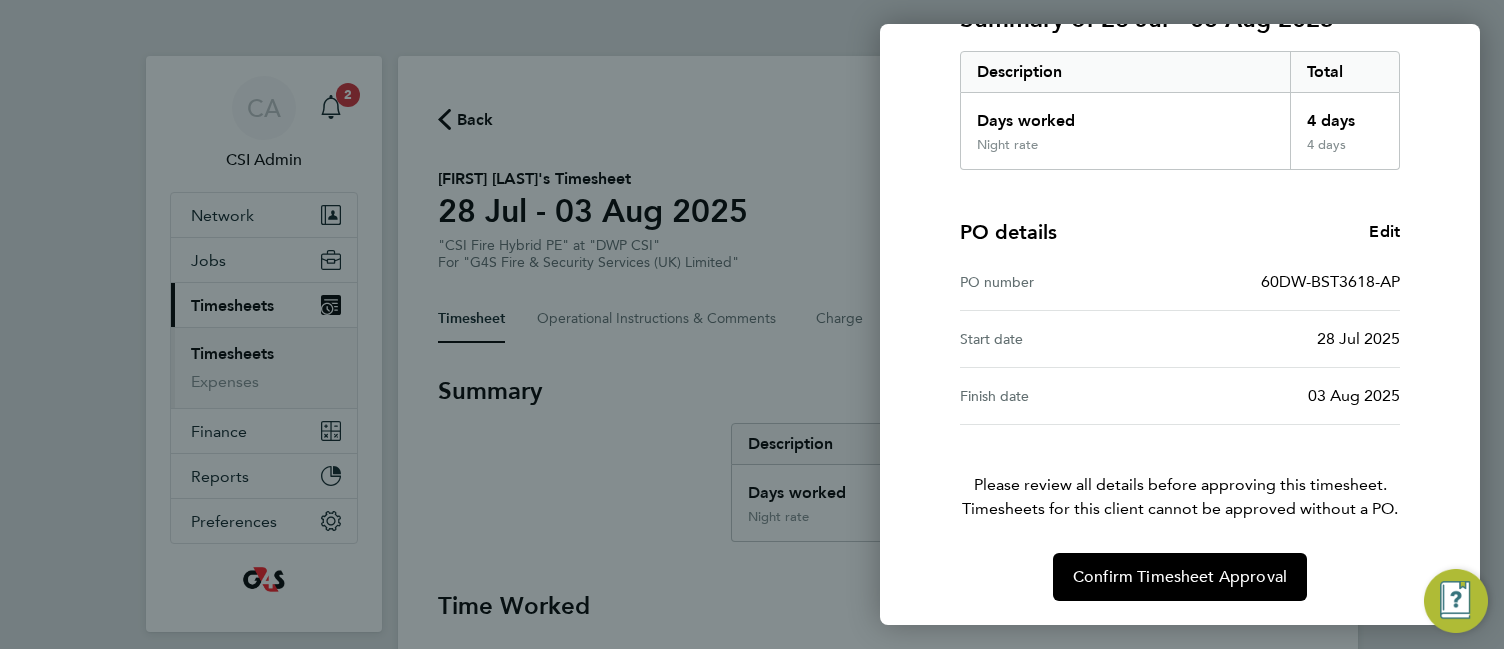 click on "Timesheet approval of   Martin Jones   CSI Fire Hybrid PE   ·   G4S Fire & Security Services  (UK) Limited   ·   DWP CSI   Summary of 28 Jul - 03 Aug 2025   Description   Total   Days worked   4 days   Night rate   4 days  PO details  Edit   PO number   60DW-BST3618-AP   Start date   28 Jul 2025   Finish date   03 Aug 2025   Please review all details before approving this timesheet.   Timesheets for this client cannot be approved without a PO.   Confirm Timesheet Approval" 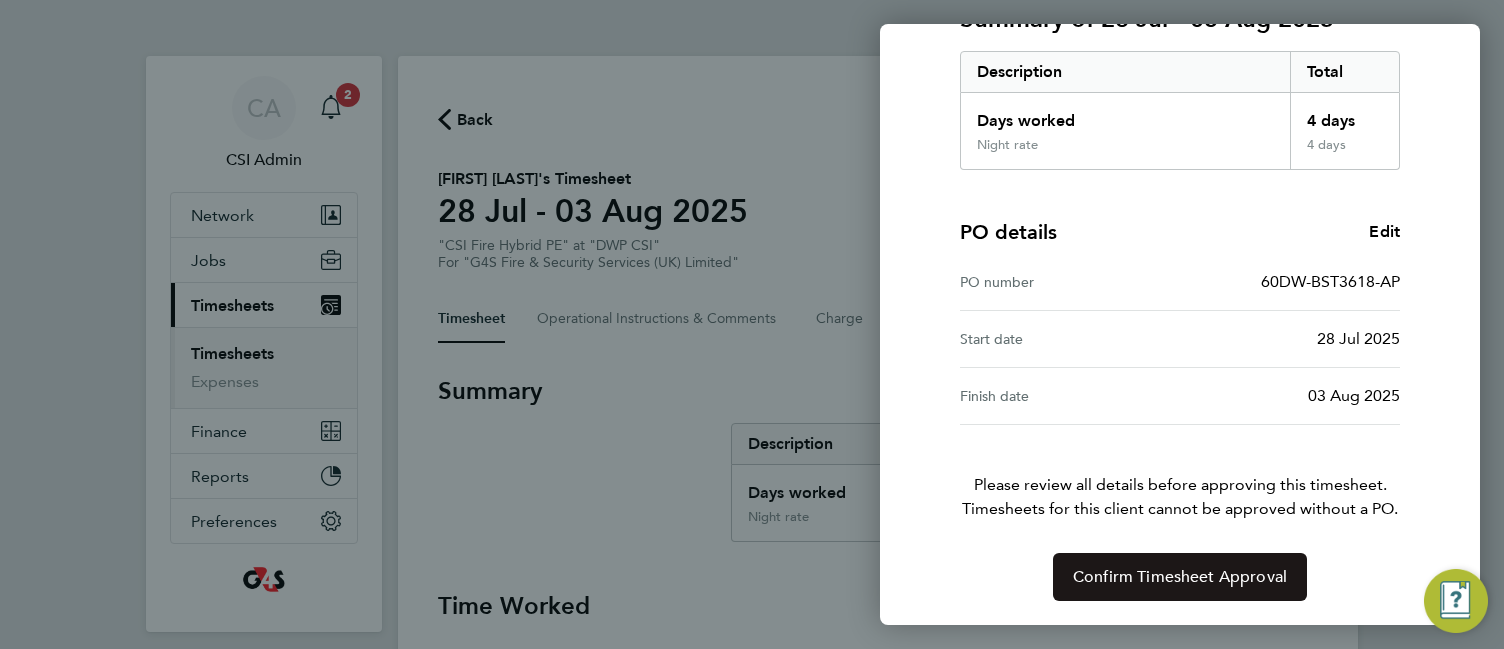 click on "Confirm Timesheet Approval" 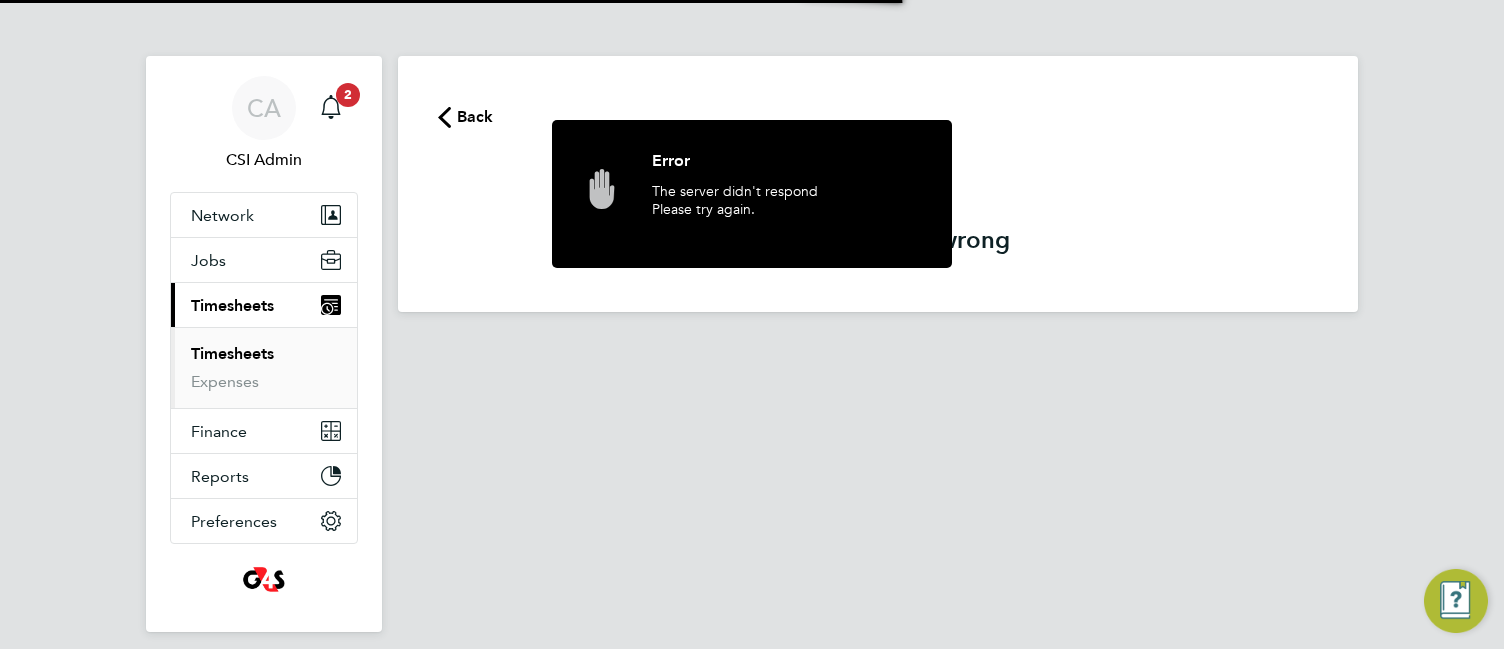 scroll, scrollTop: 0, scrollLeft: 0, axis: both 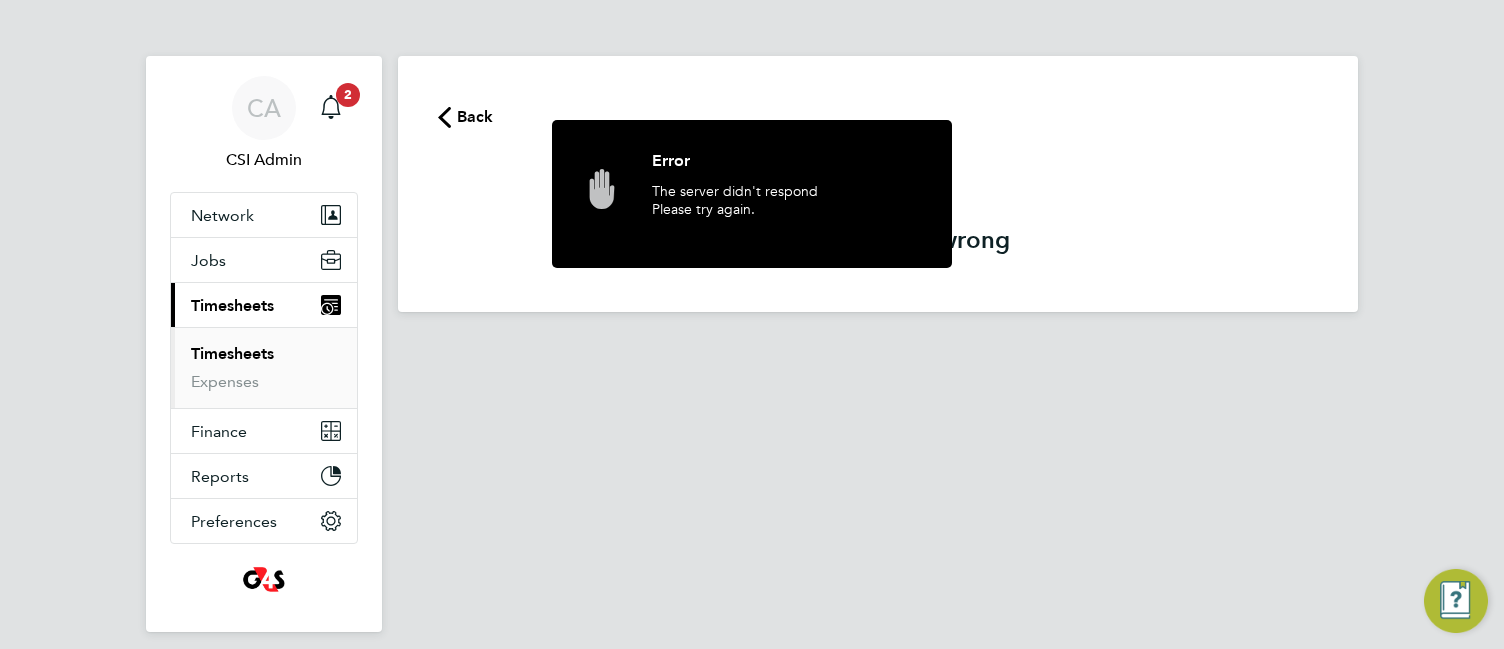 click on "Back" 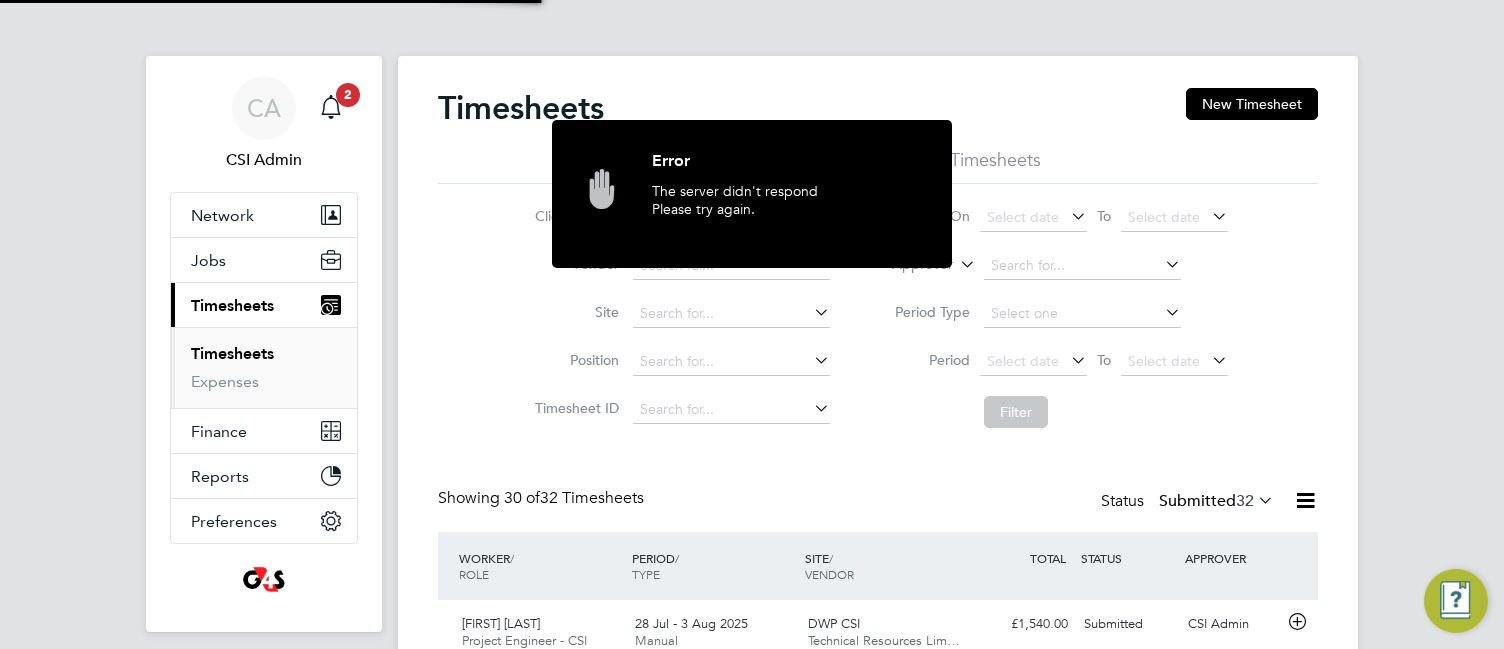 click on "Timesheets New Timesheet Timesheets I Follow All Timesheets Client Config   Vendor   Site   Position   Timesheet ID   Approved On
Select date
To
Select date
Approver     Period Type   Period
Select date
To
Select date
Filter Showing   30 of  32 Timesheets Status  Submitted  32  WORKER  / ROLE WORKER  / PERIOD PERIOD  / TYPE SITE  / VENDOR TOTAL   TOTAL  / STATUS STATUS APPROVER [FIRST] [LAST] Project Engineer - CSI   28 Jul - 3 Aug 2025 28 Jul - 3 Aug 2025 Manual DWP CSI Technical Resources Lim… £1,540.00 Submitted Submitted CSI Admin [FIRST] [LAST] Outer London Project Engineer   28 Jul - 3 Aug 2025 28 Jul - 3 Aug 2025 Manual DWP CSI Technical Resources Lim… £1,500.00 Submitted Submitted CSI Admin [FIRST] [LAST] Outer London Project Engineer   28 Jul - 3 Aug 2025 28 Jul - 3 Aug 2025 Manual DWP CSI Hp4 Recruitment Ltd £1,544.16 Submitted Submitted CSI Admin [FIRST] [LAST] Outer London Project Engineer   28 Jul - 3 Aug 2025 28 Jul - 3 Aug 2025 Manual DWP CSI" 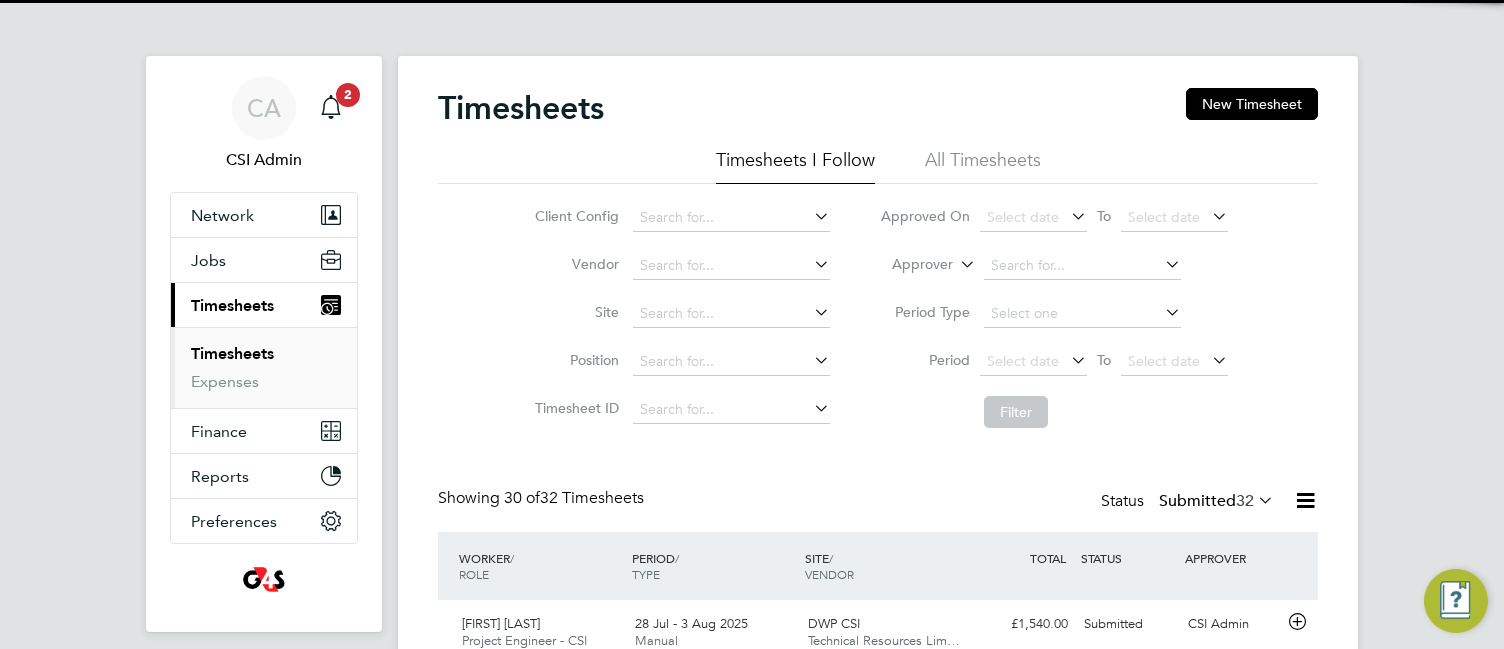 scroll, scrollTop: 10, scrollLeft: 10, axis: both 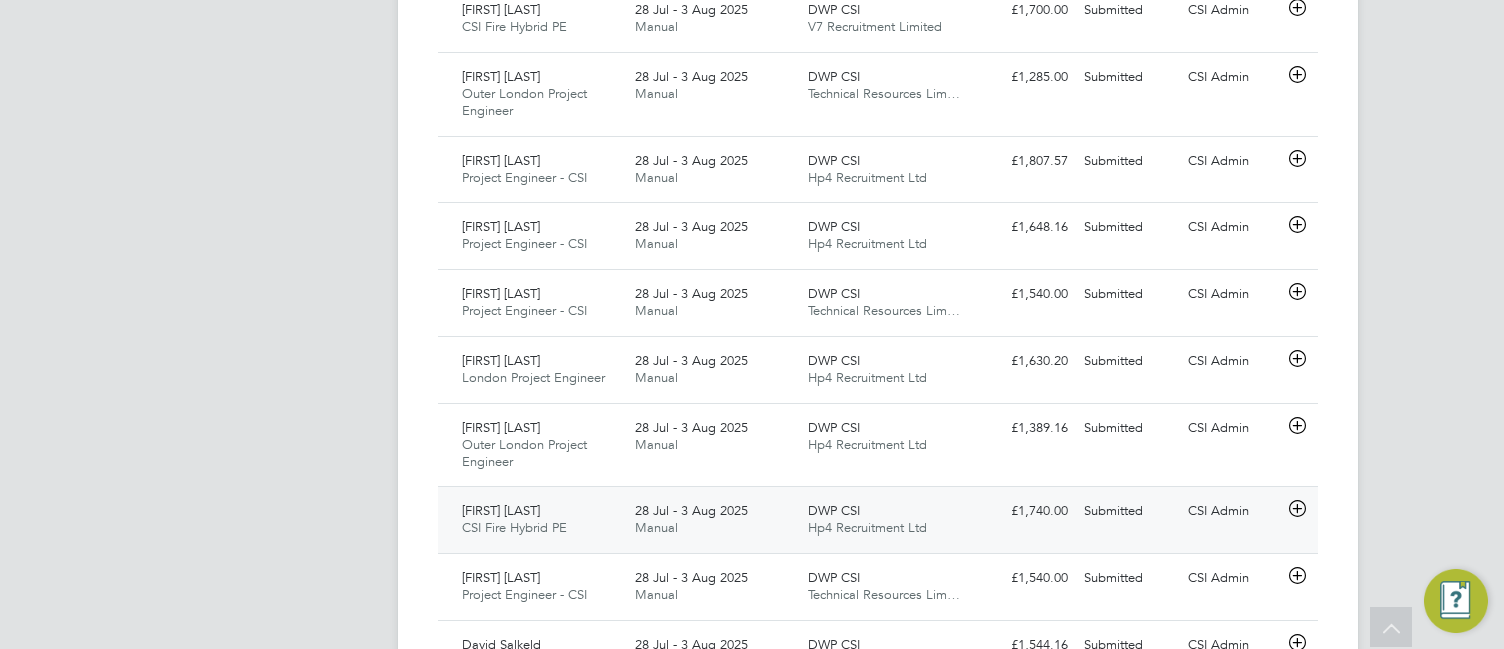 click 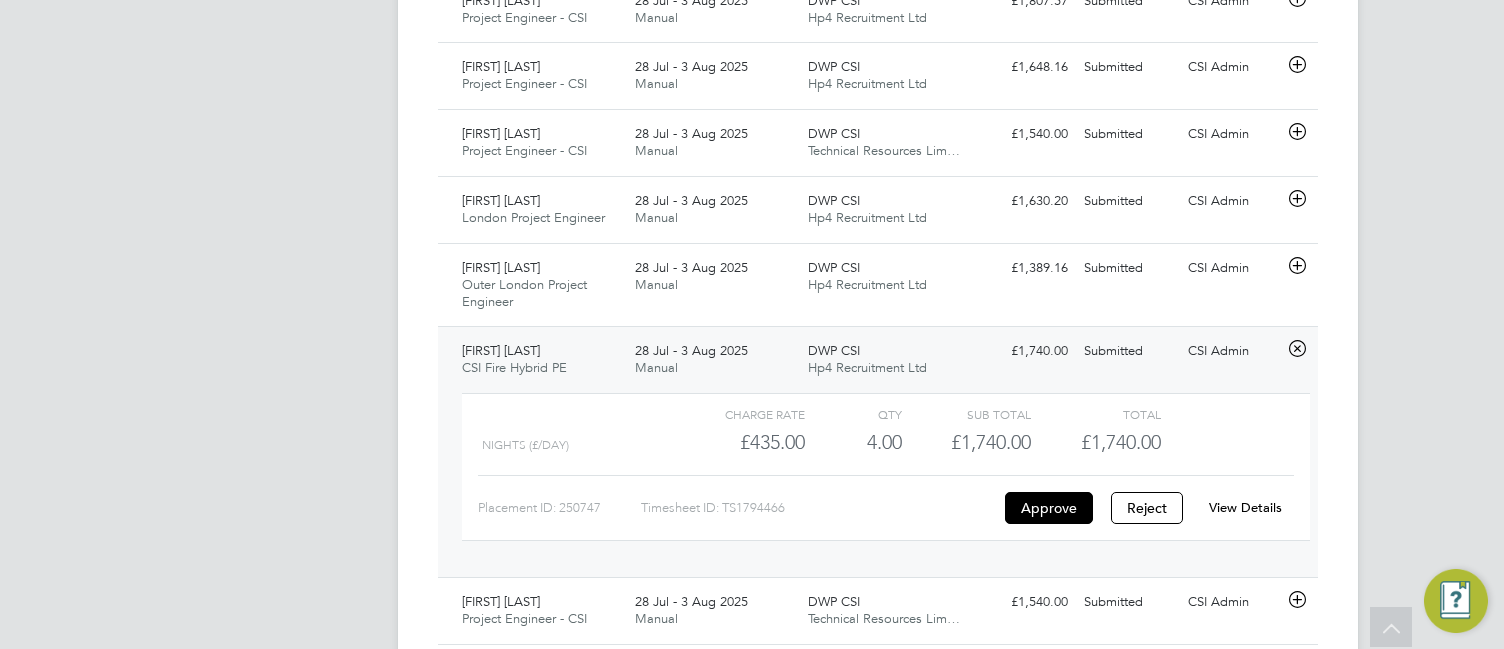 click on "View Details" 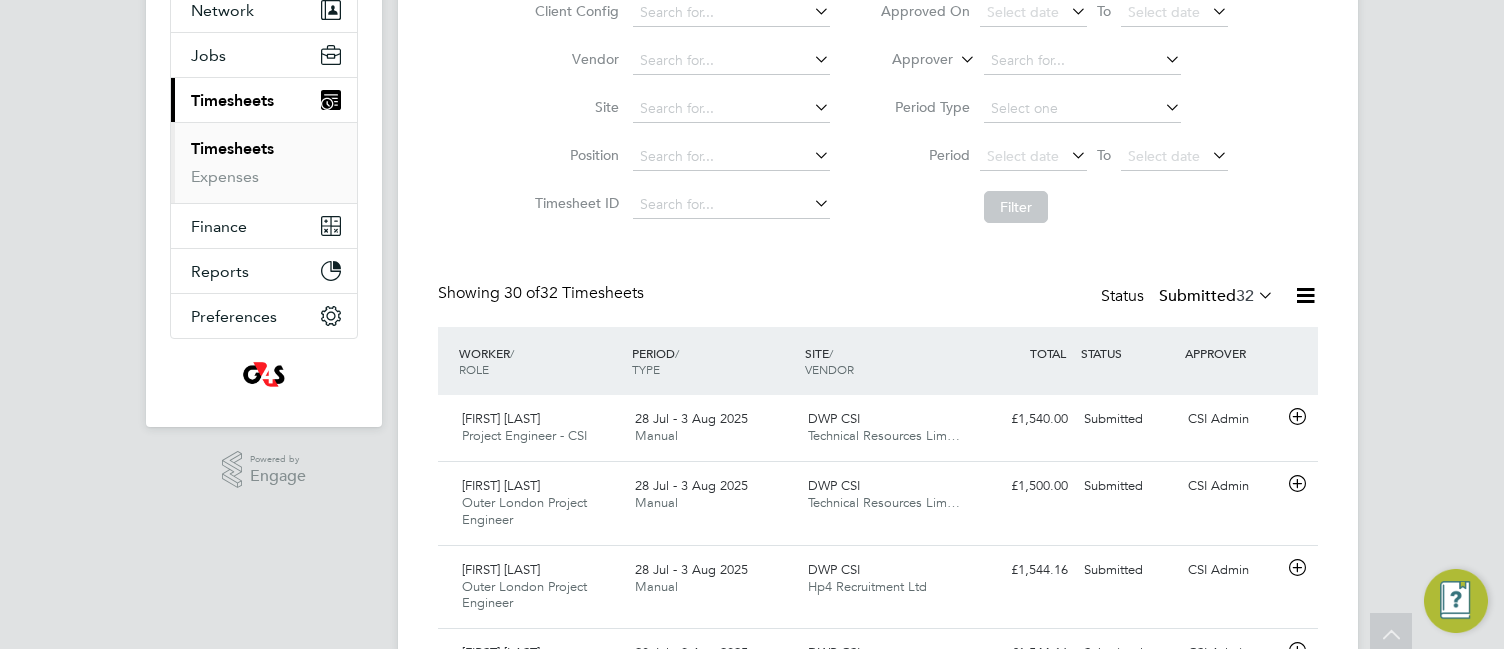scroll, scrollTop: 0, scrollLeft: 0, axis: both 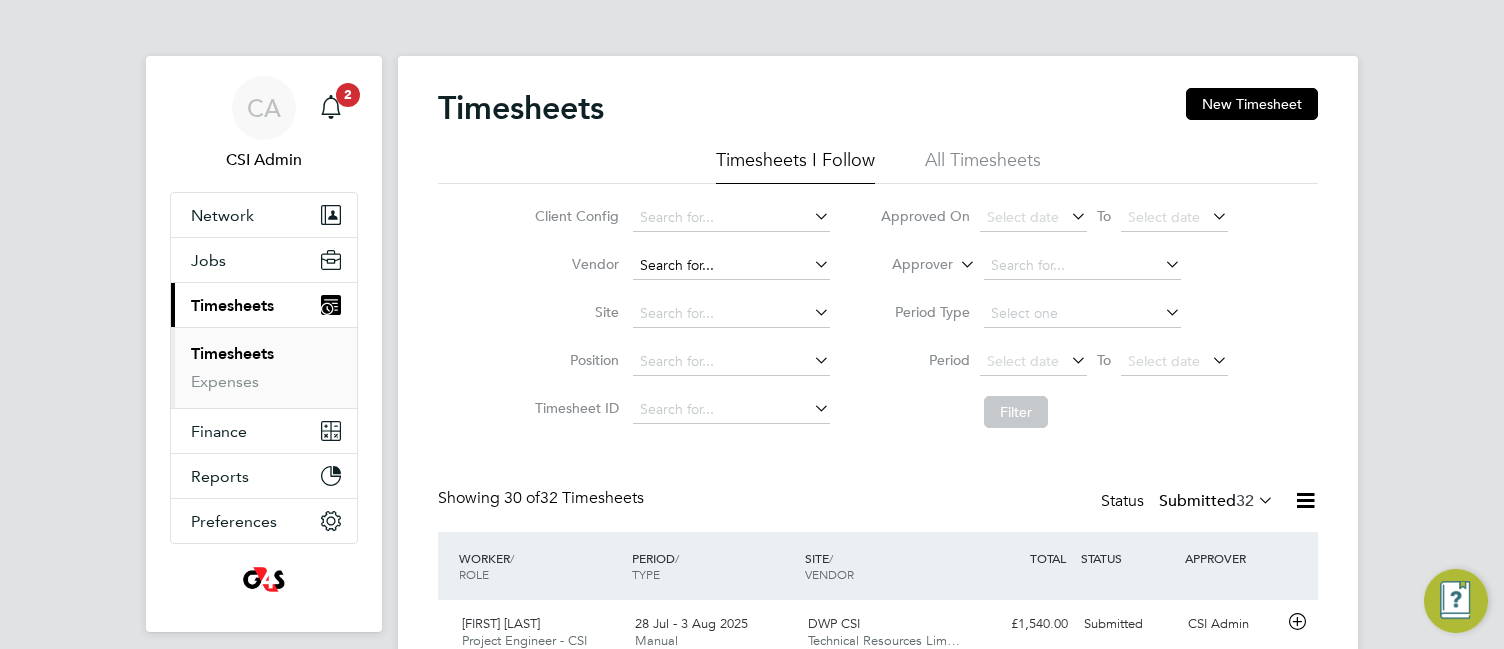 click 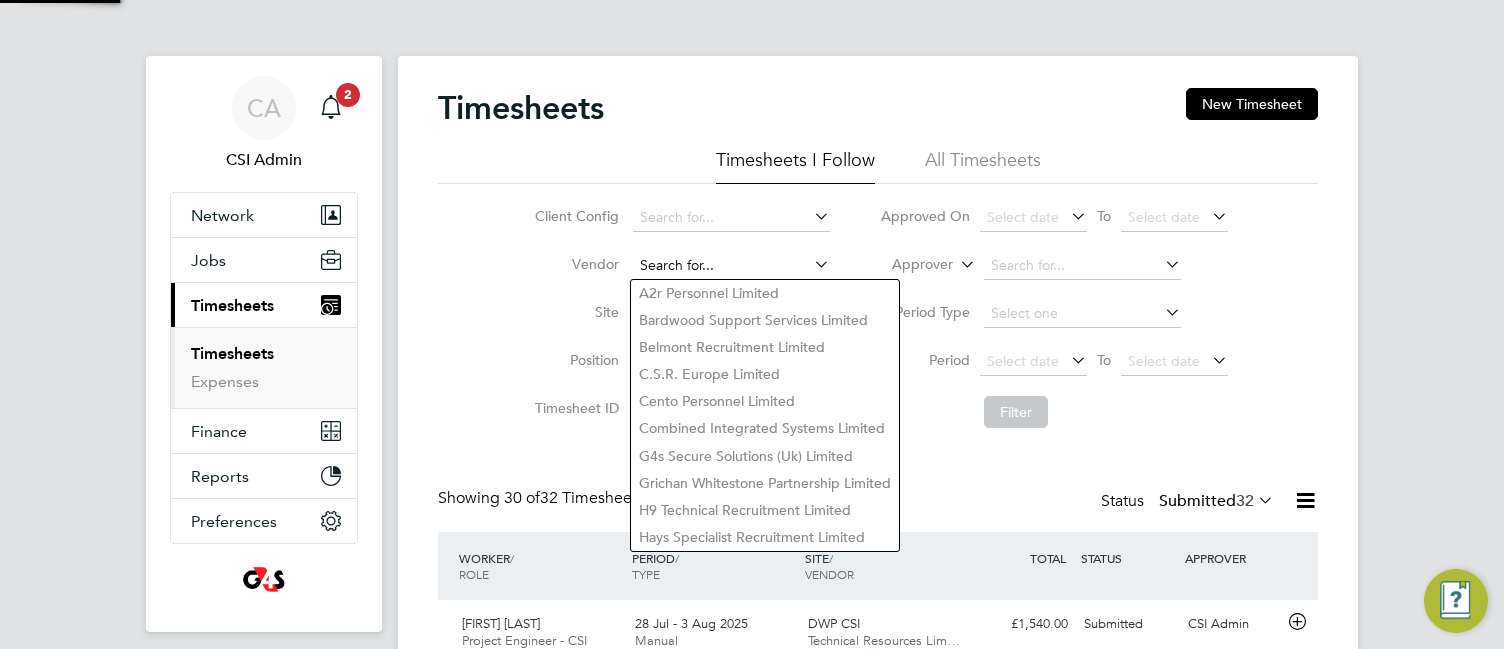click 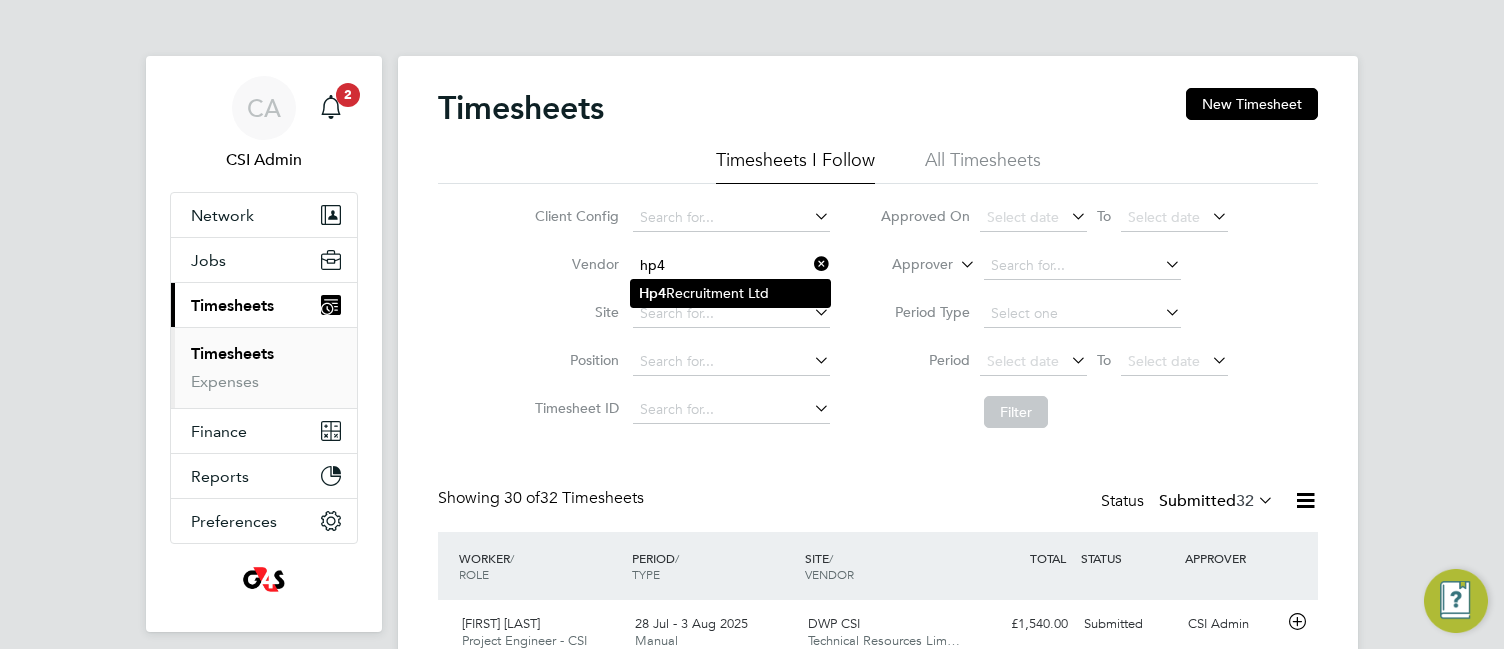 click on "Hp4  Recruitment Ltd" 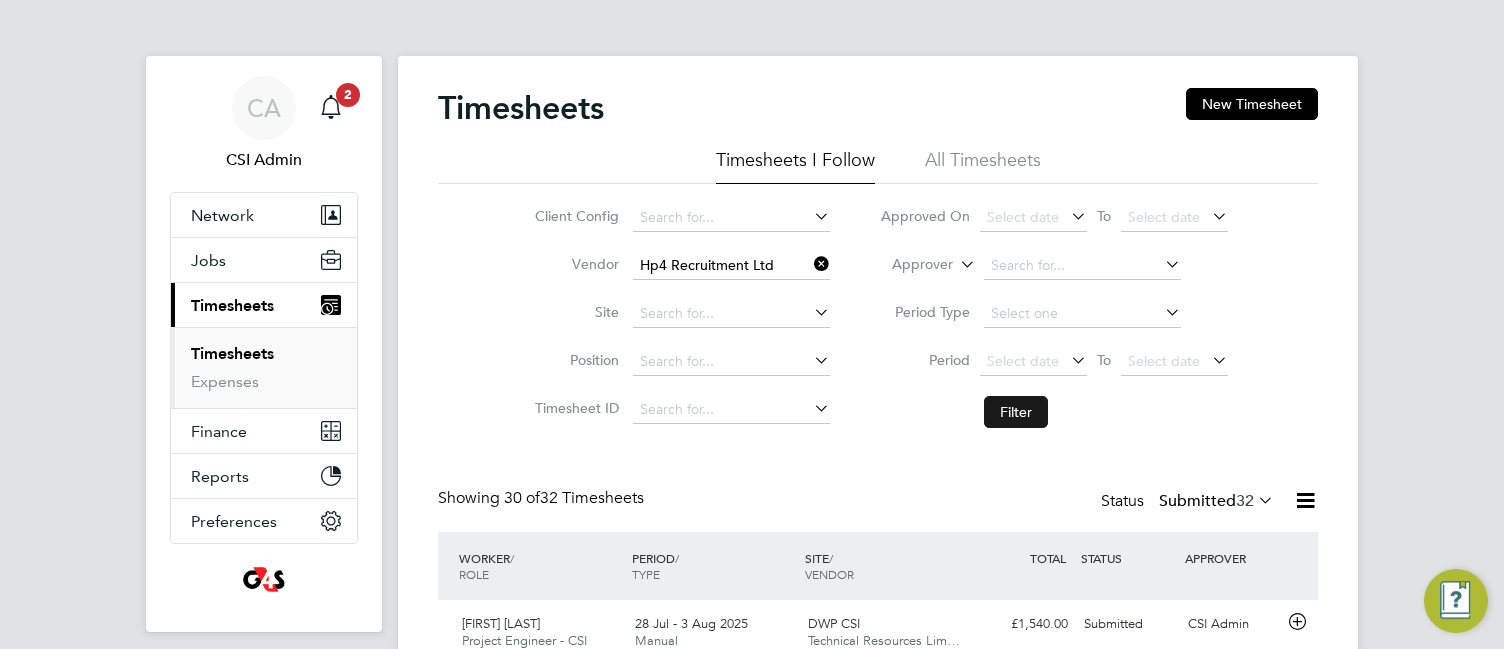 click on "Filter" 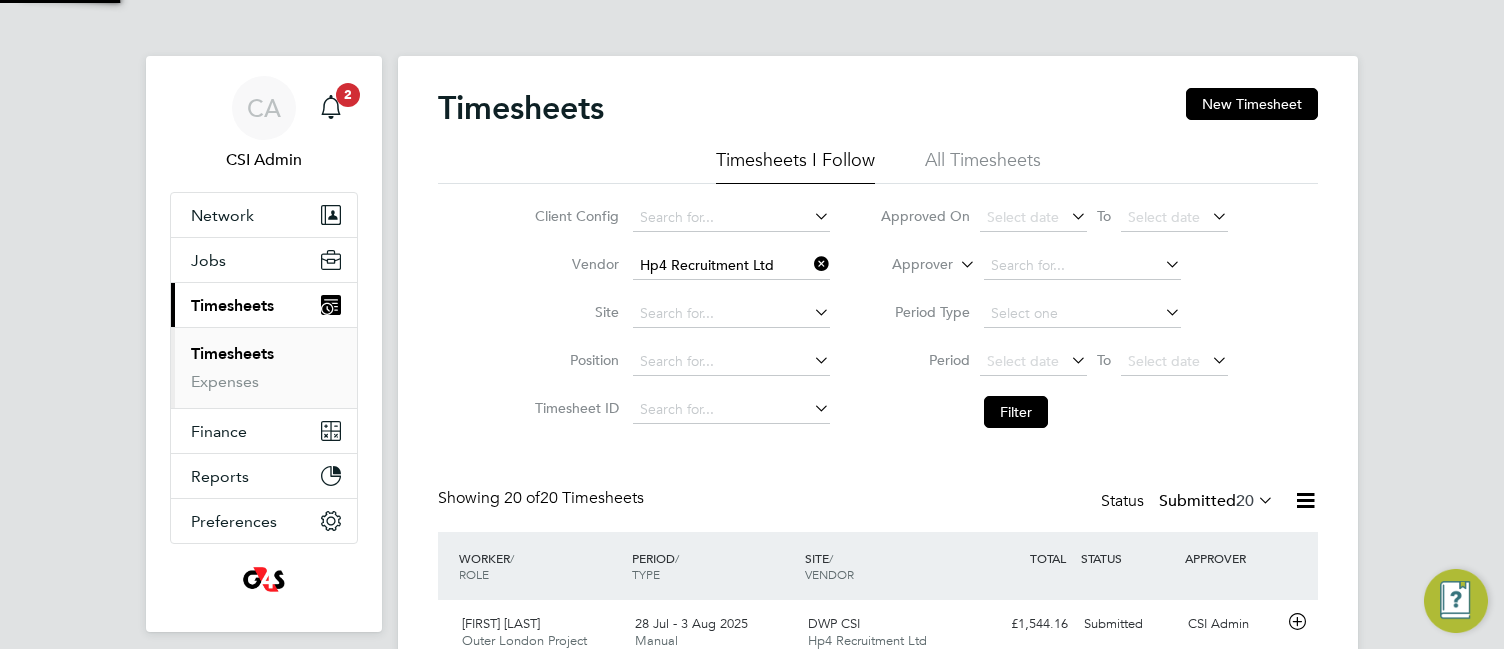 scroll, scrollTop: 10, scrollLeft: 10, axis: both 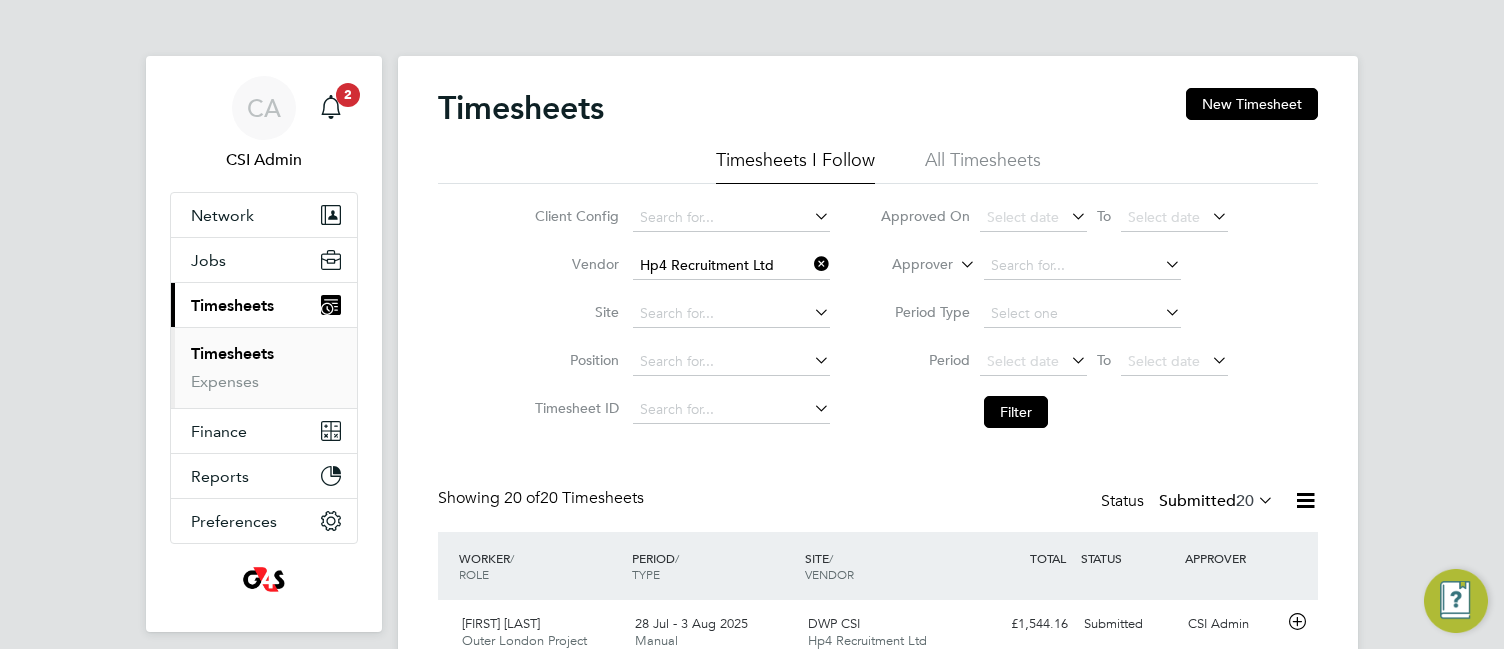 click on "Client Config   Vendor   Hp4 Recruitment Ltd Site   Position   Timesheet ID   Approved On
Select date
To
Select date
Approver     Period Type   Period
Select date
To
Select date
Filter" 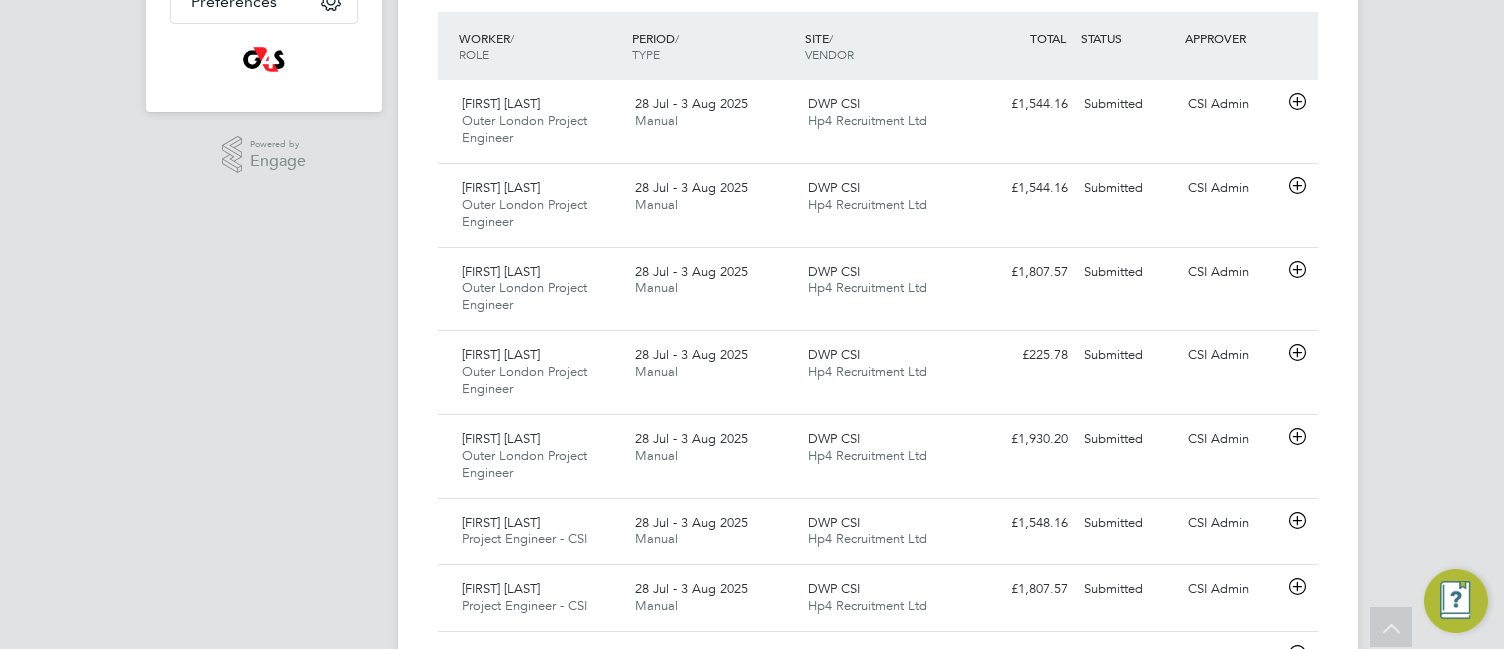 click on "CA   CSI Admin   Notifications
2   Applications:   Network
Team Members   Businesses   Sites   Workers   Contacts   Jobs
Positions   Vacancies   Placements   Current page:   Timesheets
Timesheets   Expenses   Finance
Invoices & Credit Notes   Reports
CIS Reports   Report Downloads   Preferences
My Business   Branding   VMS Configurations   Notifications   Activity Logs
.st0{fill:#C0C1C2;}
Powered by Engage" at bounding box center [264, 596] 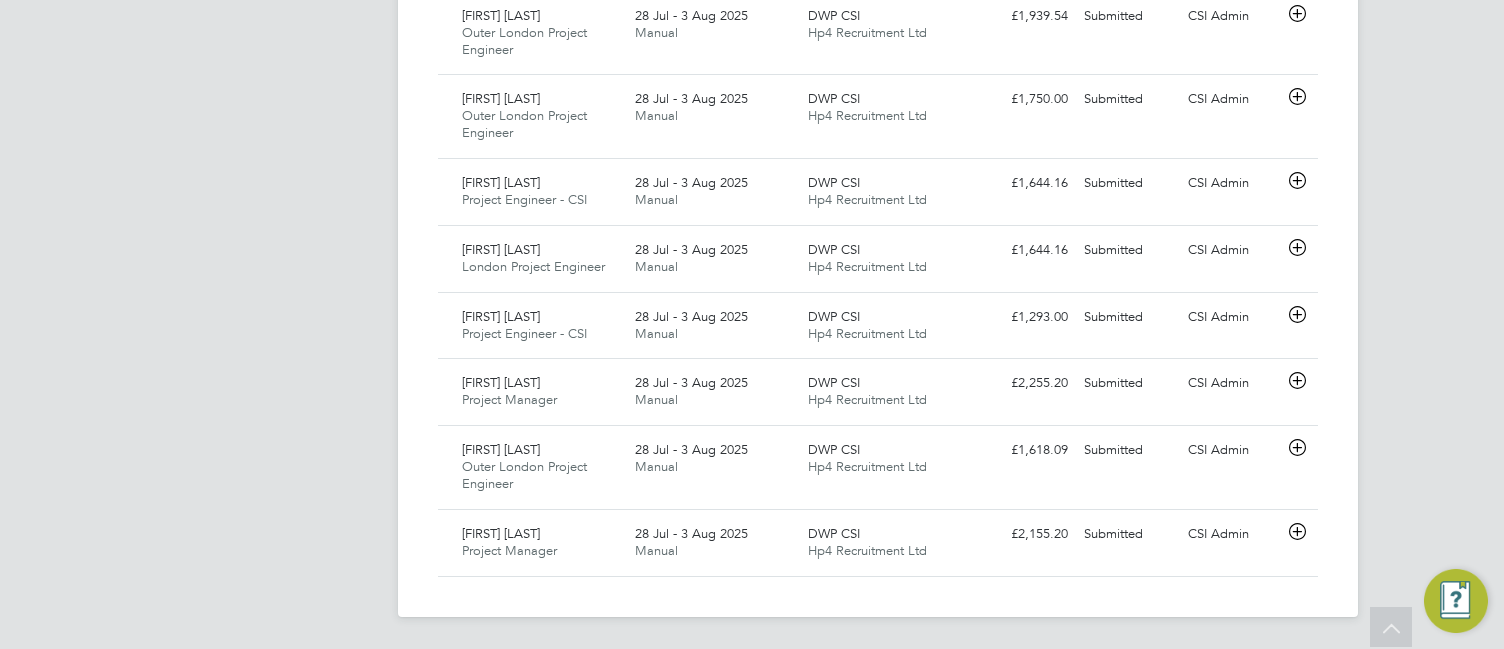 click on "CA   CSI Admin   Notifications
2   Applications:   Network
Team Members   Businesses   Sites   Workers   Contacts   Jobs
Positions   Vacancies   Placements   Current page:   Timesheets
Timesheets   Expenses   Finance
Invoices & Credit Notes   Reports
CIS Reports   Report Downloads   Preferences
My Business   Branding   VMS Configurations   Notifications   Activity Logs
.st0{fill:#C0C1C2;}
Powered by Engage" at bounding box center [264, -412] 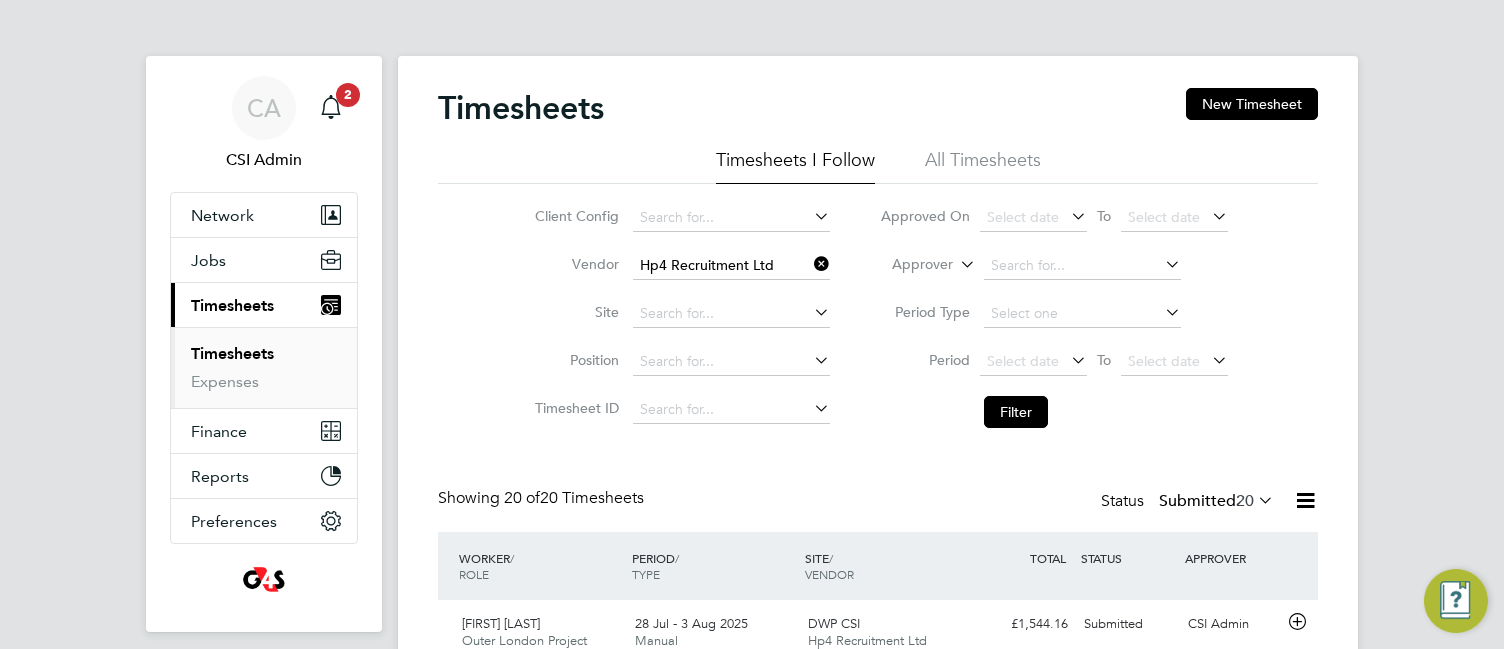 click 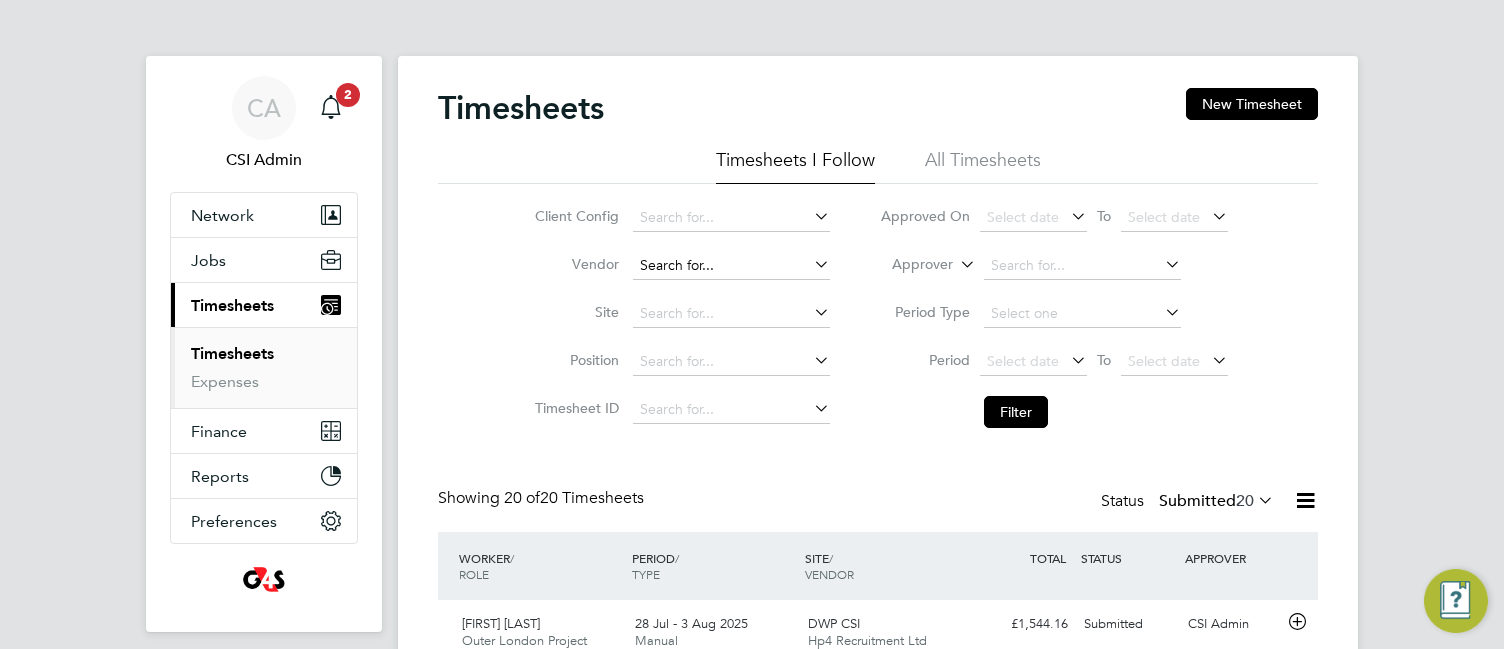 click 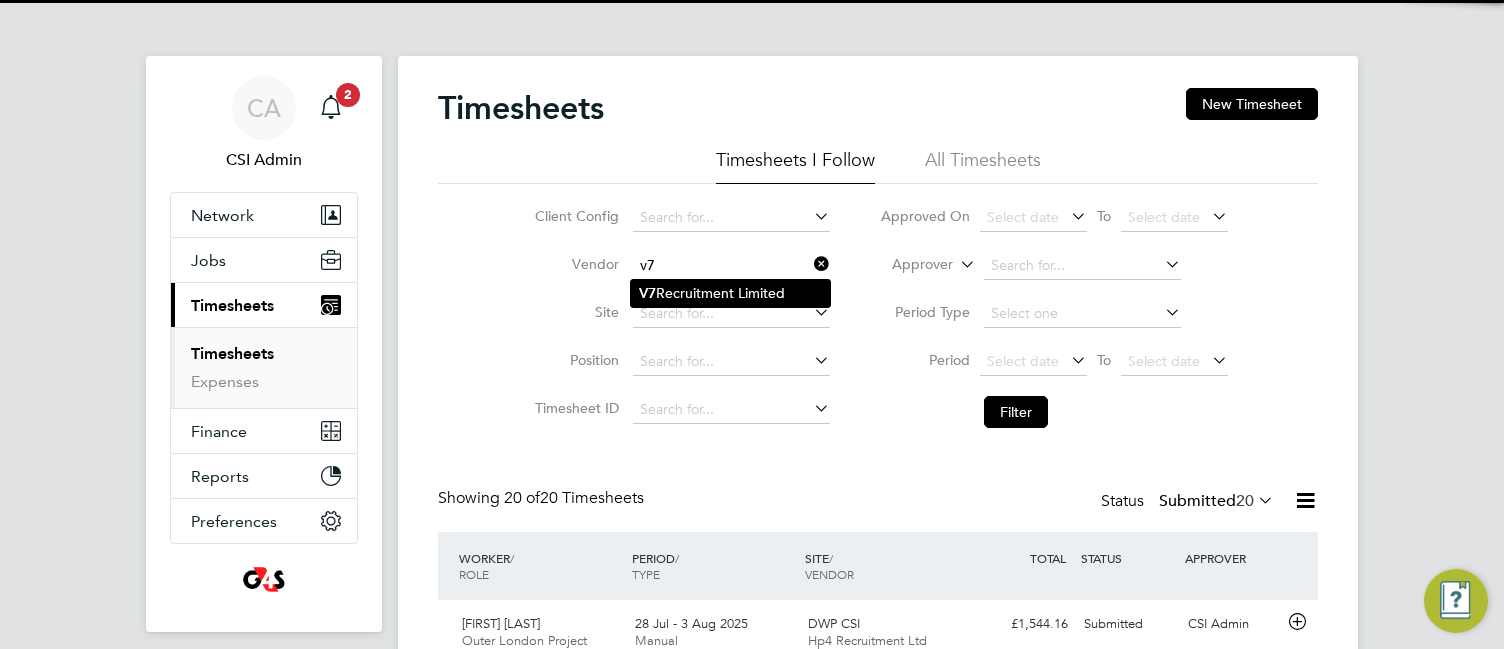 click on "V7  Recruitment Limited" 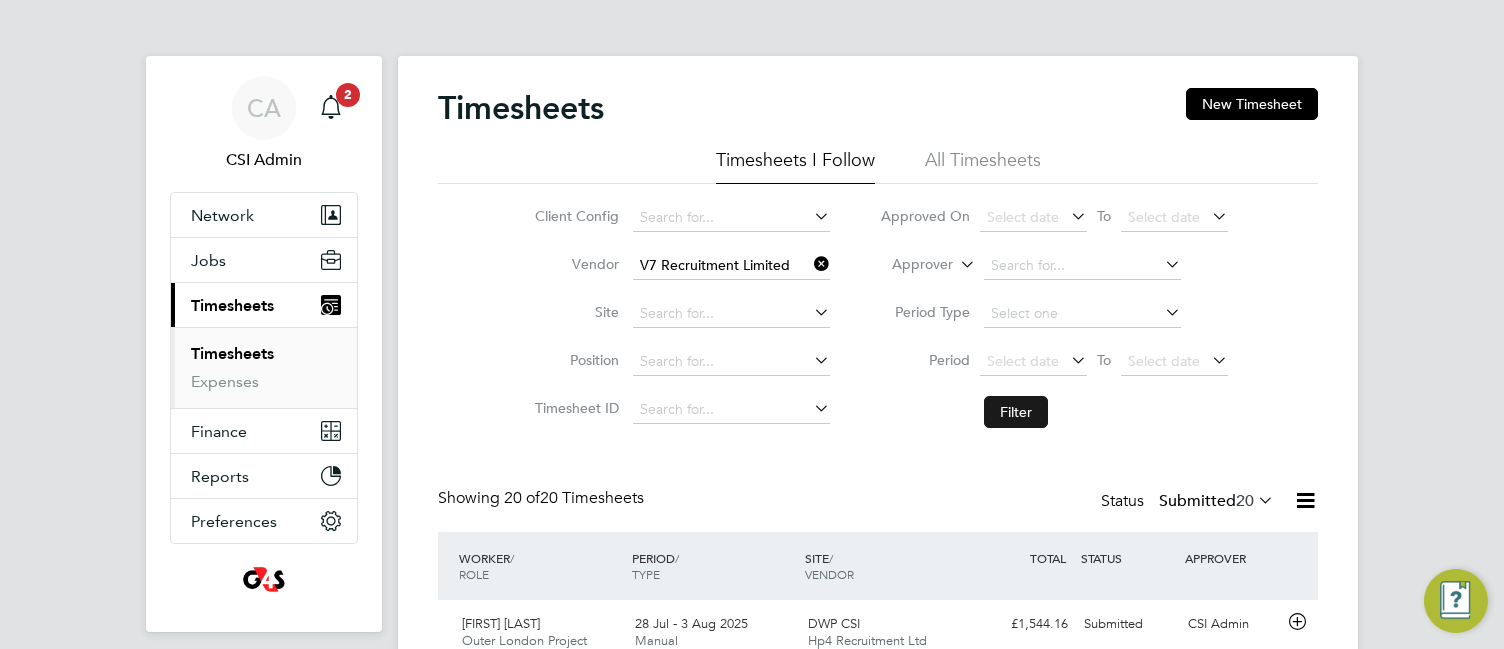 click on "Filter" 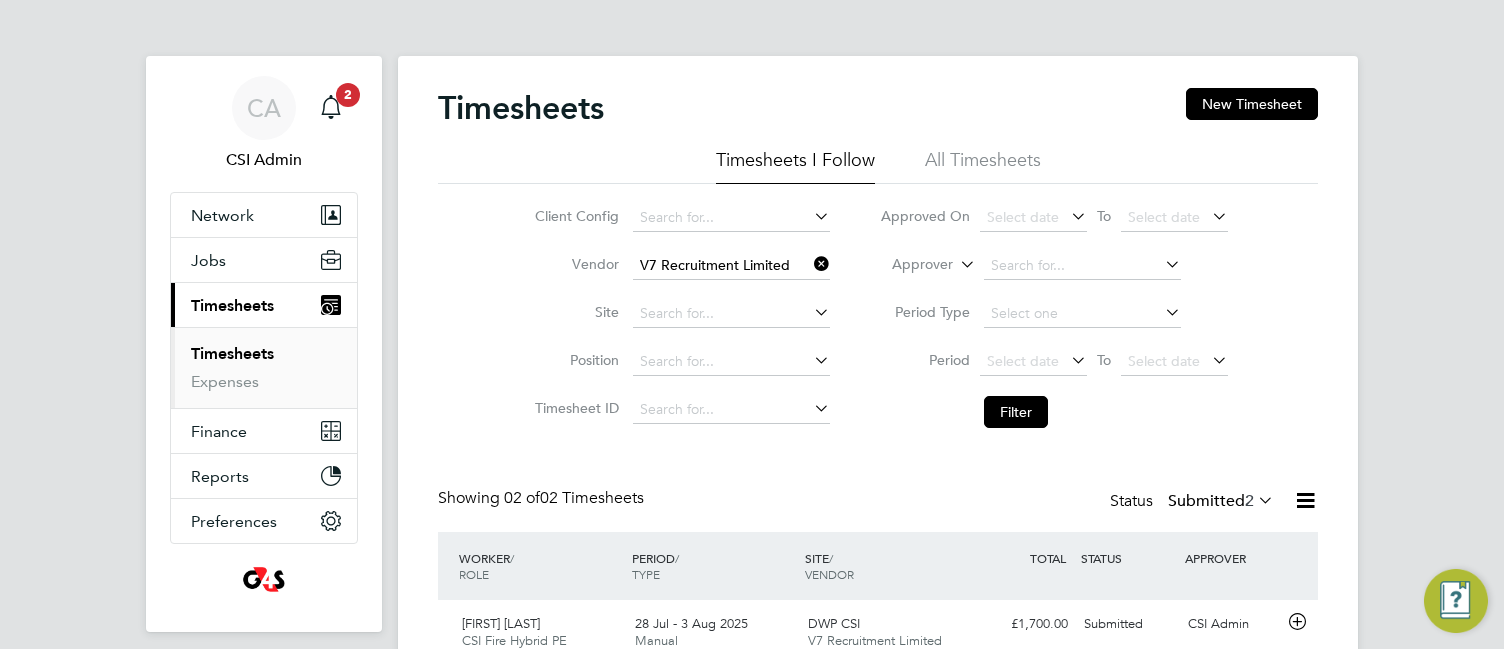 click on "Client Config   Vendor   V7 Recruitment Limited Site   Position   Timesheet ID   Approved On
Select date
To
Select date
Approver     Period Type   Period
Select date
To
Select date
Filter" 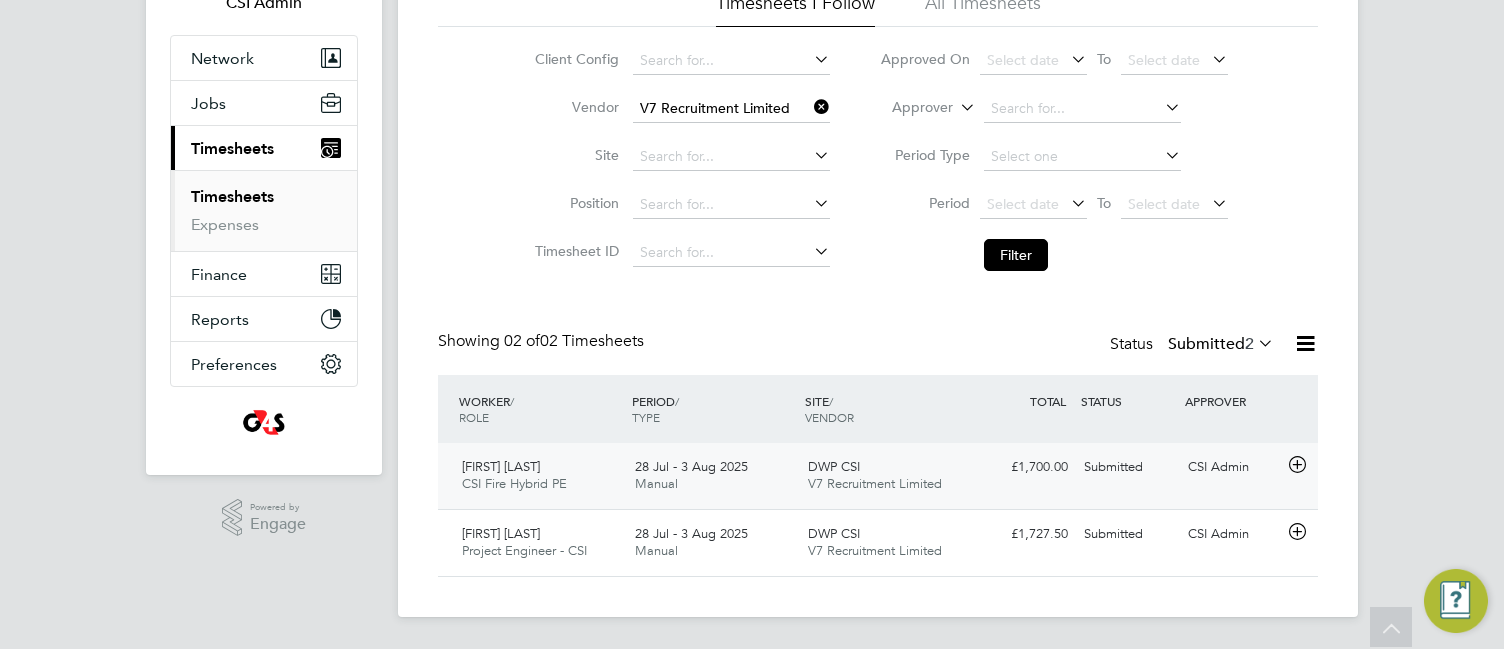 click on "Submitted" 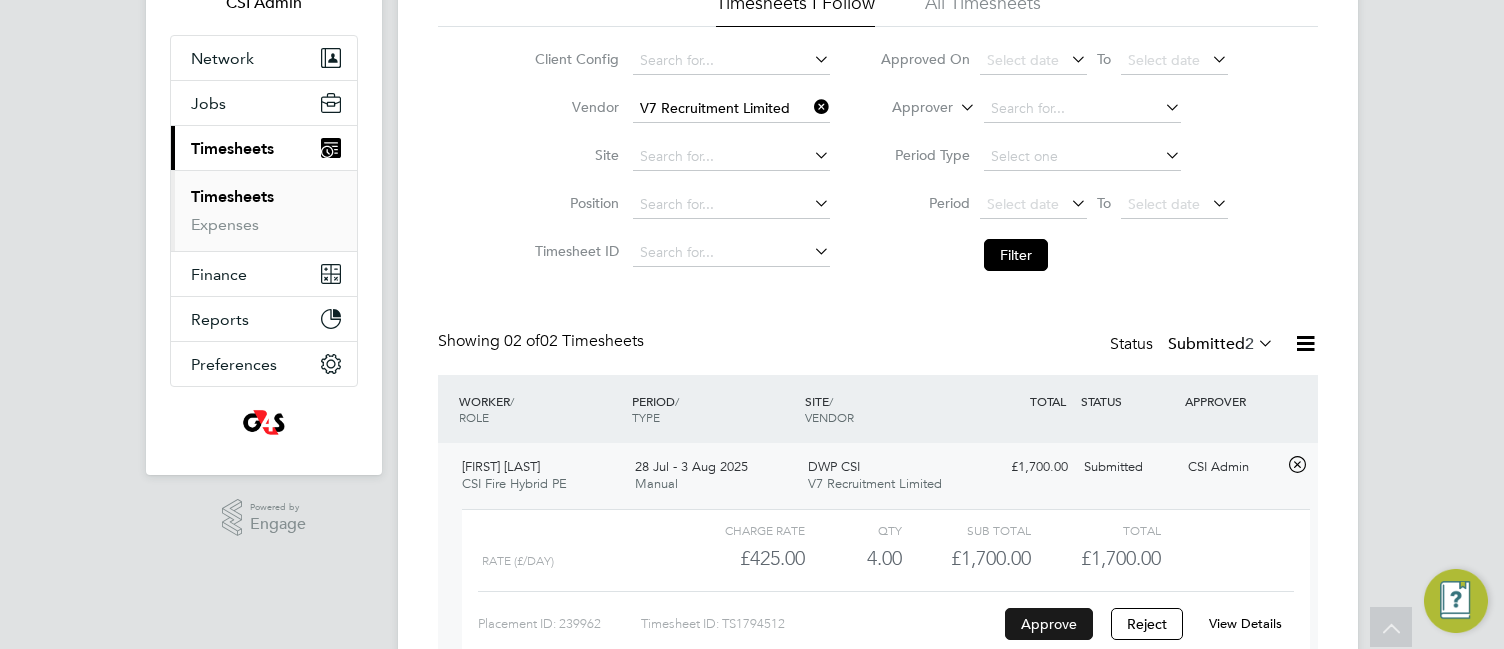 click on "Approve" 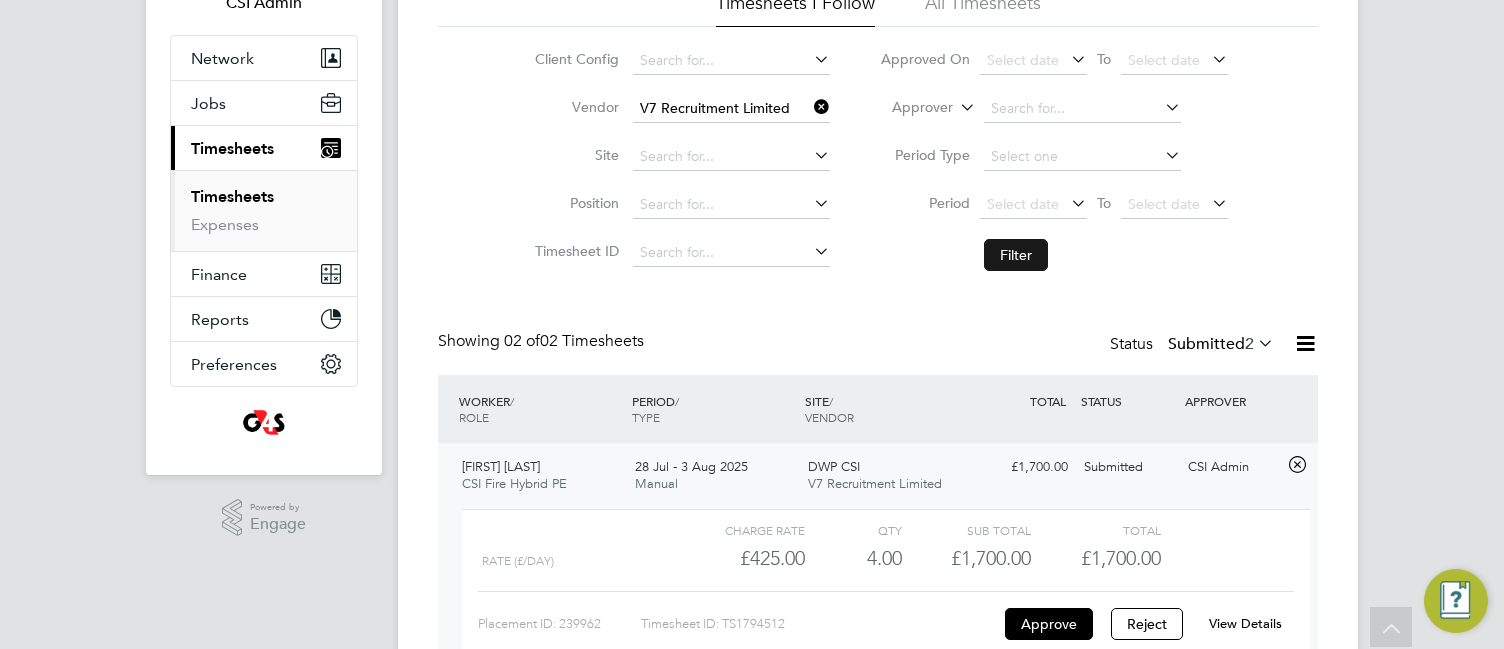 click on "Filter" 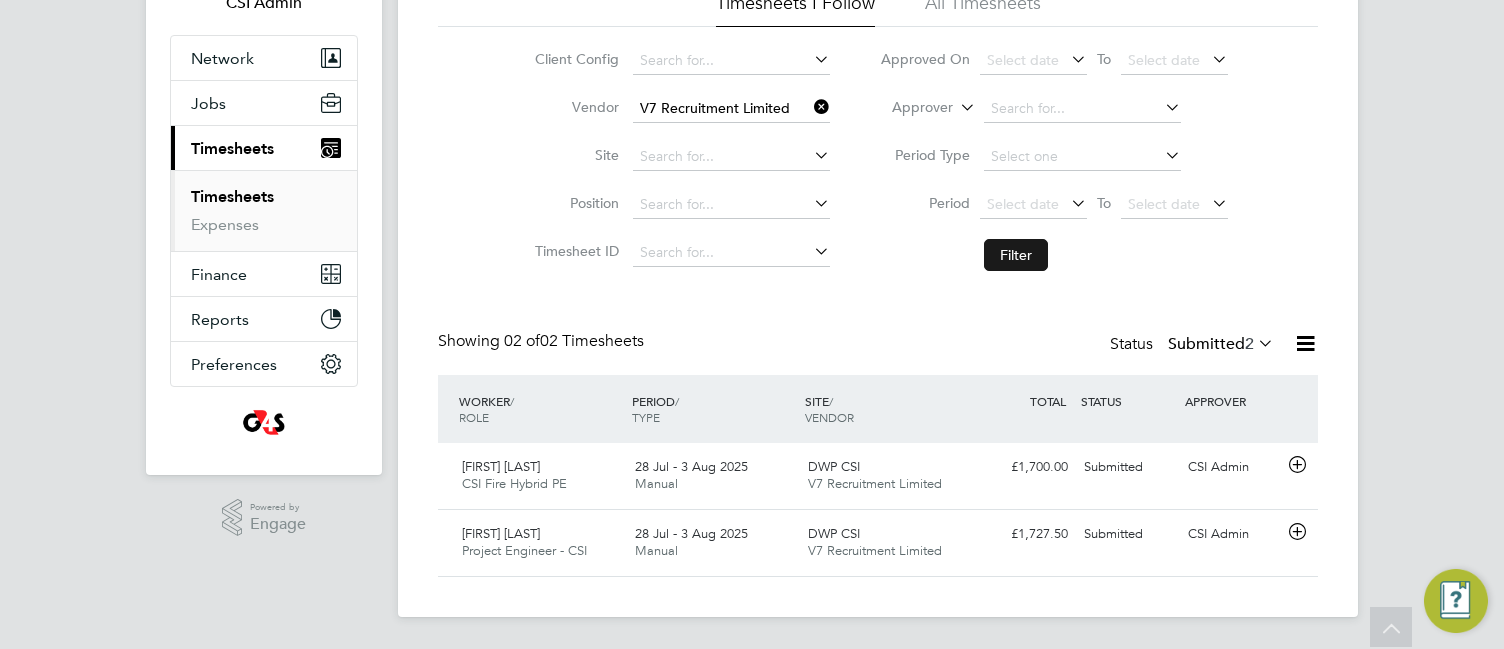 scroll, scrollTop: 10, scrollLeft: 10, axis: both 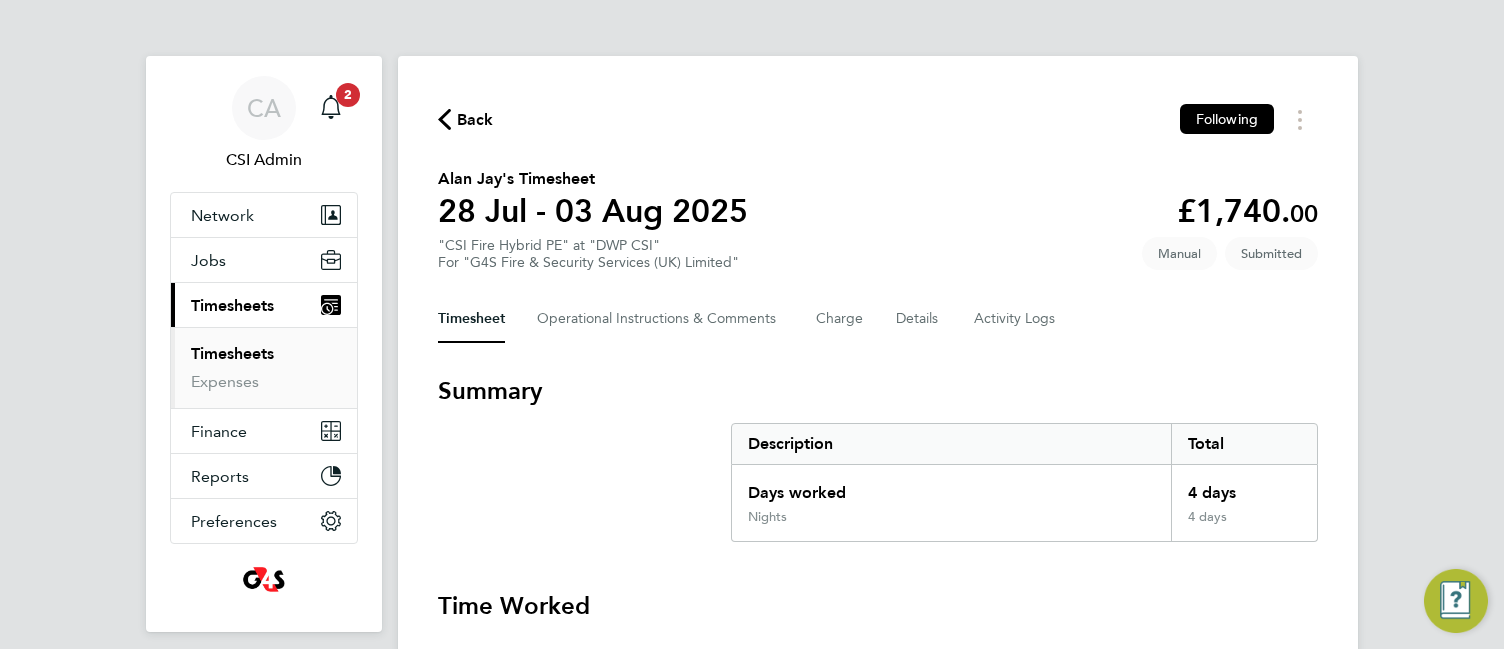 click on "Back  Following
[FIRST] [LAST]'s Timesheet   [DATE] - [DATE]   £1,740. 00  "CSI Fire Hybrid PE" at "DWP CSI"  For "G4S Fire & Security Services  (UK) Limited"  Submitted   Manual   Timesheet   Operational Instructions & Comments   Charge   Details   Activity Logs   Summary   Description   Total   Days worked   4 days   Nights   4 days   Time Worked   Mon [DATE]   1 day   Nights   (£435.00) =   £435.00   Edit   Tue [DATE]   1 day   Nights   (£435.00) =   £435.00   Edit   Wed [DATE]   1 day   Nights   (£435.00) =   £435.00   Edit   Thu [DATE]   1 day   Nights   (£435.00) =   £435.00   Edit   Fri [DATE]   Add time for Fri [DATE]   Add time for Fri [DATE]   Sat [DATE]   Add time for Sat [DATE]   Add time for Sat [DATE]   Sun [DATE]   Add time for Sun [DATE]   Add time for Sun [DATE]   Approve Timesheet   Reject Timesheet" 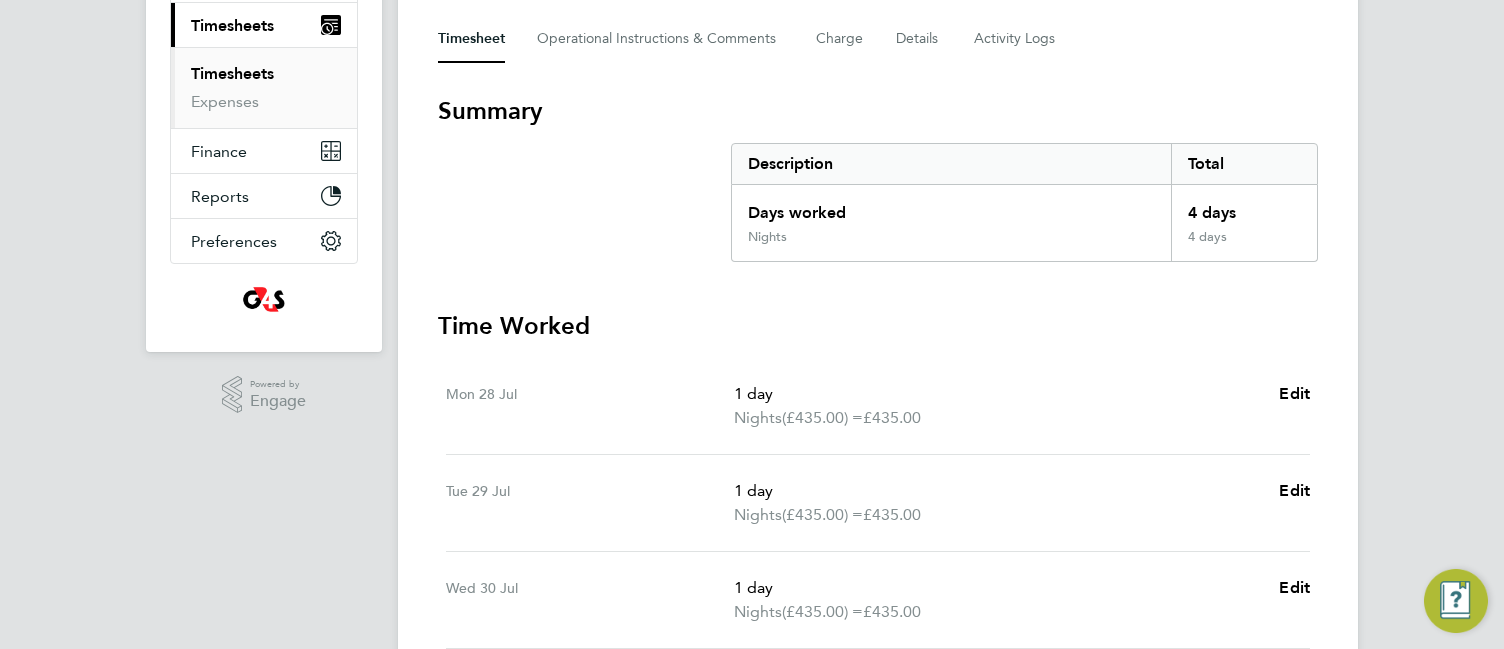 scroll, scrollTop: 320, scrollLeft: 0, axis: vertical 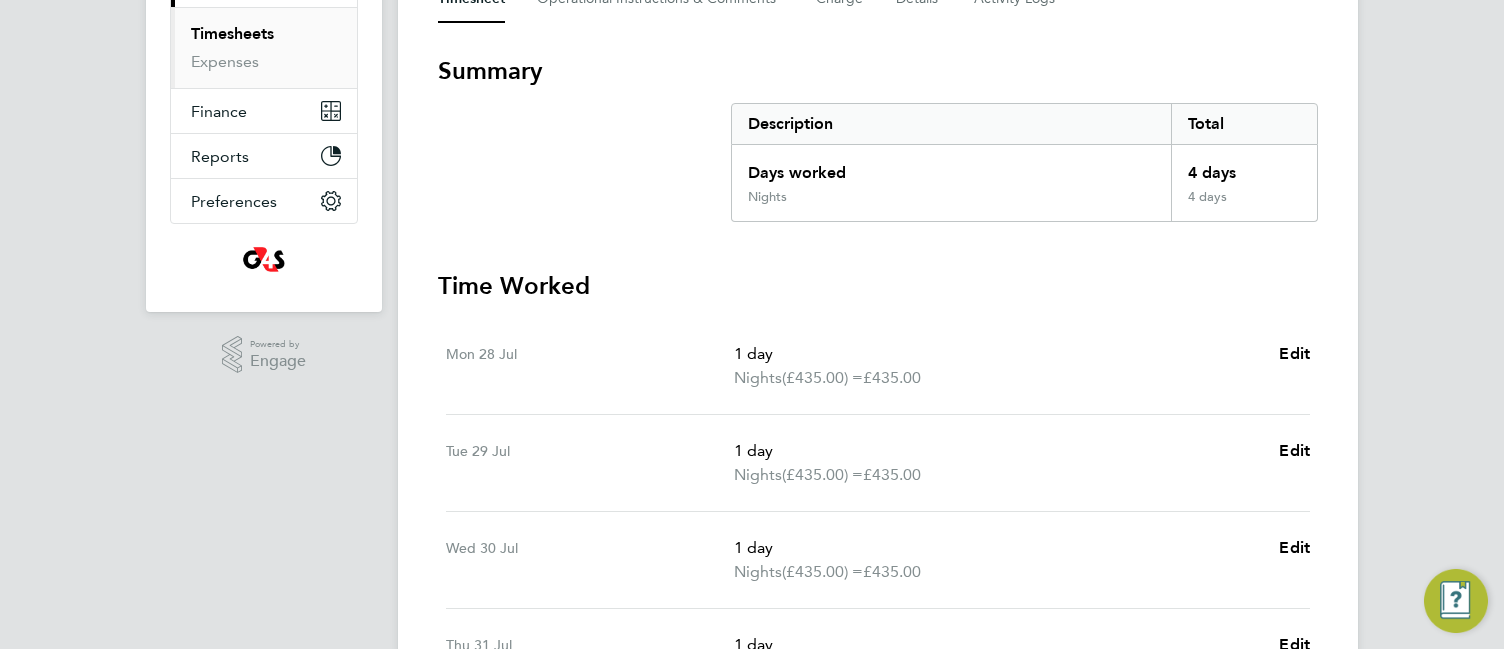 click on "Time Worked" at bounding box center [878, 286] 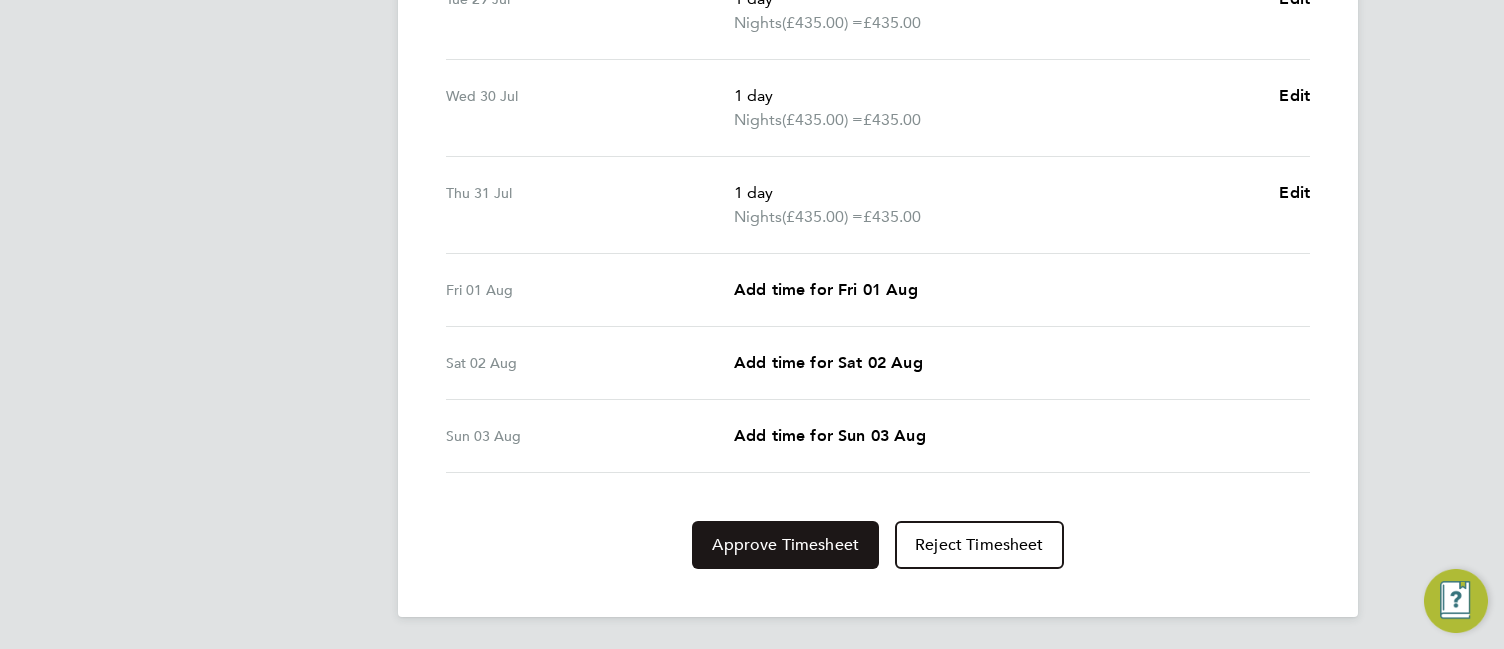 click on "Approve Timesheet" 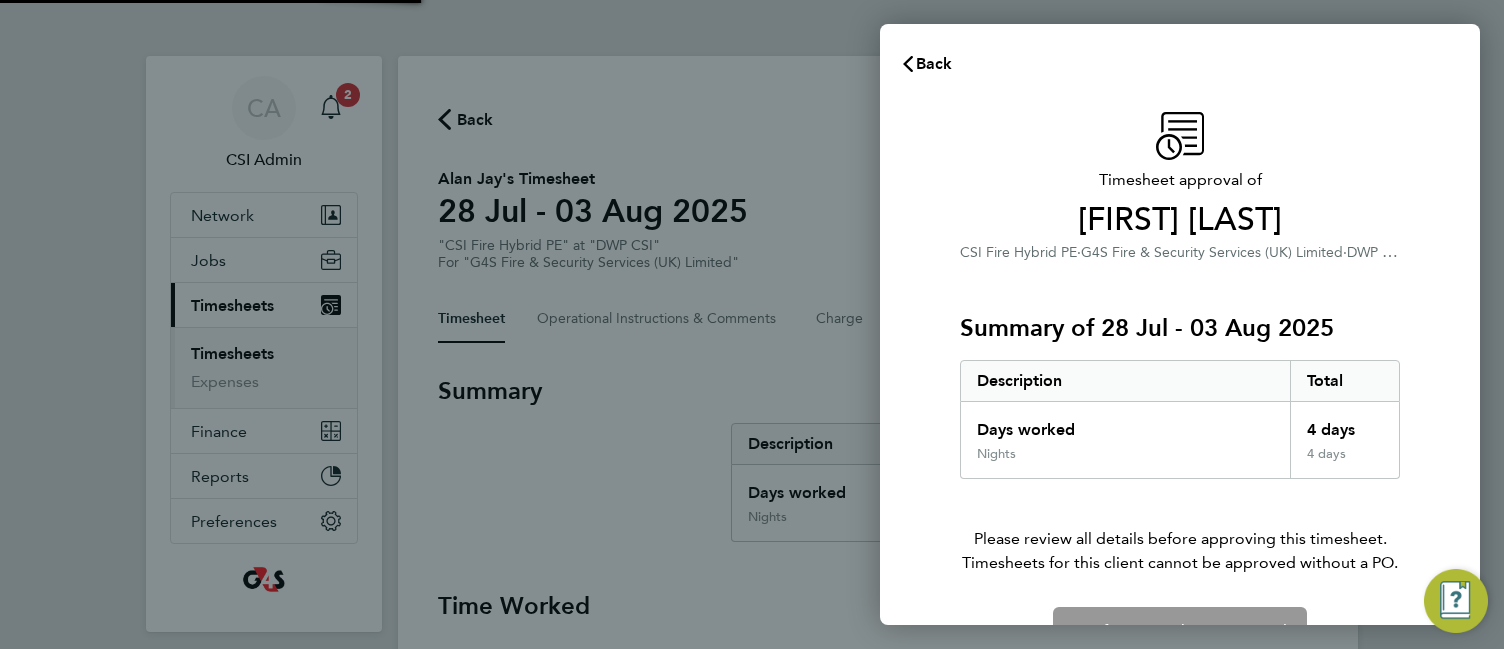 scroll, scrollTop: 0, scrollLeft: 0, axis: both 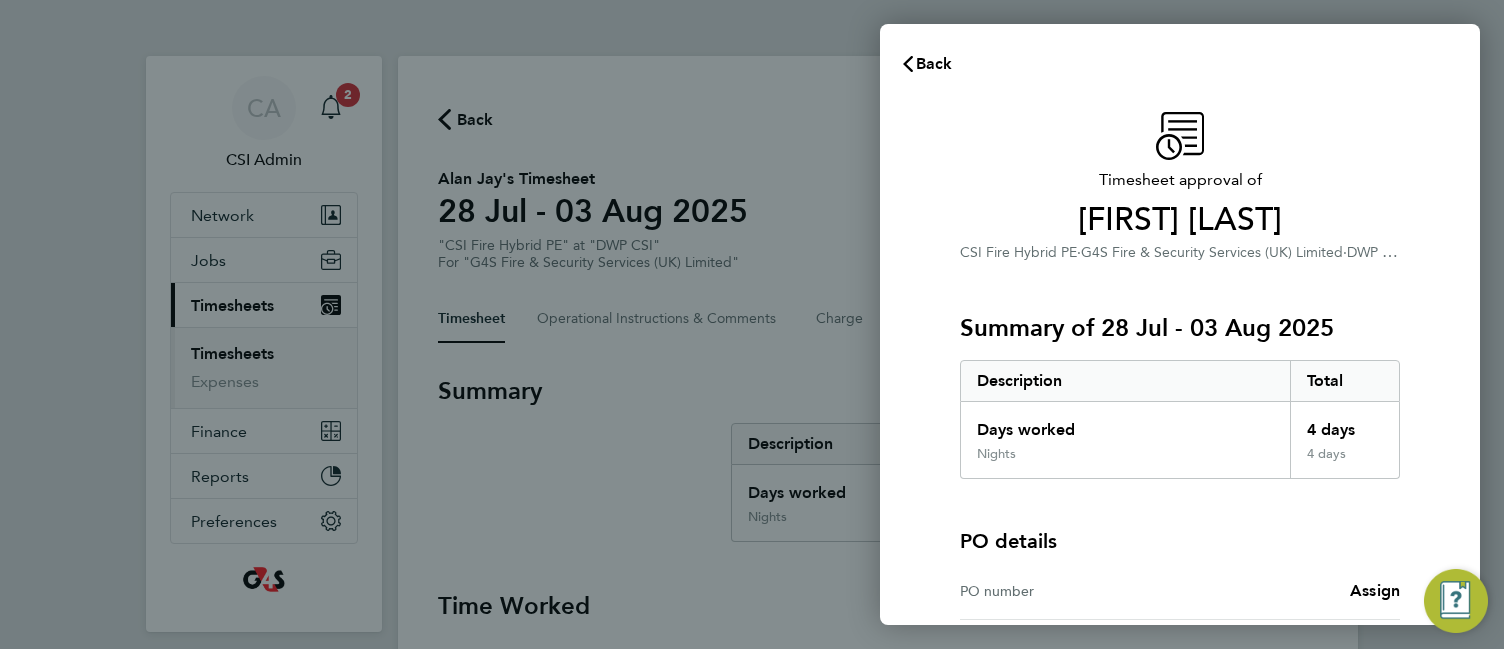 click on "Timesheet approval of   [FIRST] [LAST]   CSI Fire Hybrid PE   ·   G4S Fire & Security Services  (UK) Limited   ·   DWP CSI   Summary of [DATE] - [DATE]   Description   Total   Days worked   4 days   Nights   4 days  PO details  PO number   Assign   Please review all details before approving this timesheet.   Timesheets for this client cannot be approved without a PO.   Confirm Timesheet Approval" 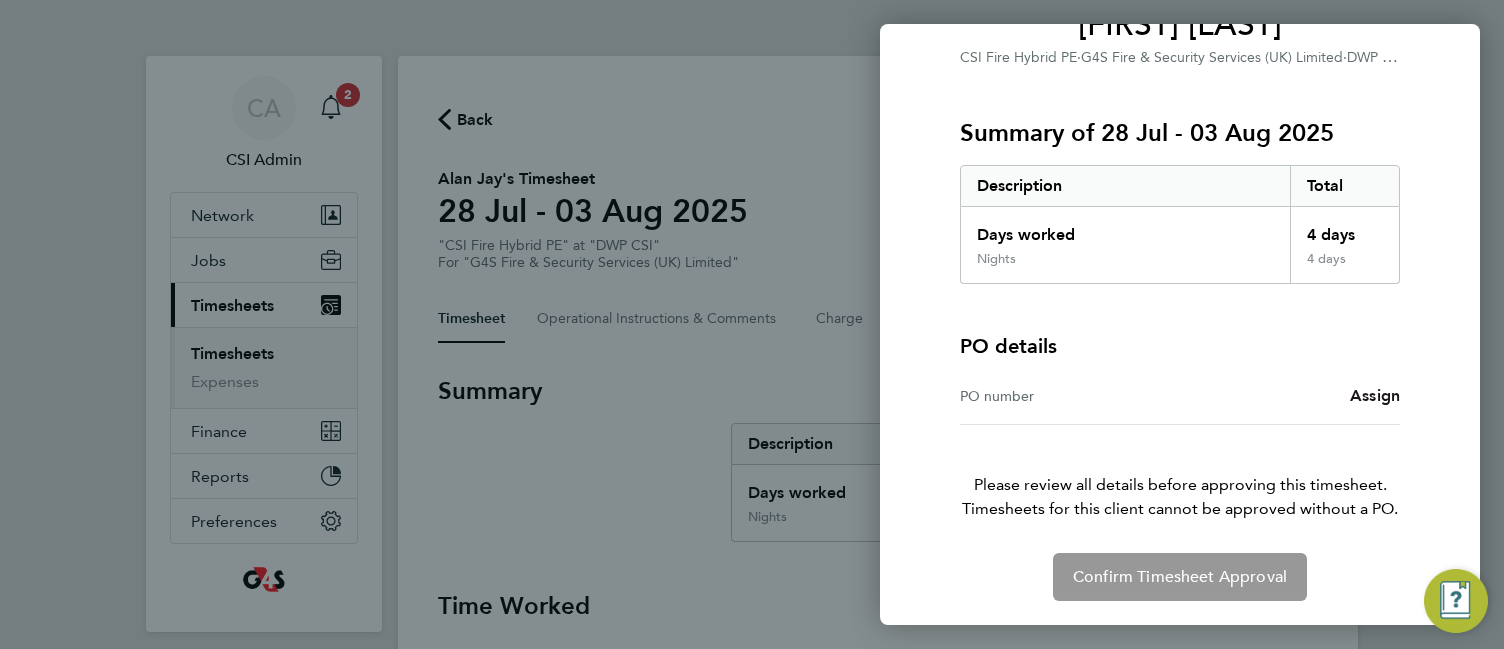 click on "Assign" at bounding box center (1375, 395) 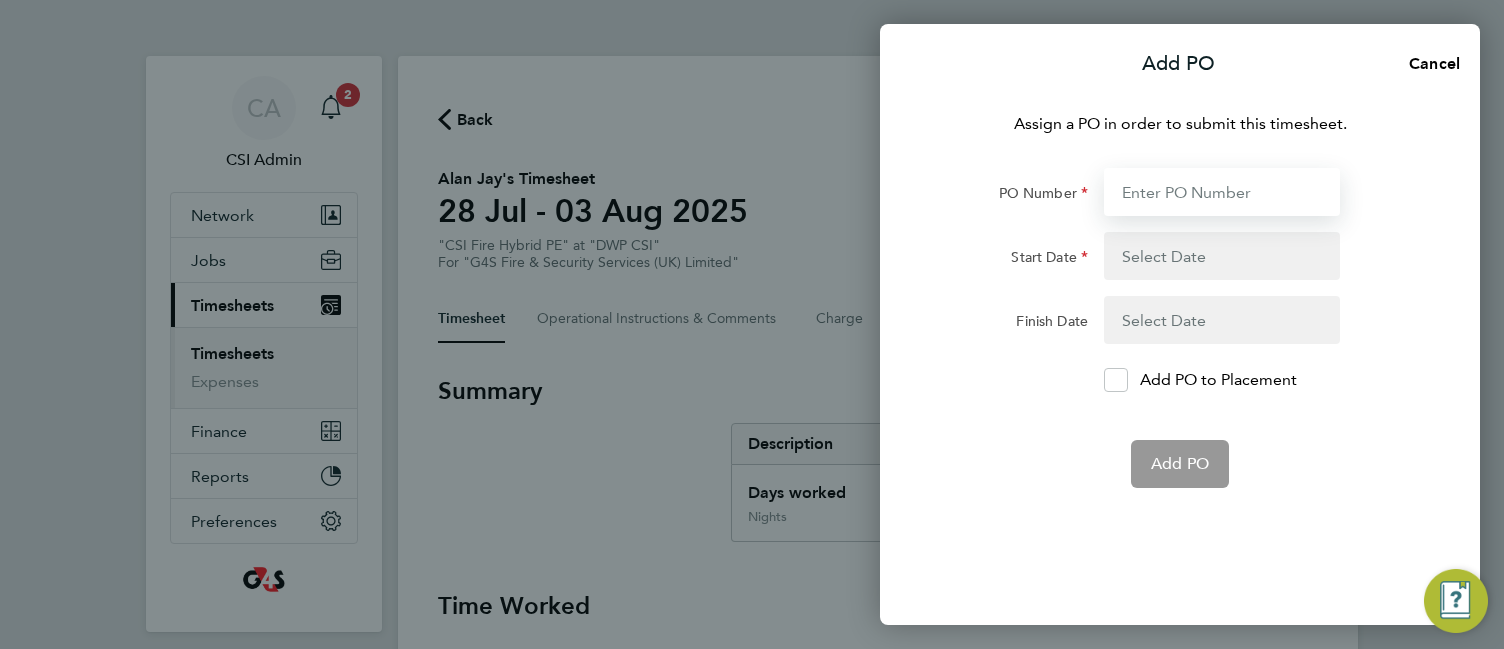 click on "PO Number" at bounding box center [1222, 192] 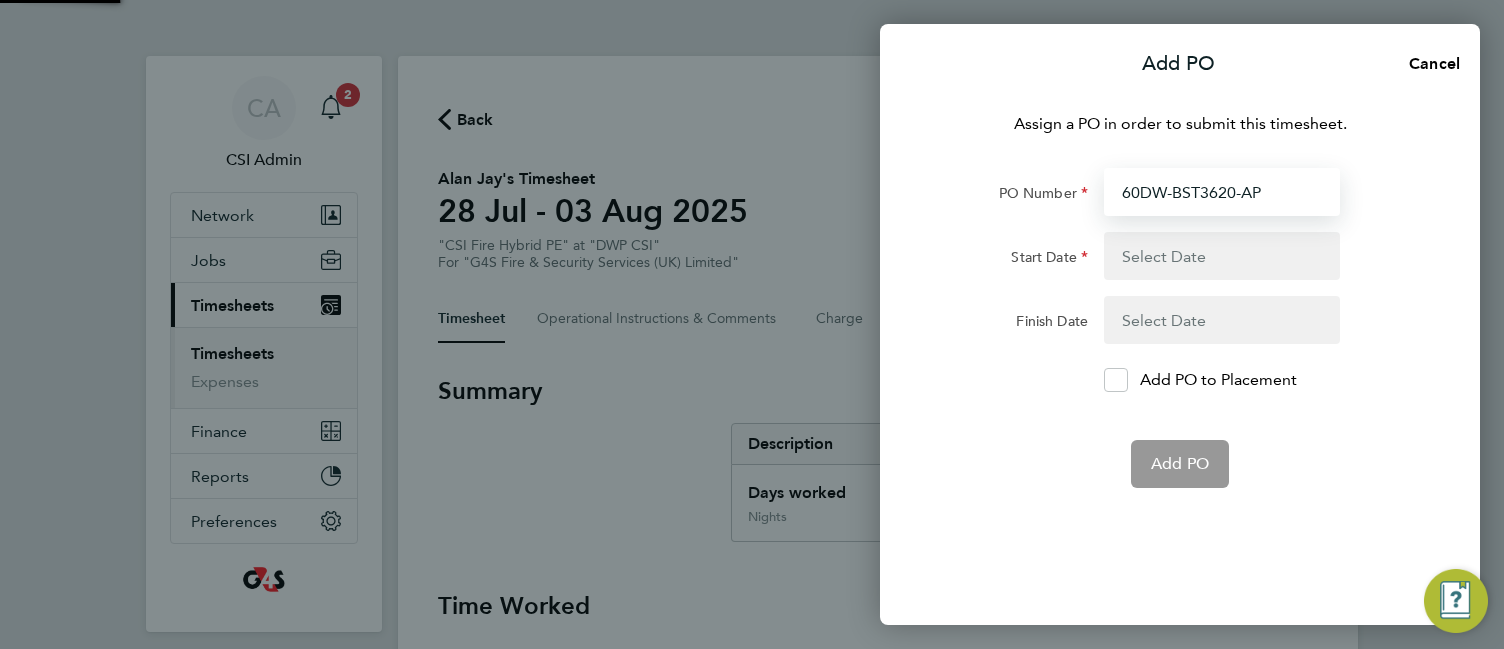 type on "60DW-BST3620-AP" 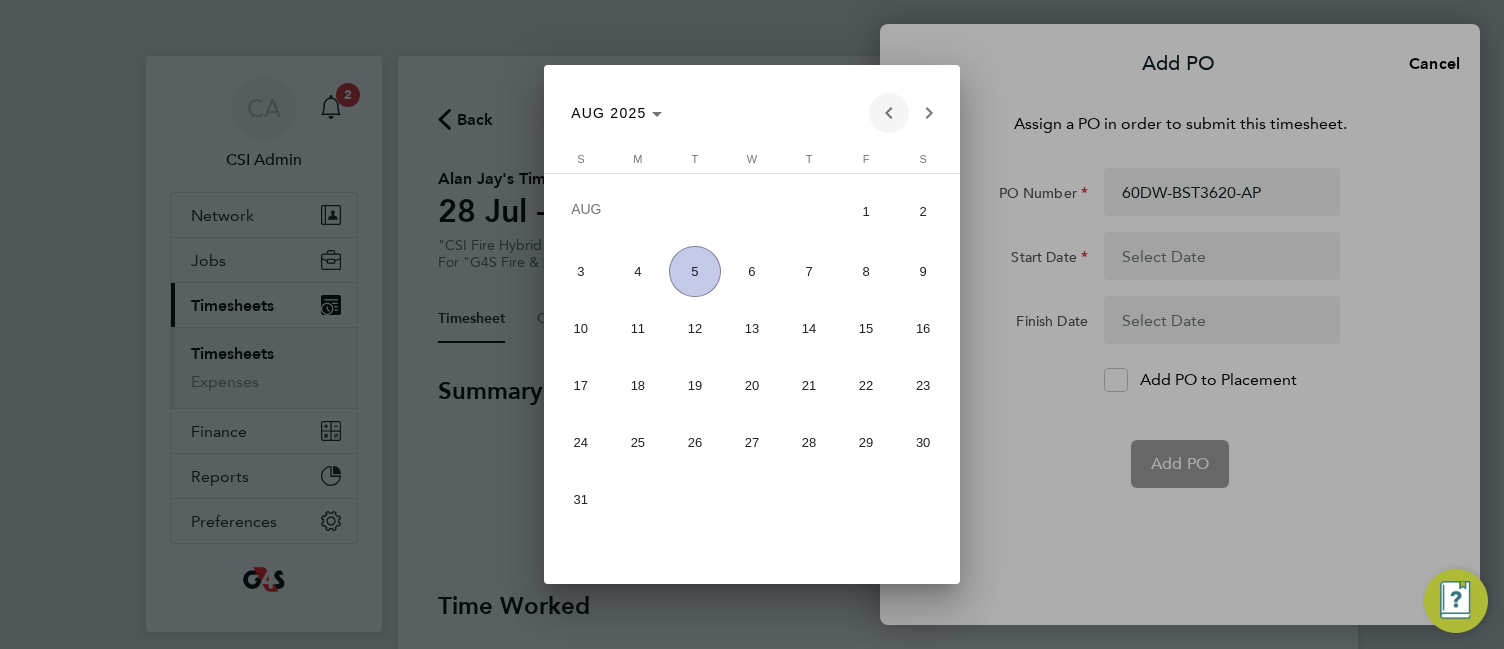 click at bounding box center (889, 113) 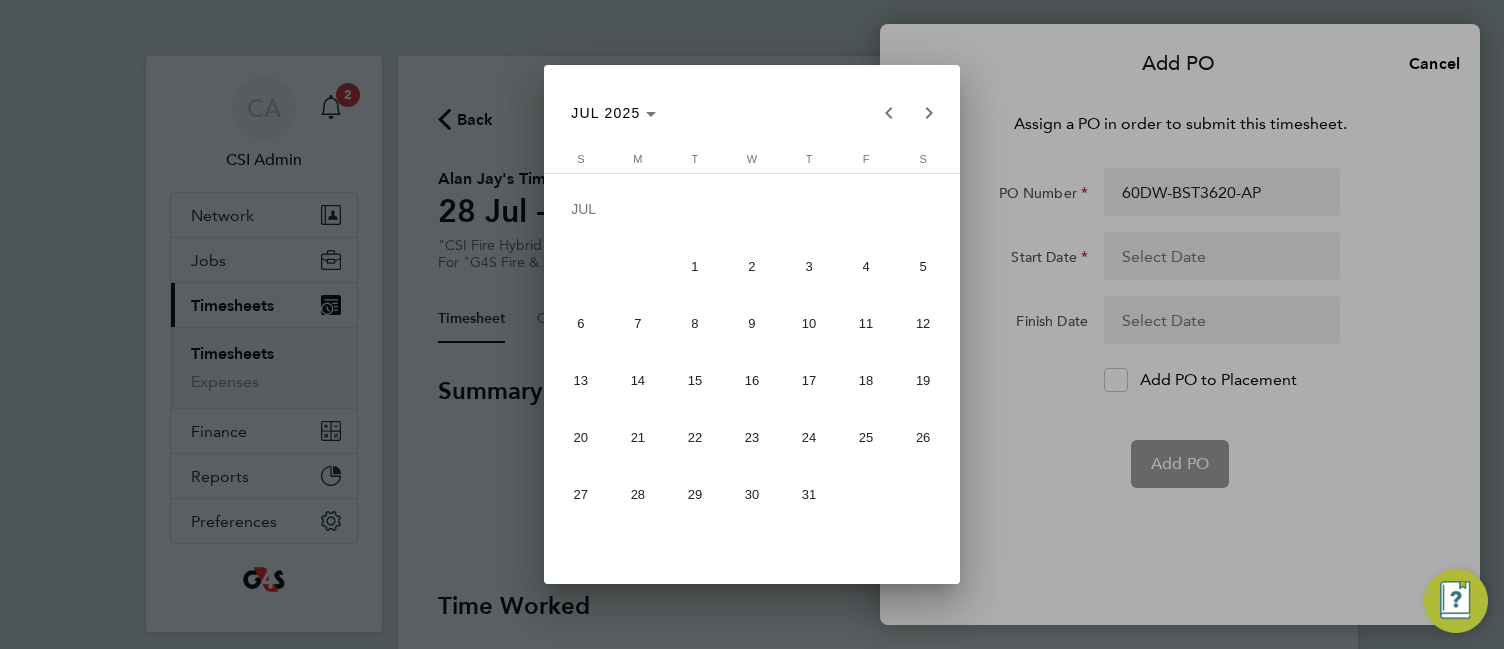 click on "28" at bounding box center (637, 494) 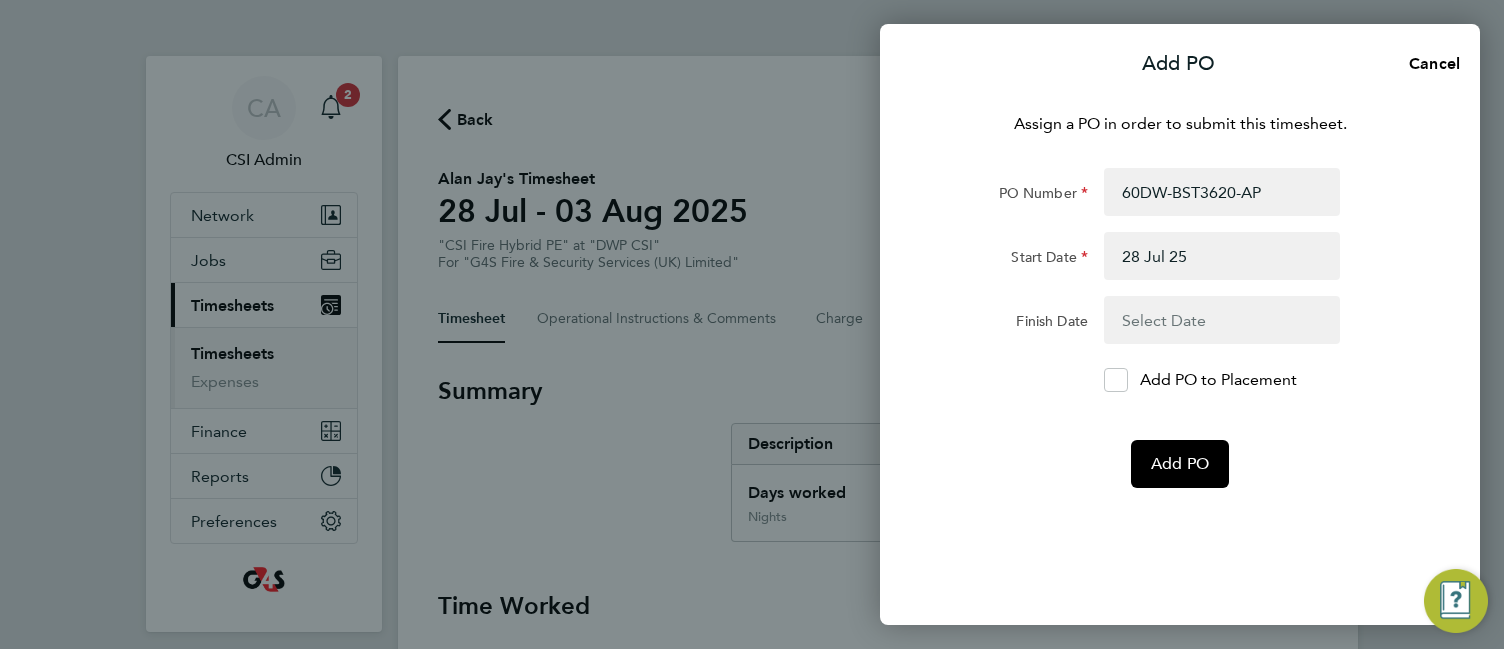 click on "CA   CSI Admin   Notifications
2   Applications:   Network
Team Members   Businesses   Sites   Workers   Contacts   Jobs
Positions   Vacancies   Placements   Current page:   Timesheets
Timesheets   Expenses   Finance
Invoices & Credit Notes   Reports
CIS Reports   Report Downloads   Preferences
My Business   Branding   VMS Configurations   Notifications   Activity Logs
.st0{fill:#C0C1C2;}
Powered by Engage
Back  Following
Alan Jay's Timesheet   28 Jul - 03 Aug 2025   £1,740. 00  "CSI Fire Hybrid PE" at "DWP CSI"  For "G4S Fire & Security Services  (UK) Limited"  Submitted   Manual   Timesheet   Operational Instructions & Comments   Charge   Details   Activity Logs   Summary   Description   Total   Days worked" at bounding box center [752, 710] 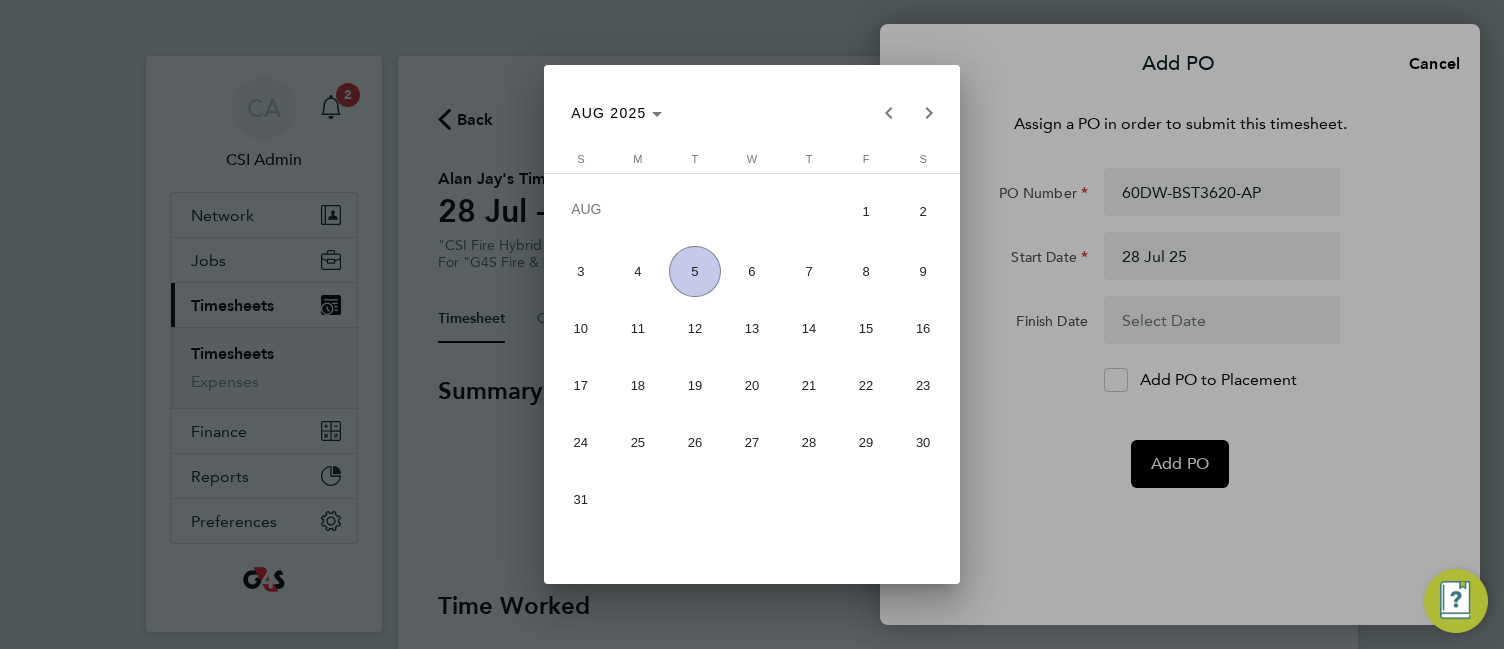 click on "3" at bounding box center (580, 271) 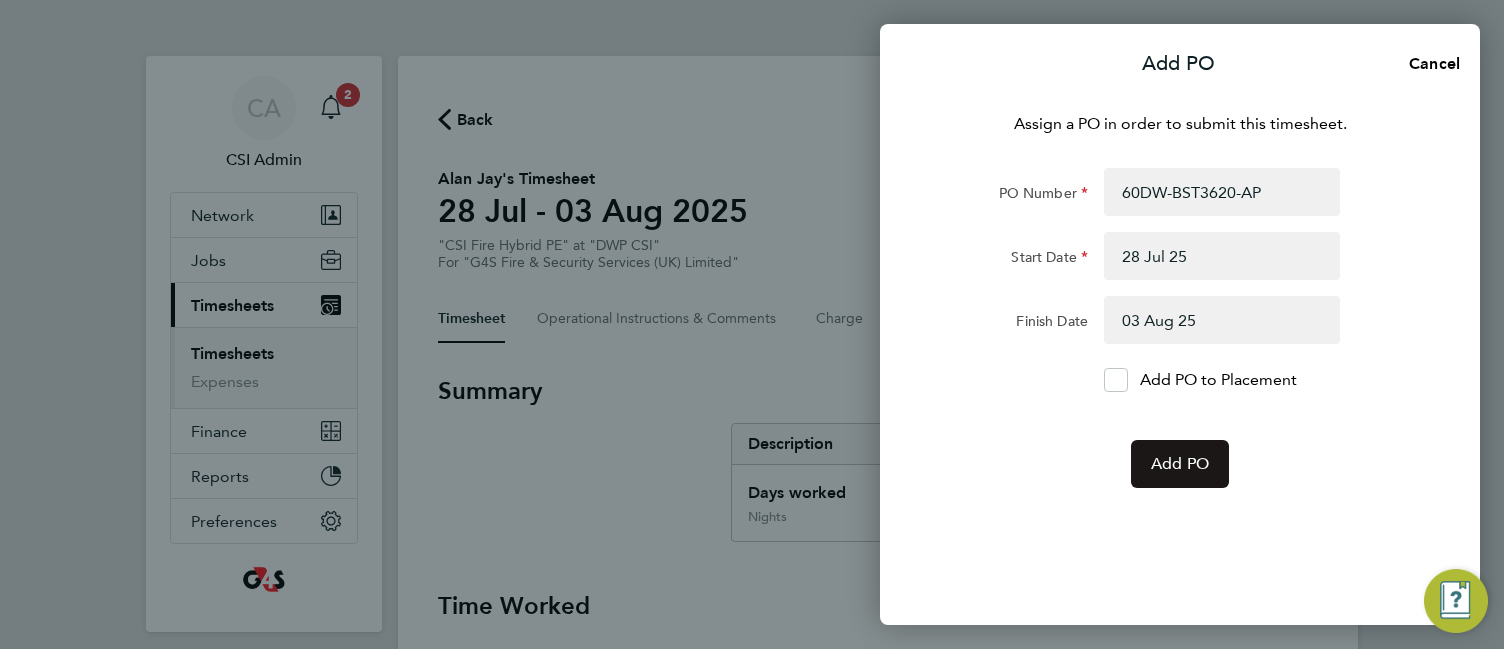 click on "Add PO" 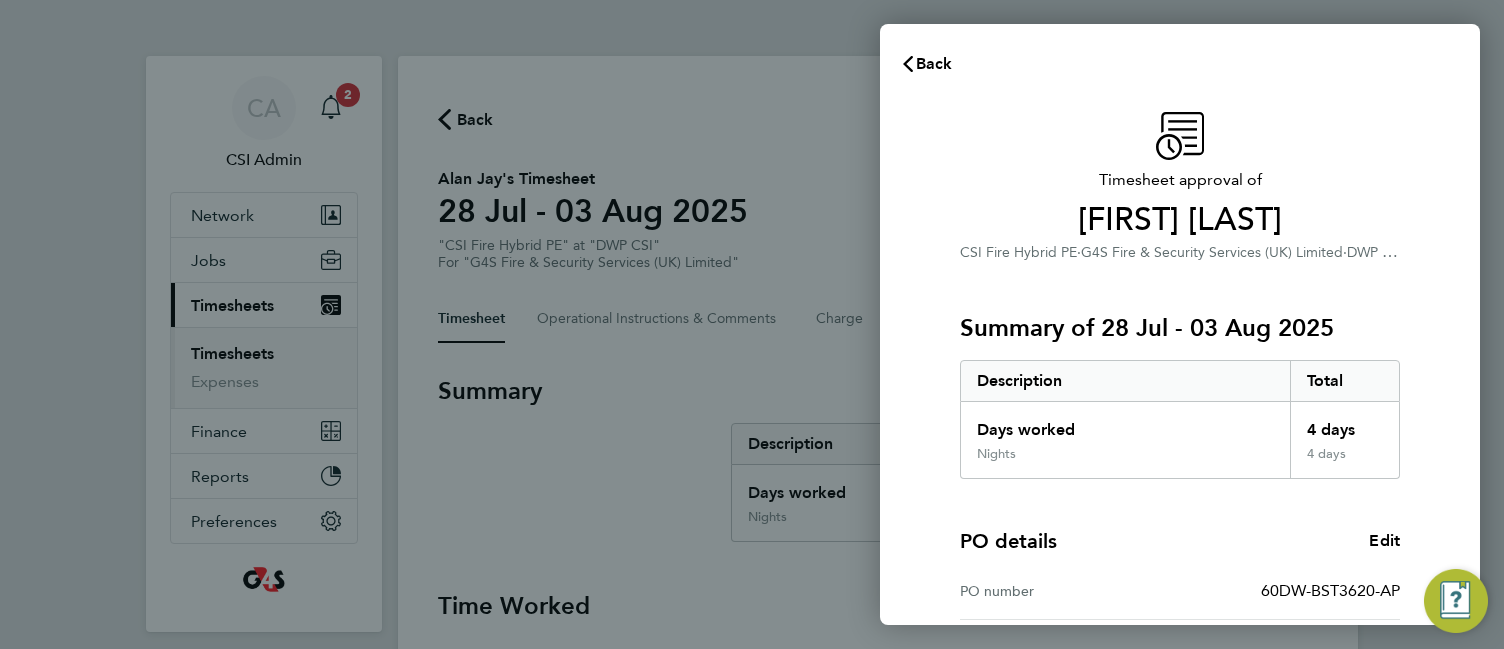 click on "Nights" 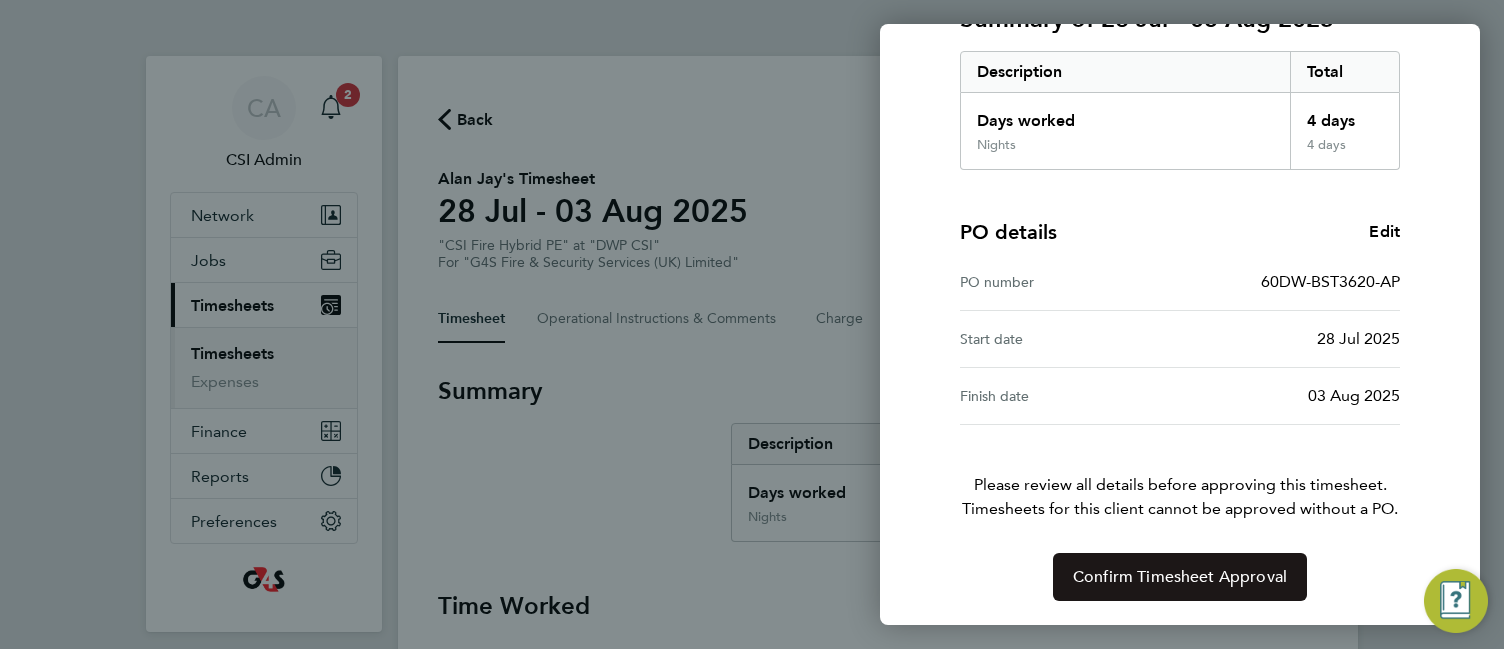 click on "Confirm Timesheet Approval" 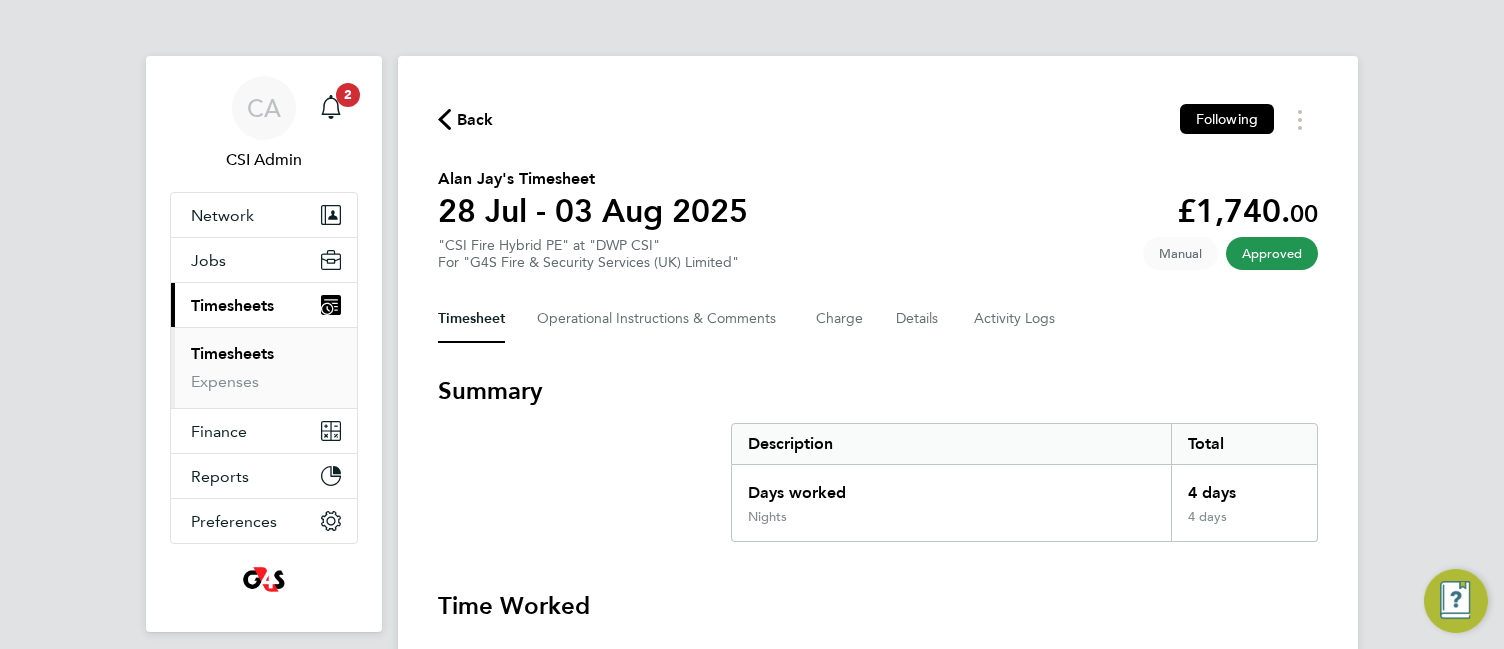 click on "Summary" at bounding box center [878, 391] 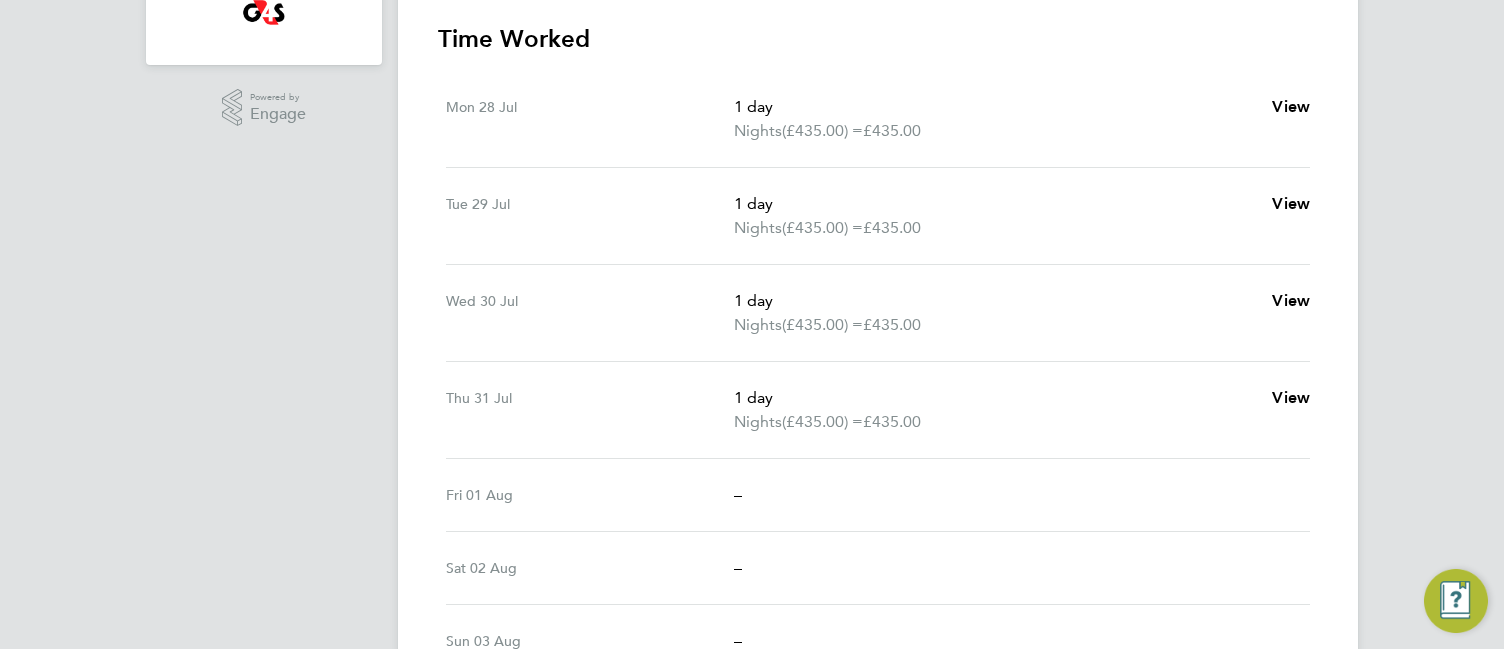 scroll, scrollTop: 772, scrollLeft: 0, axis: vertical 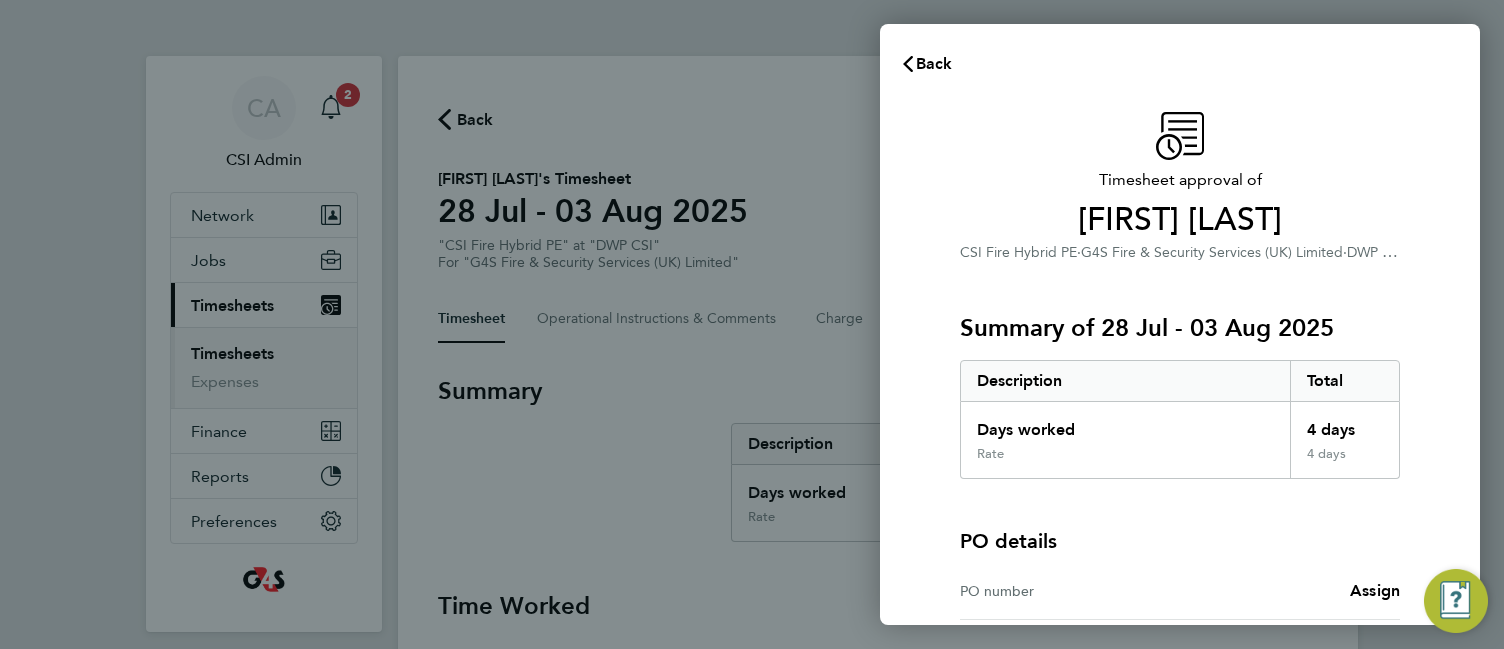 click on "Timesheet approval of   [FIRST] [LAST]   CSI Fire Hybrid PE   ·   G4S Fire & Security Services  (UK) Limited   ·   DWP CSI   Summary of [DATE] - [DATE]   Description   Total   Days worked   4 days   Rate   4 days  PO details  PO number   Assign   Please review all details before approving this timesheet.   Timesheets for this client cannot be approved without a PO.   Confirm Timesheet Approval" 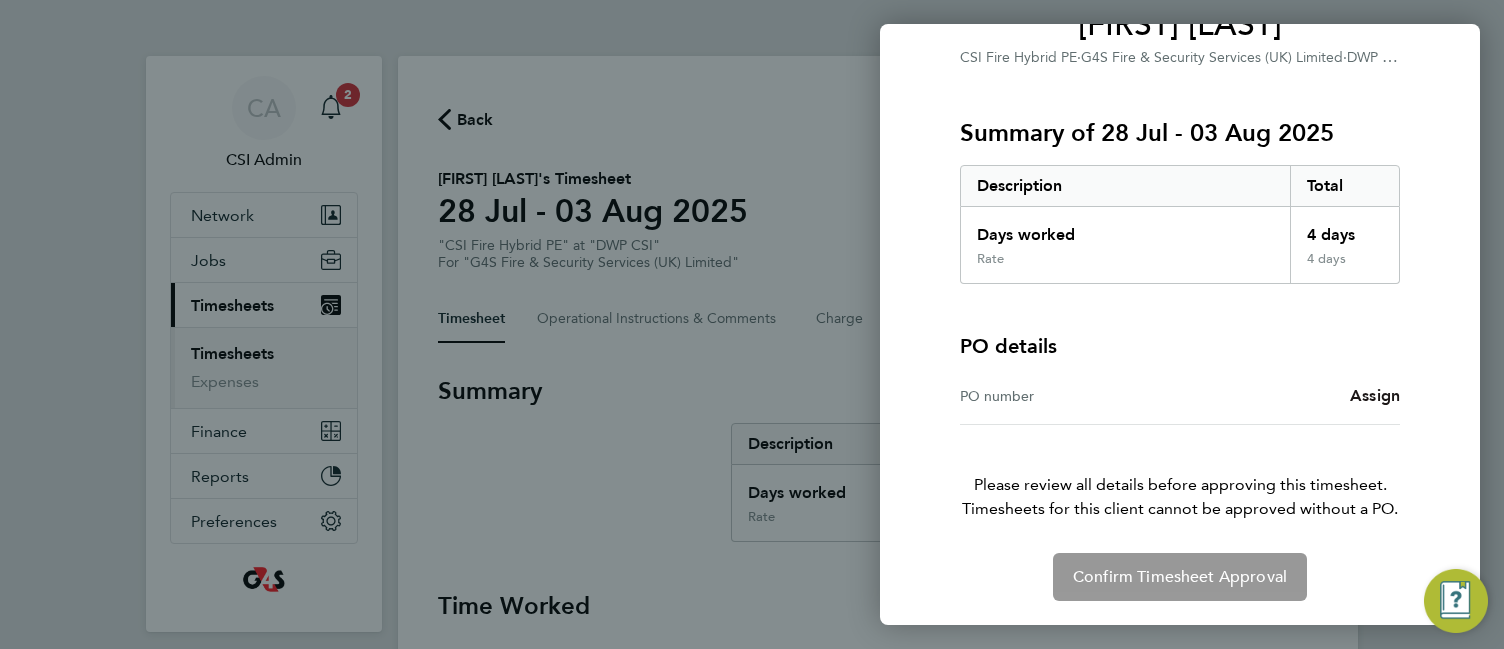 click on "Assign" at bounding box center [1375, 395] 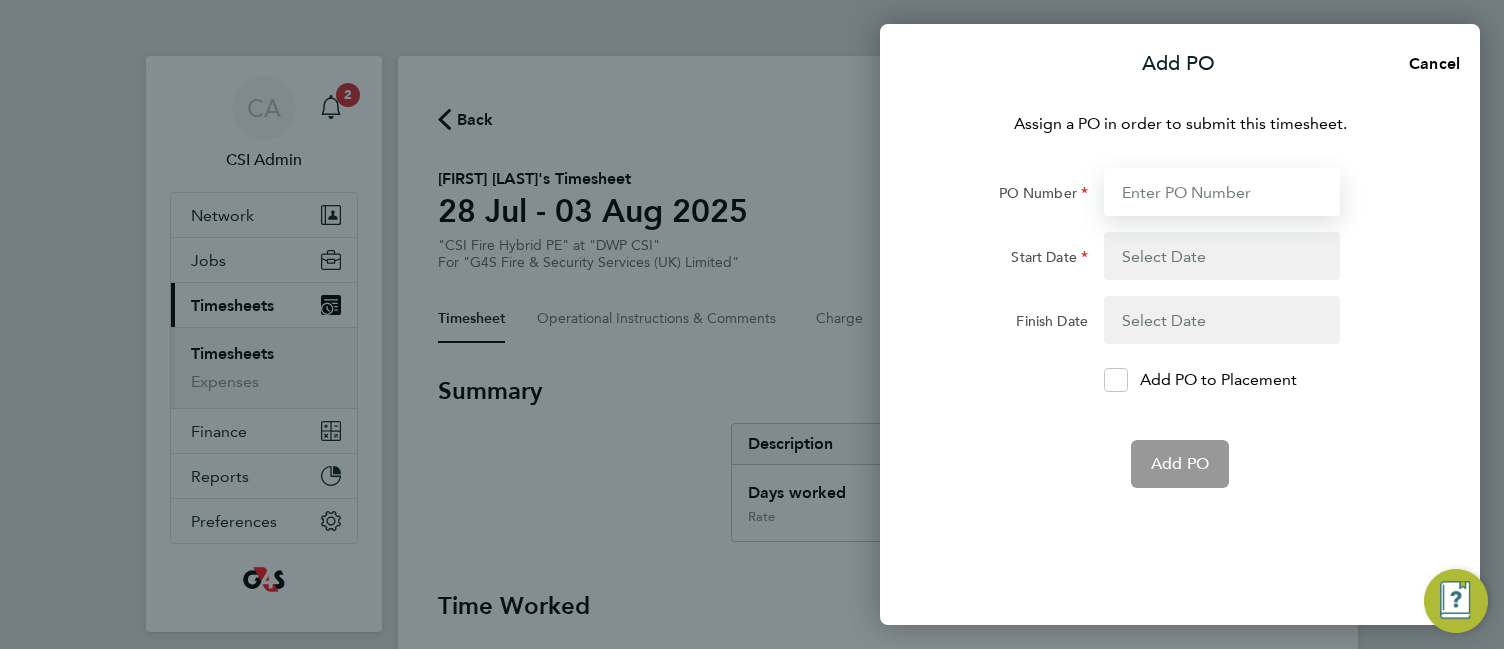 click on "PO Number" at bounding box center (1222, 192) 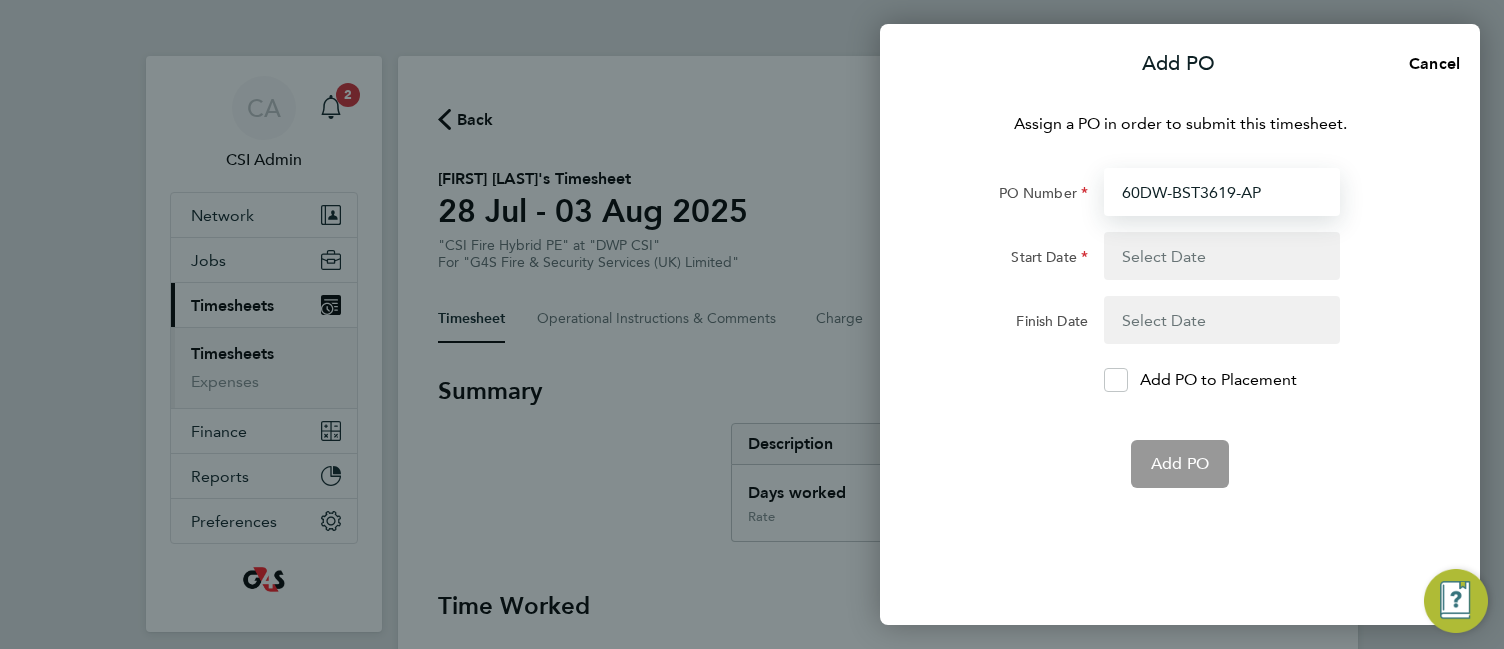 type on "60DW-BST3619-AP" 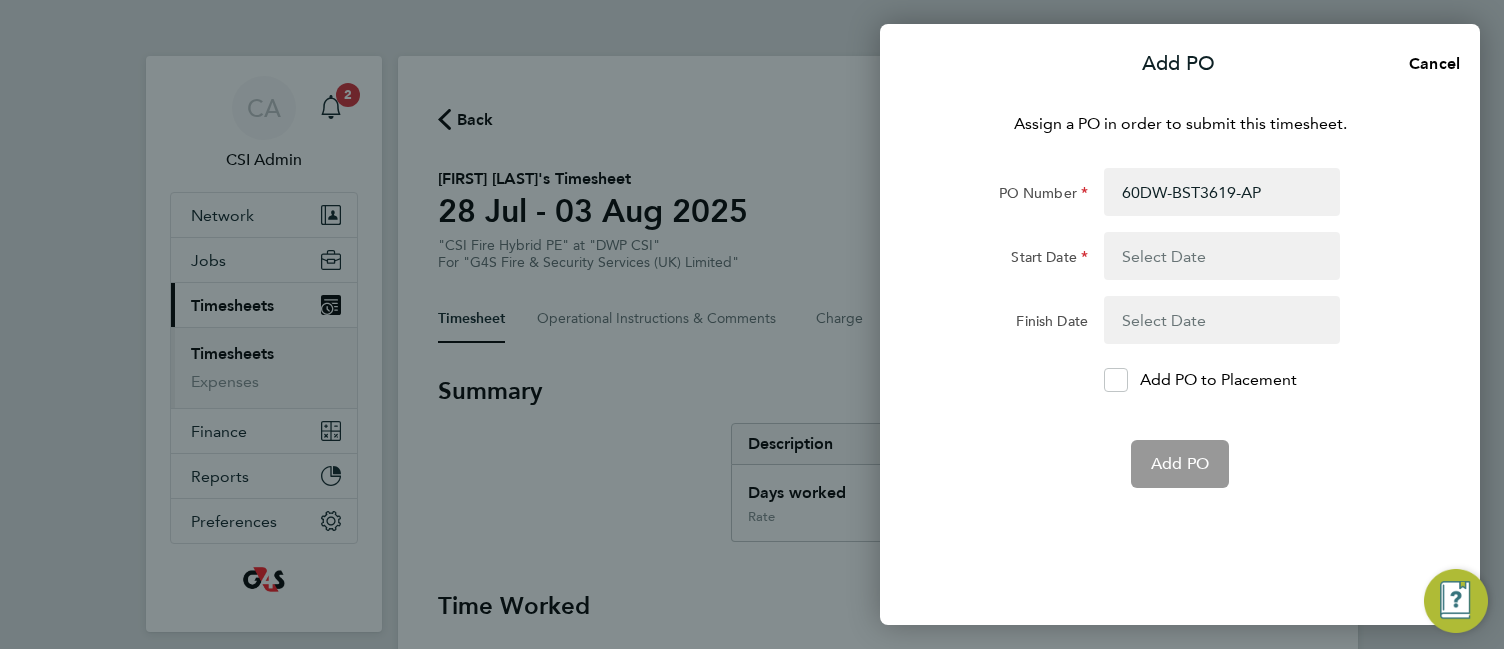 click 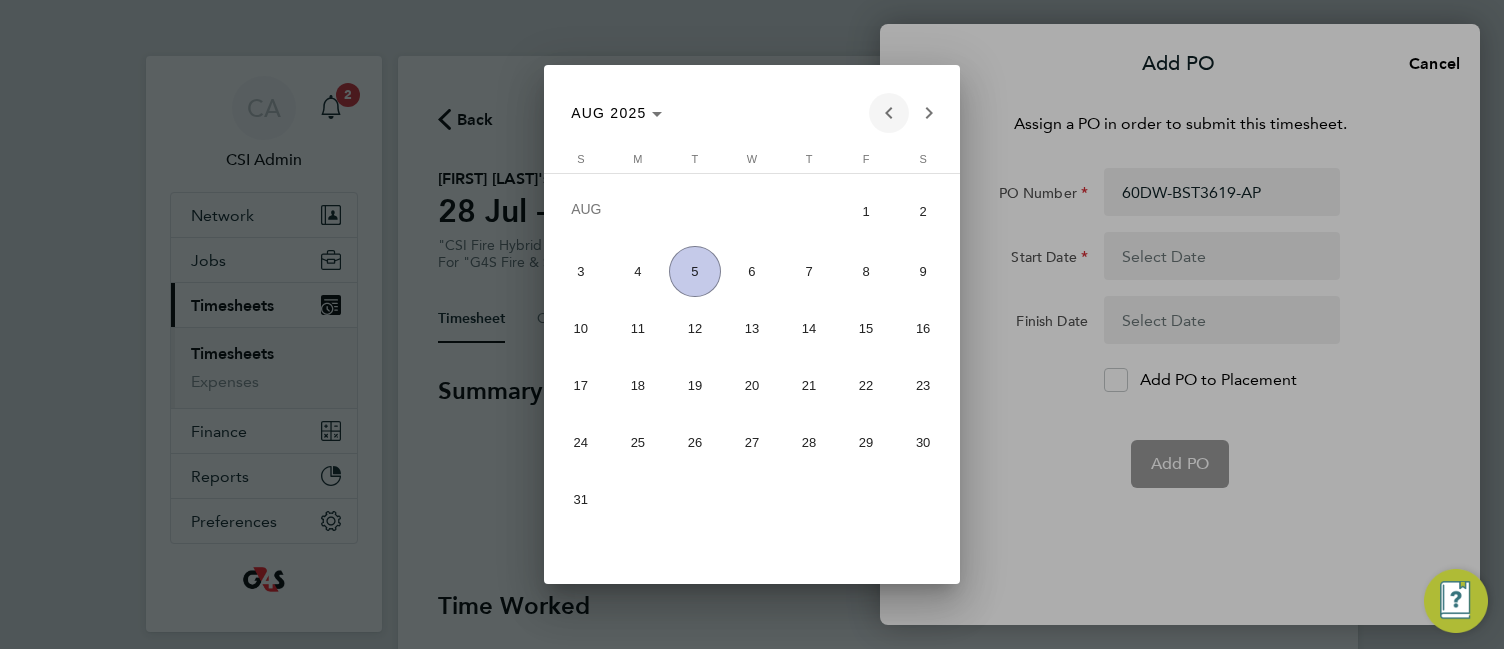 click at bounding box center (889, 113) 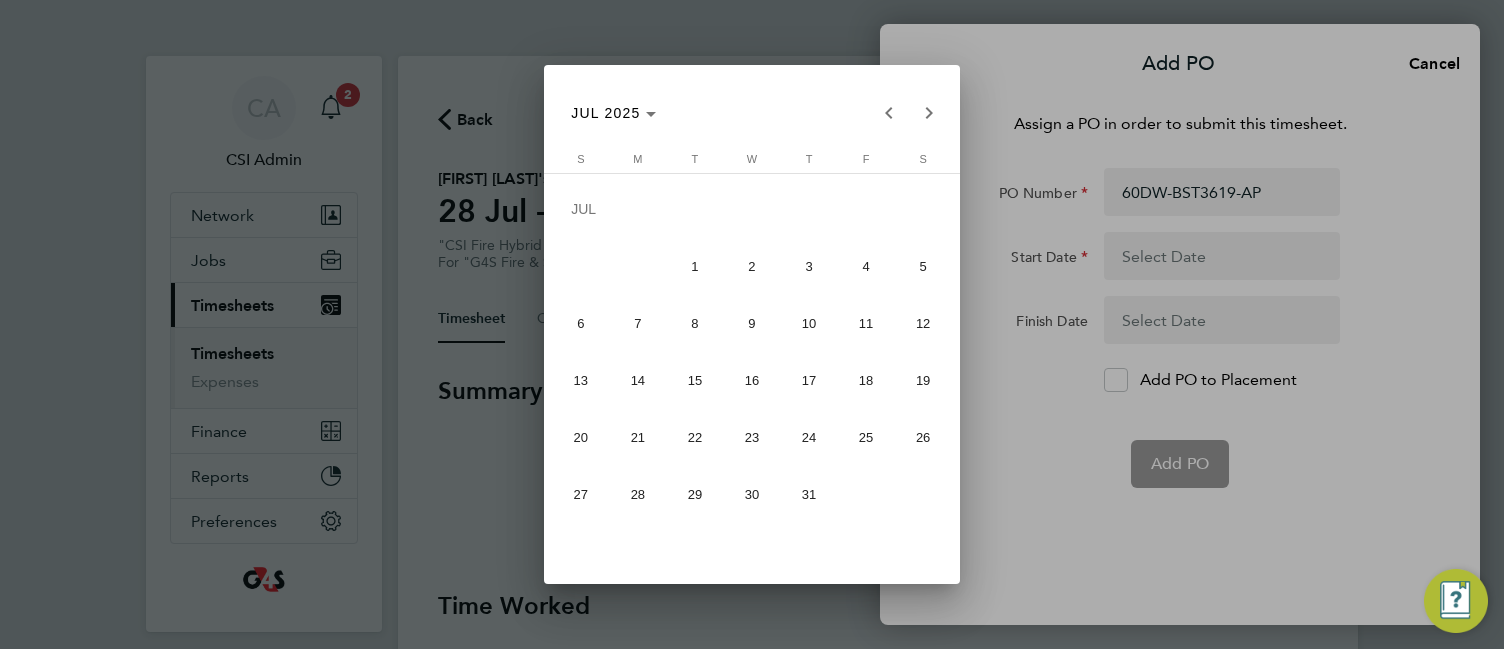 click on "28" at bounding box center (637, 494) 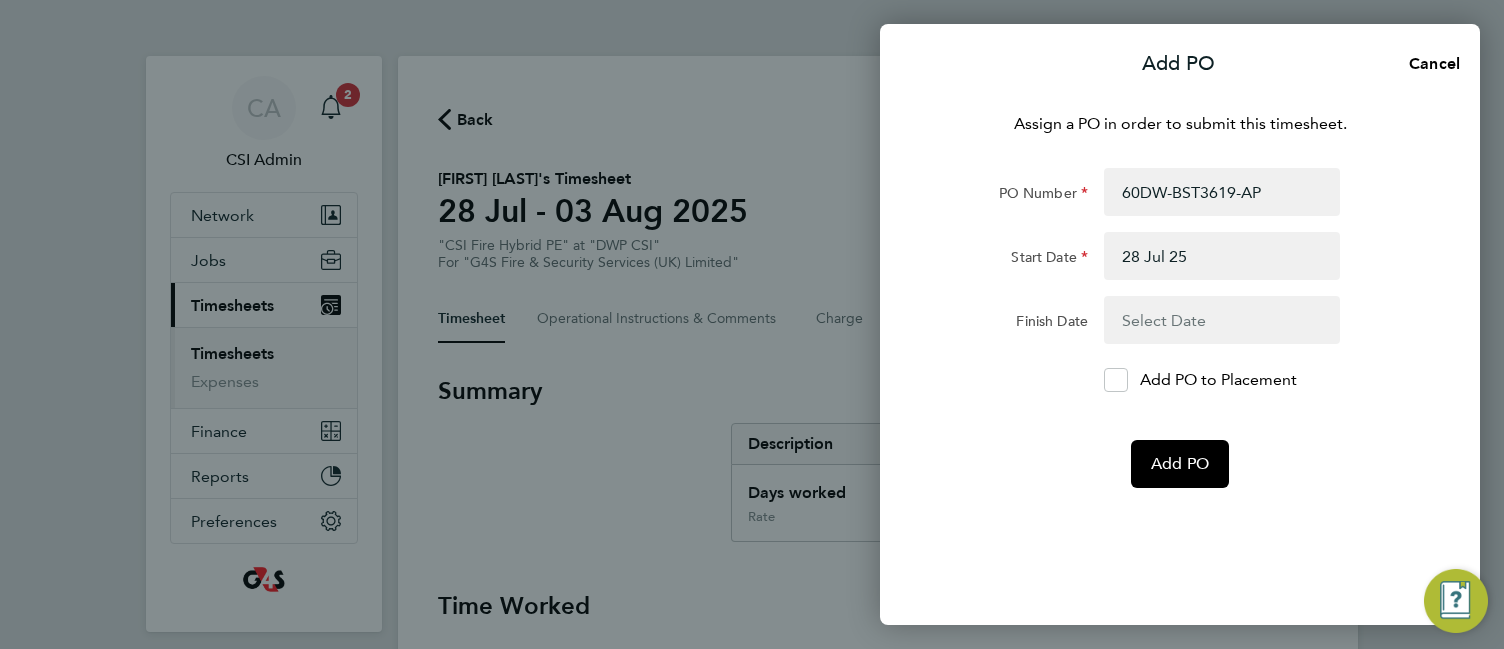 click 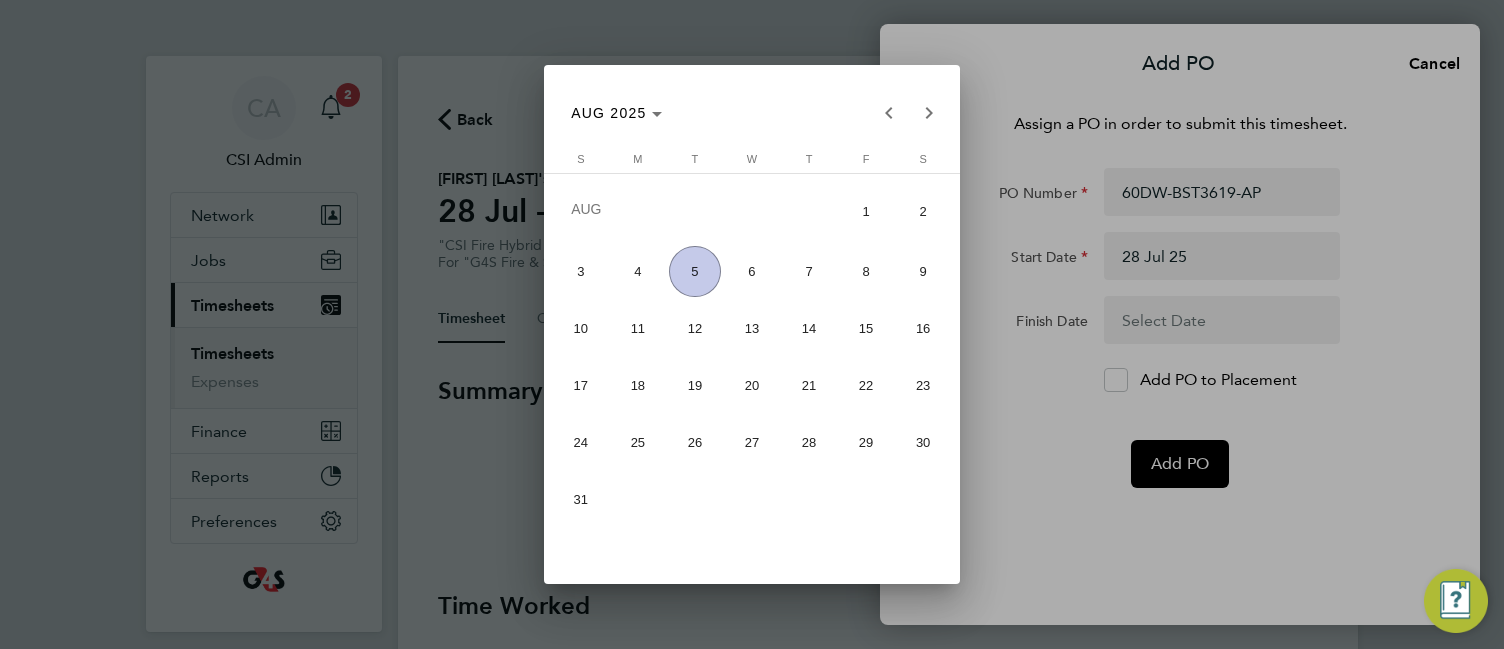 click on "3" at bounding box center (580, 271) 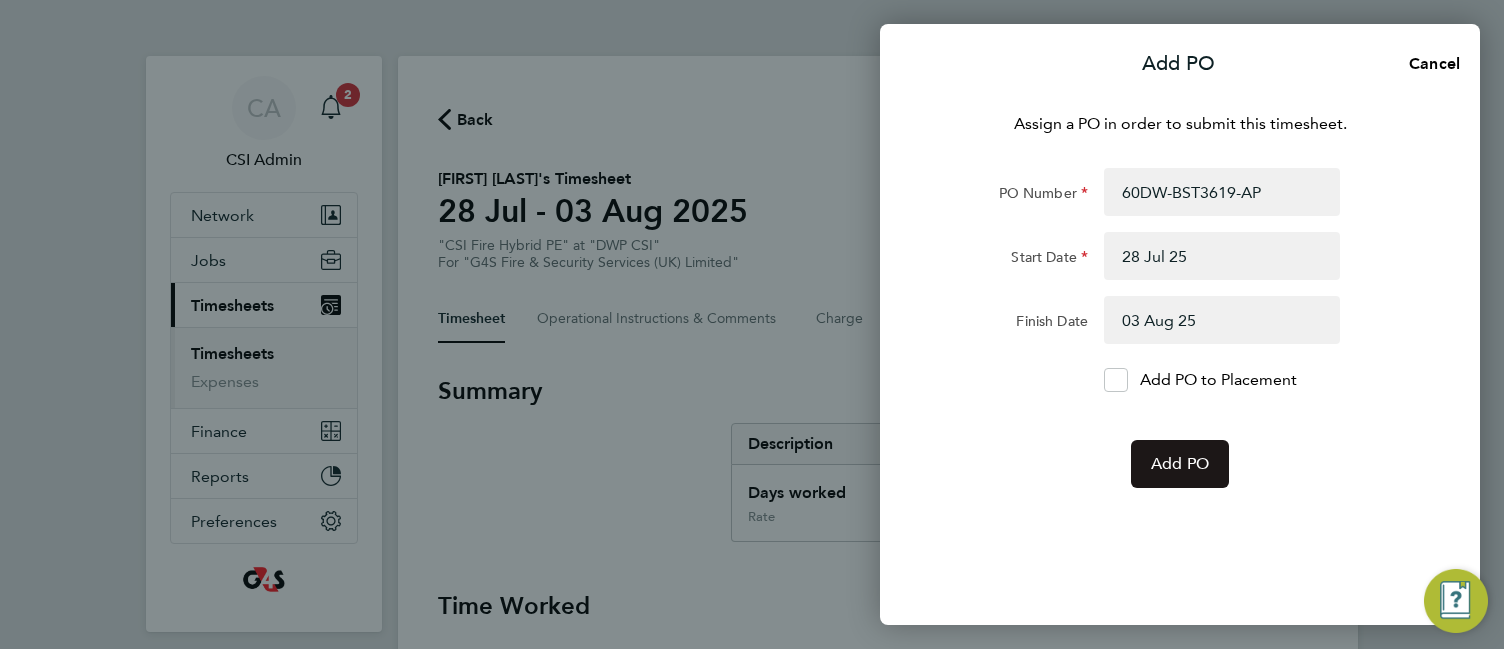 click on "Add PO" 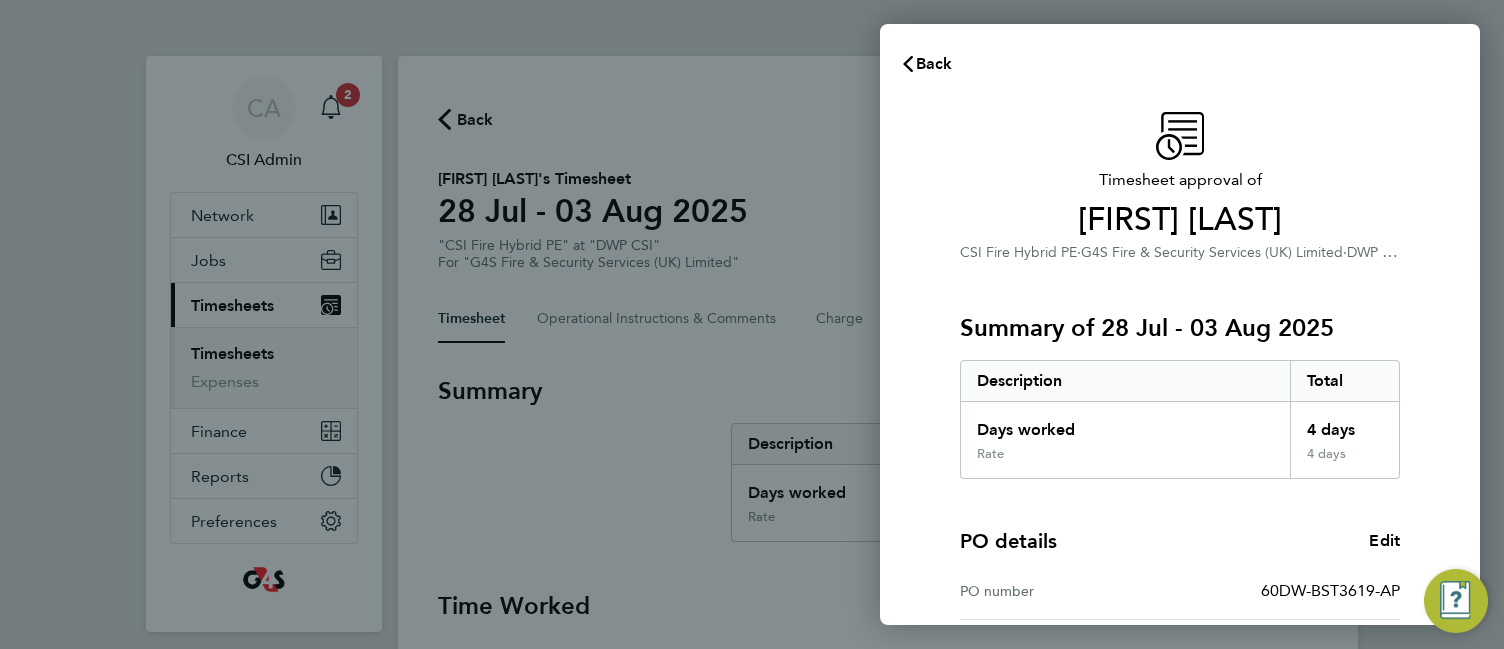click on "Timesheet approval of   Joshua Williams   CSI Fire Hybrid PE   ·   G4S Fire & Security Services  (UK) Limited   ·   DWP CSI   Summary of 28 Jul - 03 Aug 2025   Description   Total   Days worked   4 days   Rate   4 days  PO details  Edit   PO number   60DW-BST3619-AP   Start date   28 Jul 2025   Finish date   03 Aug 2025   Please review all details before approving this timesheet.   Timesheets for this client cannot be approved without a PO.   Confirm Timesheet Approval" 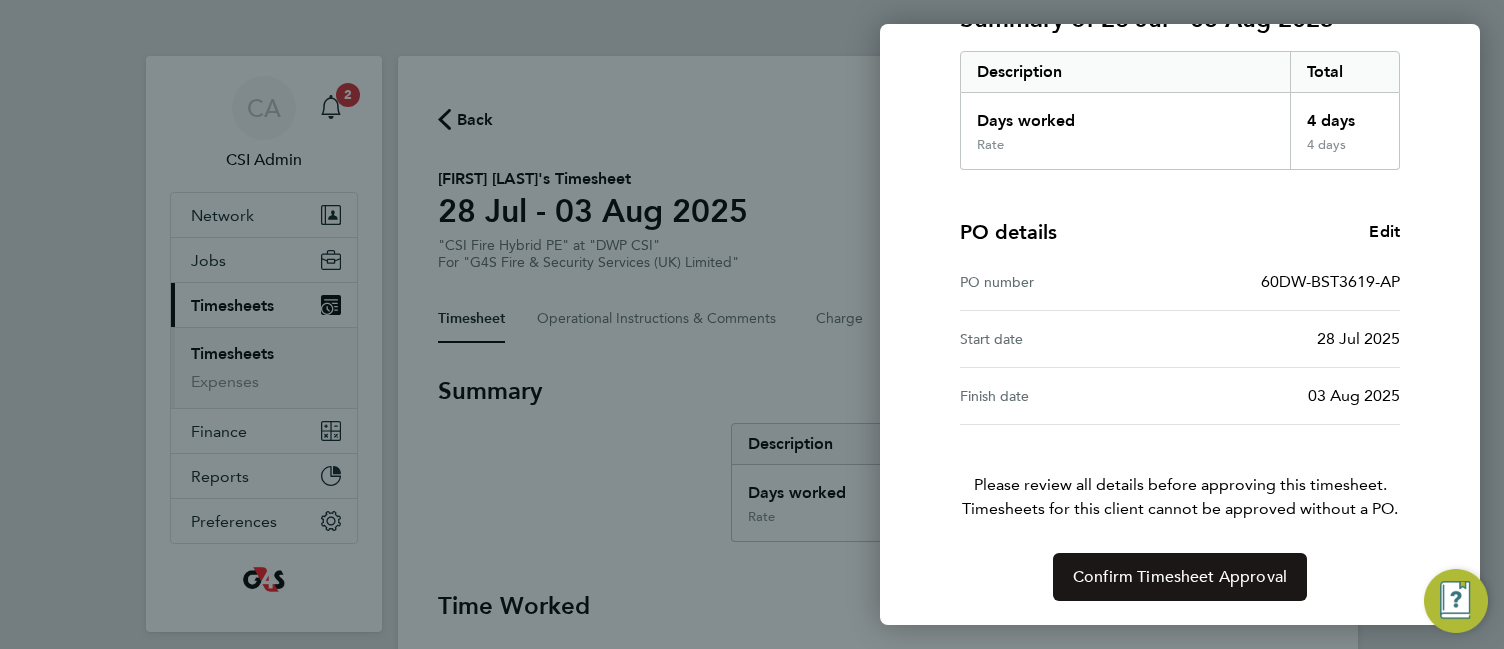 click on "Confirm Timesheet Approval" 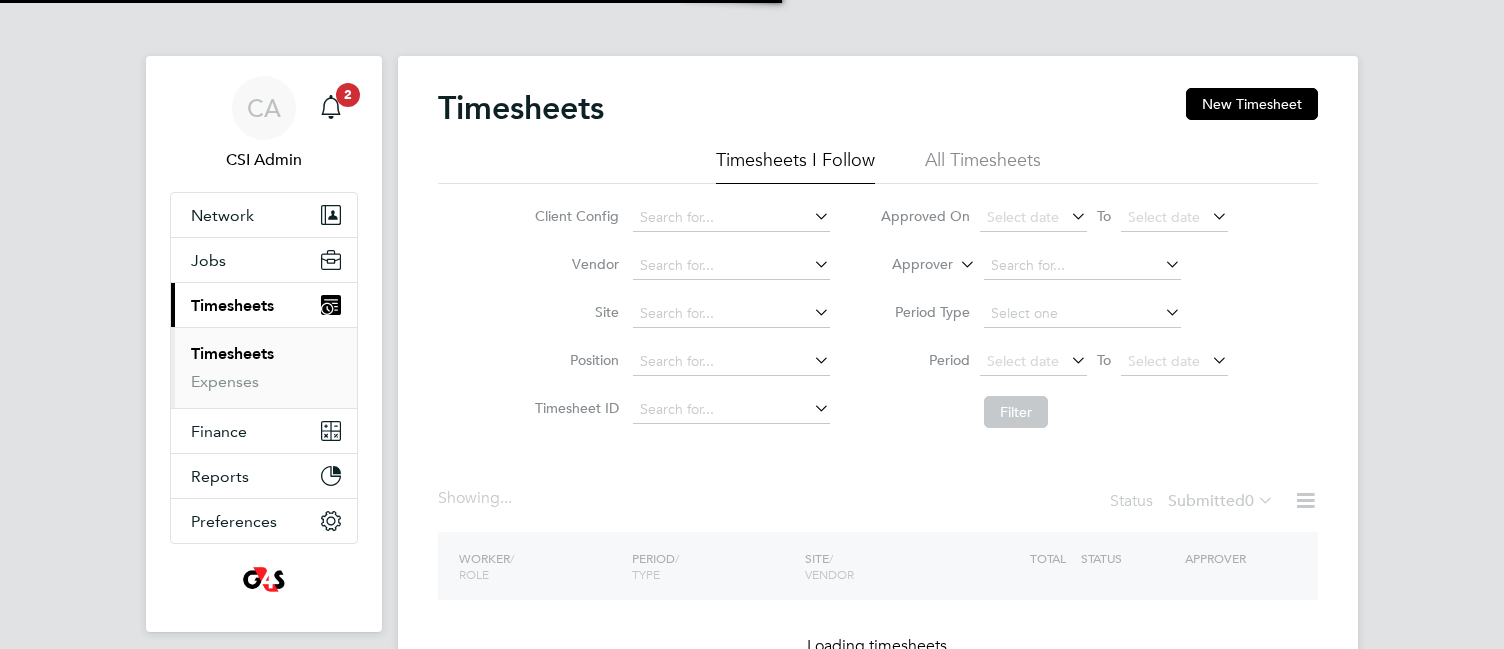 scroll, scrollTop: 0, scrollLeft: 0, axis: both 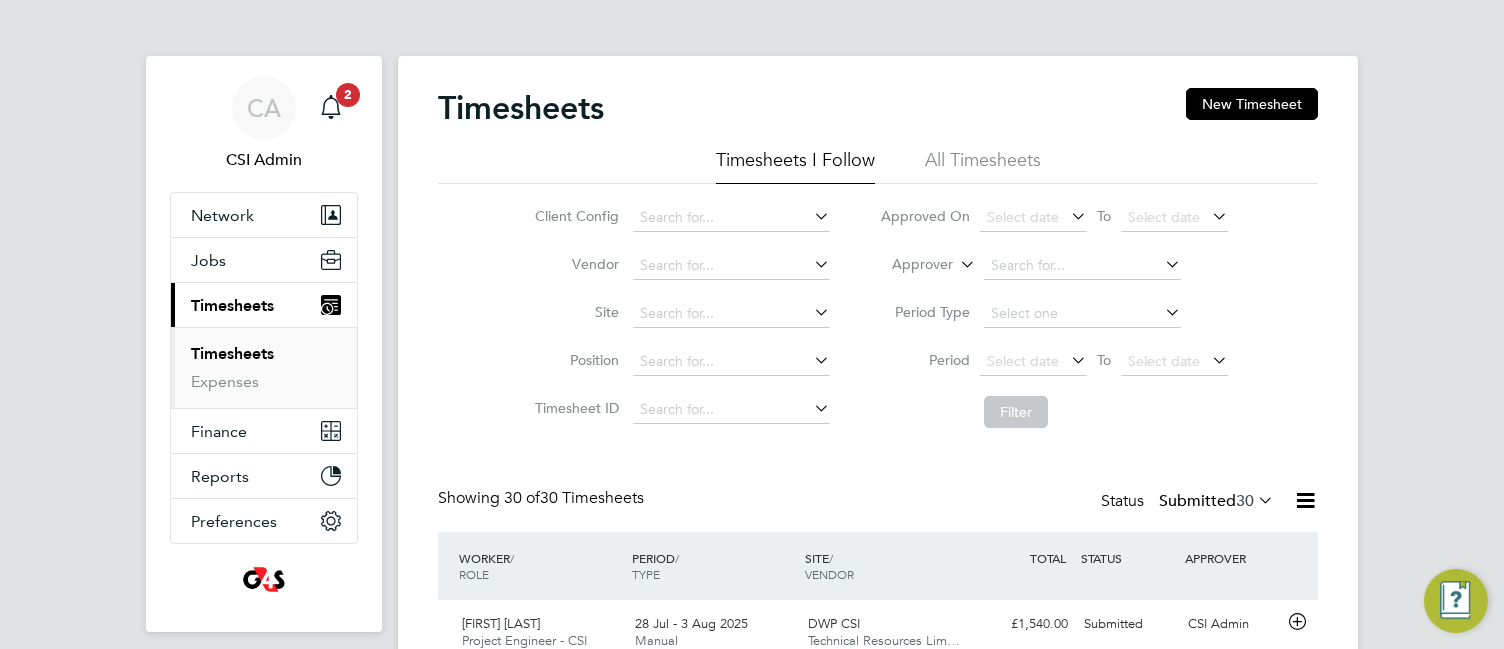 click on "Client Config   Vendor   Site   Position   Timesheet ID   Approved On
Select date
To
Select date
Approver     Period Type   Period
Select date
To
Select date
Filter" 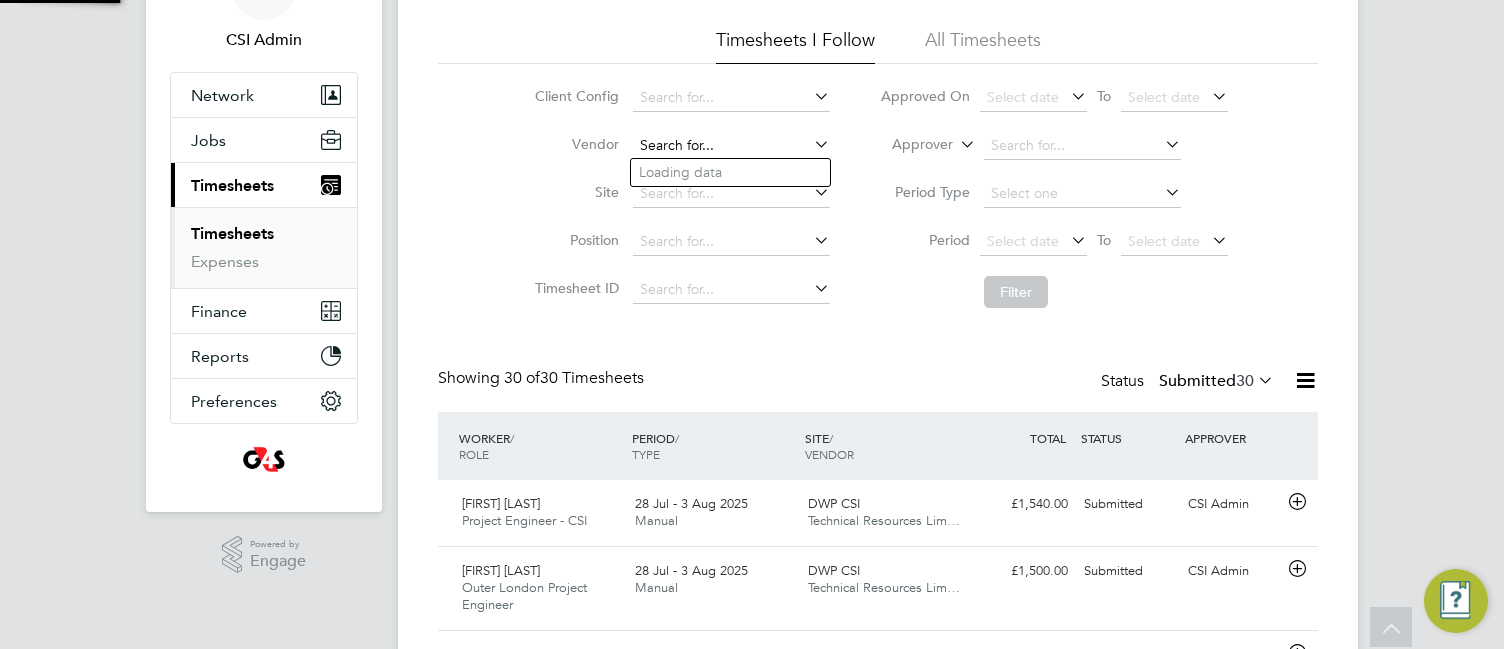 click 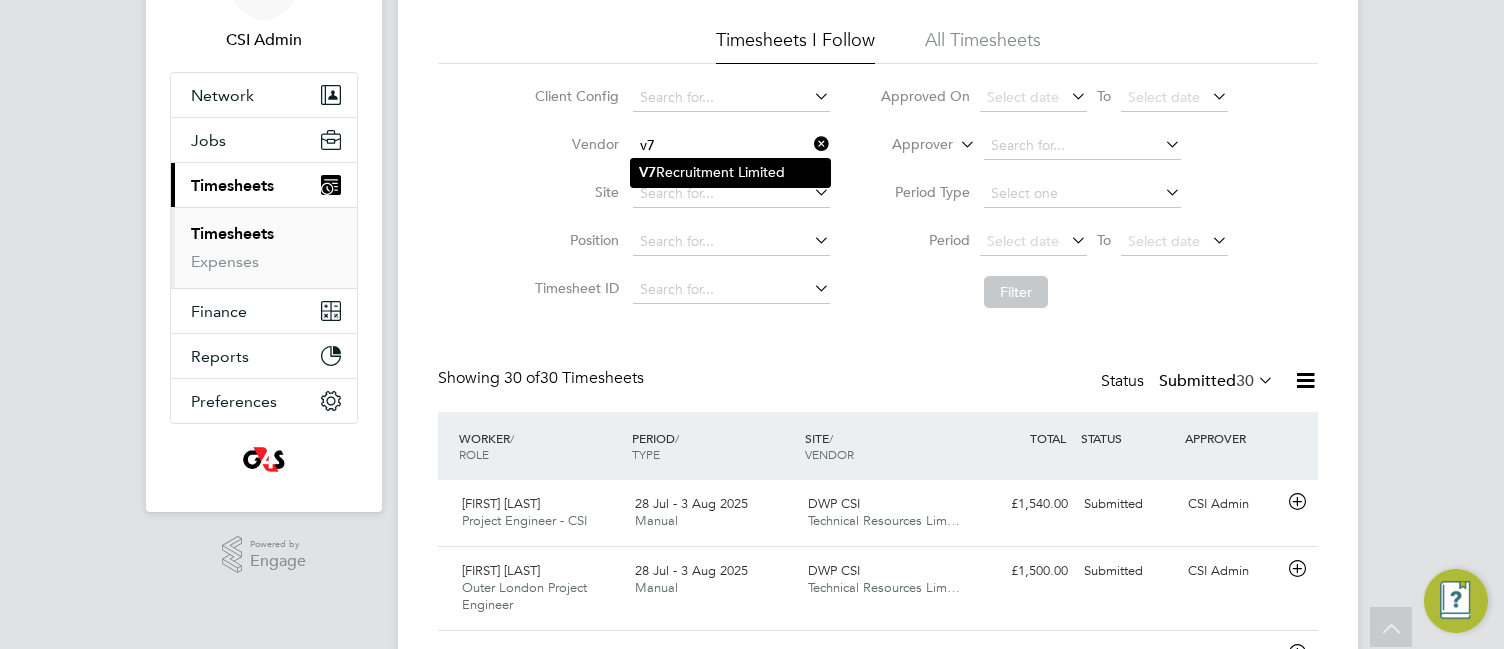 click on "V7  Recruitment Limited" 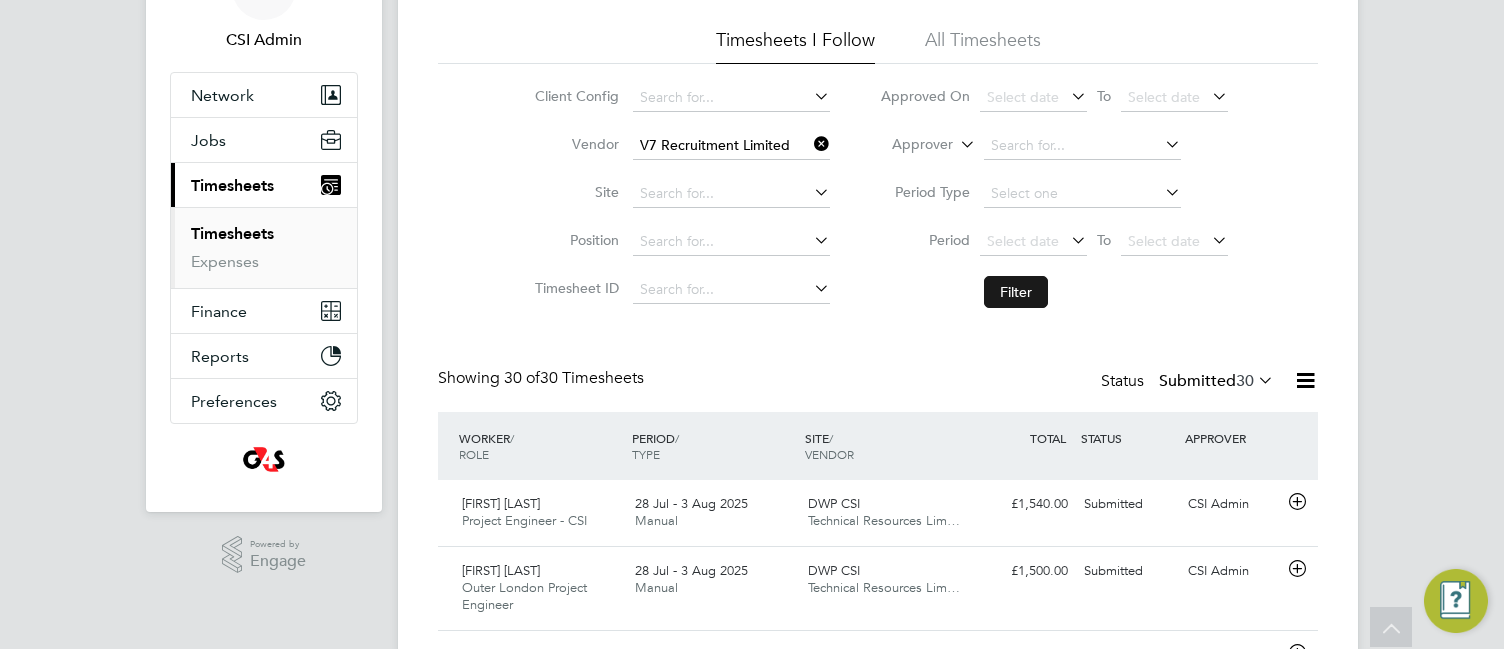 click on "Filter" 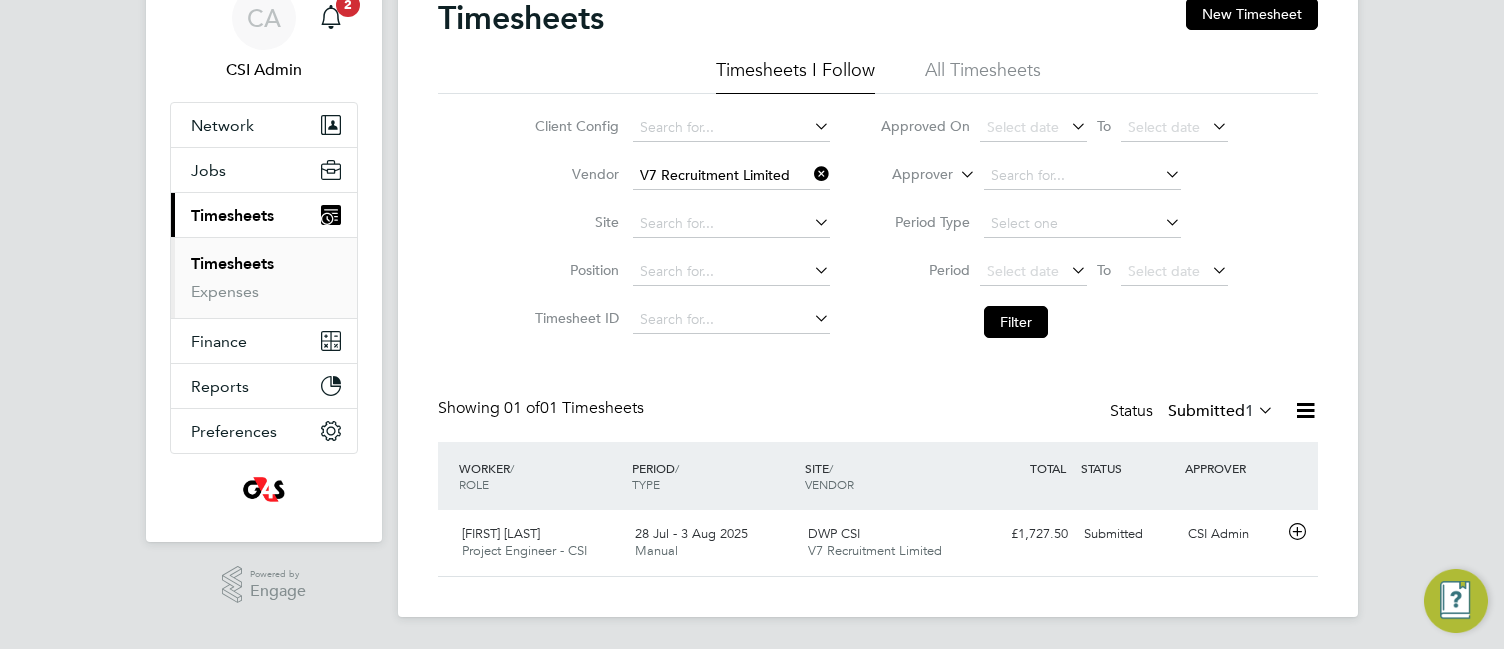 click on "Client Config   Vendor   V7 Recruitment Limited Site   Position   Timesheet ID   Approved On
Select date
To
Select date
Approver     Period Type   Period
Select date
To
Select date
Filter" 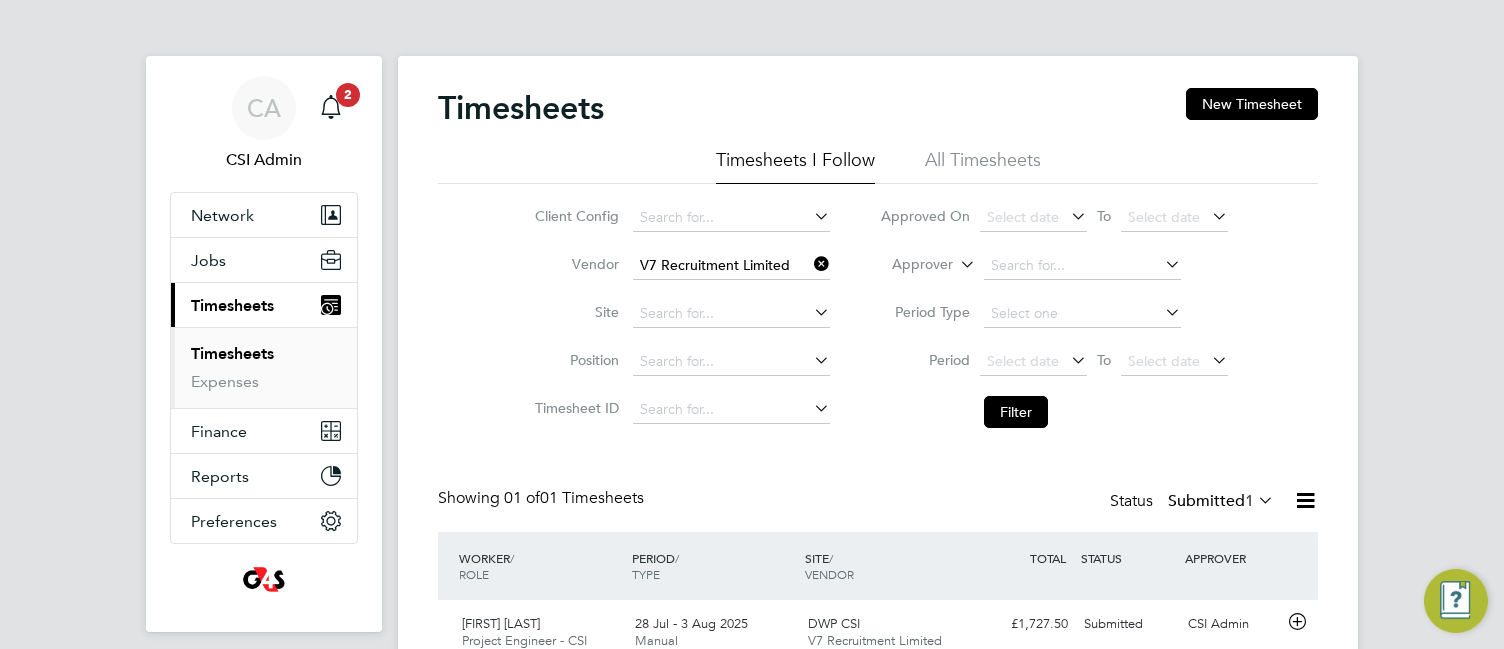 click on "Timesheets New Timesheet Timesheets I Follow All Timesheets Client Config   Vendor   V7 Recruitment Limited Site   Position   Timesheet ID   Approved On
Select date
To
Select date
Approver     Period Type   Period
Select date
To
Select date
Filter Showing   01 of  01 Timesheets Status  Submitted  1  WORKER  / ROLE WORKER  / PERIOD PERIOD  / TYPE SITE  / VENDOR TOTAL   TOTAL  / STATUS STATUS APPROVER David Gaskell Project Engineer - CSI   28 Jul - 3 Aug 2025 28 Jul - 3 Aug 2025 Manual DWP CSI V7 Recruitment Limited £1,727.50 Submitted Submitted CSI Admin Show   more" 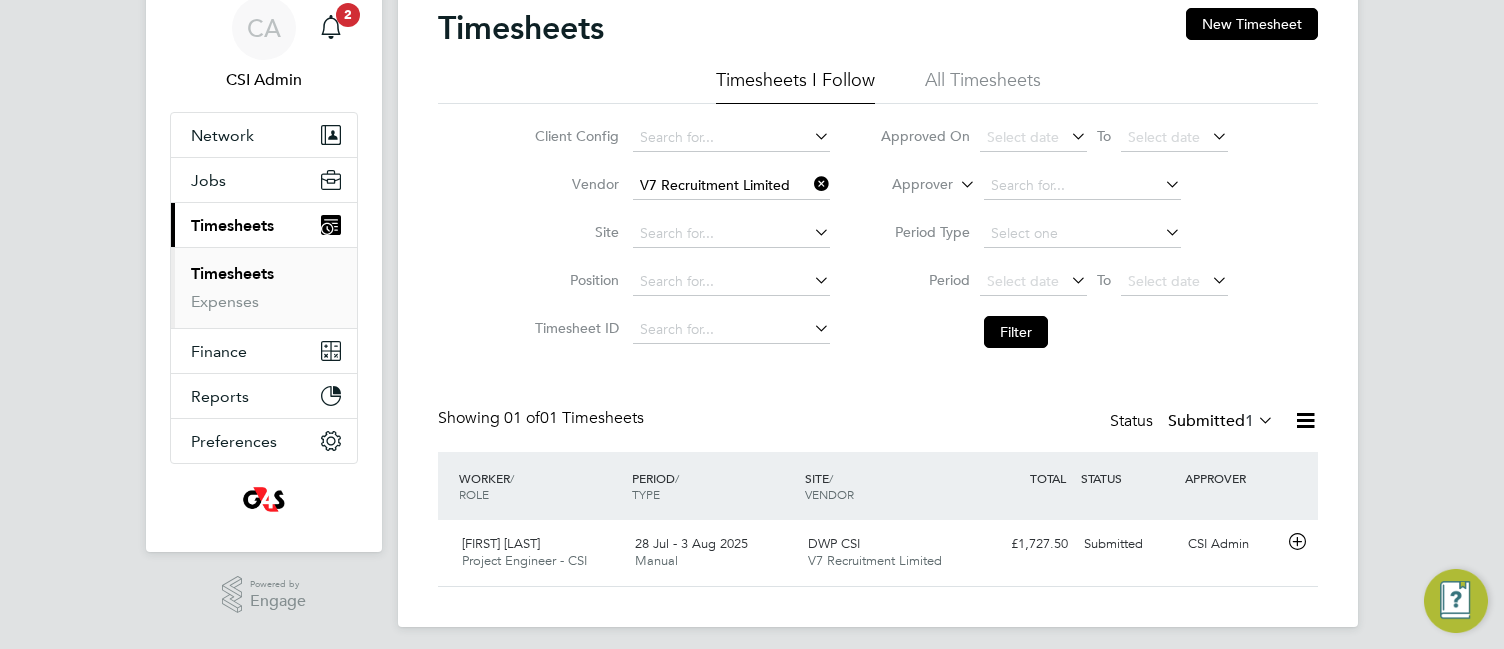 scroll, scrollTop: 90, scrollLeft: 0, axis: vertical 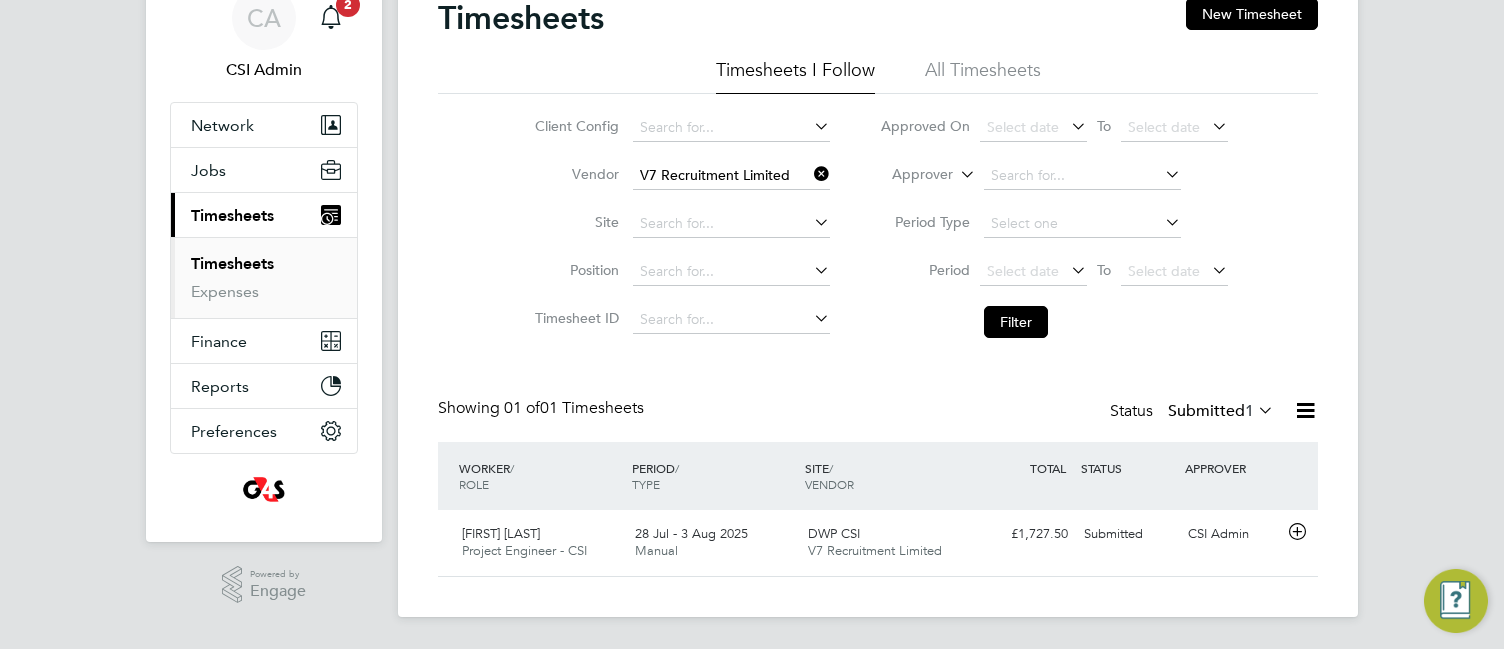 click 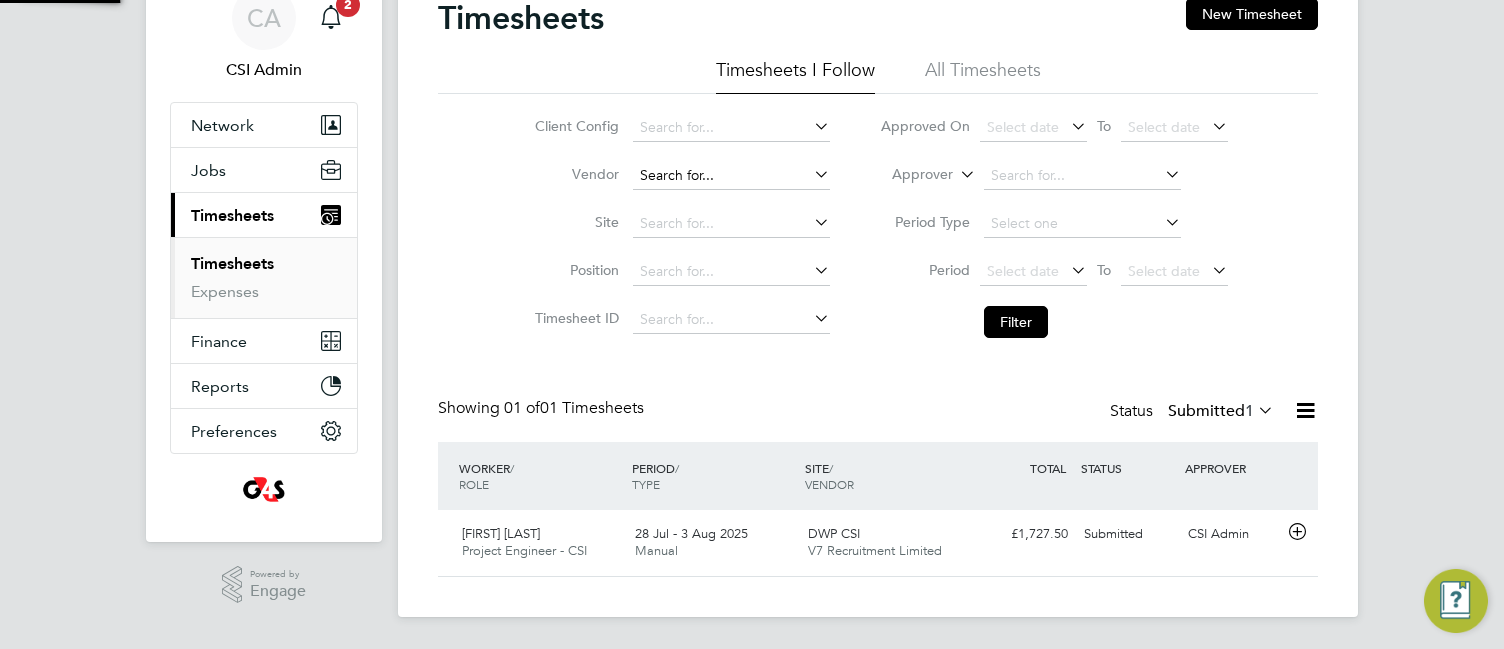 click 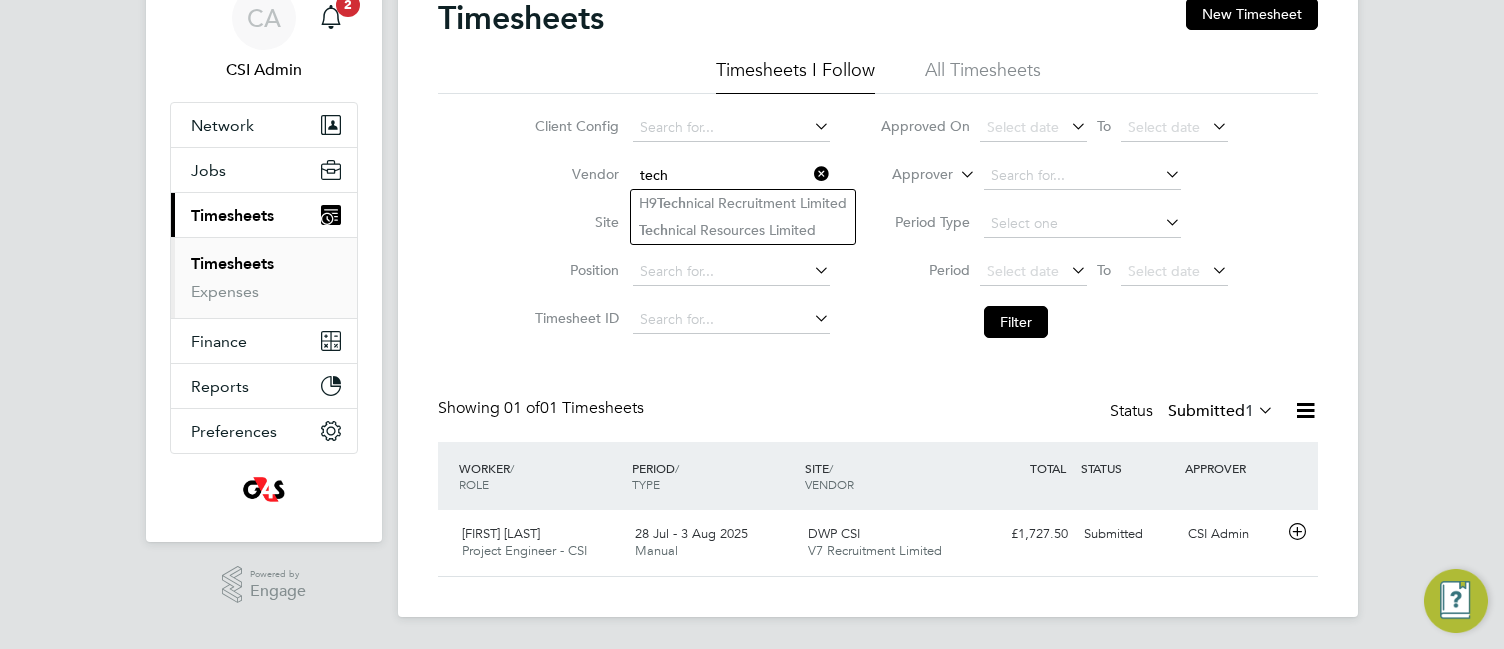 type on "tech" 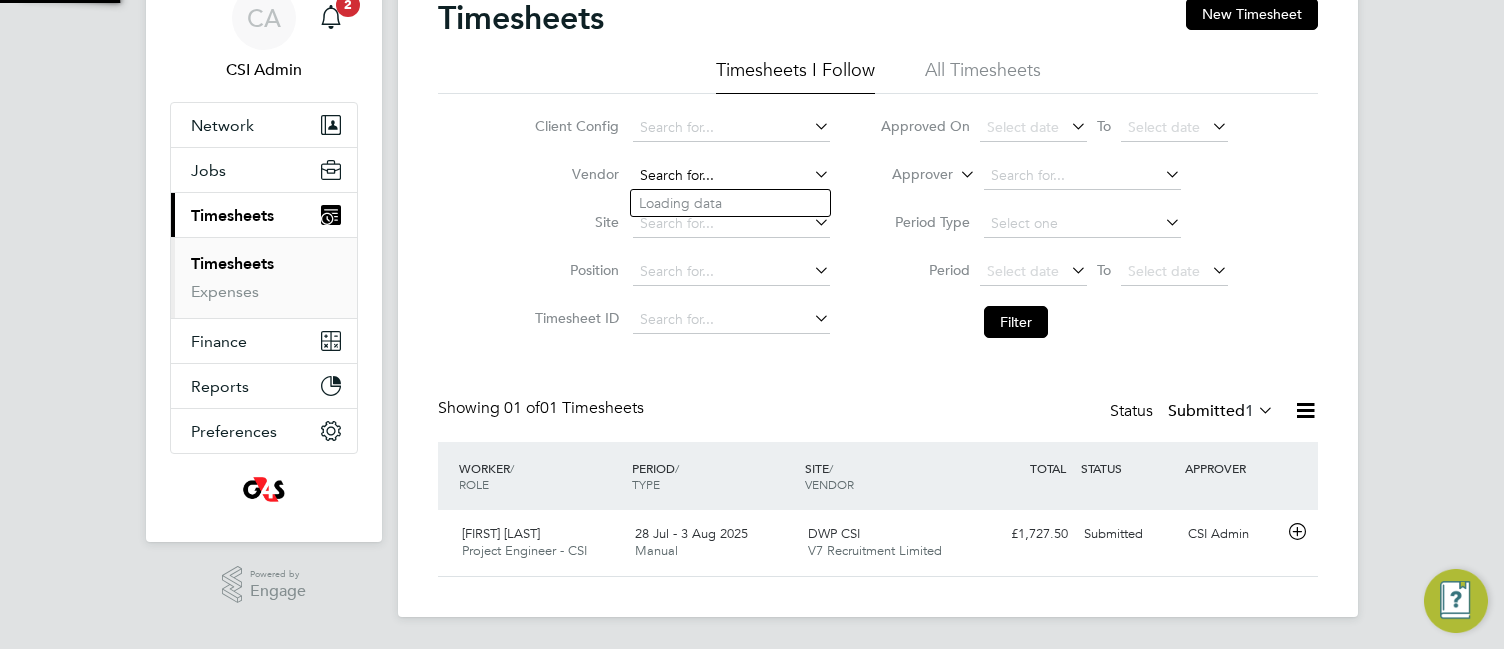 click 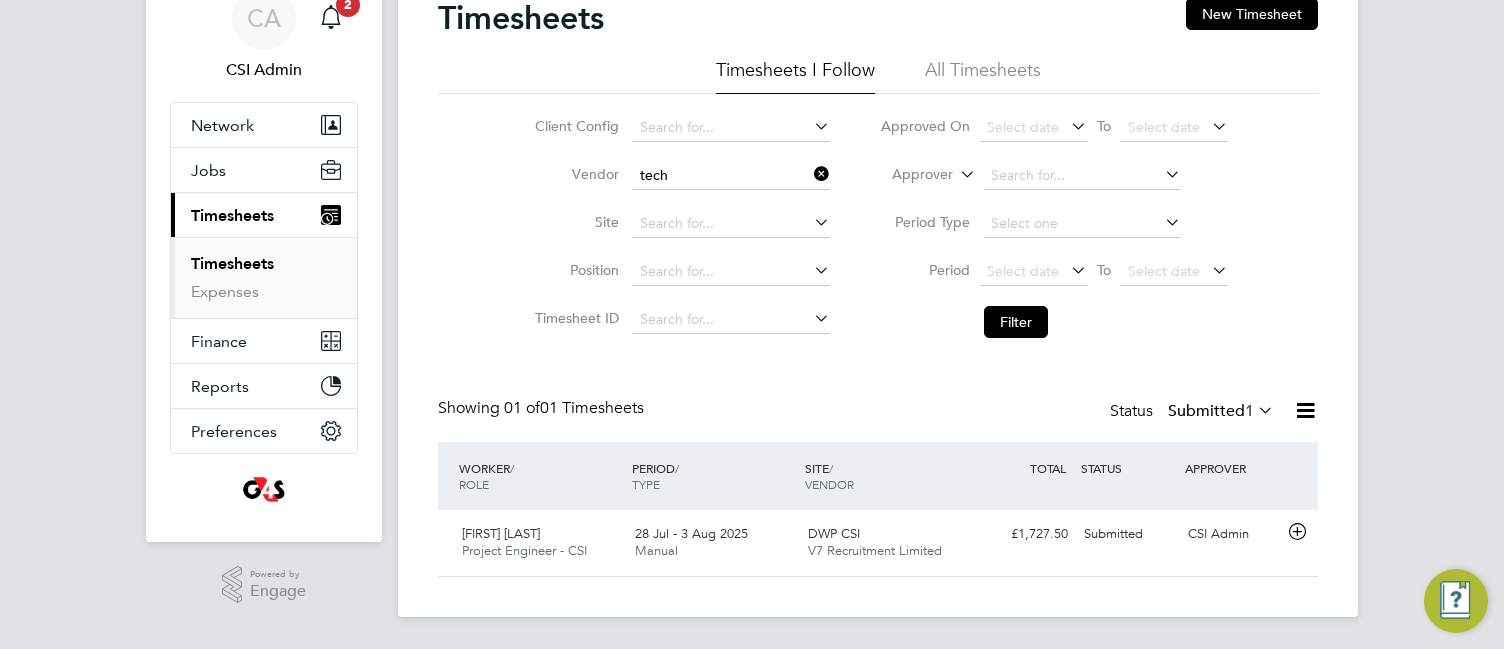 click on "Tech nical Resources Limited" 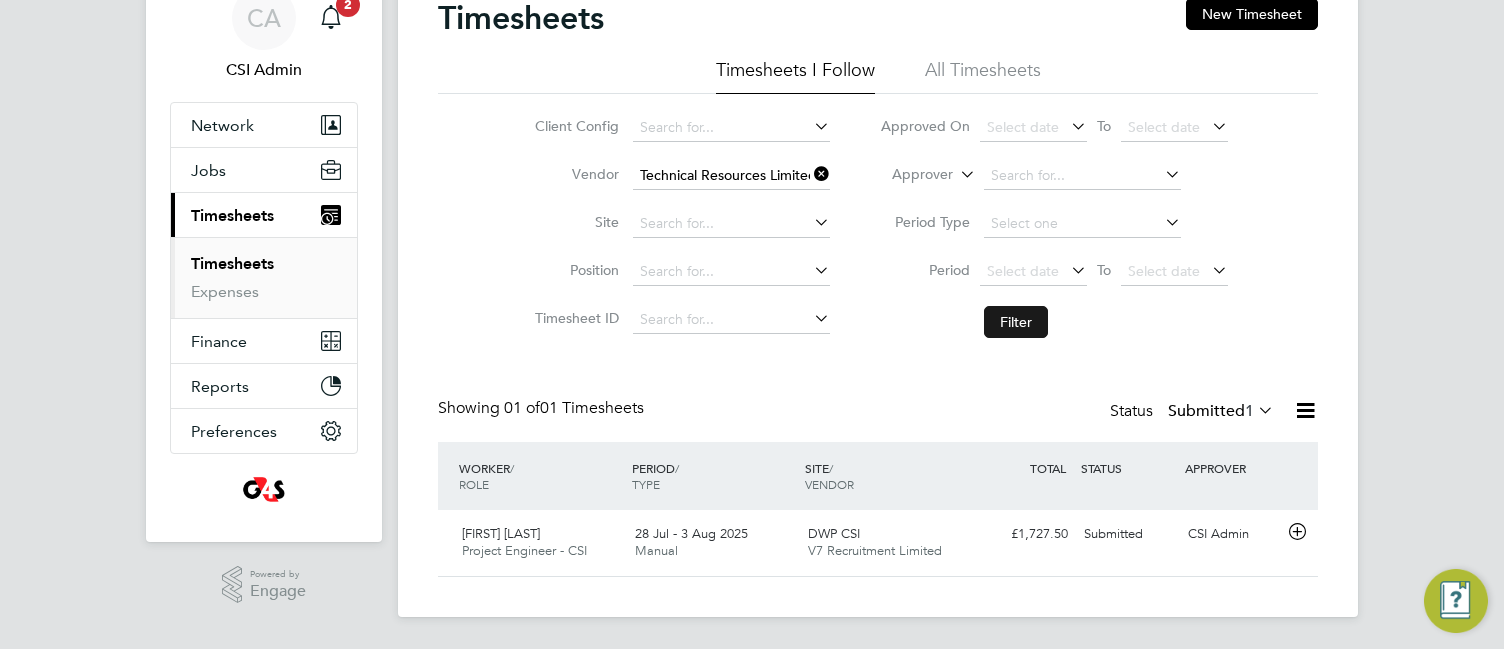 click on "Filter" 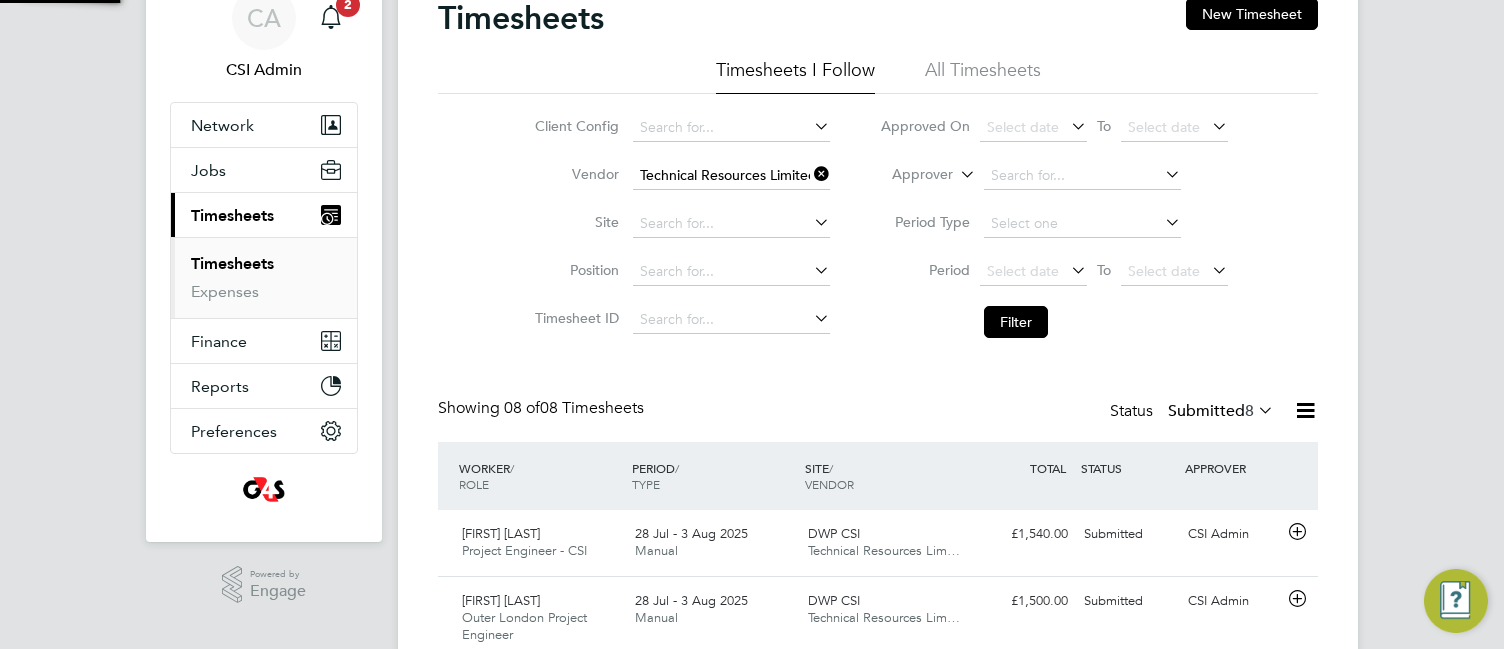 scroll, scrollTop: 10, scrollLeft: 10, axis: both 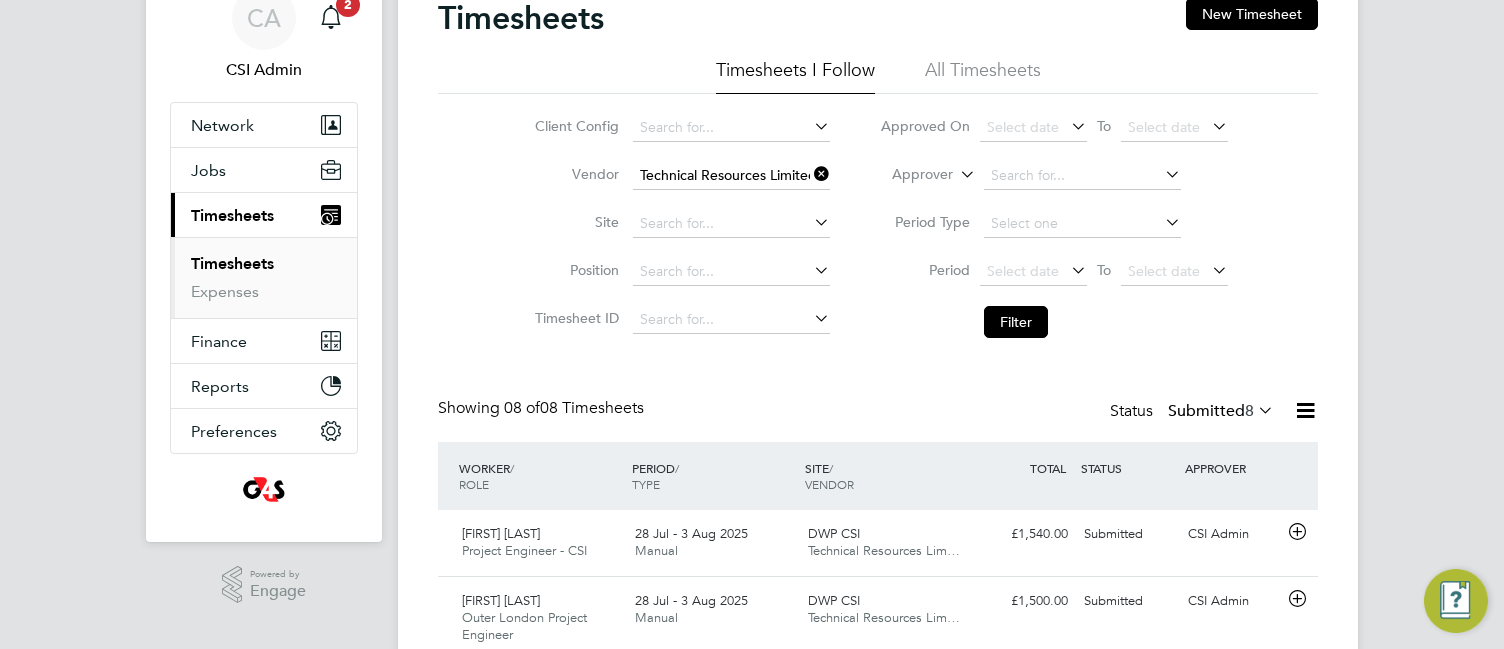 click on "Timesheets New Timesheet Timesheets I Follow All Timesheets Client Config   Vendor   Technical Resources Limited Site   Position   Timesheet ID   Approved On
Select date
To
Select date
Approver     Period Type   Period
Select date
To
Select date
Filter Showing   08 of  08 Timesheets Status  Submitted  8  WORKER  / ROLE WORKER  / PERIOD PERIOD  / TYPE SITE  / VENDOR TOTAL   TOTAL  / STATUS STATUS APPROVER Daniel Mcallister Project Engineer - CSI   28 Jul - 3 Aug 2025 28 Jul - 3 Aug 2025 Manual DWP CSI Technical Resources Lim… £1,540.00 Submitted Submitted CSI Admin Alex Jack Outer London Project Engineer   28 Jul - 3 Aug 2025 28 Jul - 3 Aug 2025 Manual DWP CSI Technical Resources Lim… £1,500.00 Submitted Submitted CSI Admin Andrew Manley Project Engineer - CSI   28 Jul - 3 Aug 2025 28 Jul - 3 Aug 2025 Manual DWP CSI Technical Resources Lim… £1,070.00 Submitted Submitted CSI Admin Charlie Nicholson Outer London Project Engineer   28 Jul - 3 Aug 2025" 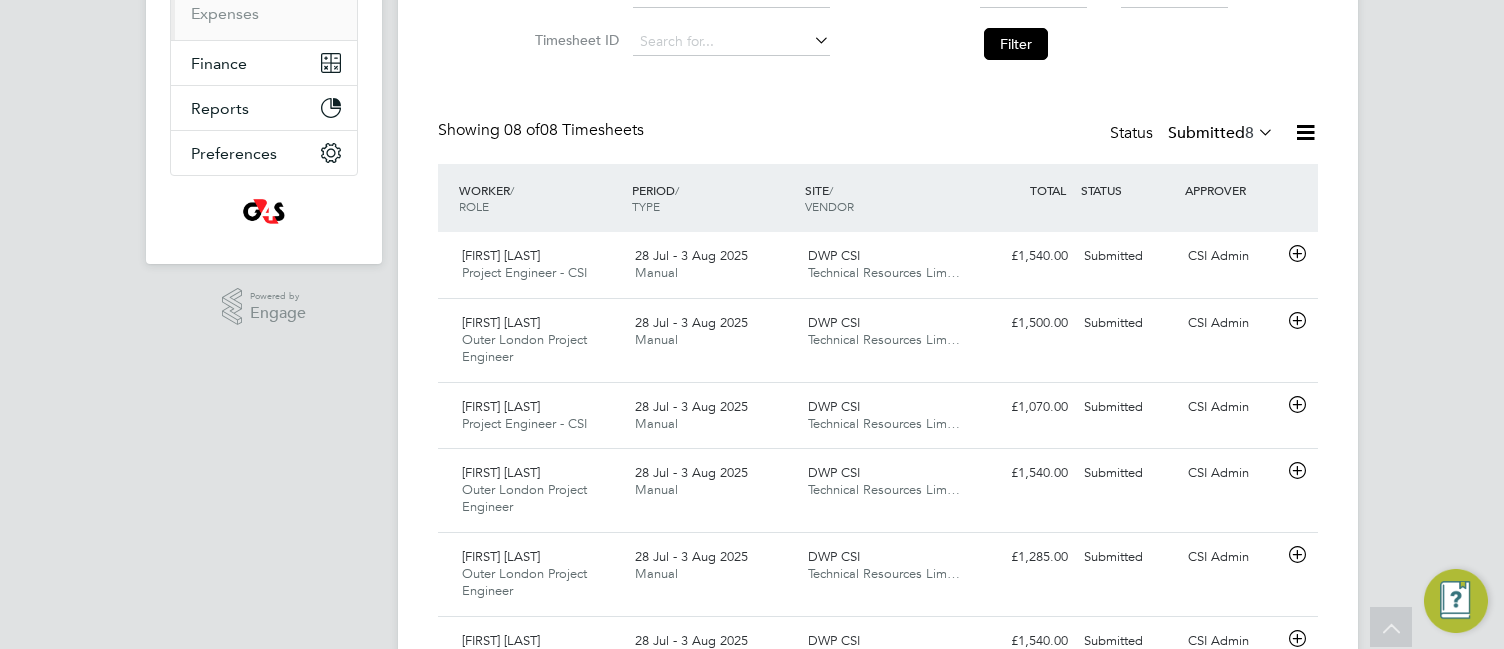 click on "Timesheets New Timesheet Timesheets I Follow All Timesheets Client Config   Vendor   Technical Resources Limited Site   Position   Timesheet ID   Approved On
Select date
To
Select date
Approver     Period Type   Period
Select date
To
Select date
Filter Showing   08 of  08 Timesheets Status  Submitted  8  WORKER  / ROLE WORKER  / PERIOD PERIOD  / TYPE SITE  / VENDOR TOTAL   TOTAL  / STATUS STATUS APPROVER Daniel Mcallister Project Engineer - CSI   28 Jul - 3 Aug 2025 28 Jul - 3 Aug 2025 Manual DWP CSI Technical Resources Lim… £1,540.00 Submitted Submitted CSI Admin Alex Jack Outer London Project Engineer   28 Jul - 3 Aug 2025 28 Jul - 3 Aug 2025 Manual DWP CSI Technical Resources Lim… £1,500.00 Submitted Submitted CSI Admin Andrew Manley Project Engineer - CSI   28 Jul - 3 Aug 2025 28 Jul - 3 Aug 2025 Manual DWP CSI Technical Resources Lim… £1,070.00 Submitted Submitted CSI Admin Charlie Nicholson Outer London Project Engineer   28 Jul - 3 Aug 2025" 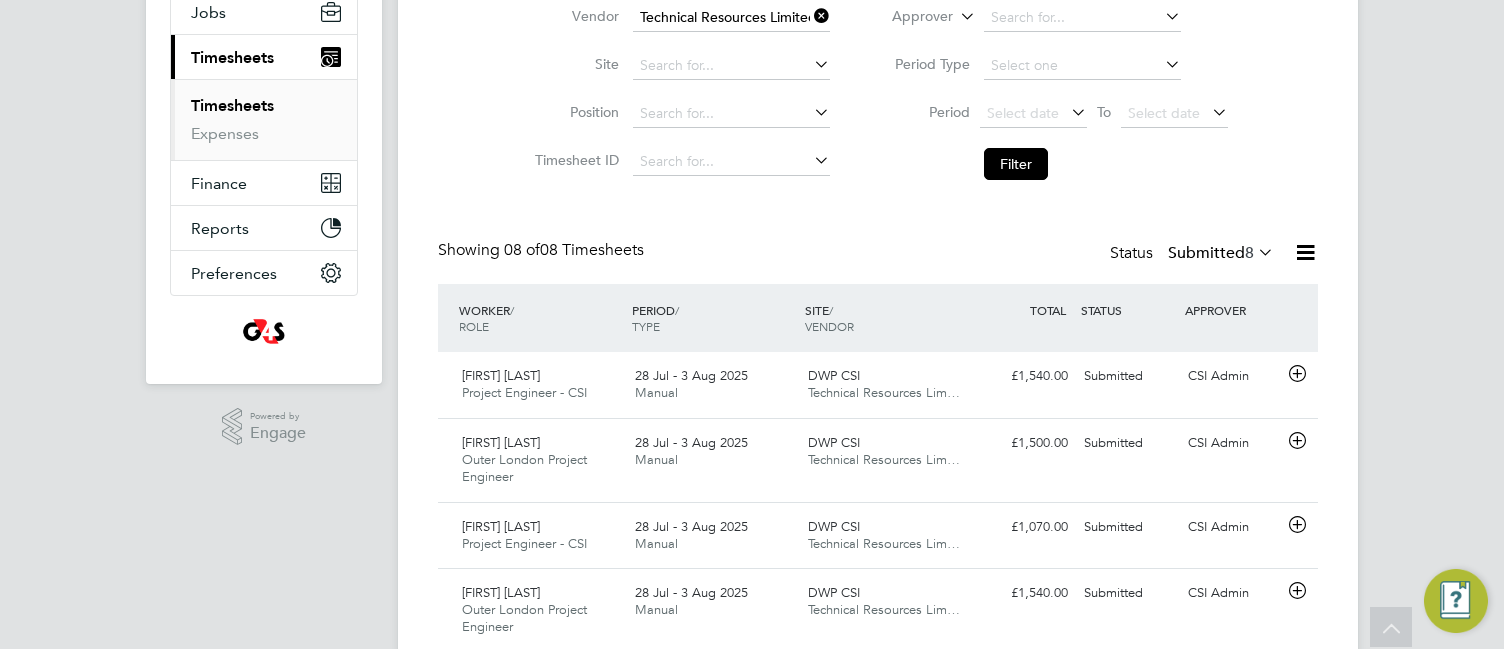 click 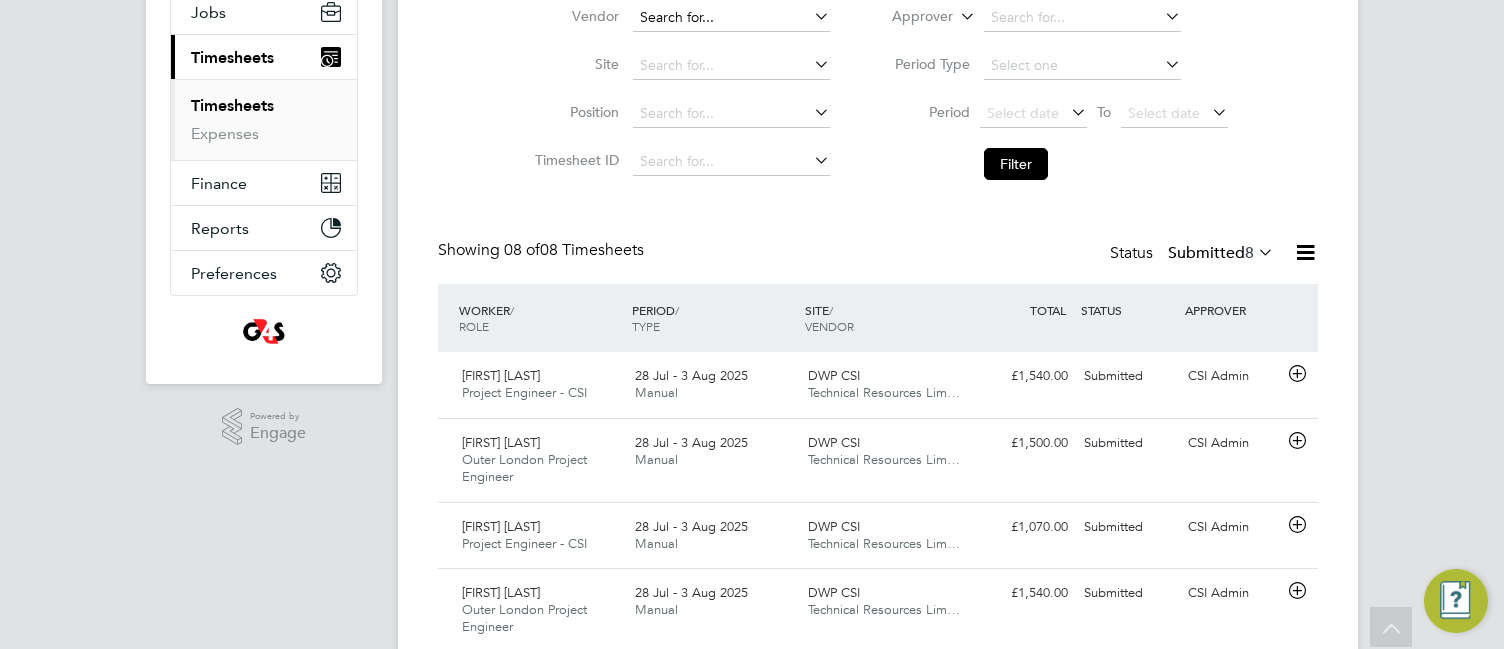 click 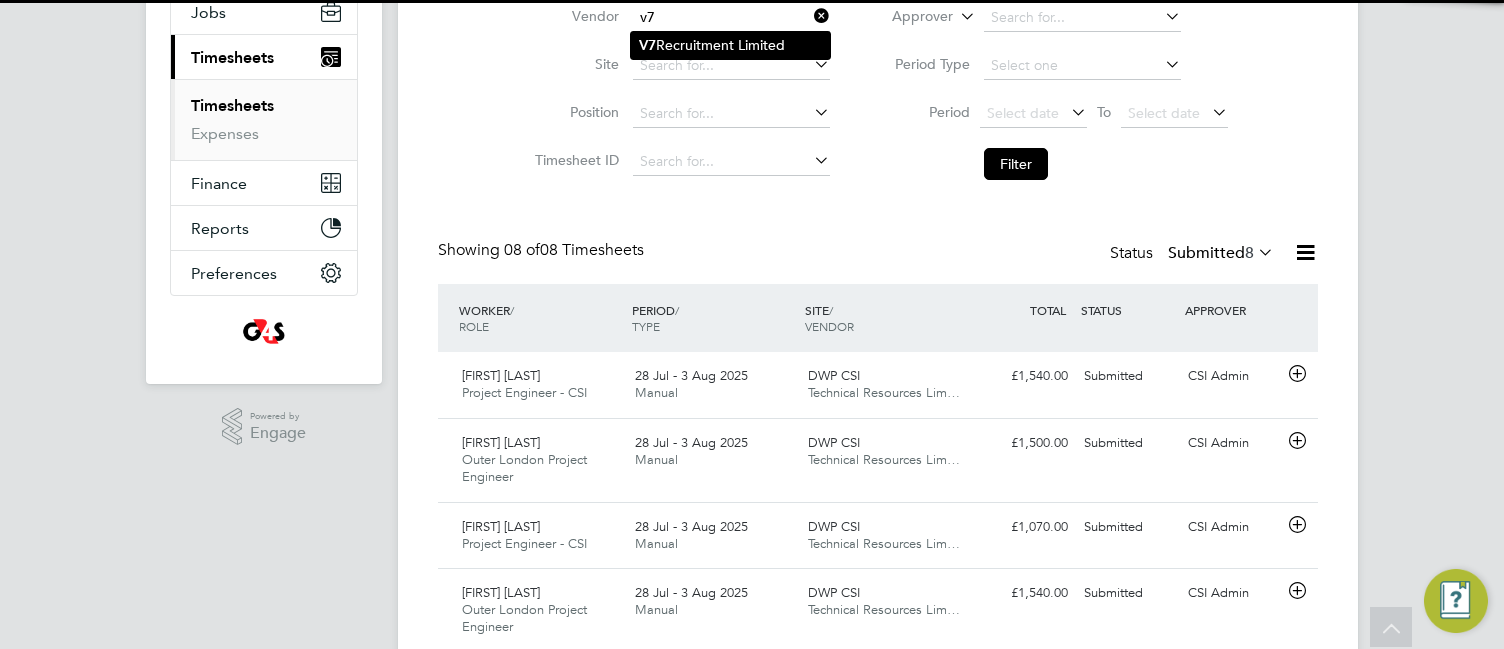 click on "V7  Recruitment Limited" 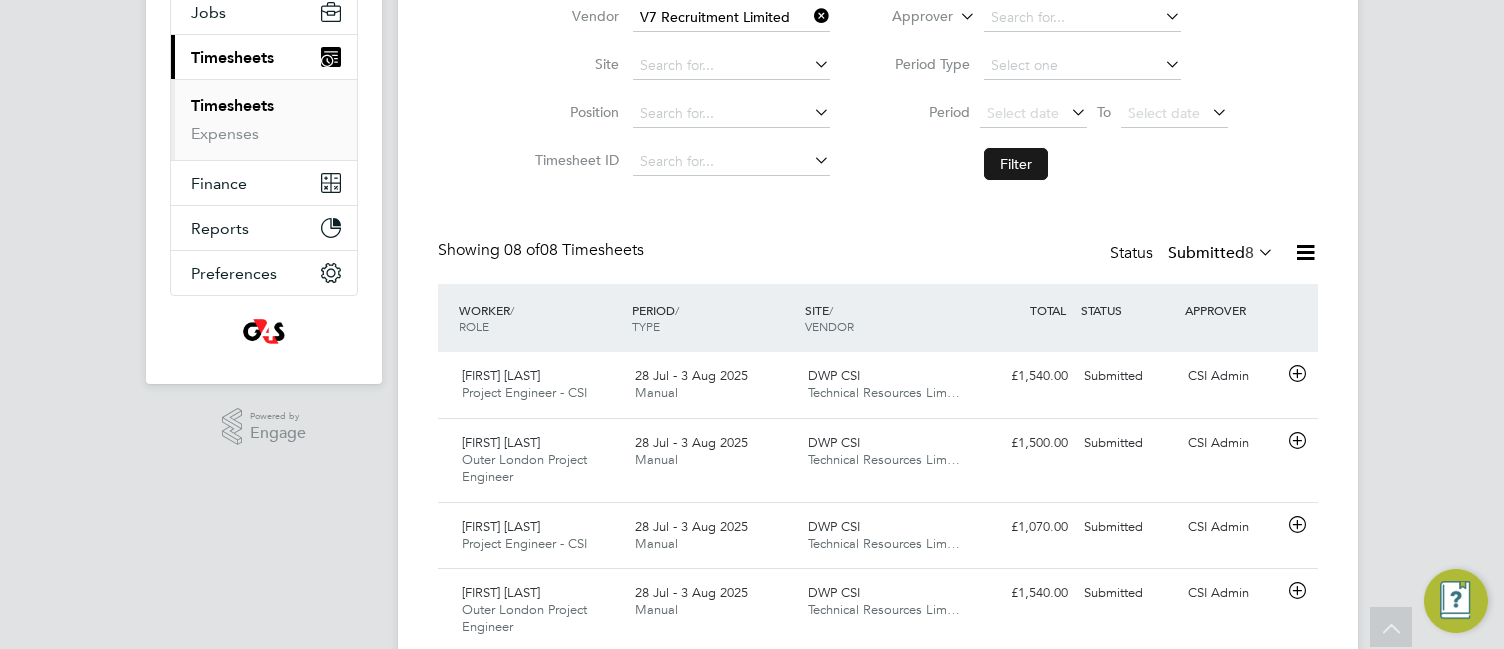 click on "Filter" 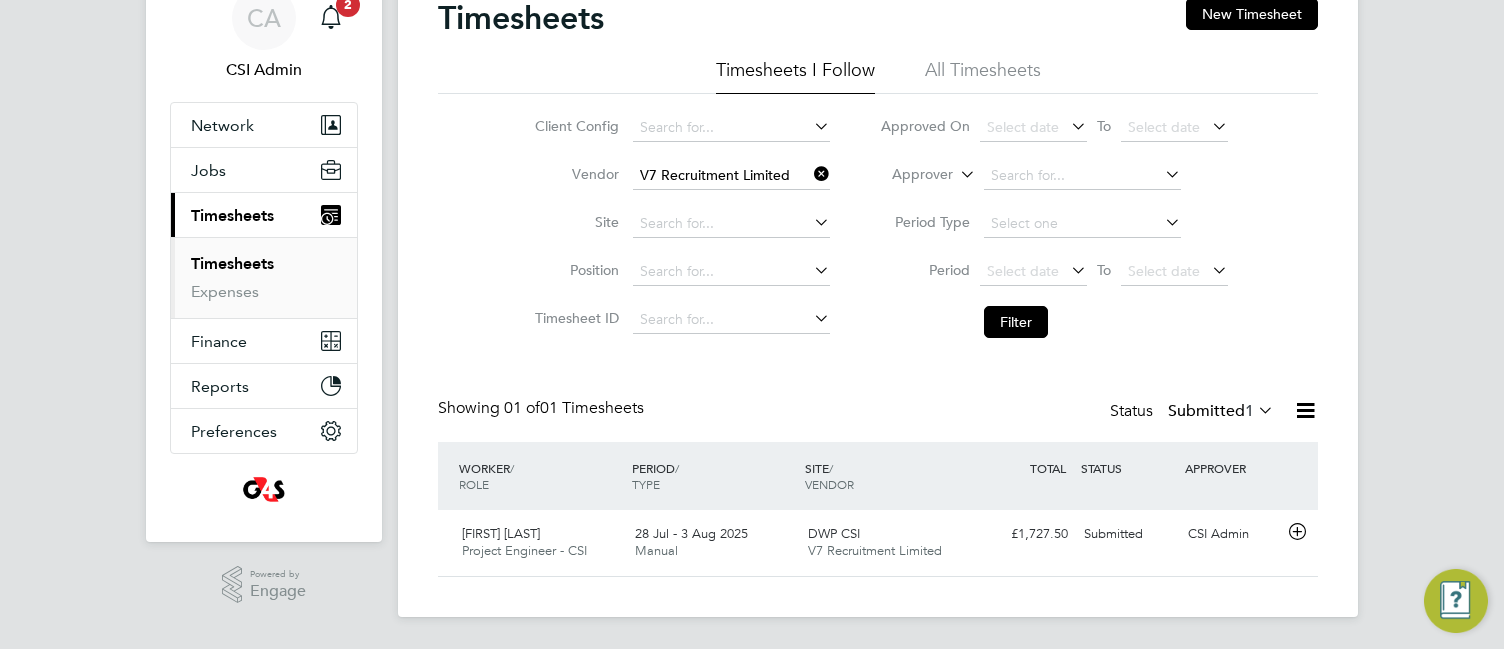 click 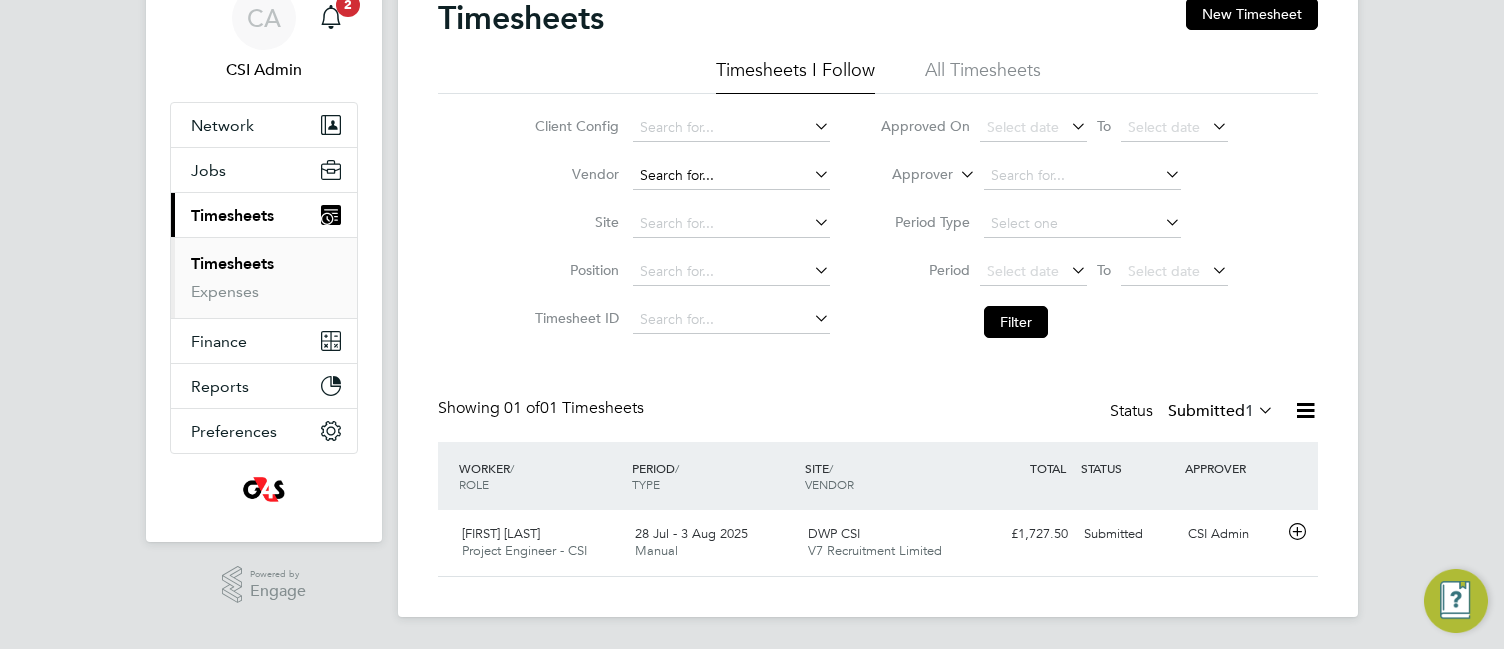 click 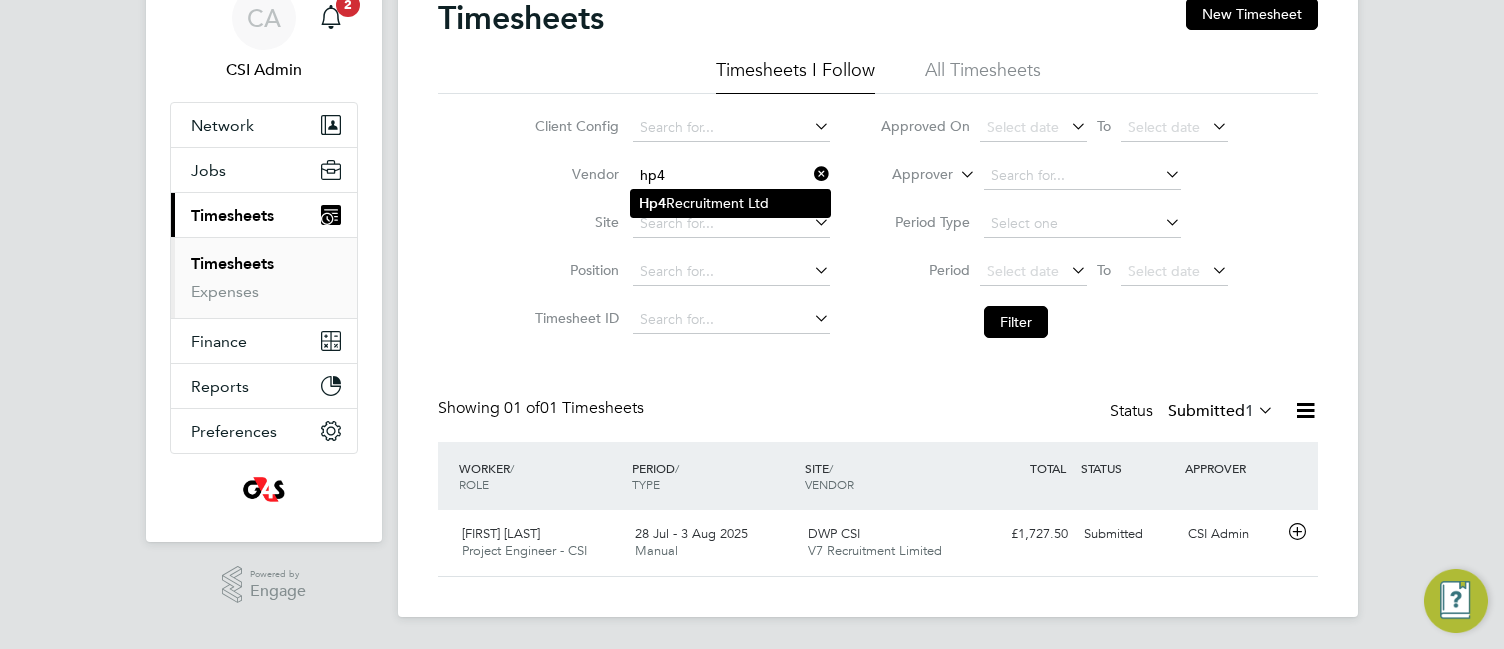 click on "Hp4  Recruitment Ltd" 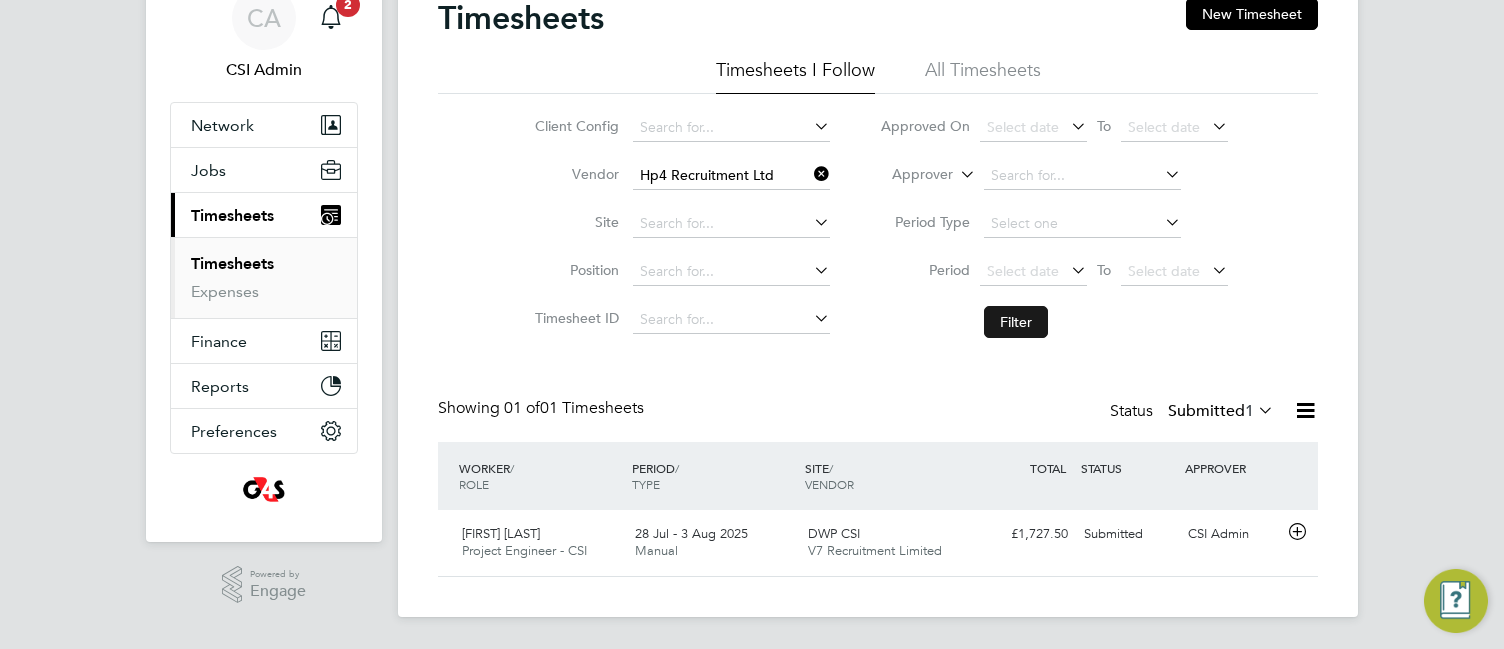 click on "Filter" 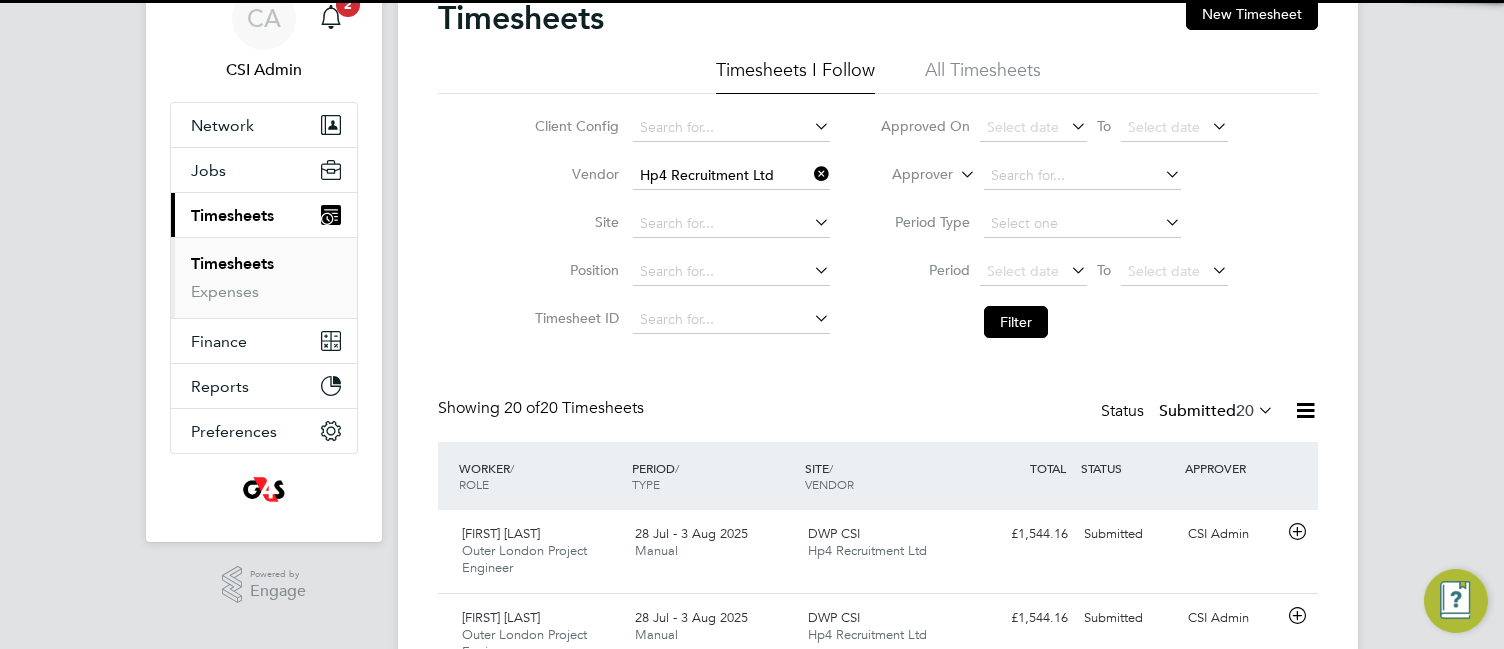 click on "Client Config   Vendor   Hp4 Recruitment Ltd Site   Position   Timesheet ID   Approved On
Select date
To
Select date
Approver     Period Type   Period
Select date
To
Select date
Filter" 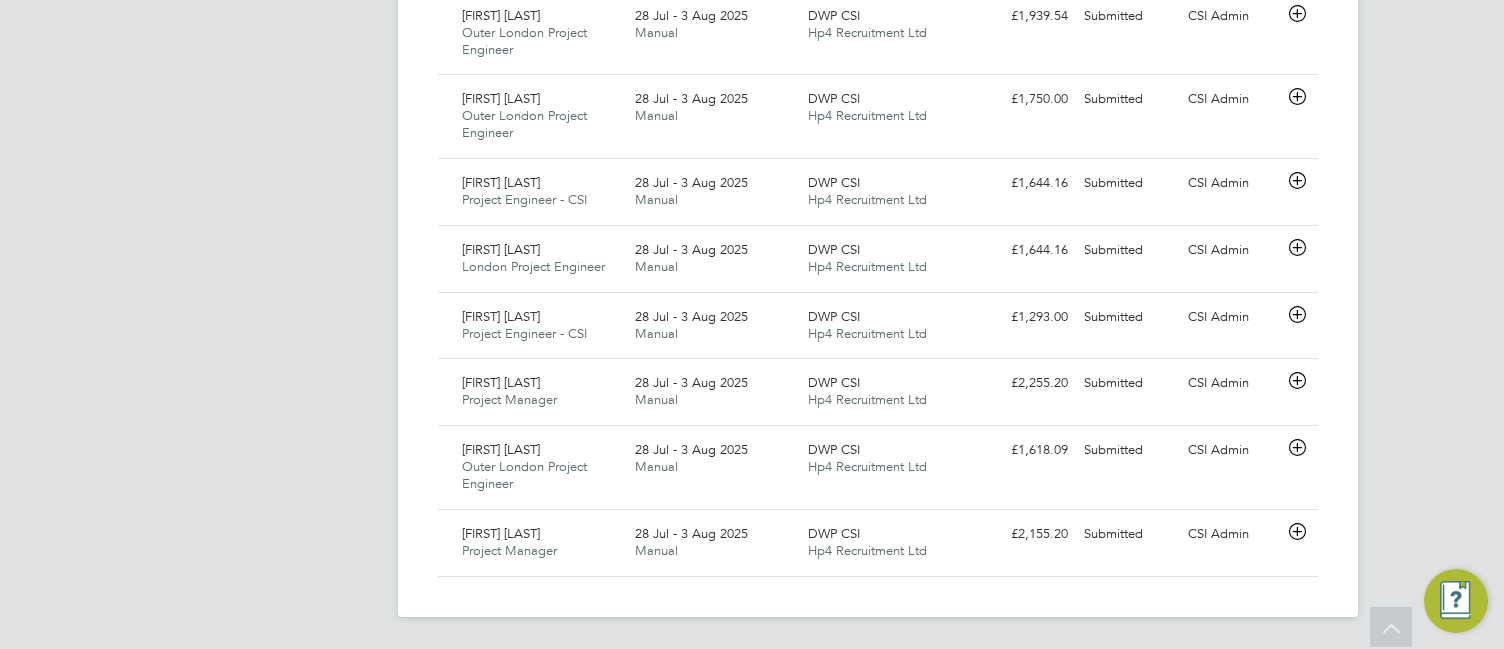 click on "CA   CSI Admin   Notifications
2   Applications:   Network
Team Members   Businesses   Sites   Workers   Contacts   Jobs
Positions   Vacancies   Placements   Current page:   Timesheets
Timesheets   Expenses   Finance
Invoices & Credit Notes   Reports
CIS Reports   Report Downloads   Preferences
My Business   Branding   VMS Configurations   Notifications   Activity Logs
.st0{fill:#C0C1C2;}
Powered by Engage" at bounding box center (264, -412) 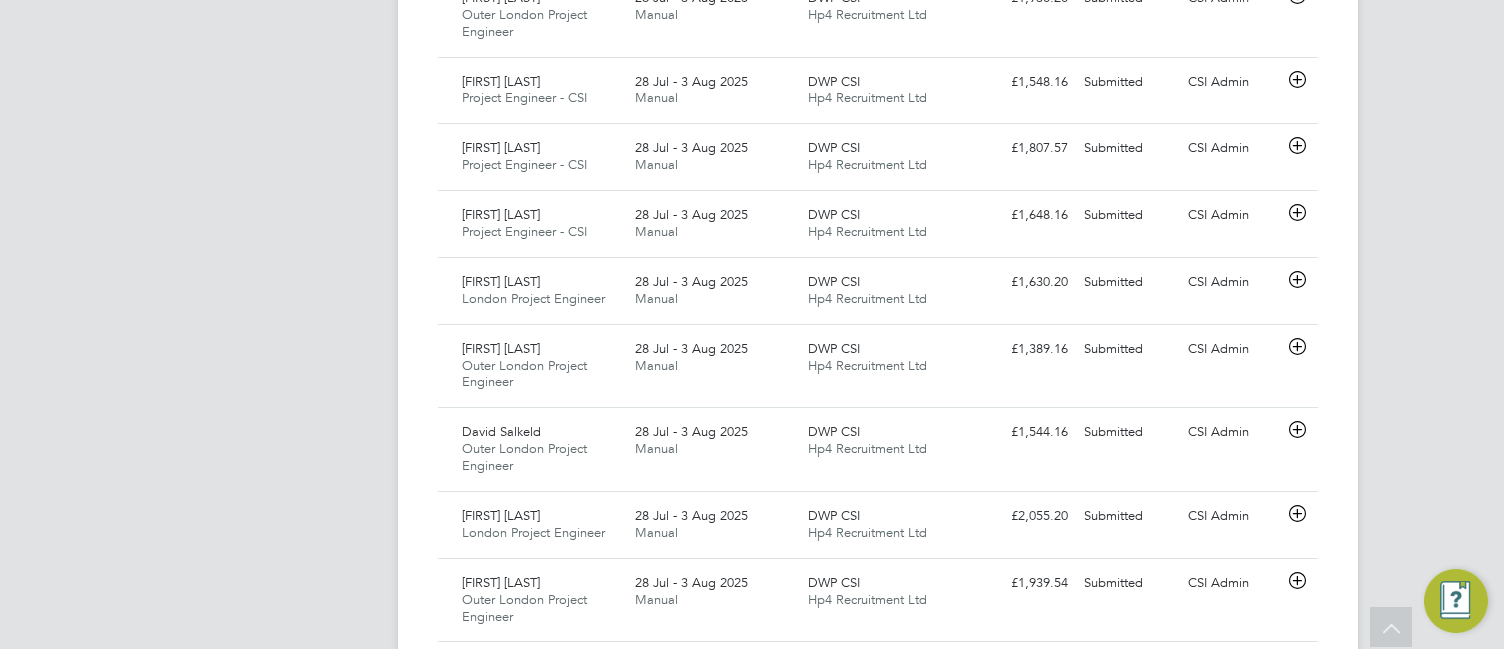 scroll, scrollTop: 0, scrollLeft: 0, axis: both 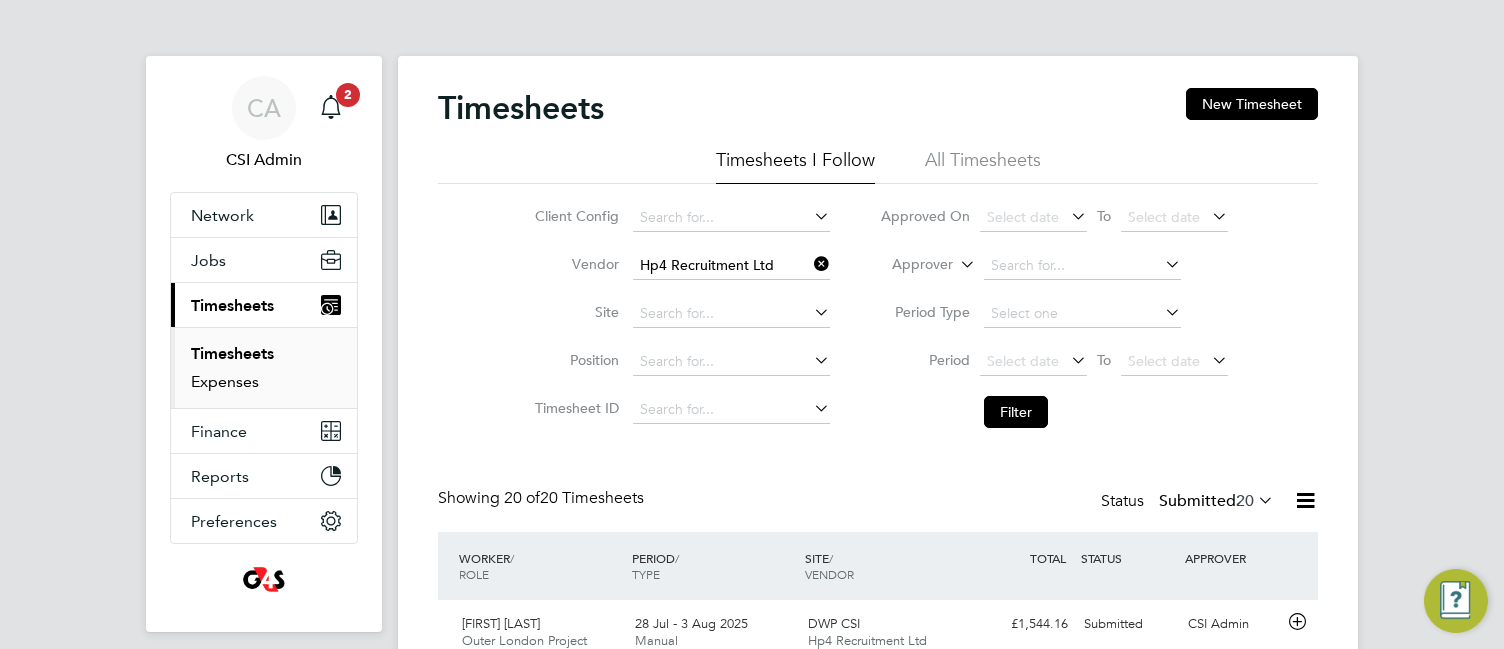 click on "Expenses" at bounding box center (225, 381) 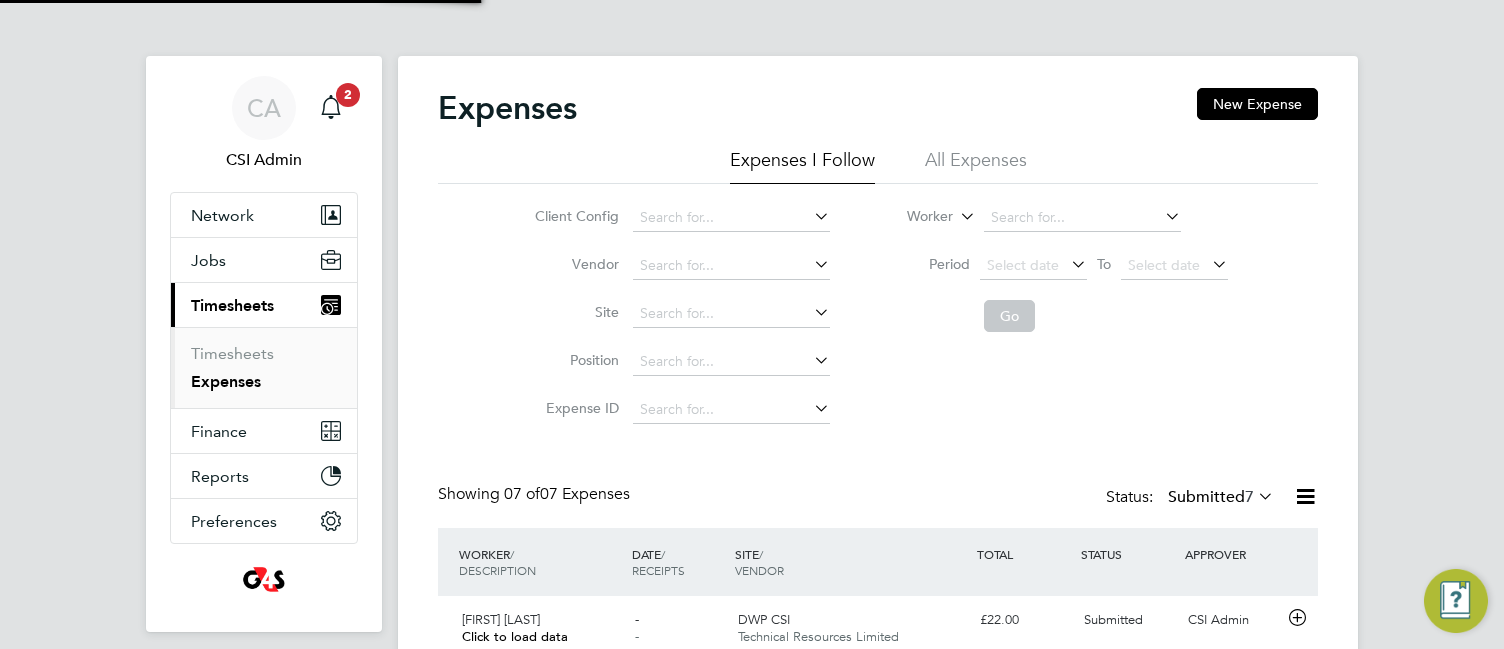 scroll, scrollTop: 10, scrollLeft: 10, axis: both 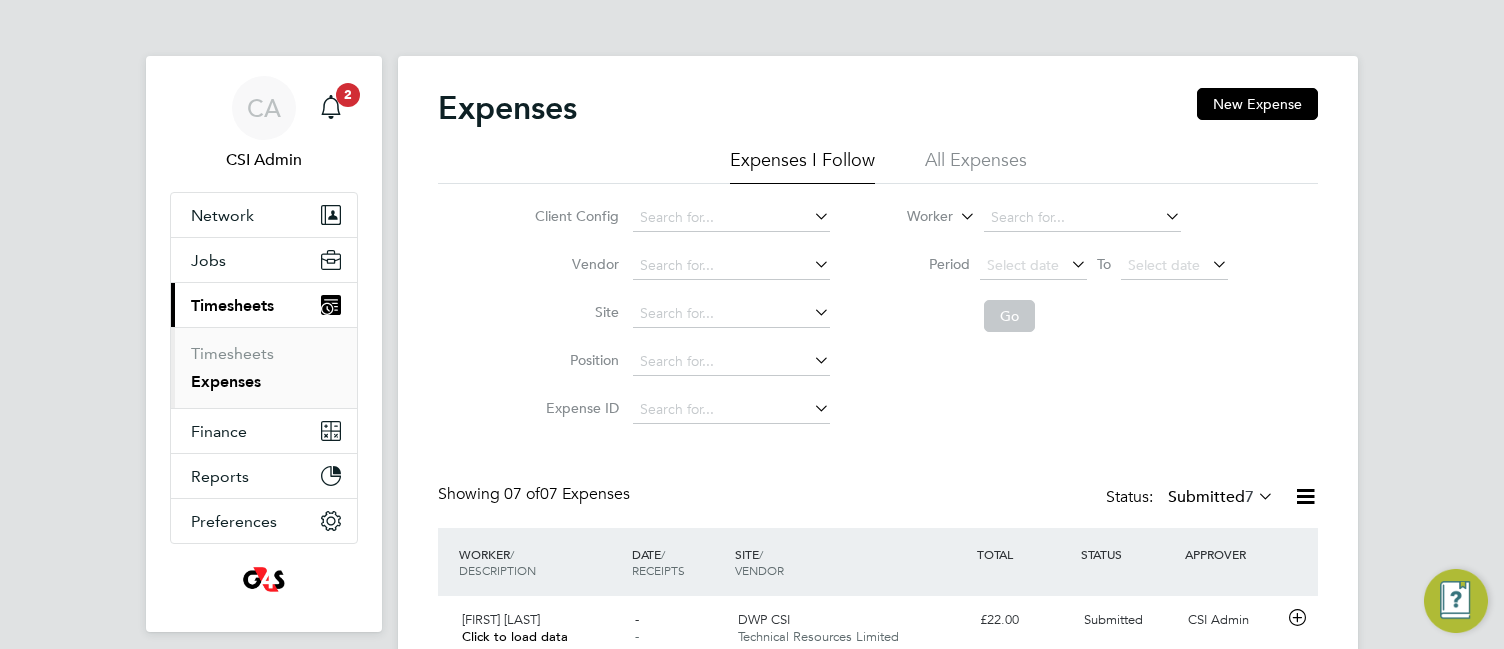 click on "Client Config   Vendor   Site   Position   Expense ID   Worker     Period
Select date
To
Select date
Go" 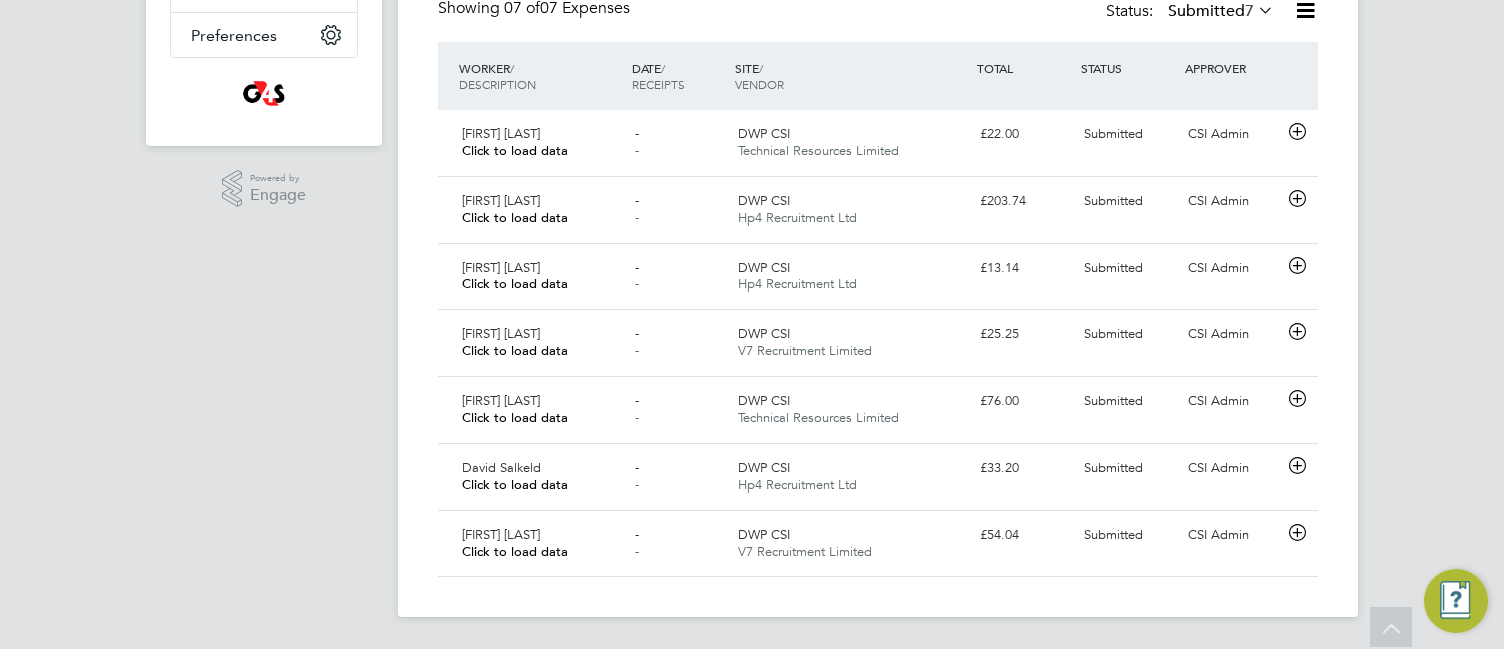 scroll, scrollTop: 0, scrollLeft: 0, axis: both 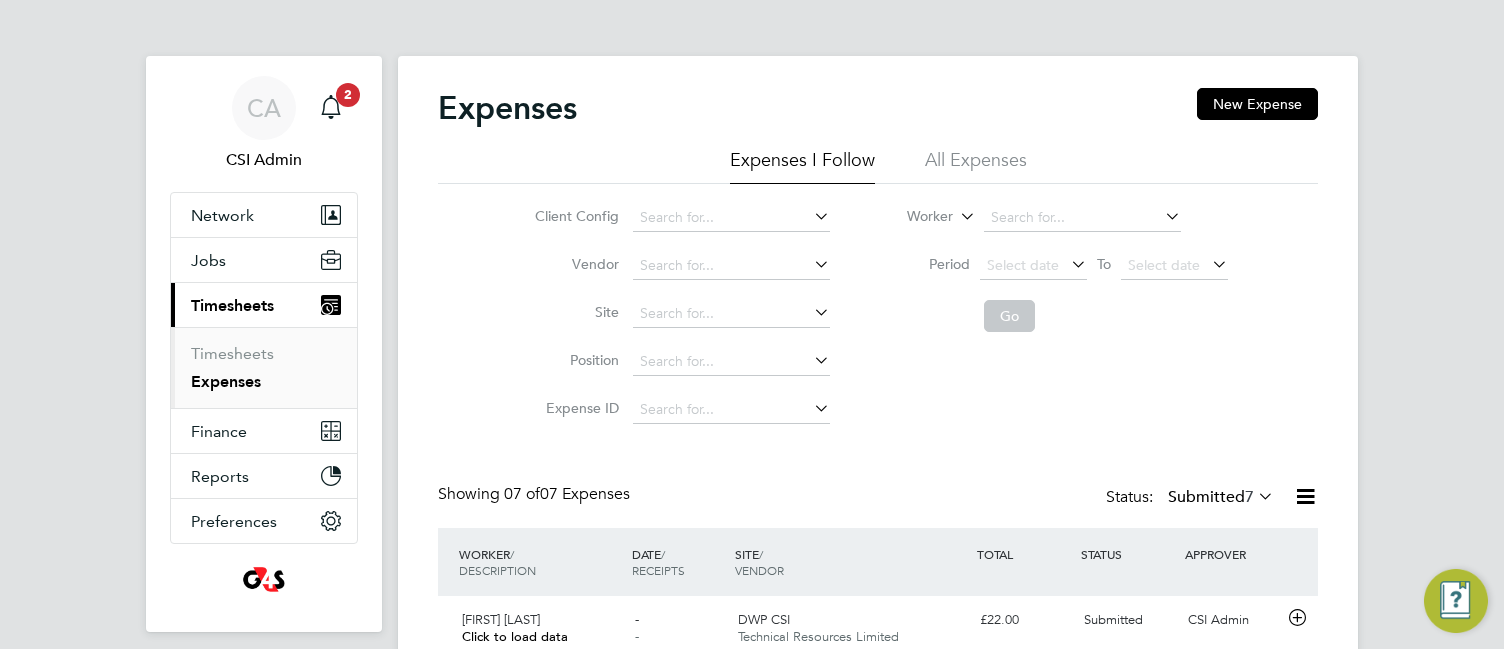 click on "CA   CSI Admin   Notifications
2   Applications:   Network
Team Members   Businesses   Sites   Workers   Contacts   Jobs
Positions   Vacancies   Placements   Current page:   Timesheets
Timesheets   Expenses   Finance
Invoices & Credit Notes   Reports
CIS Reports   Report Downloads   Preferences
My Business   Branding   VMS Configurations   Notifications   Activity Logs
.st0{fill:#C0C1C2;}
Powered by Engage Expenses New Expense Expenses I Follow All Expenses Client Config   Vendor   Site   Position   Expense ID   Worker     Period
Select date
To
Select date
Go Showing   07 of  07 Expenses Status:  Submitted  7  WORKER  / DESCRIPTION DATE  / RECEIPTS SITE  / VENDOR TOTAL STATUS APPROVER Daniel Mcallister   -   -" at bounding box center (752, 567) 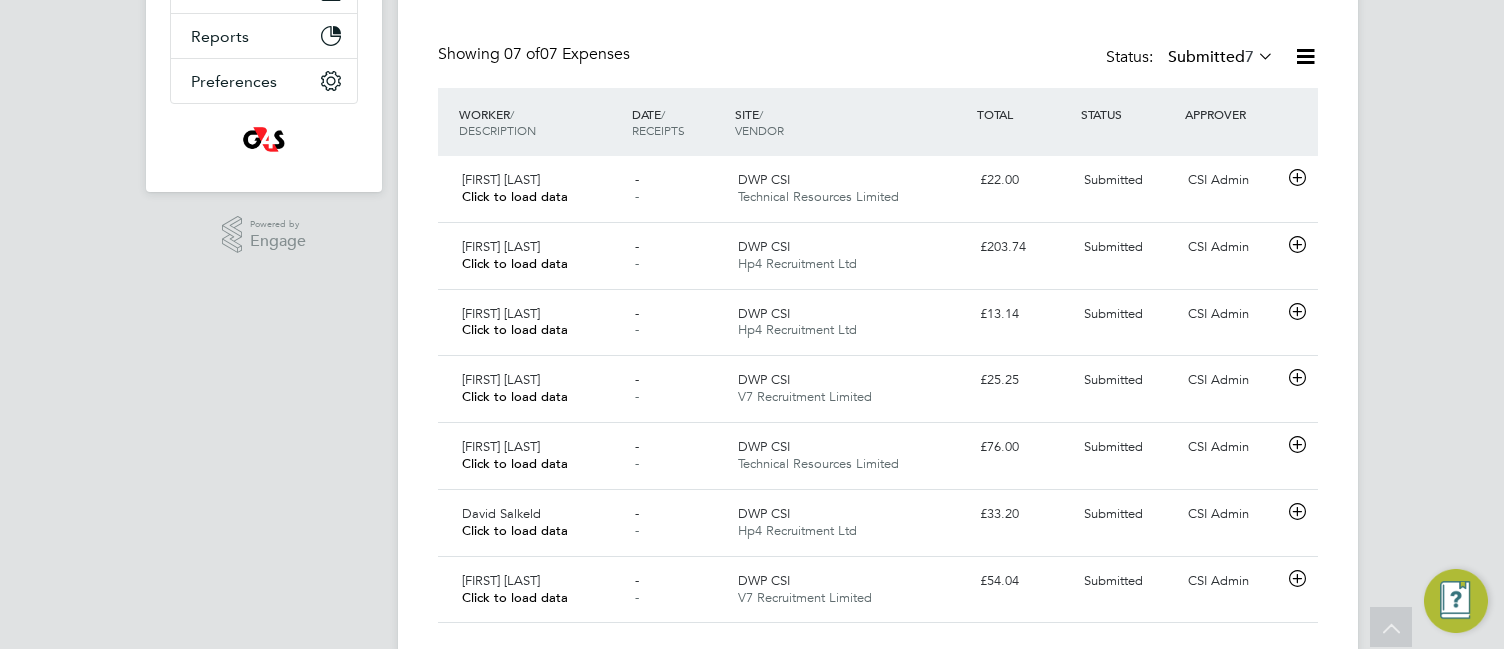scroll, scrollTop: 486, scrollLeft: 0, axis: vertical 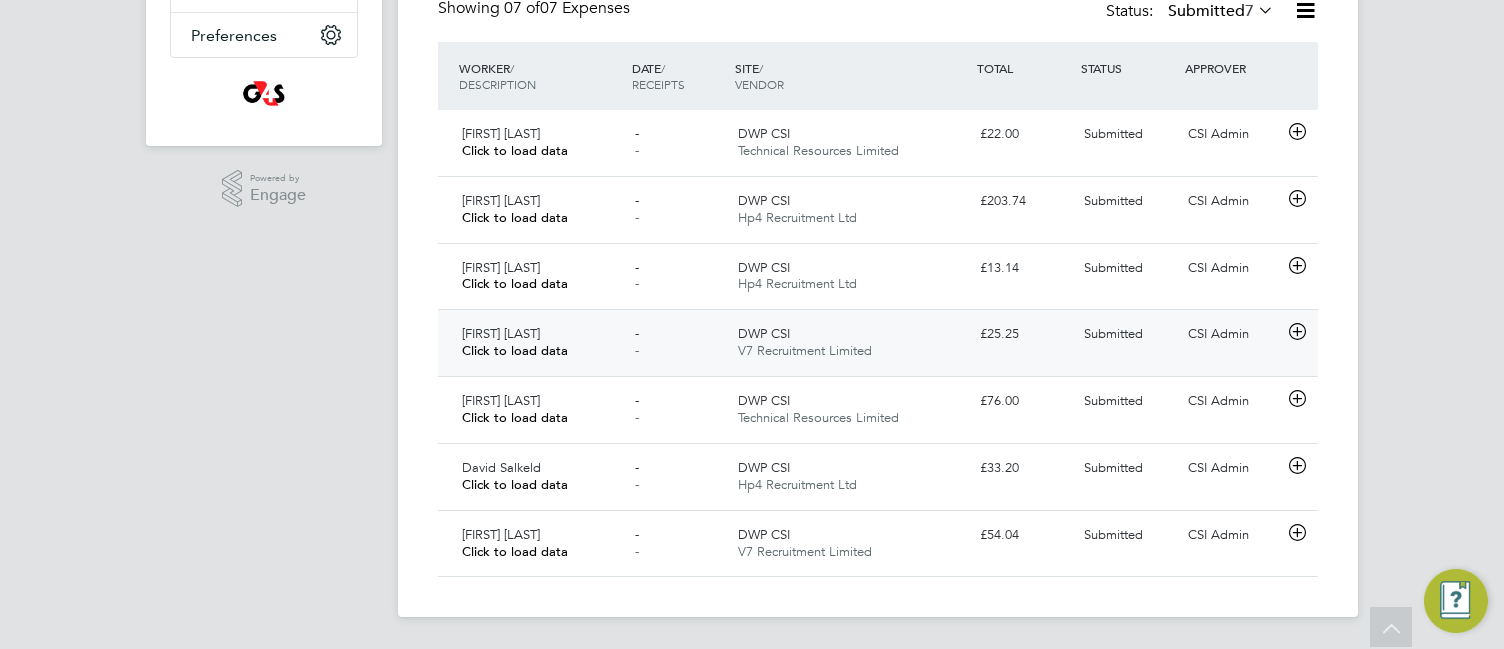 click 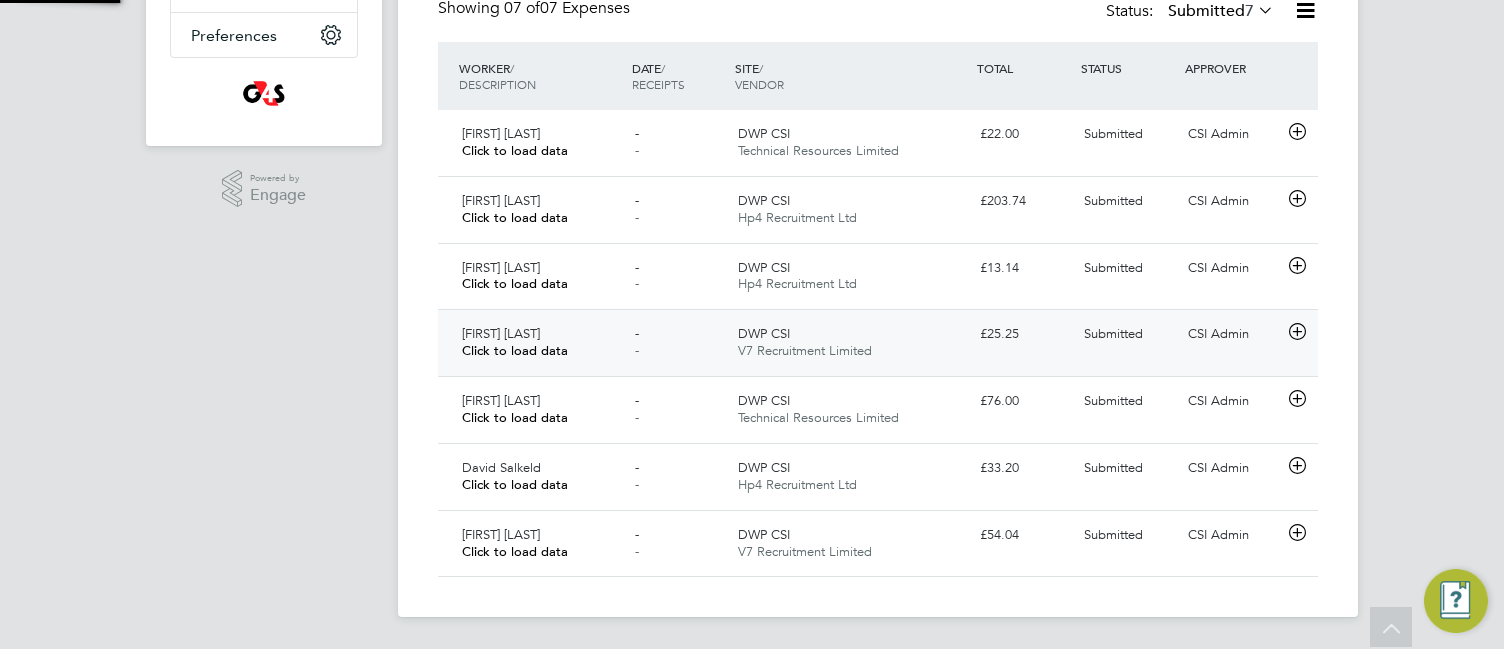scroll, scrollTop: 10, scrollLeft: 10, axis: both 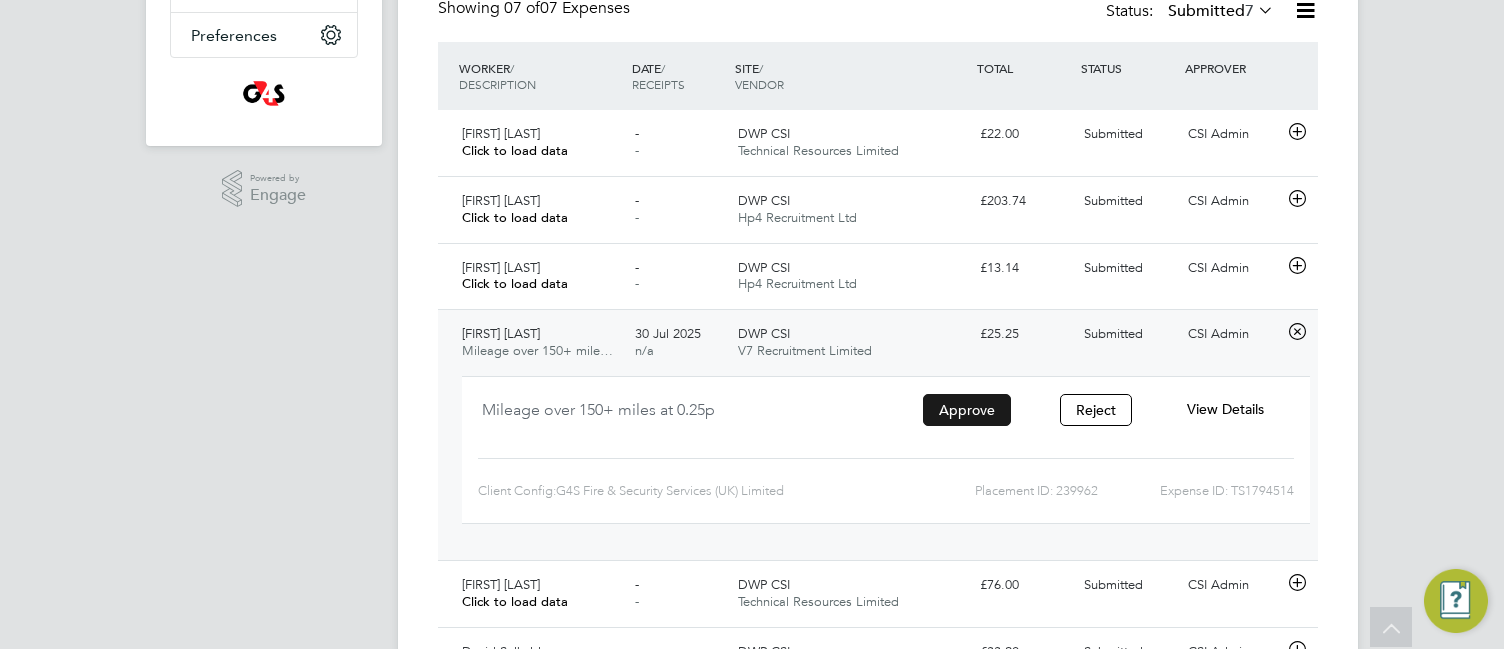 click on "Approve" 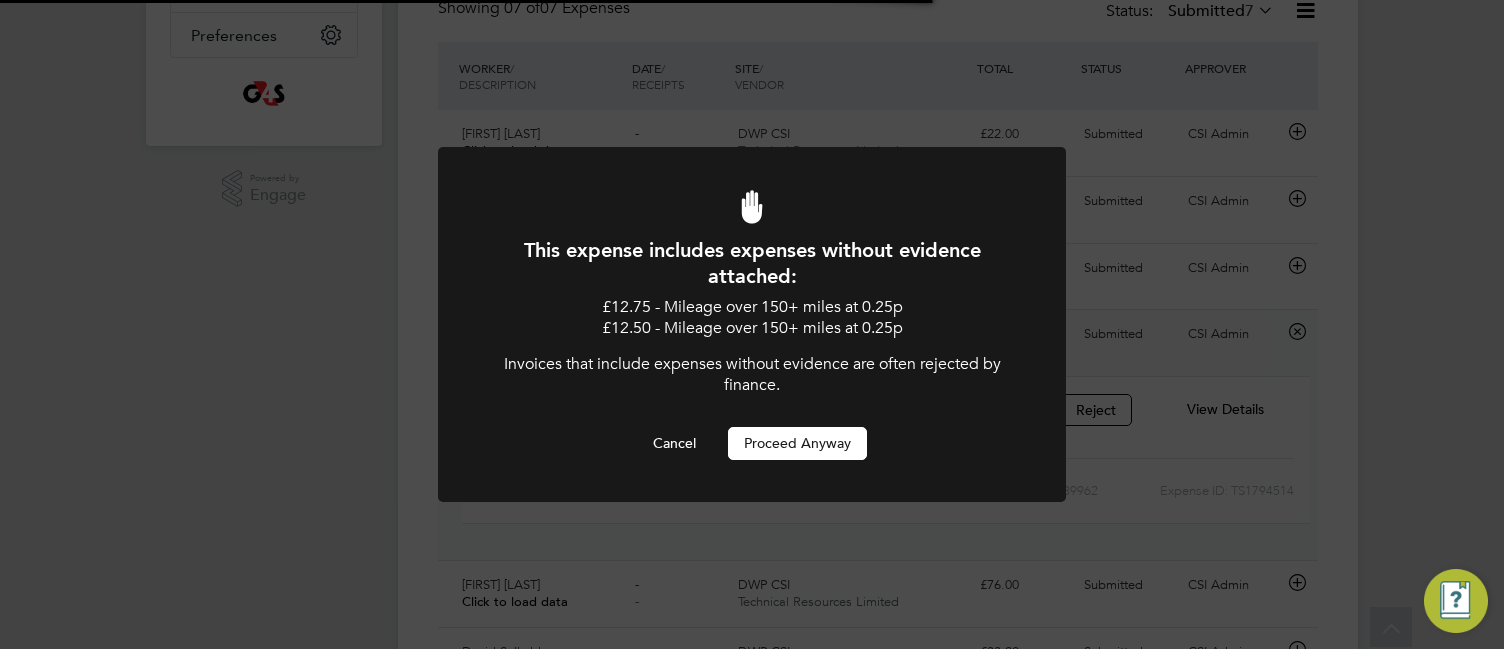 scroll, scrollTop: 0, scrollLeft: 0, axis: both 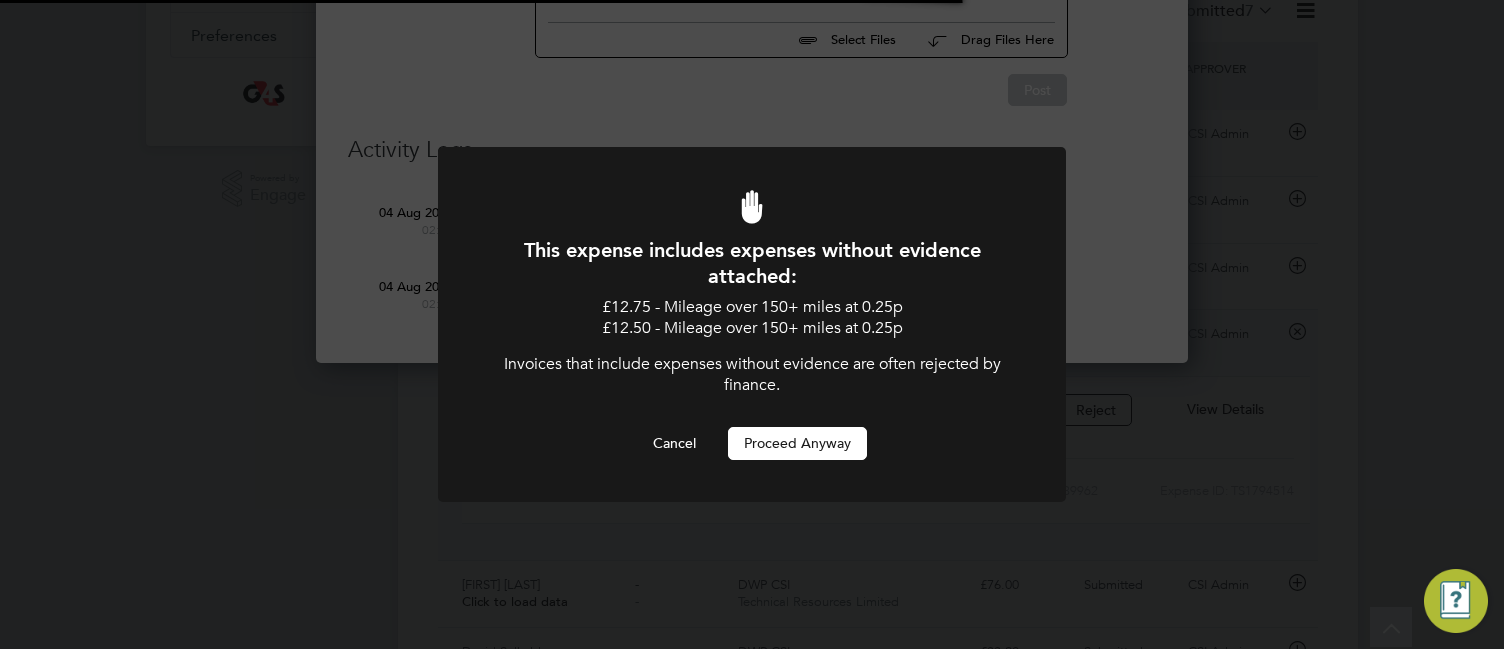 type 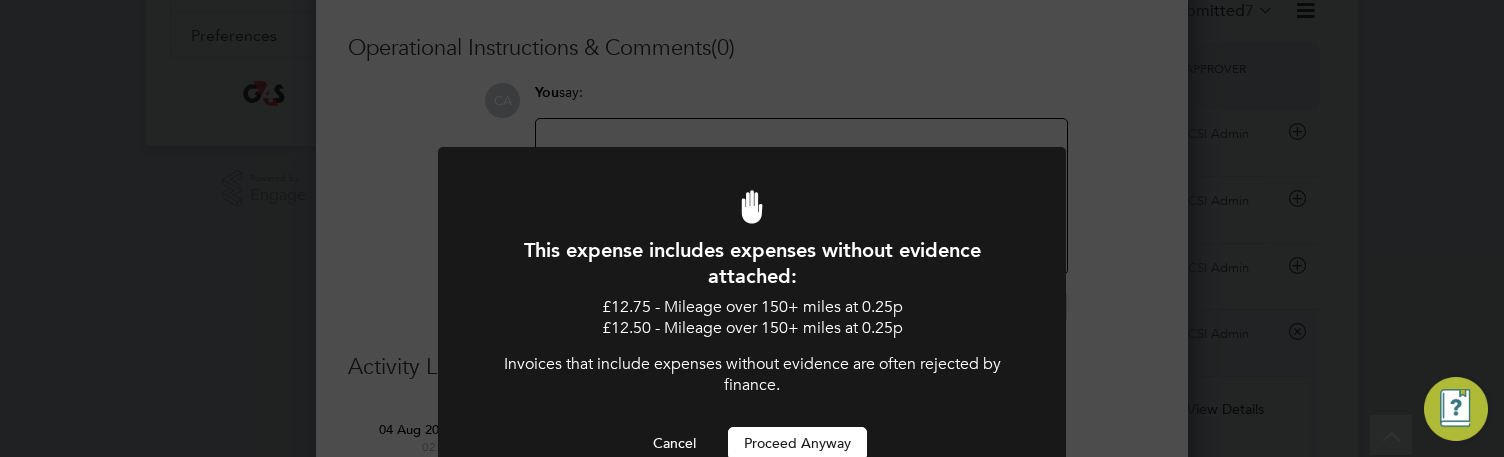 scroll, scrollTop: 10, scrollLeft: 10, axis: both 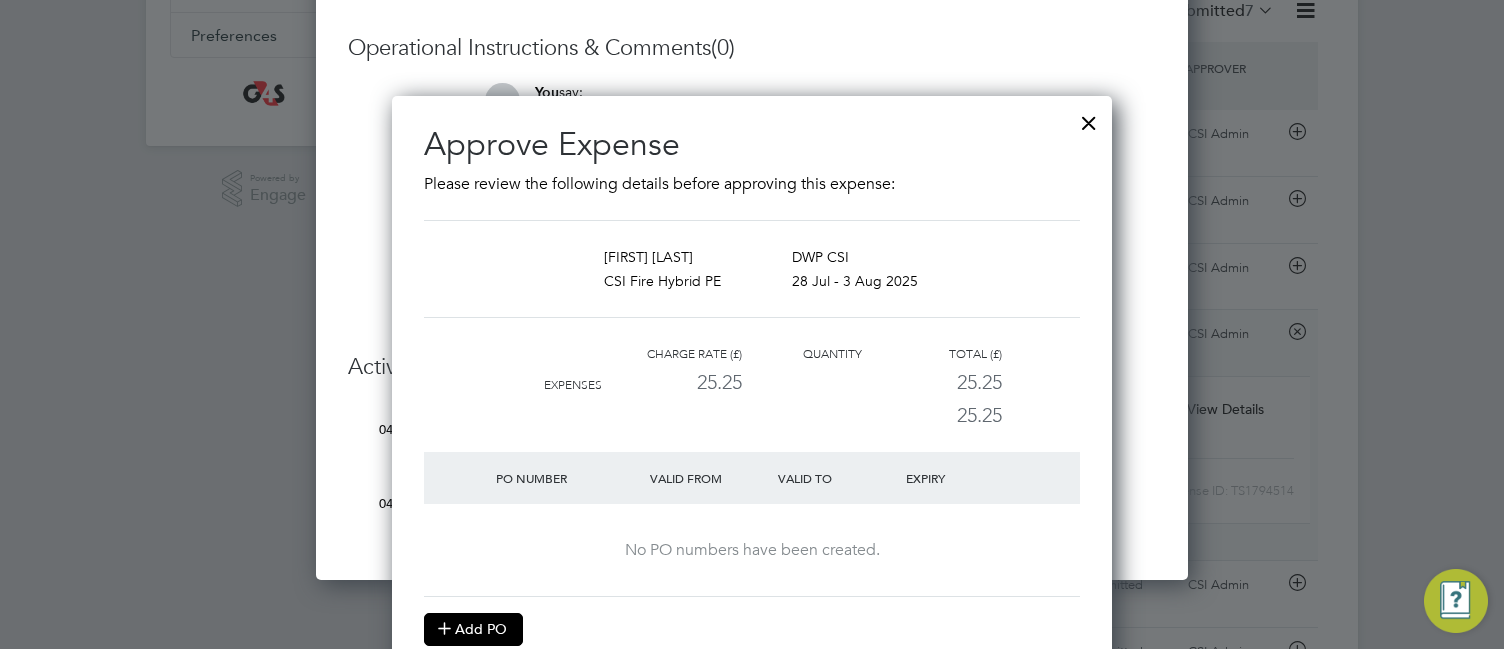click on "Add PO" at bounding box center (473, 629) 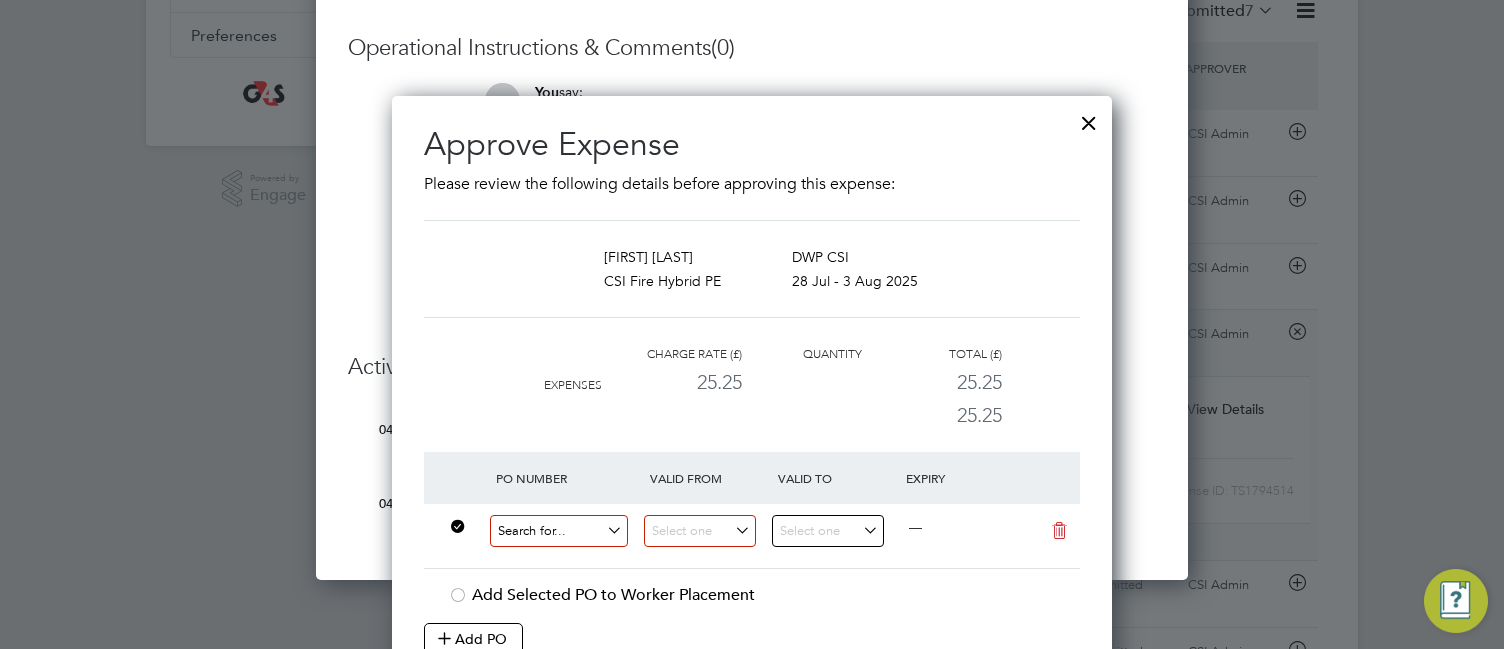 click at bounding box center (559, 531) 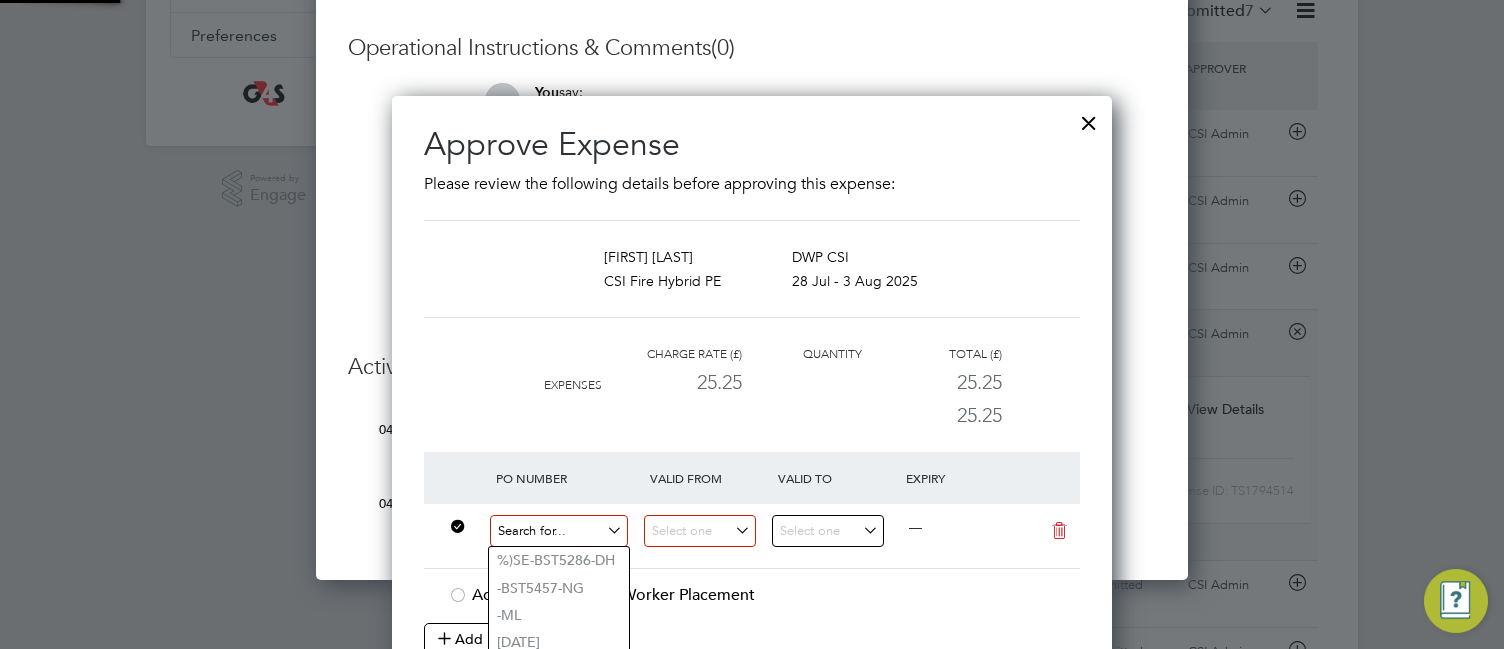 paste on "60DW-BST3619-AP" 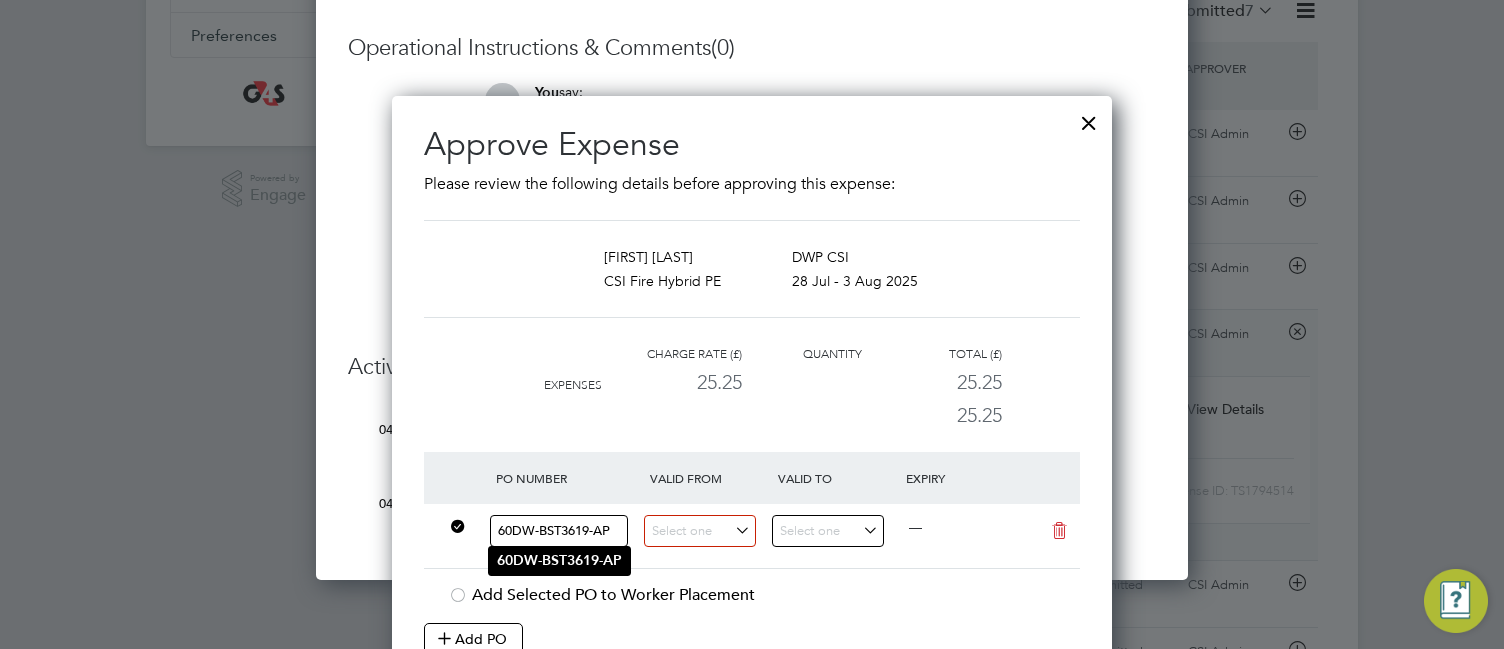 click on "60DW-BST3619-AP" 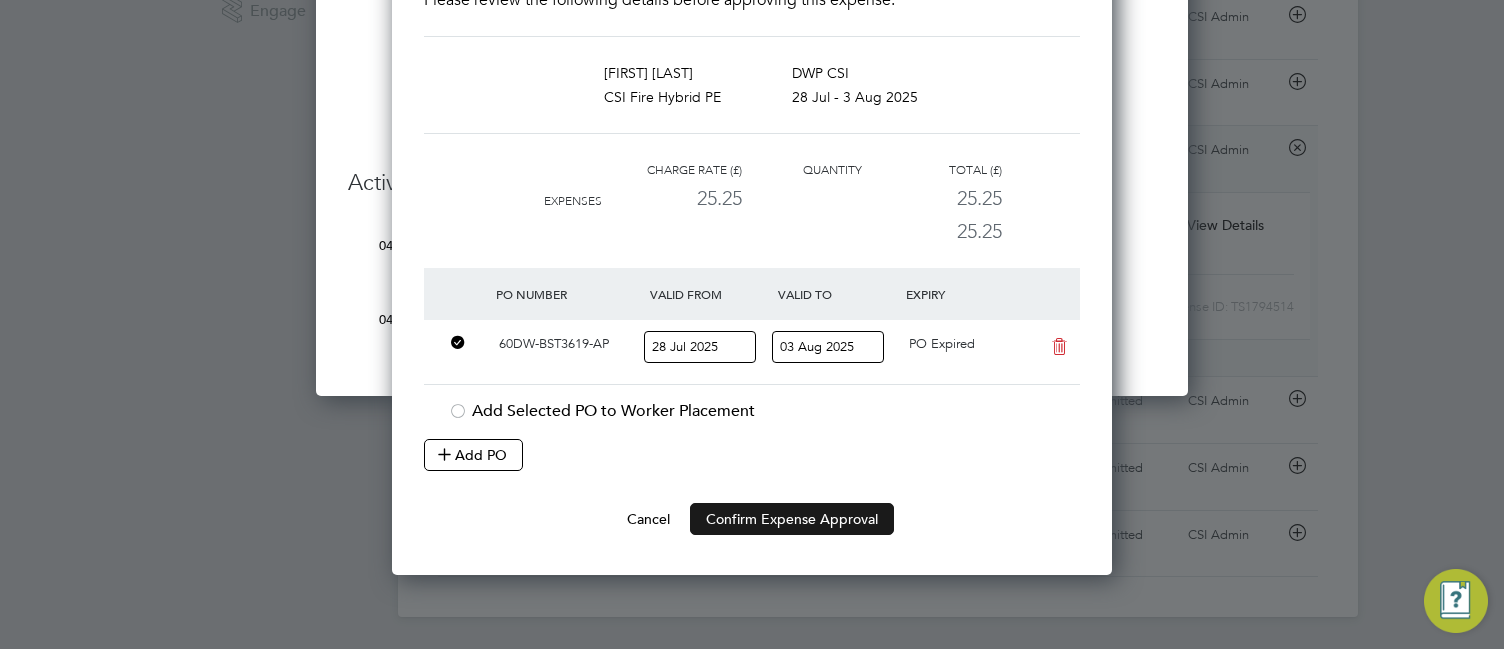 click on "Confirm Expense Approval" at bounding box center [792, 519] 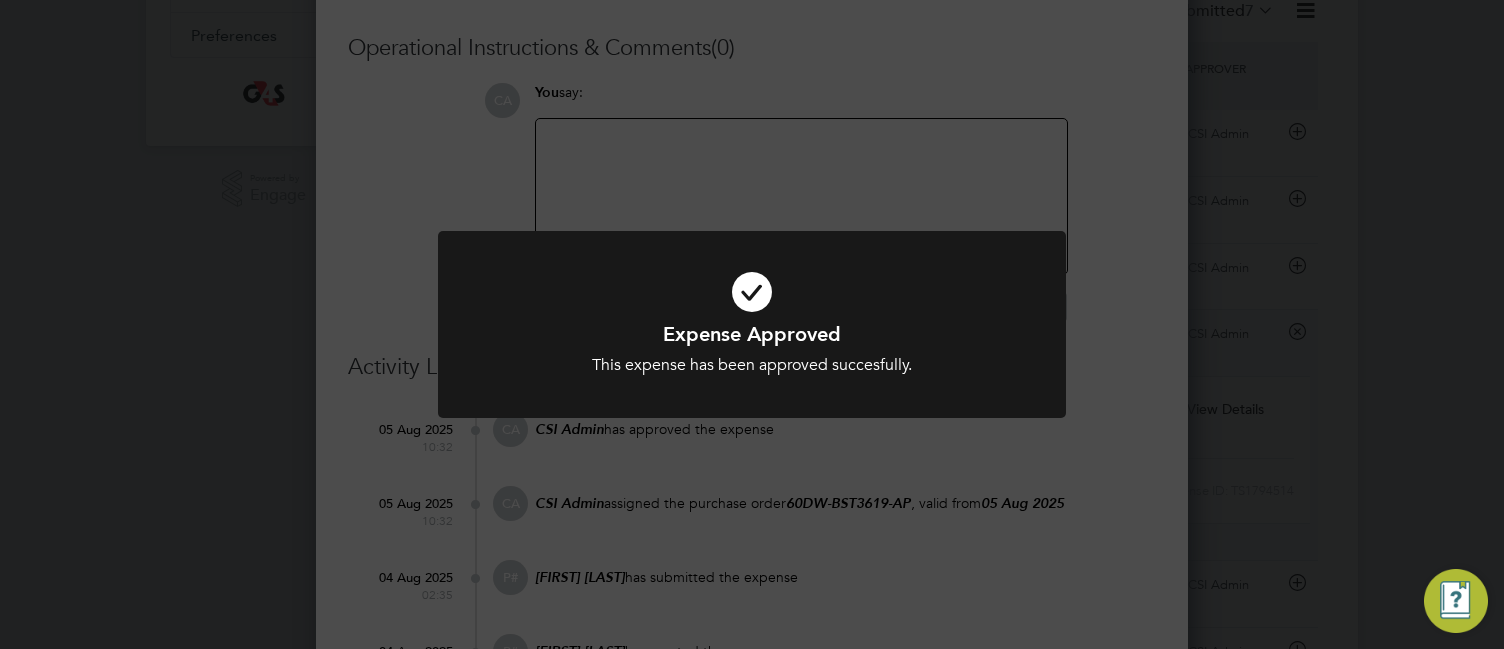 click on "Expense Approved This expense has been approved succesfully. Cancel Okay" 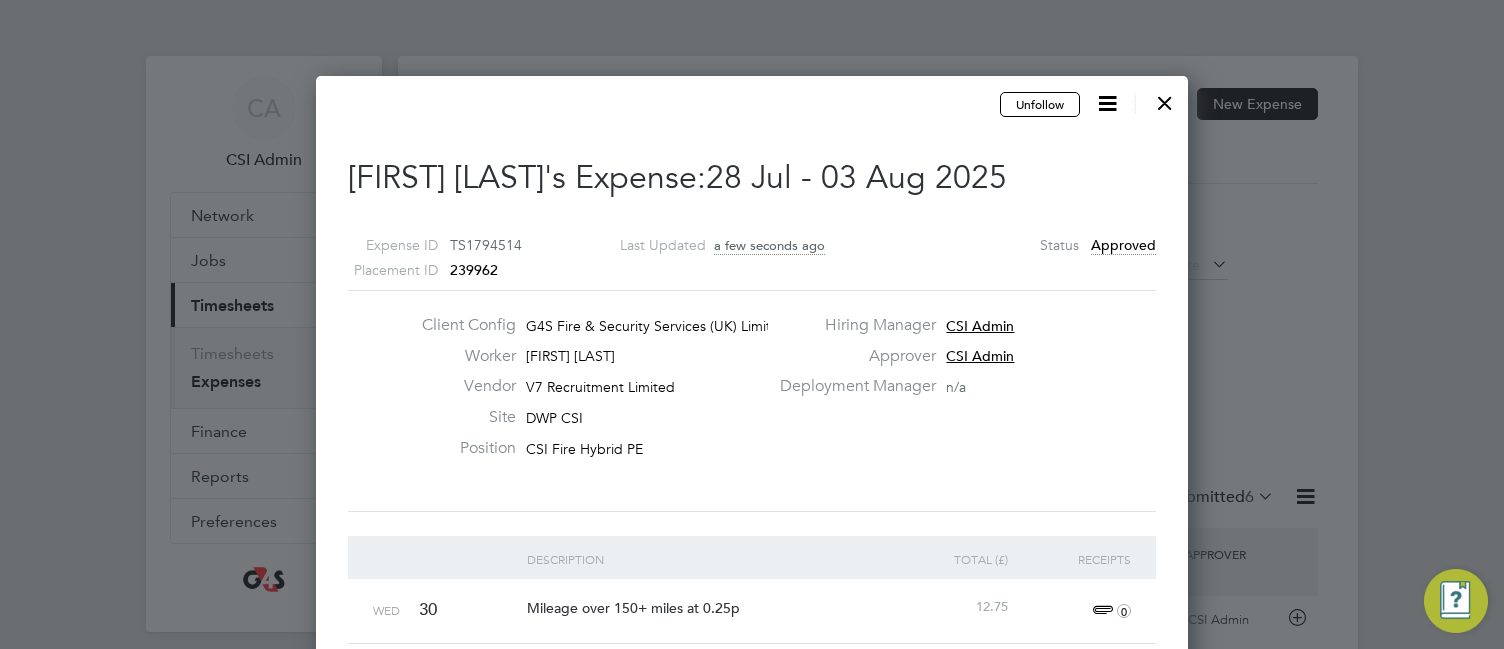 scroll, scrollTop: 0, scrollLeft: 0, axis: both 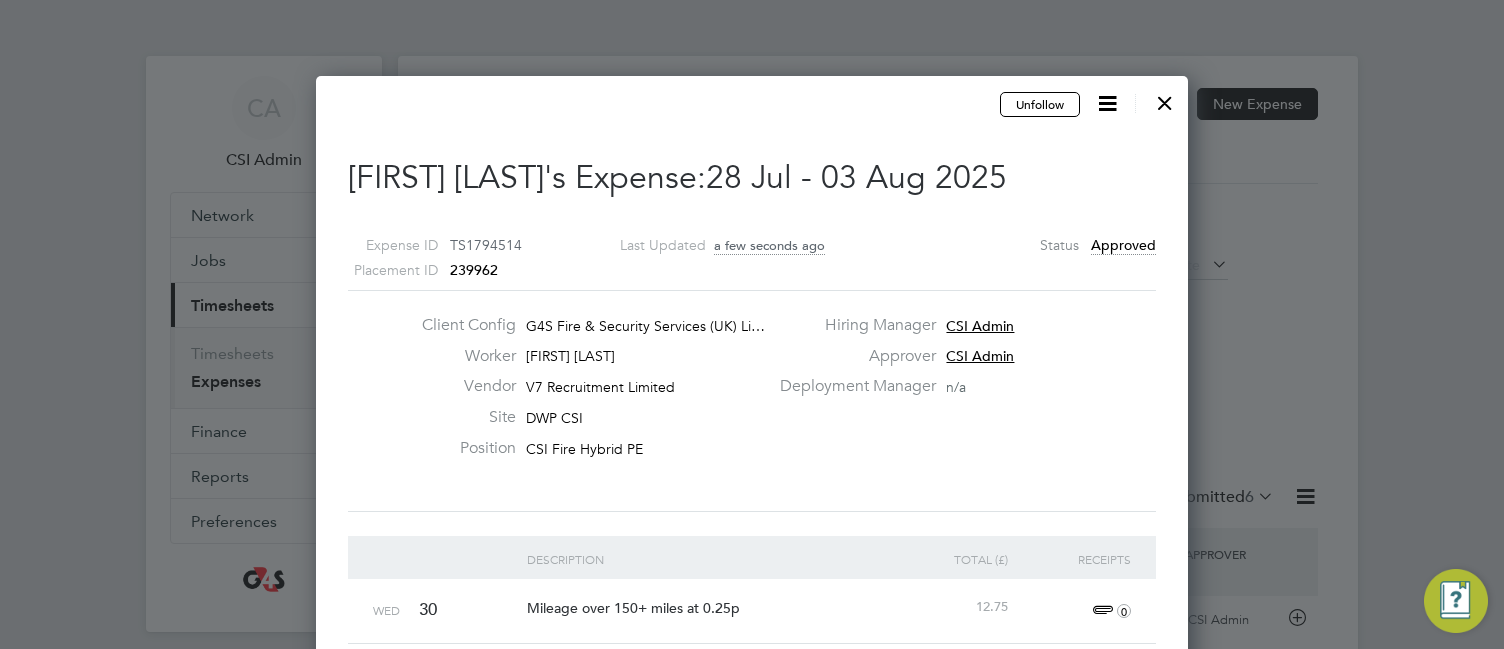 click on "Client Config G4S Fire & Security Services  (UK) Li… Worker Joshua Williams Vendor V7 Recruitment Limited Site DWP CSI Position CSI Fire Hybrid PE Hiring Manager CSI Admin Approver CSI Admin Deployment Manager n/a" at bounding box center [752, 401] 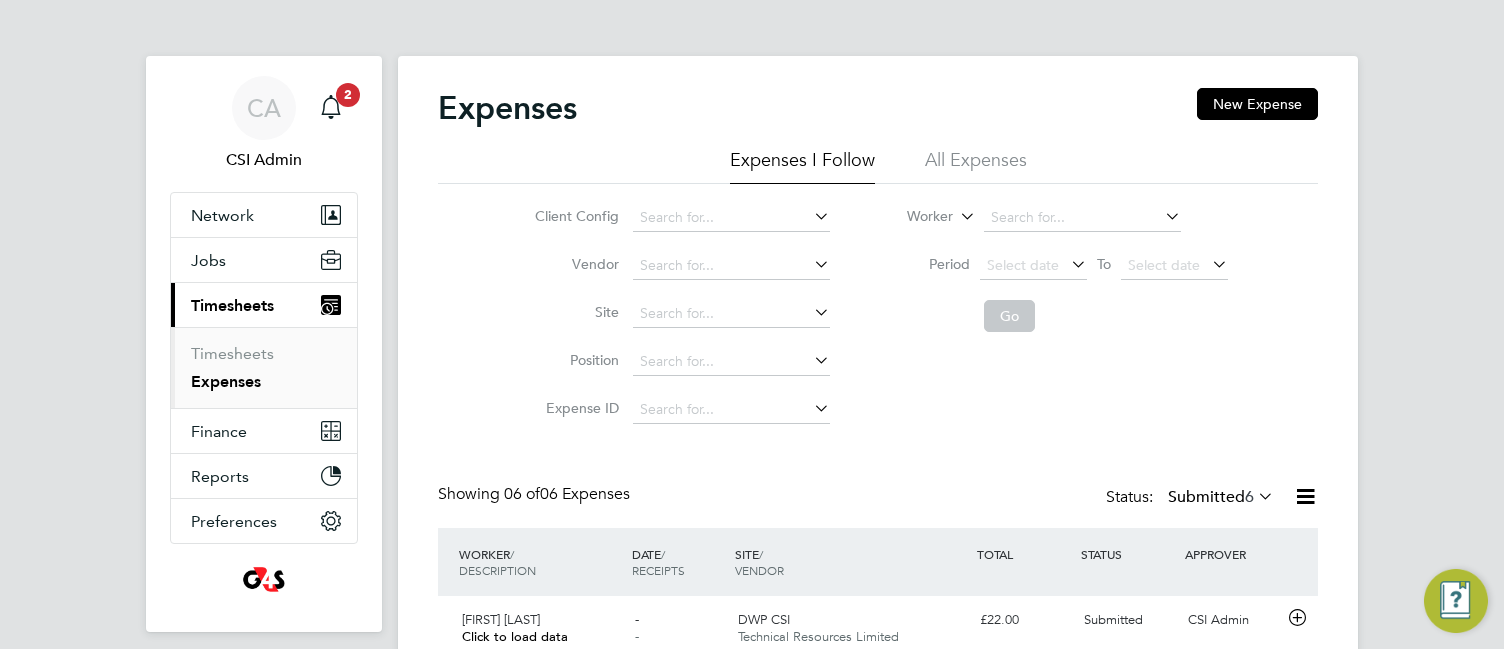 click on "Client Config   Vendor   Site   Position   Expense ID   Worker     Period
Select date
To
Select date
Go" 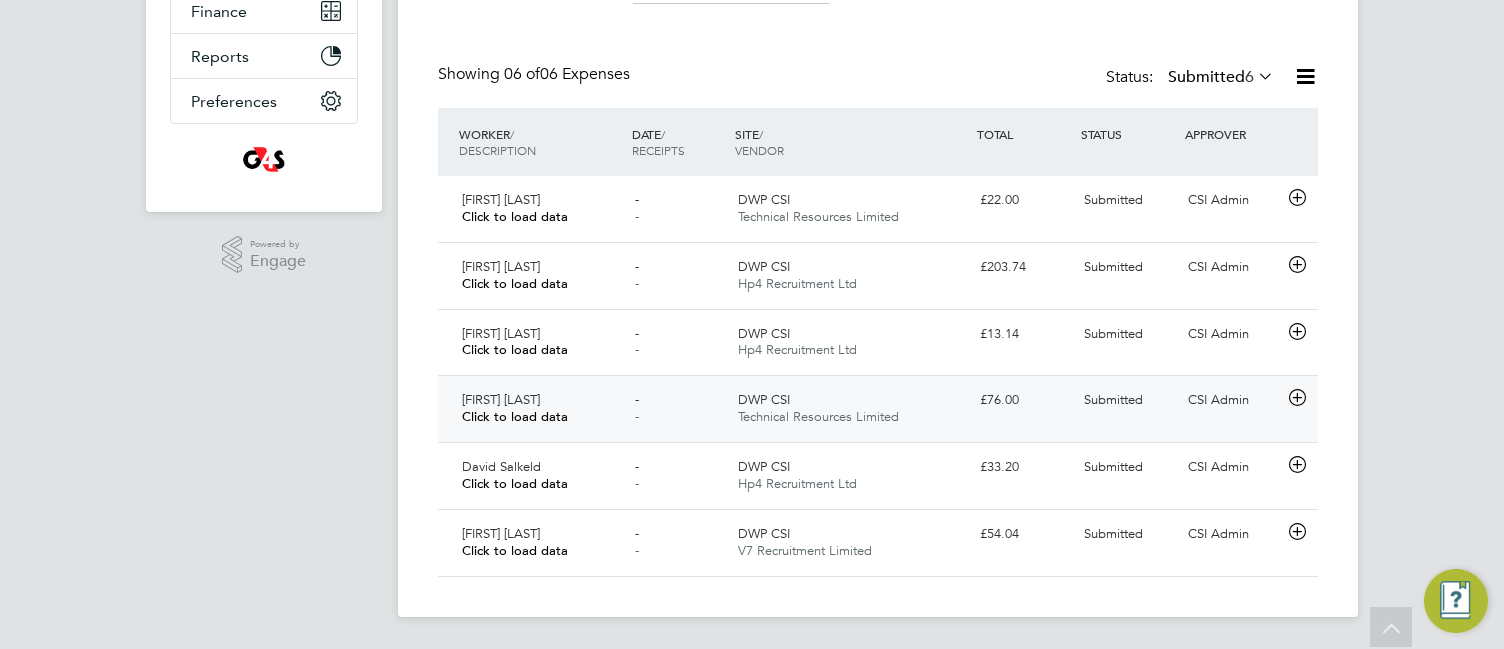 click 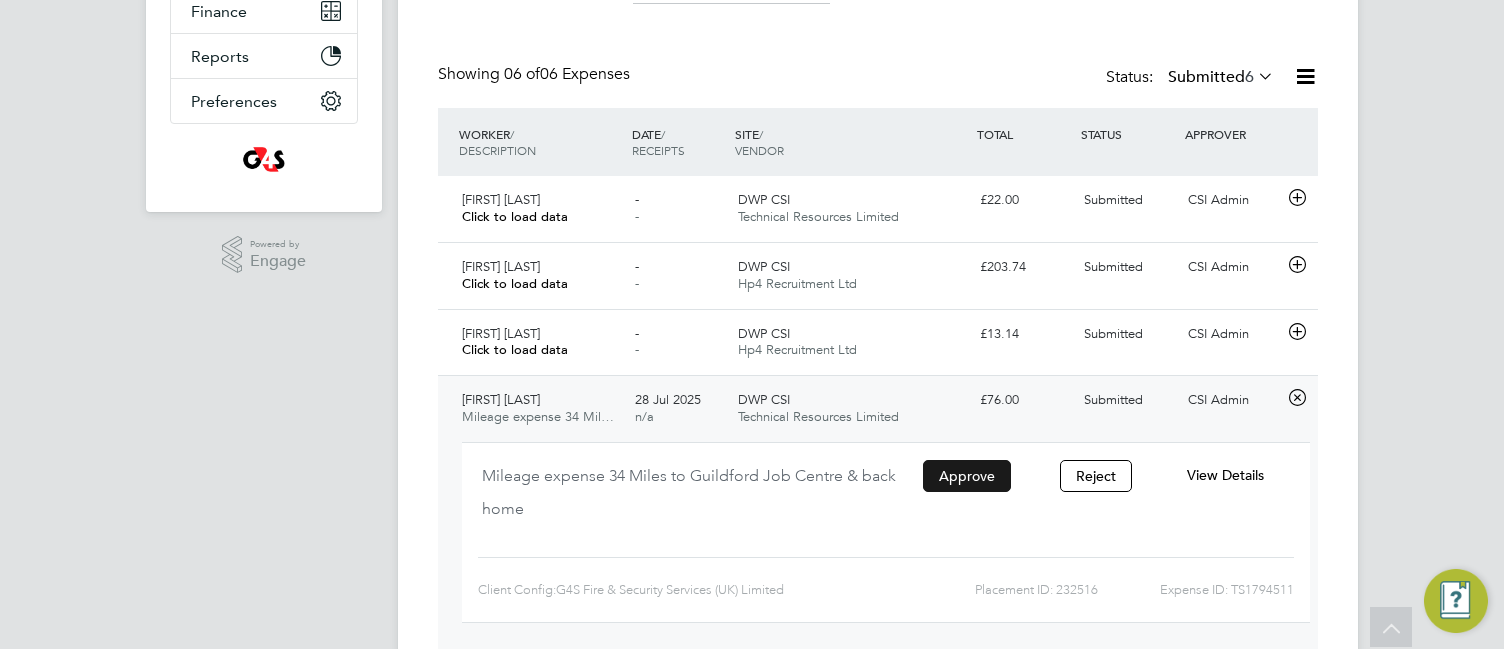 click on "Approve" 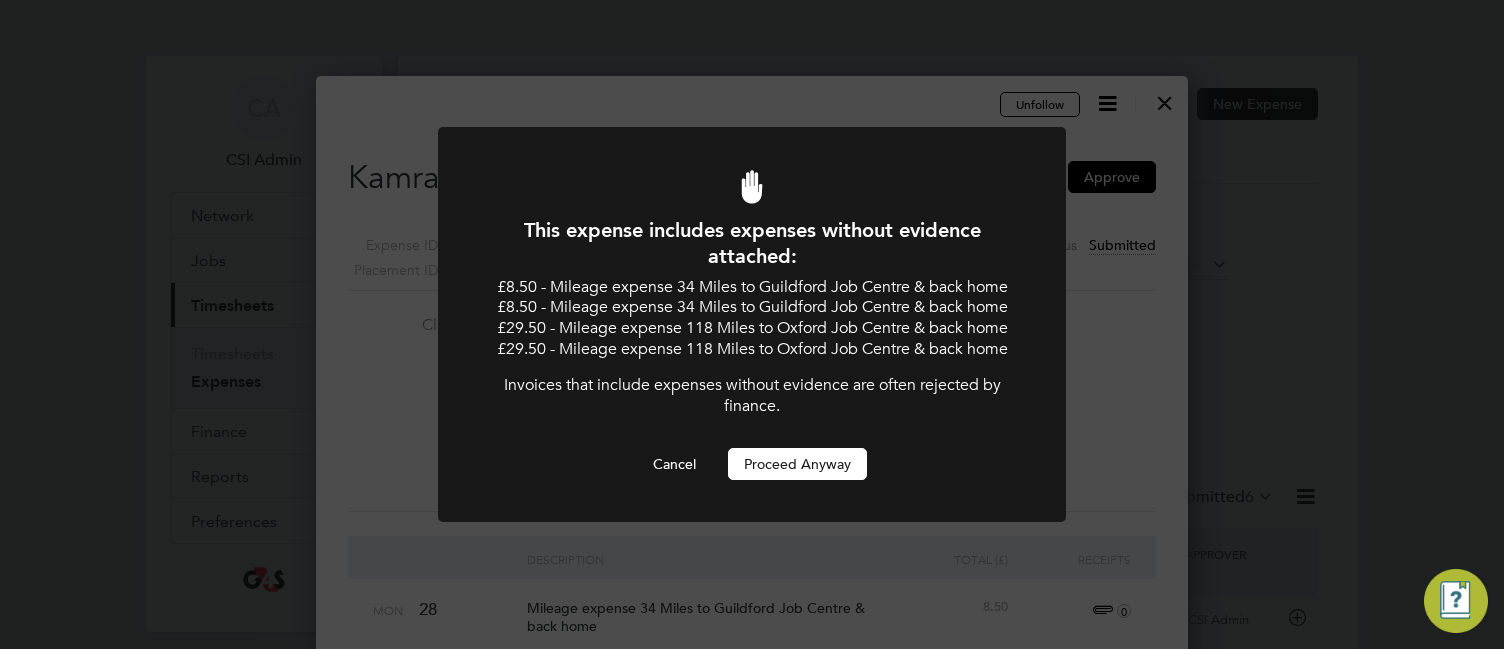 click on "Proceed Anyway" at bounding box center (797, 464) 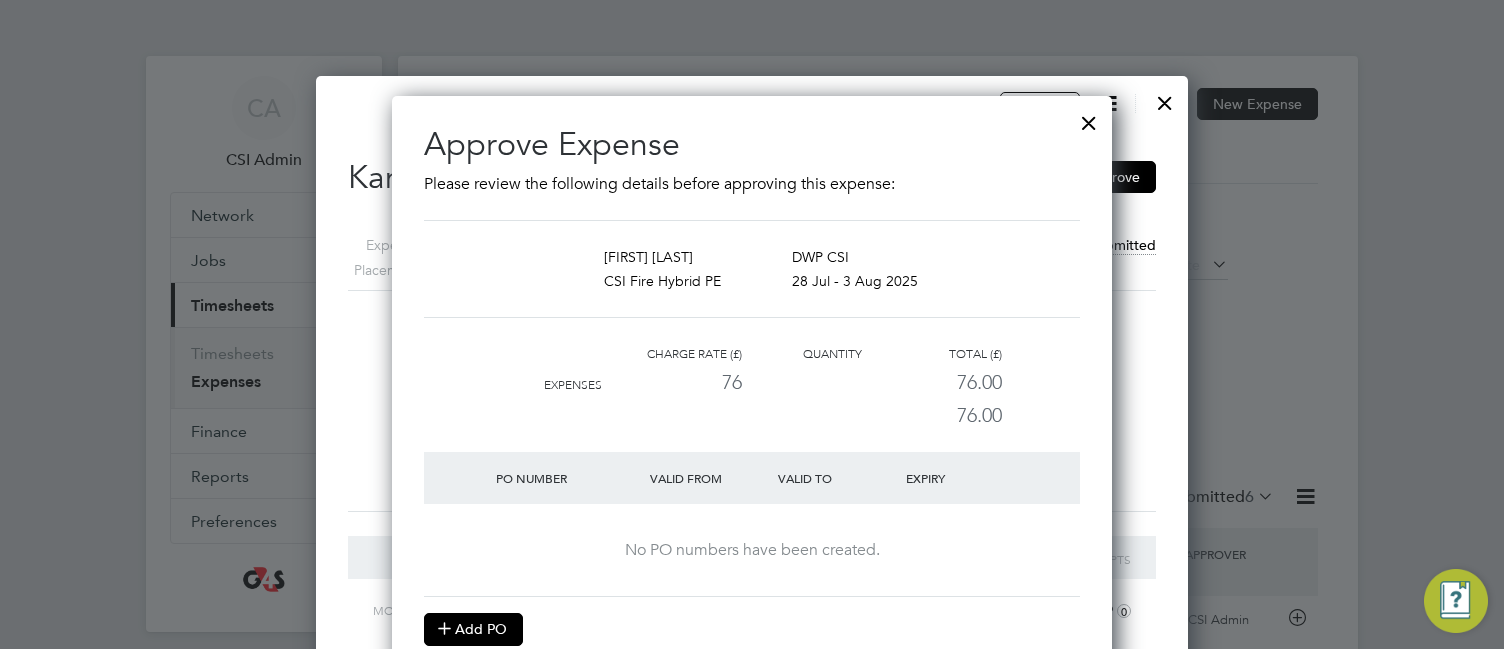 click on "Add PO" at bounding box center [473, 629] 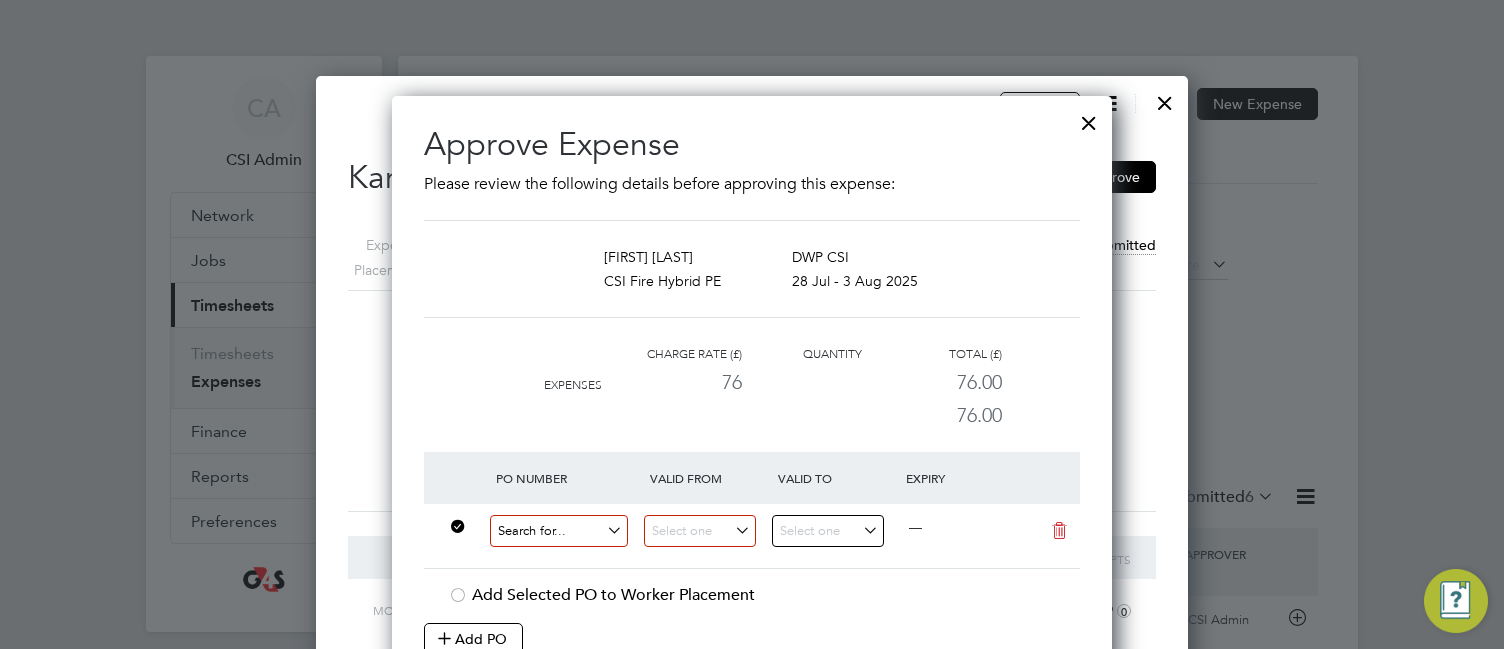 click at bounding box center (559, 531) 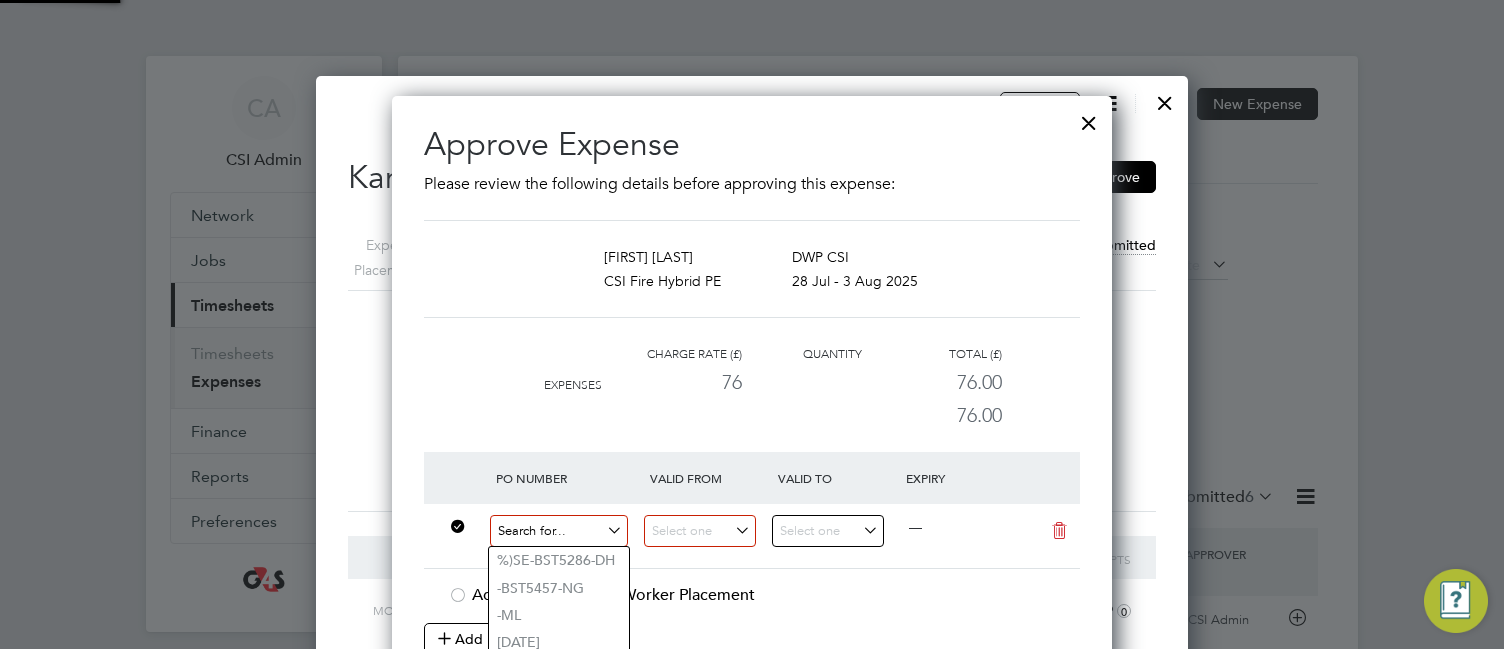 paste on "60DW-BST3618-AP" 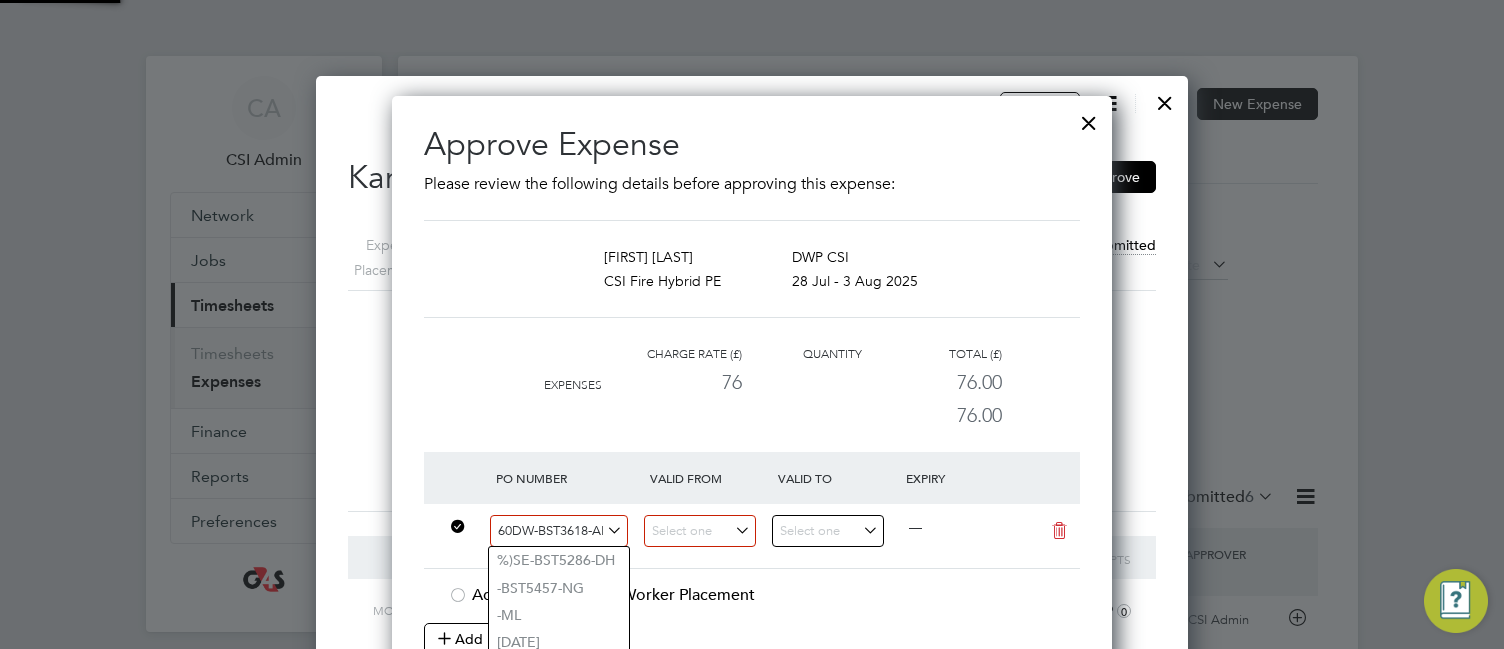 click on "60DW-BST3618-AP" at bounding box center (559, 531) 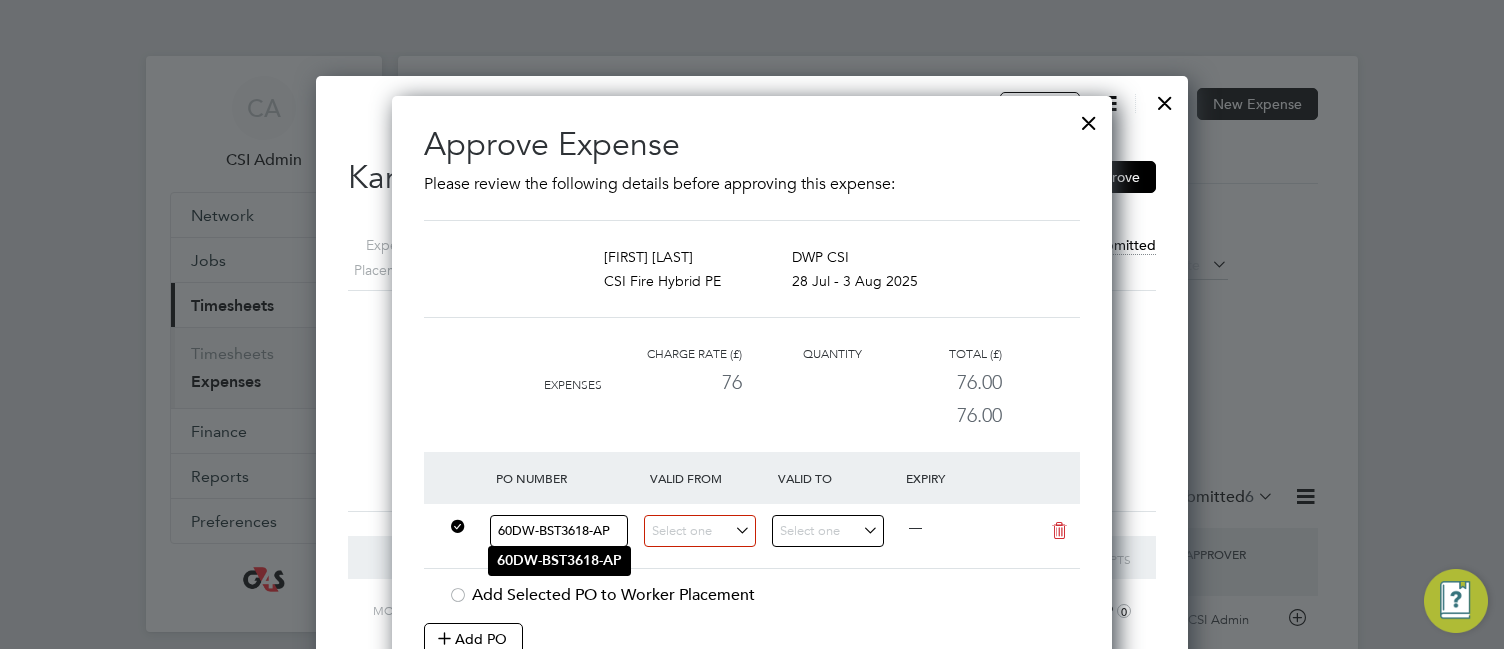 type on "60DW-BST3618-AP" 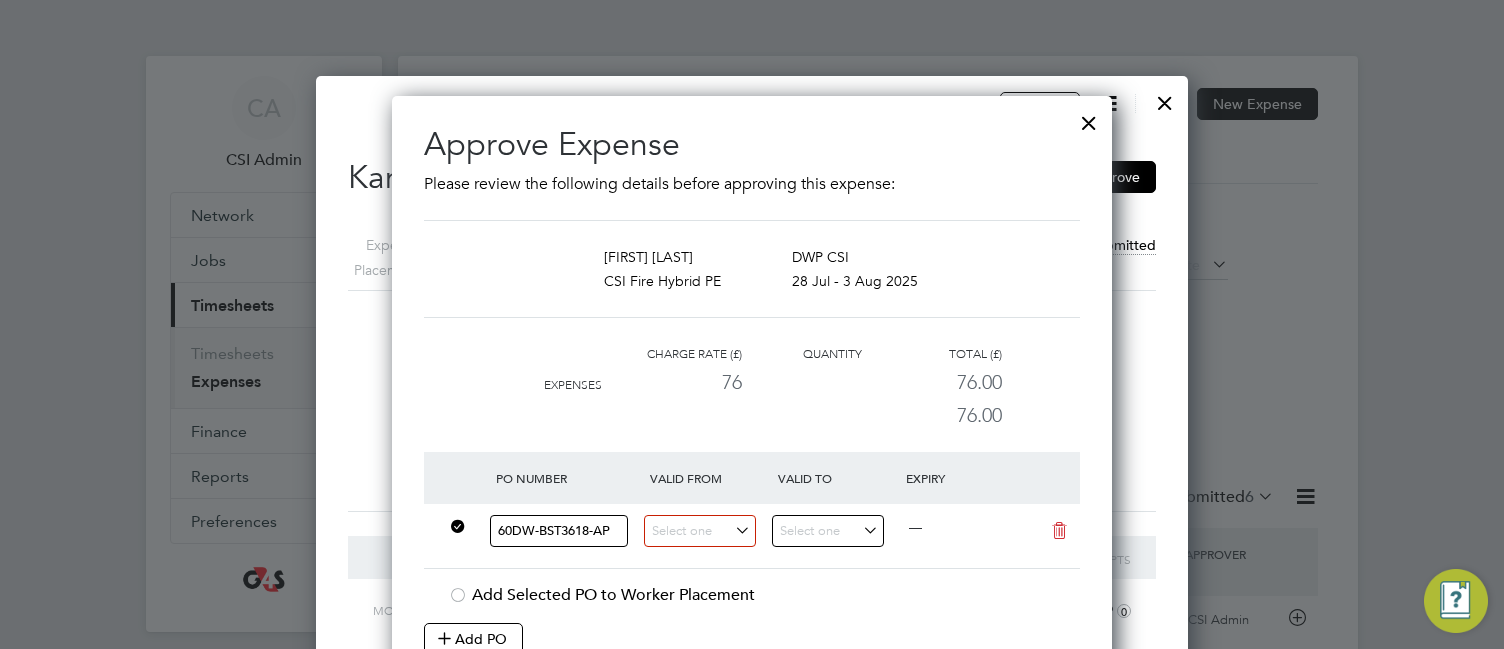 click on "60DW-BST3618-AP" 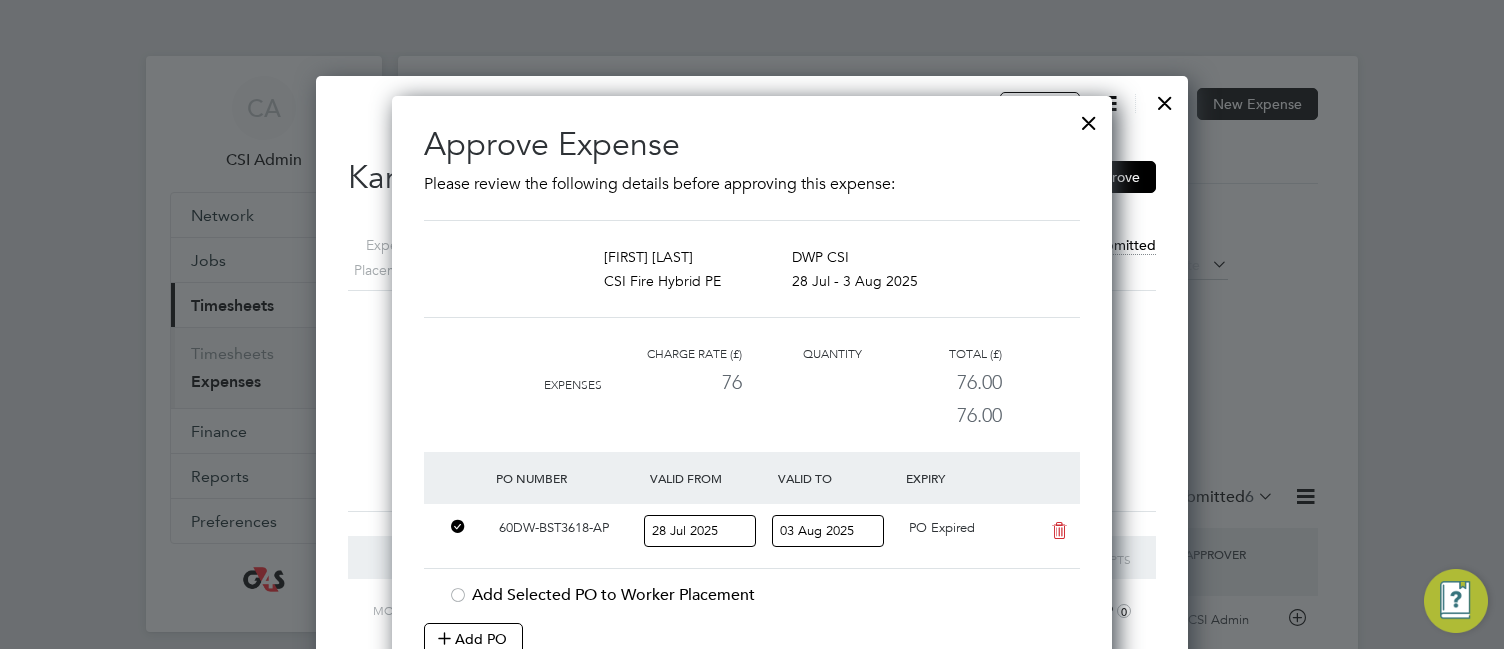 click on "PO Number Valid From Valid To Expiry   60DW-BST3618-AP 28 Jul 2025   03 Aug 2025   PO Expired" at bounding box center (752, 511) 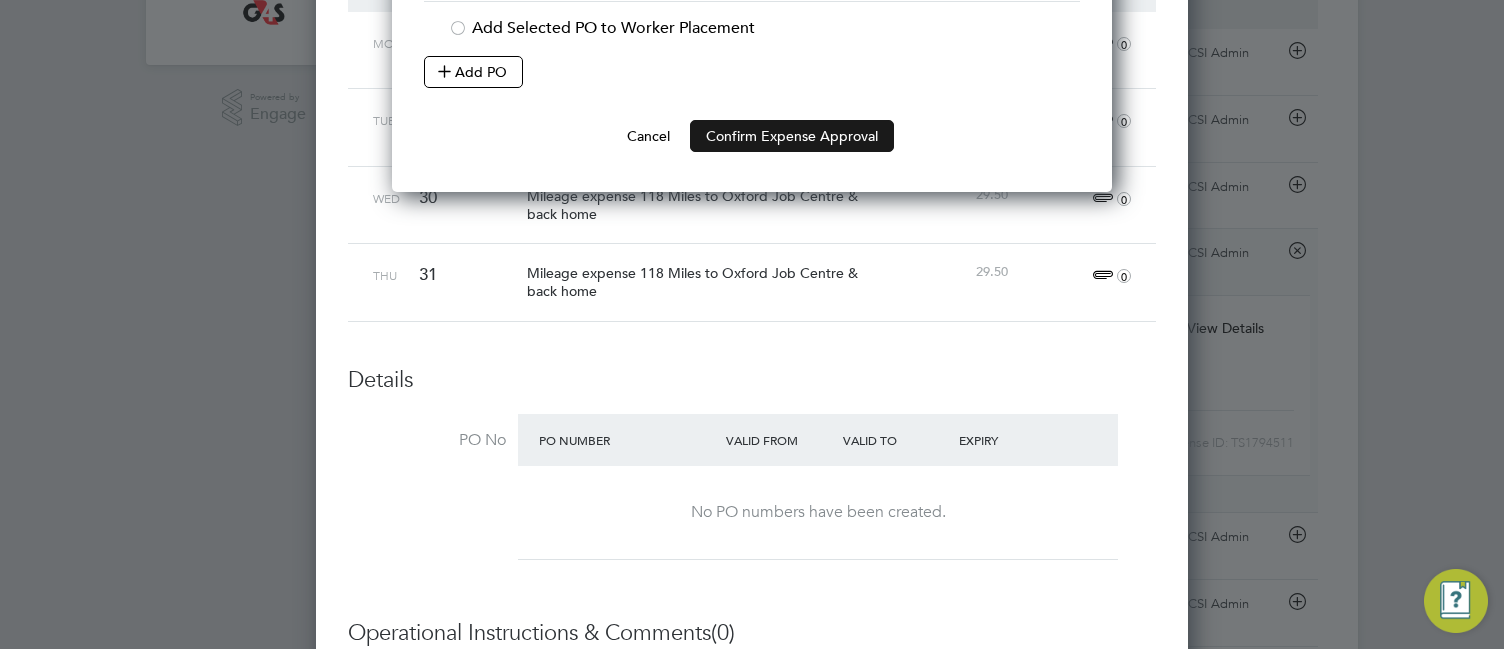 click on "Confirm Expense Approval" at bounding box center (792, 136) 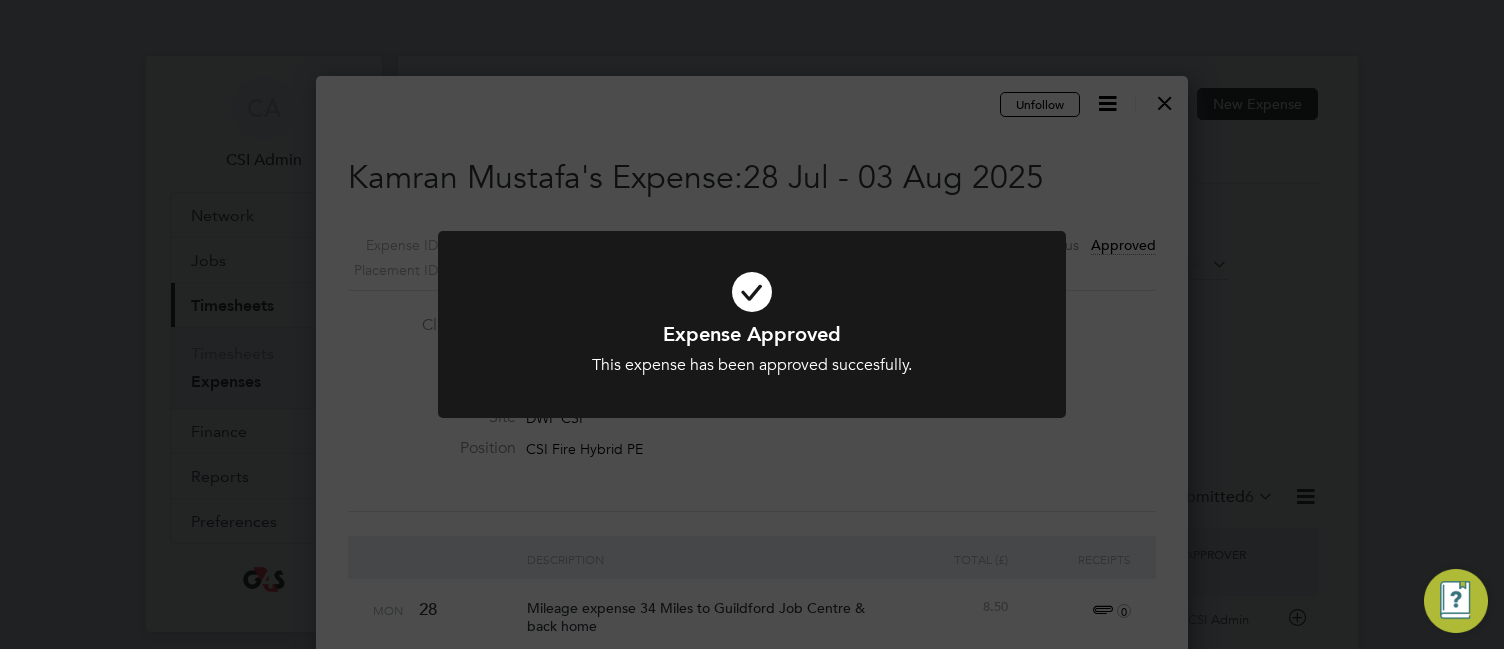 click on "Expense Approved This expense has been approved succesfully. Cancel Okay" 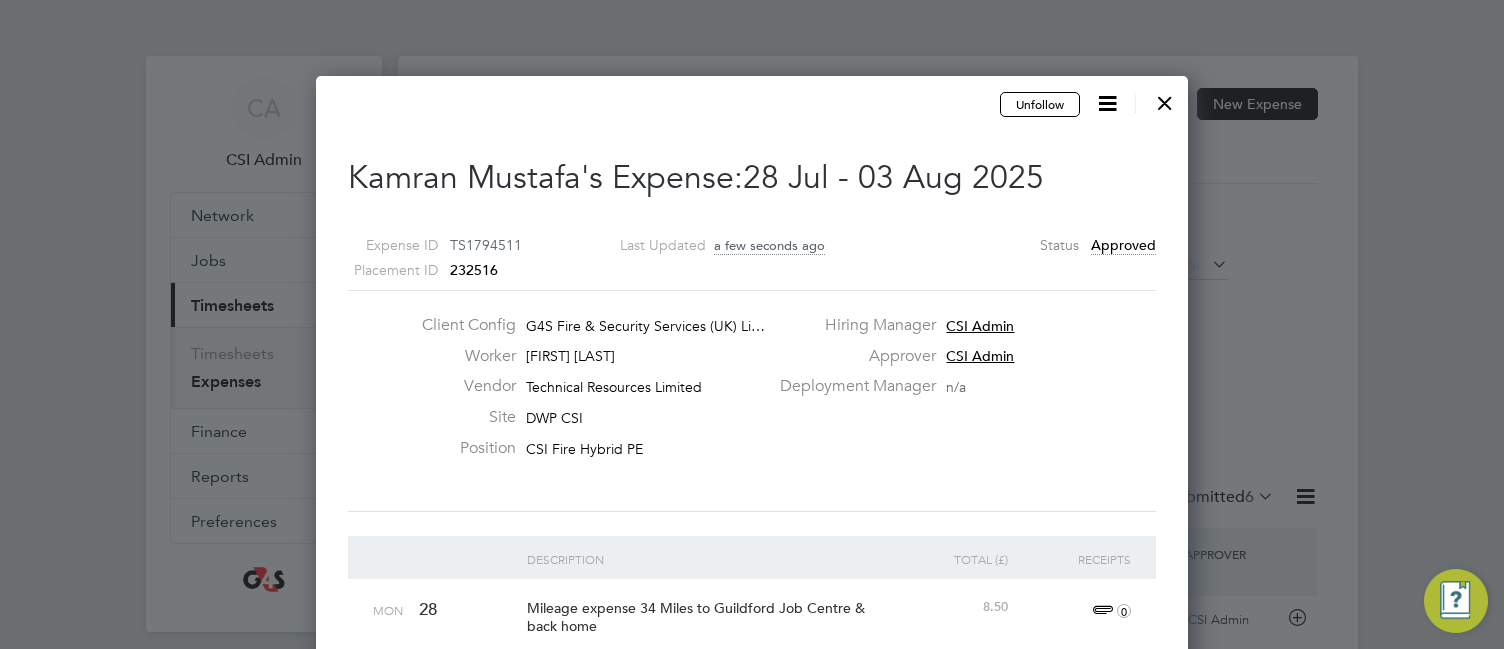 click at bounding box center (1165, 98) 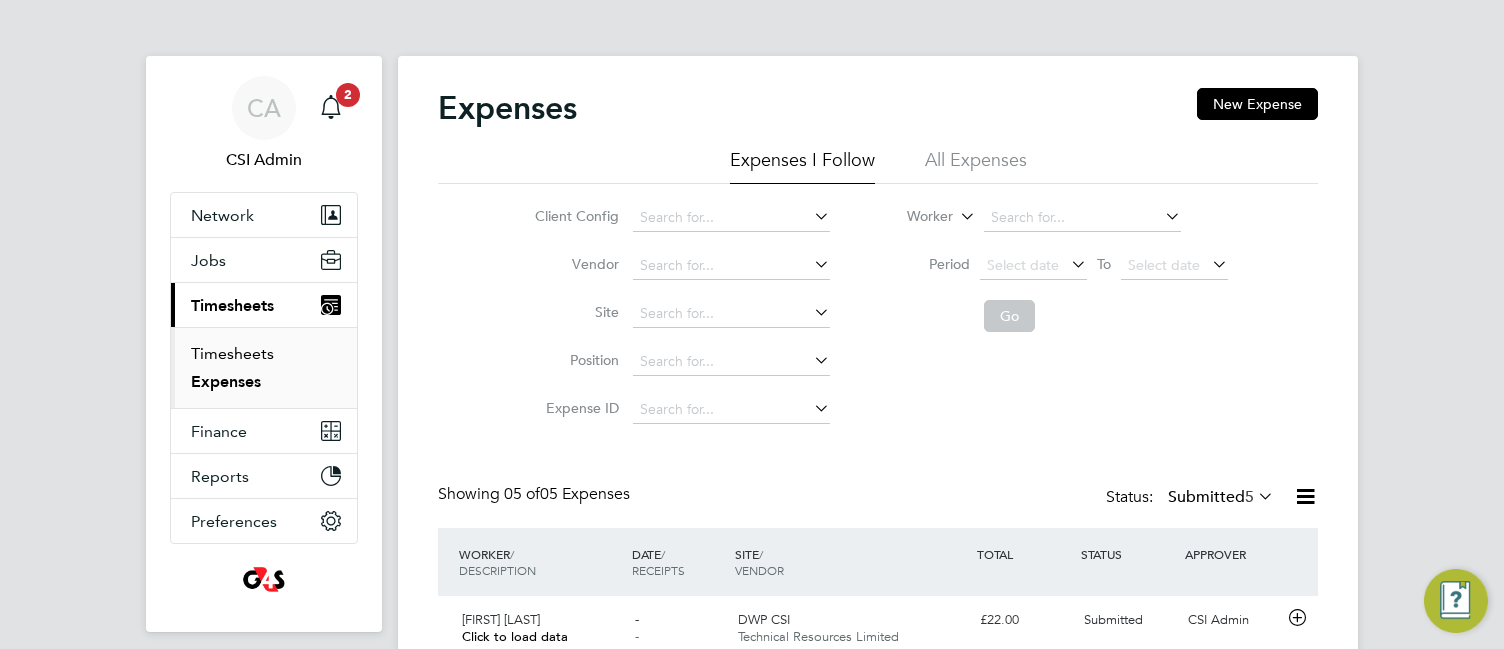 click on "Timesheets" at bounding box center [232, 353] 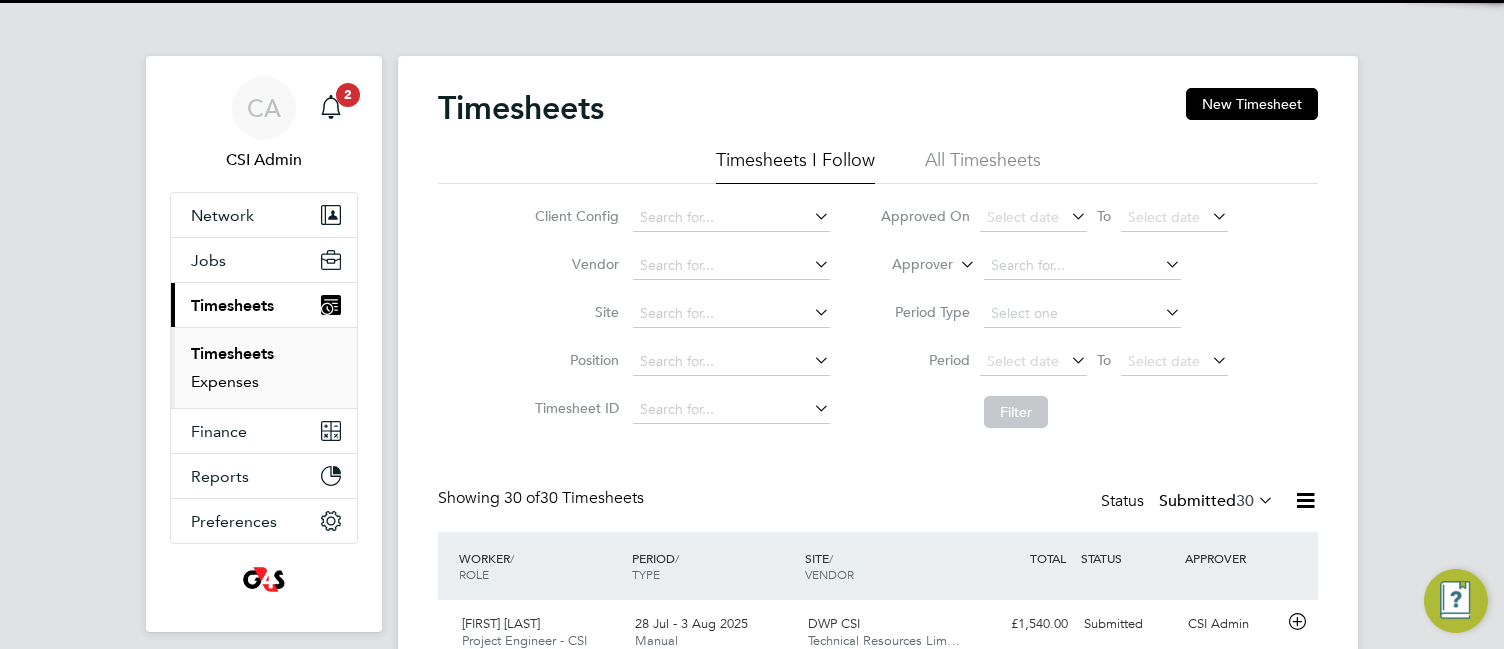 click on "Expenses" at bounding box center [225, 381] 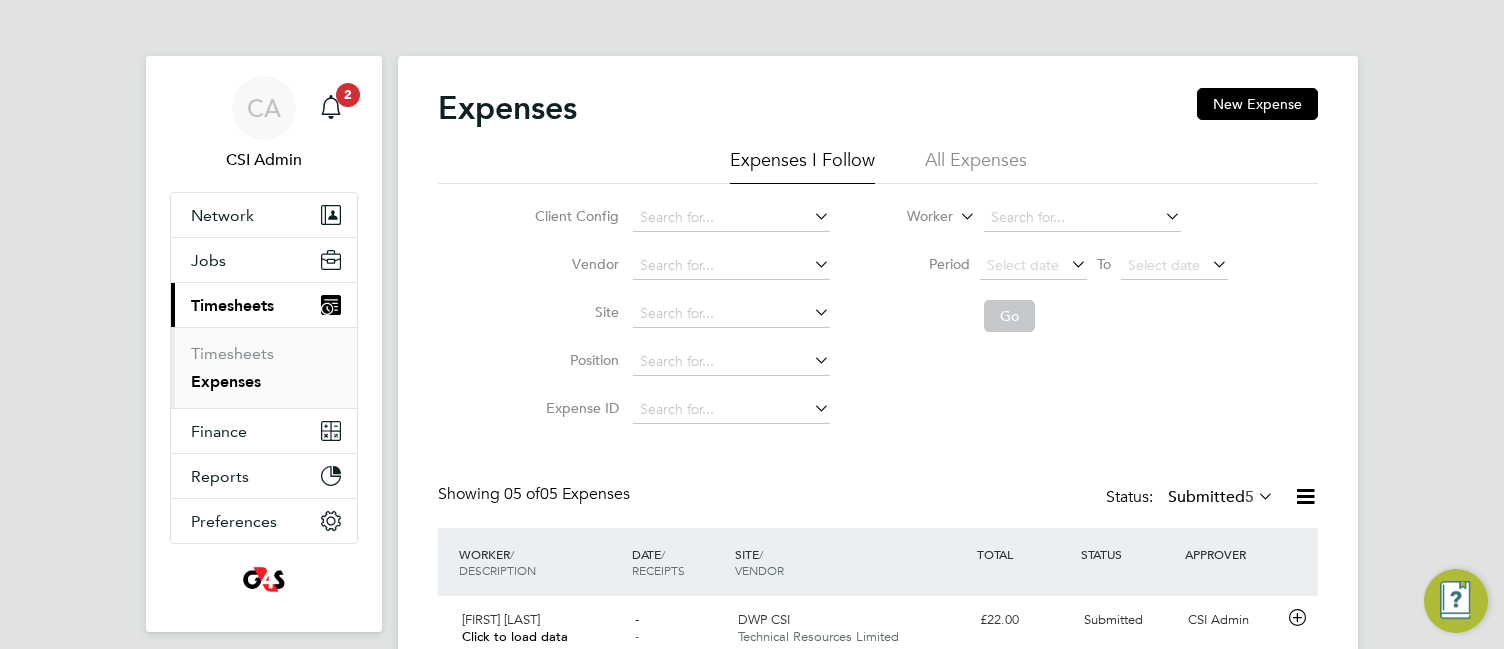 click on "Expenses New Expense Expenses I Follow All Expenses Client Config   Vendor   Site   Position   Expense ID   Worker     Period
Select date
To
Select date
Go Showing   05 of  05 Expenses Status:  Submitted  5  WORKER  / DESCRIPTION DATE  / RECEIPTS SITE  / VENDOR TOTAL STATUS APPROVER Daniel Mcallister   Click to load data -   - DWP CSI Technical Resources Limited £22.00 Submitted CSI Admin Jon Ward   Click to load data -   - DWP CSI Hp4 Recruitment Ltd £203.74 Submitted CSI Admin Sean Lennie   Click to load data -   - DWP CSI Hp4 Recruitment Ltd £13.14 Submitted CSI Admin David Salkeld   Click to load data -   - DWP CSI Hp4 Recruitment Ltd £33.20 Submitted CSI Admin David Gaskell   Click to load data -   - DWP CSI V7 Recruitment Limited £54.04 Submitted CSI Admin Show   more" 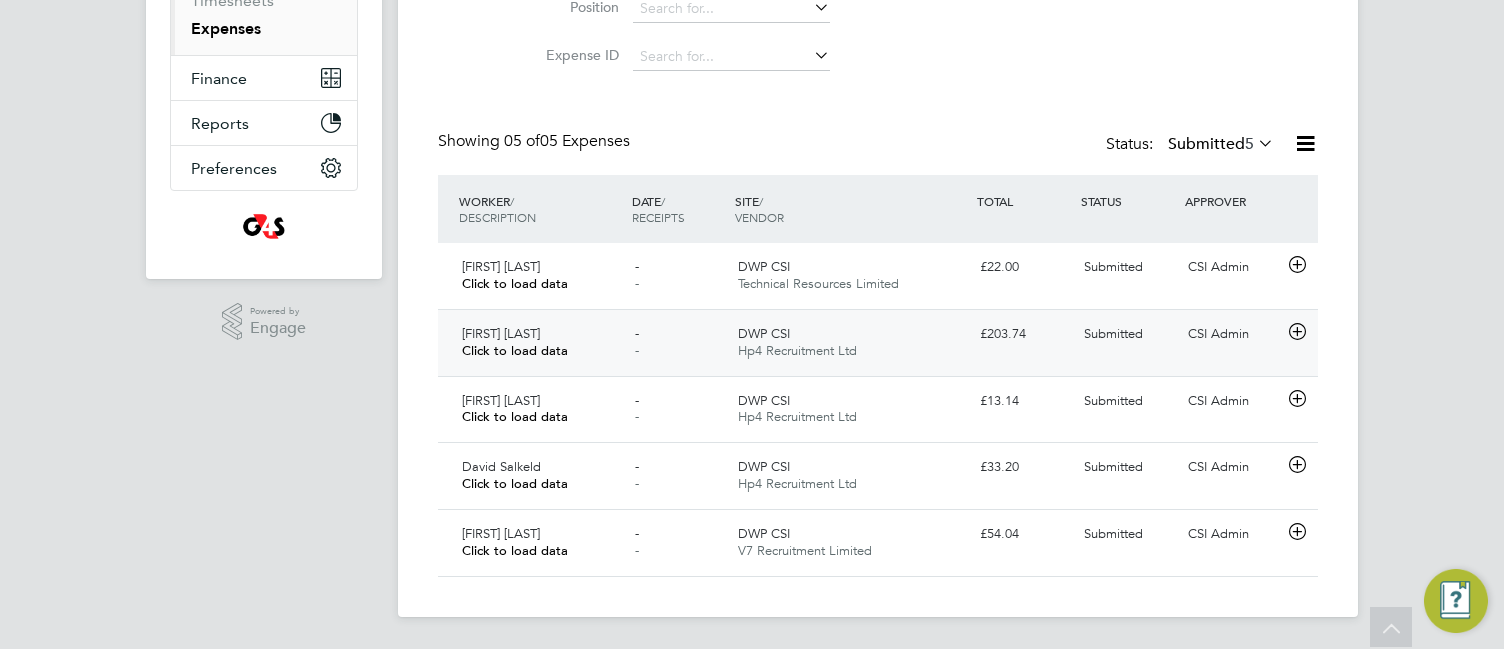 click 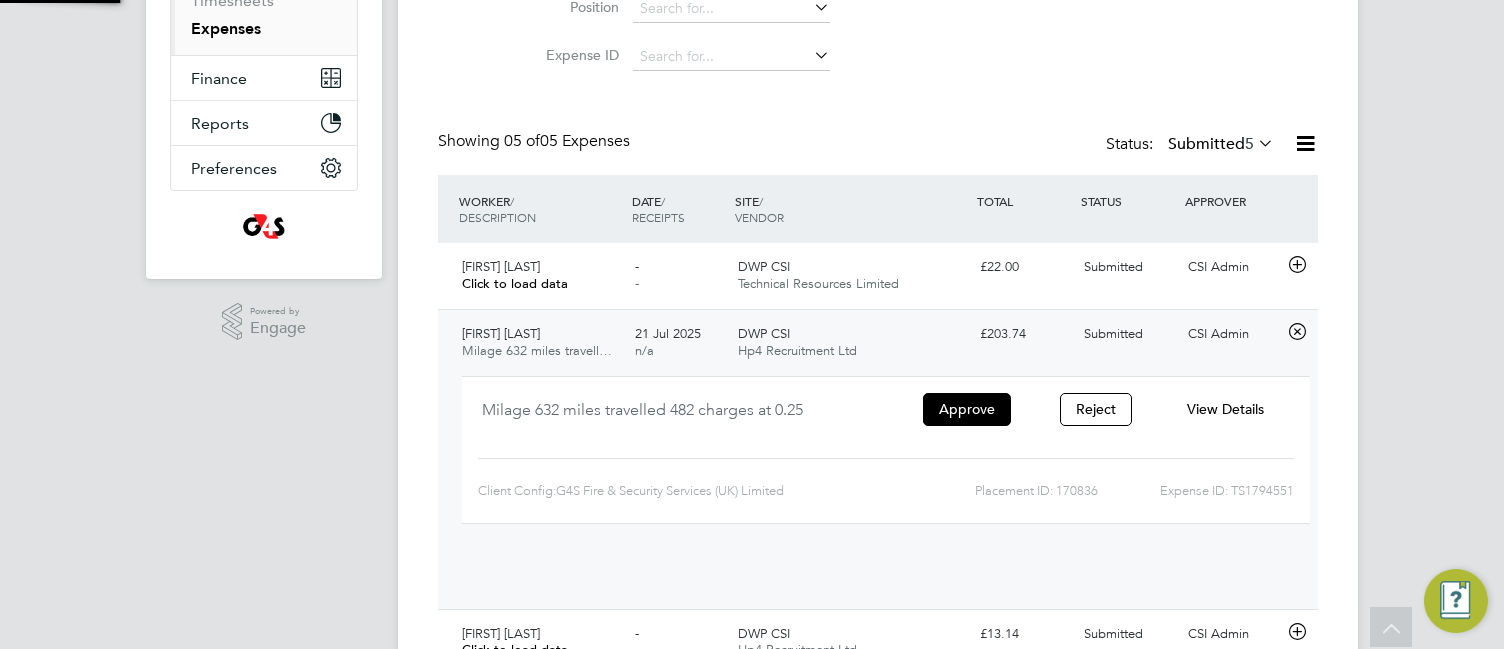 scroll, scrollTop: 10, scrollLeft: 10, axis: both 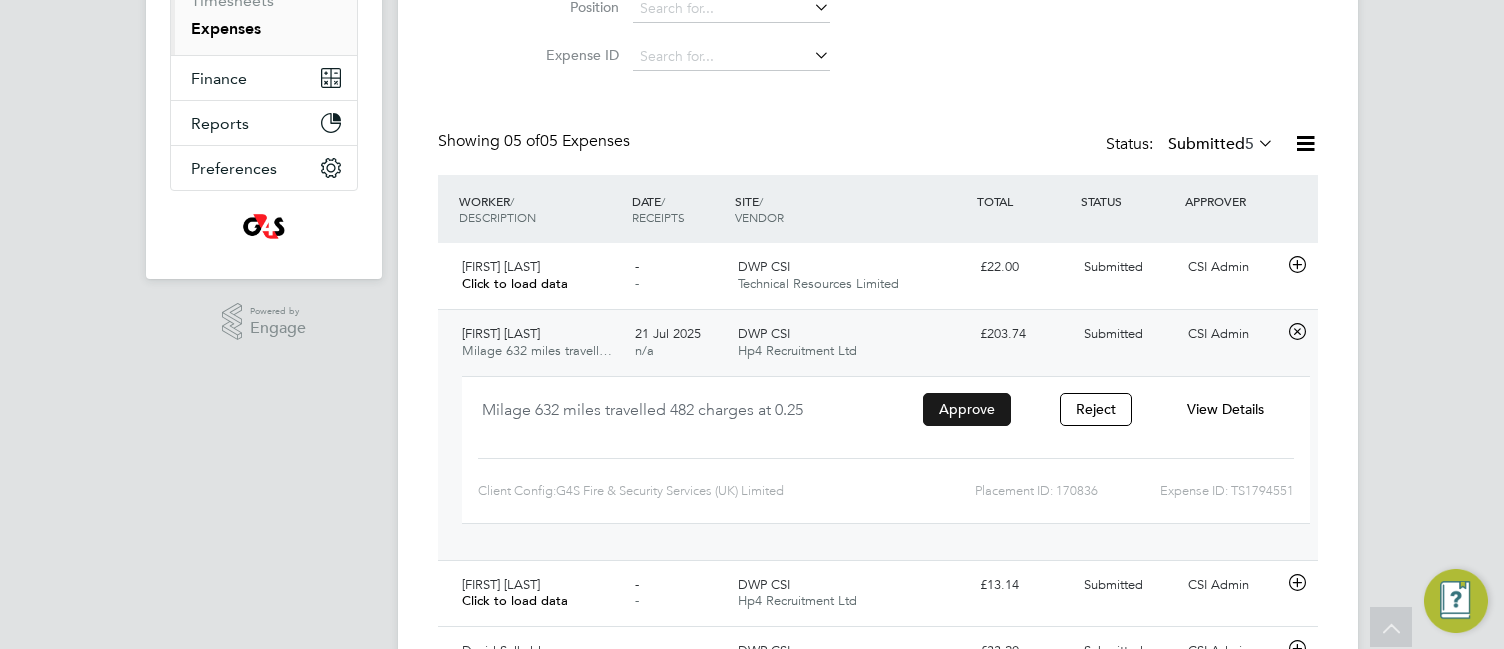 click on "Approve" 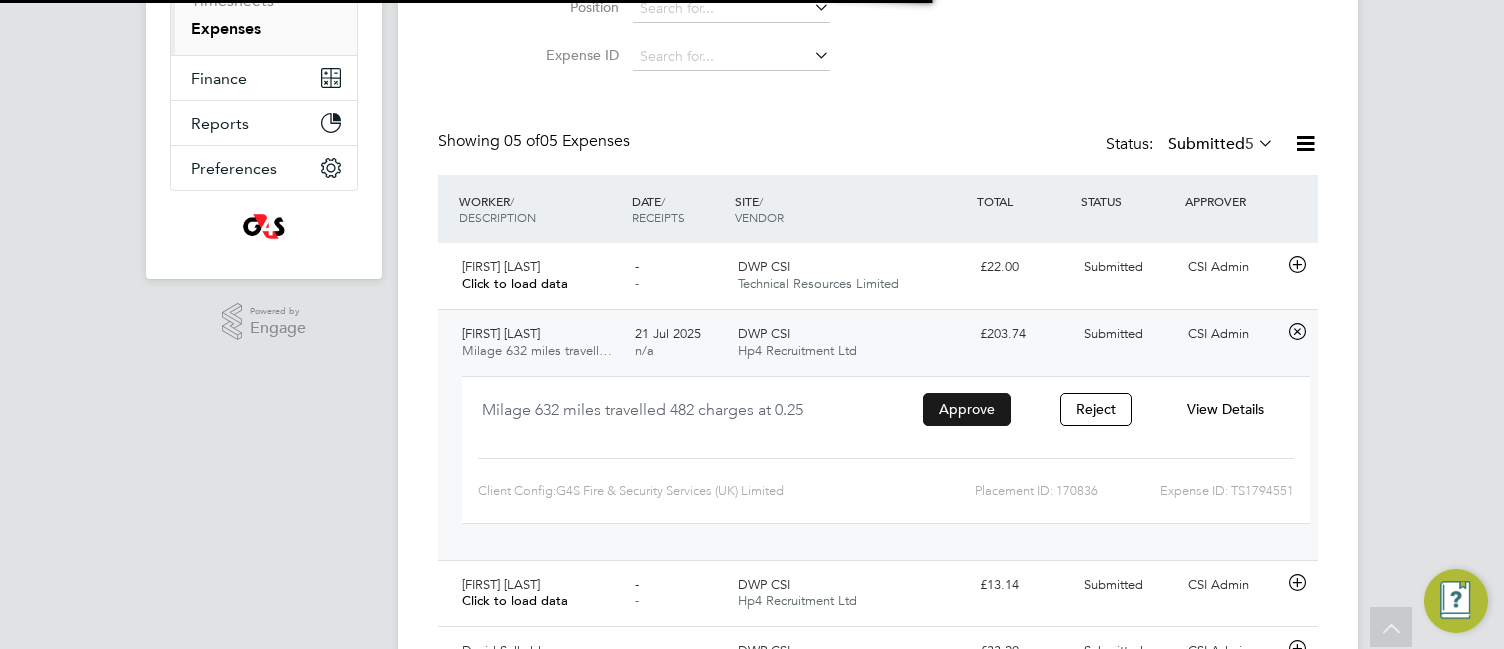 scroll, scrollTop: 0, scrollLeft: 0, axis: both 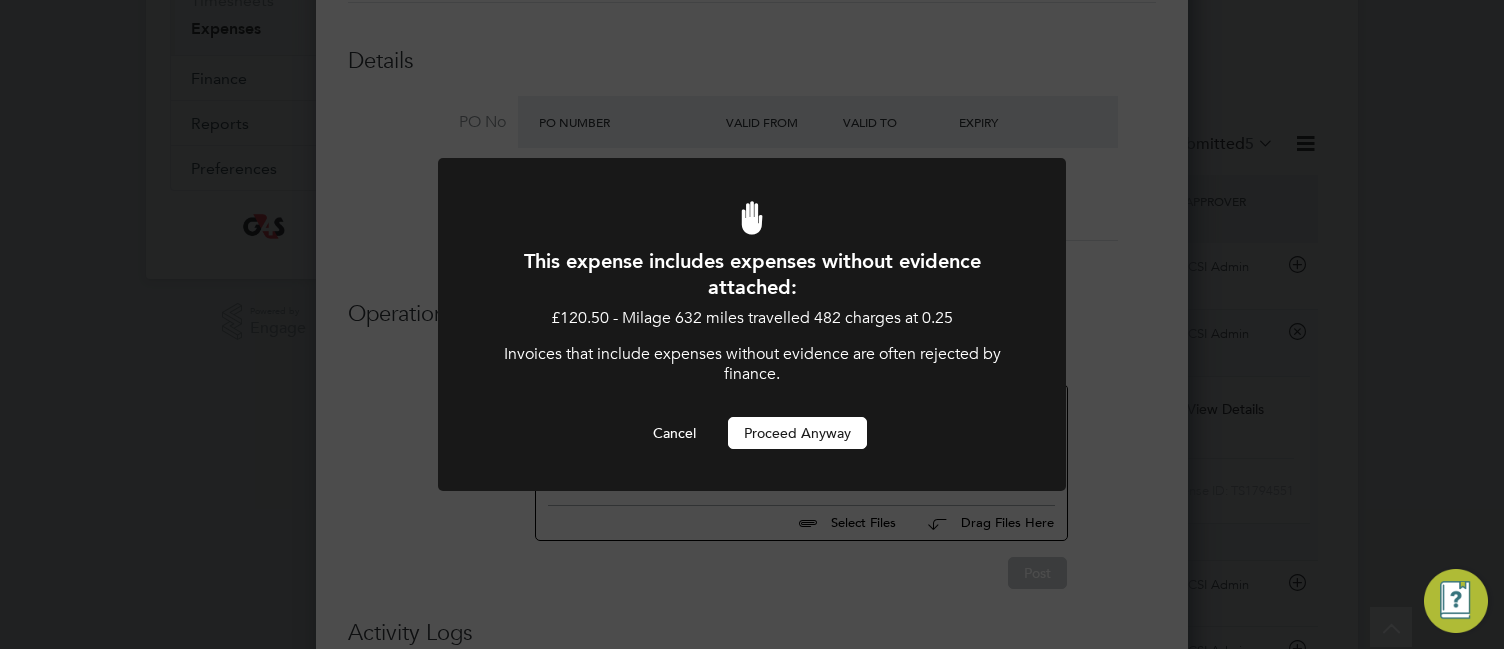click on "Proceed Anyway" at bounding box center (797, 433) 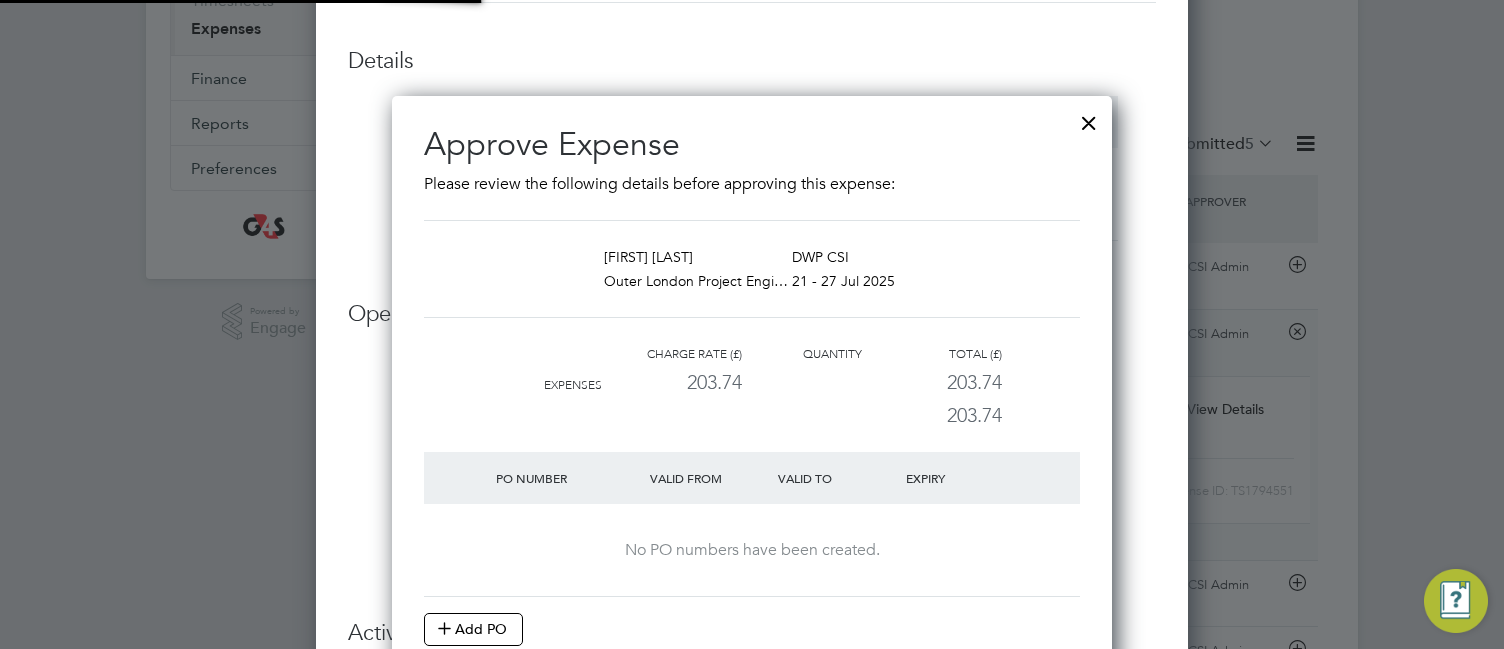 scroll, scrollTop: 10, scrollLeft: 10, axis: both 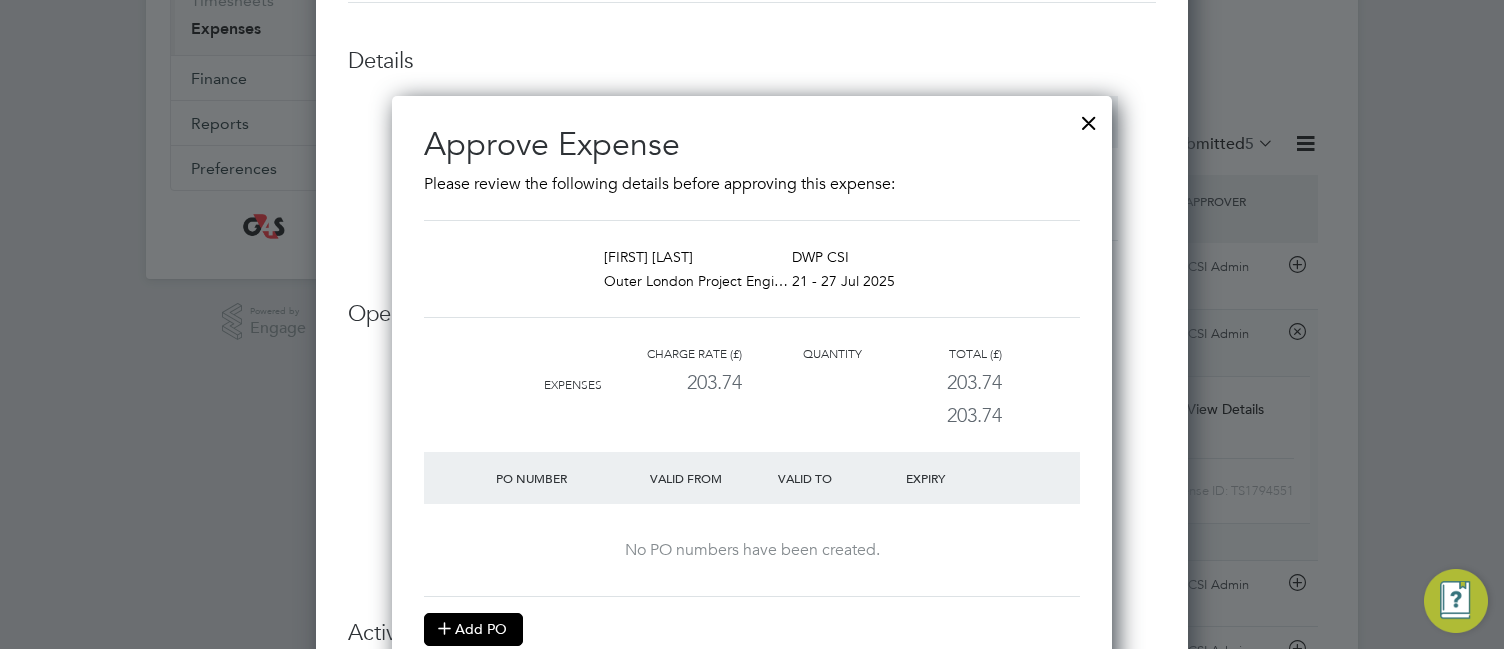 click on "Add PO" at bounding box center (473, 629) 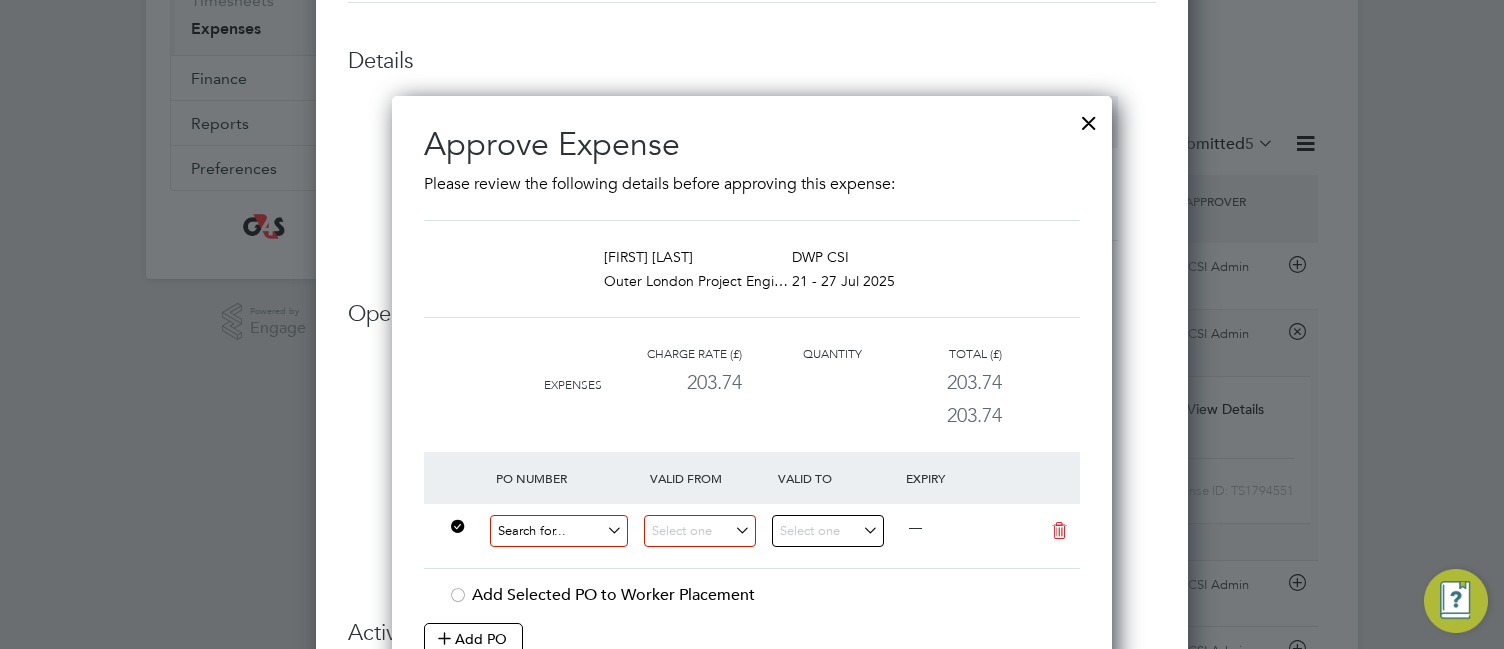 click at bounding box center (559, 531) 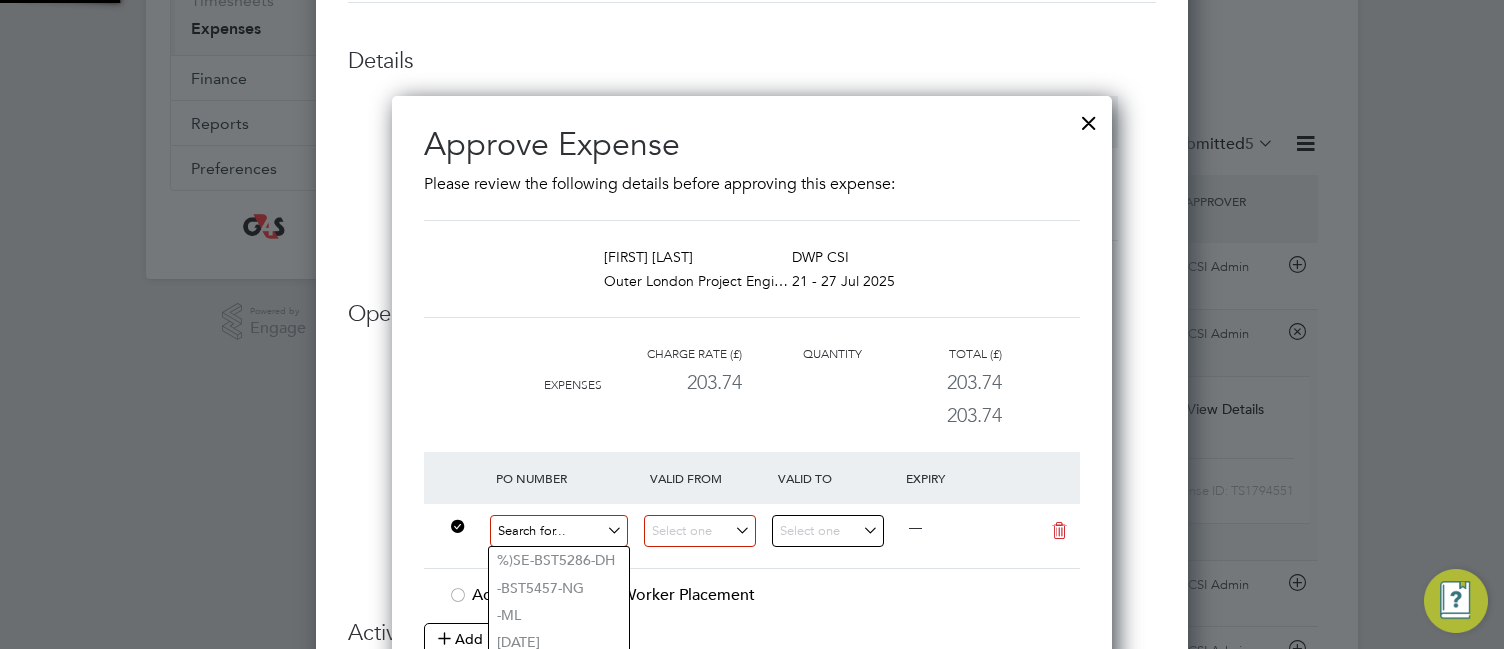 paste on "60GI-BST1521-GR" 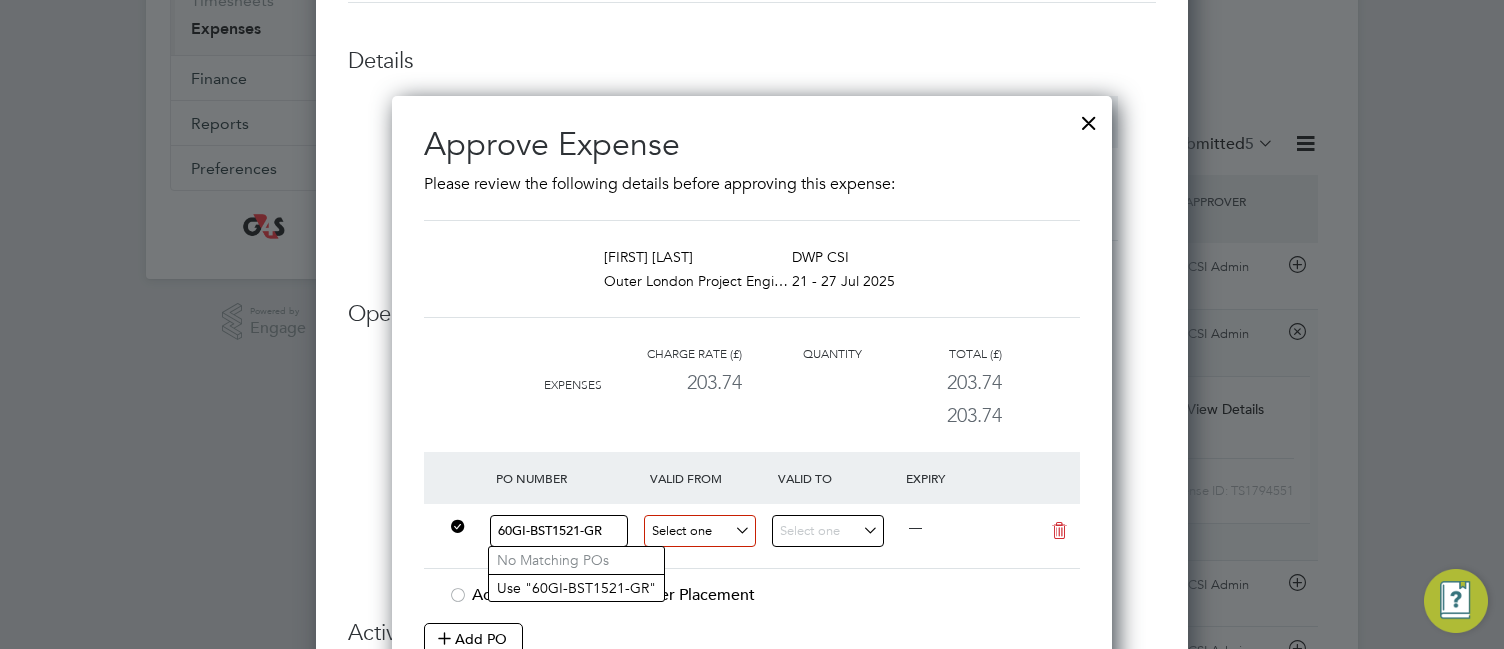type on "60GI-BST1521-GR" 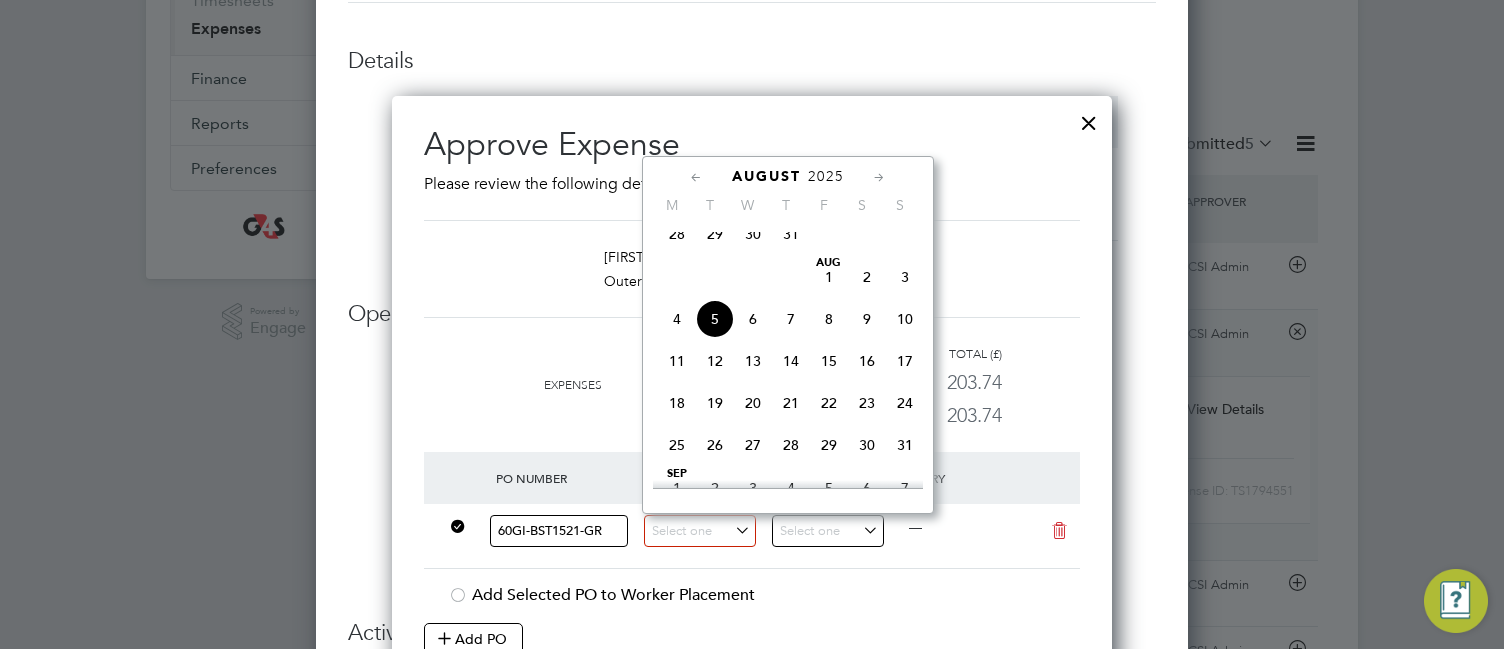 click on "28" 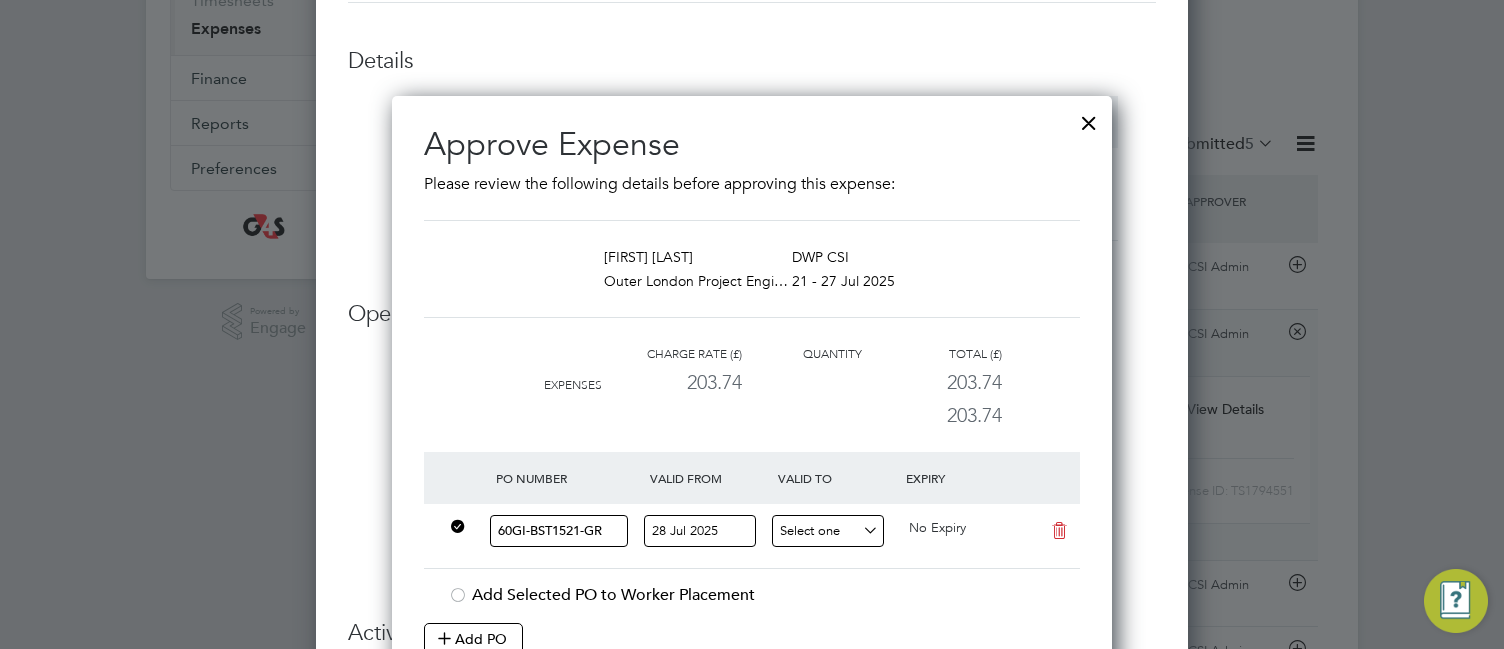 click at bounding box center [828, 531] 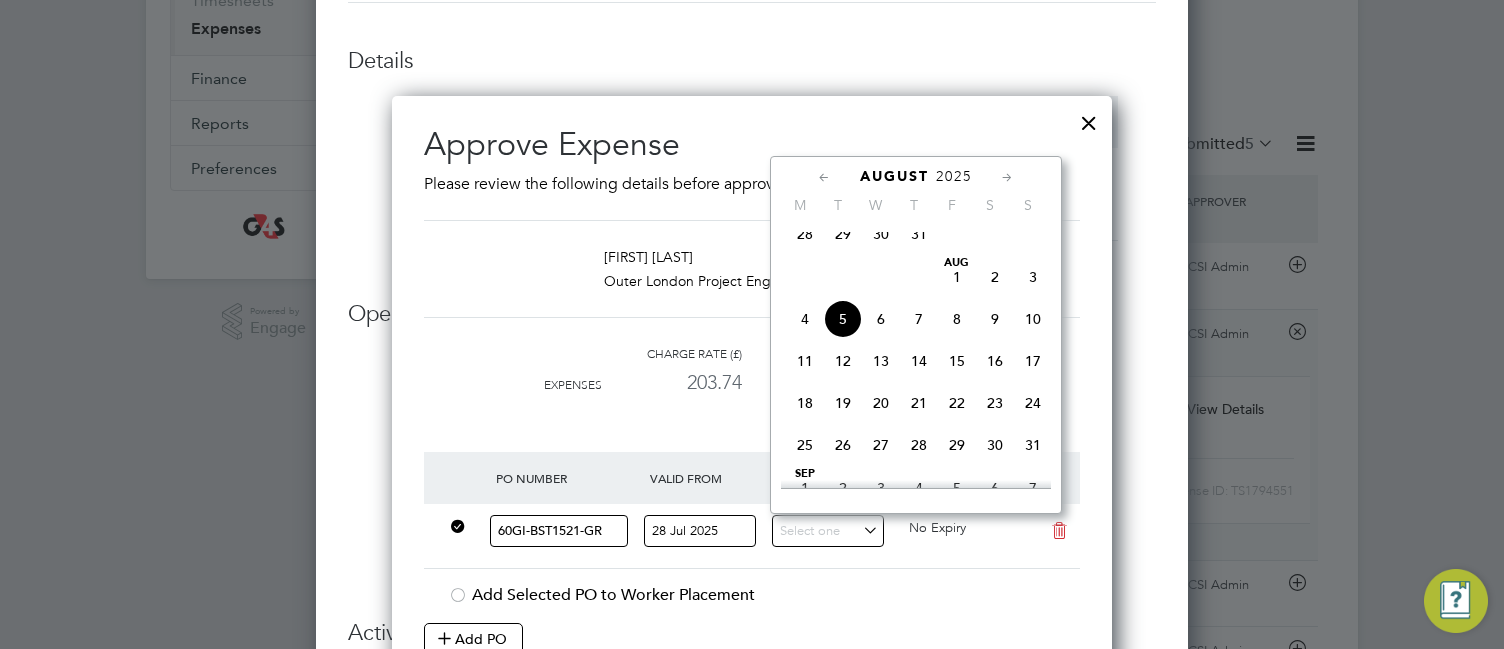 click on "3" 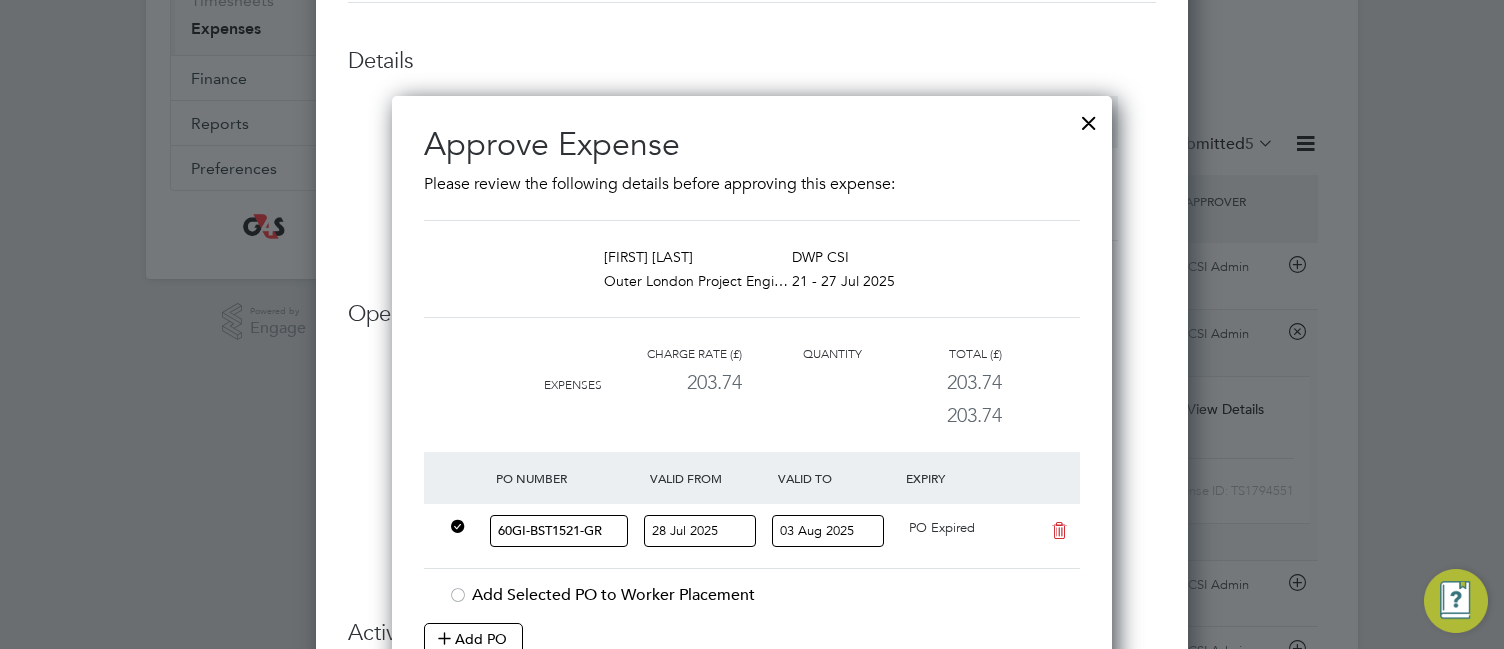 click on "Add PO" at bounding box center [752, 639] 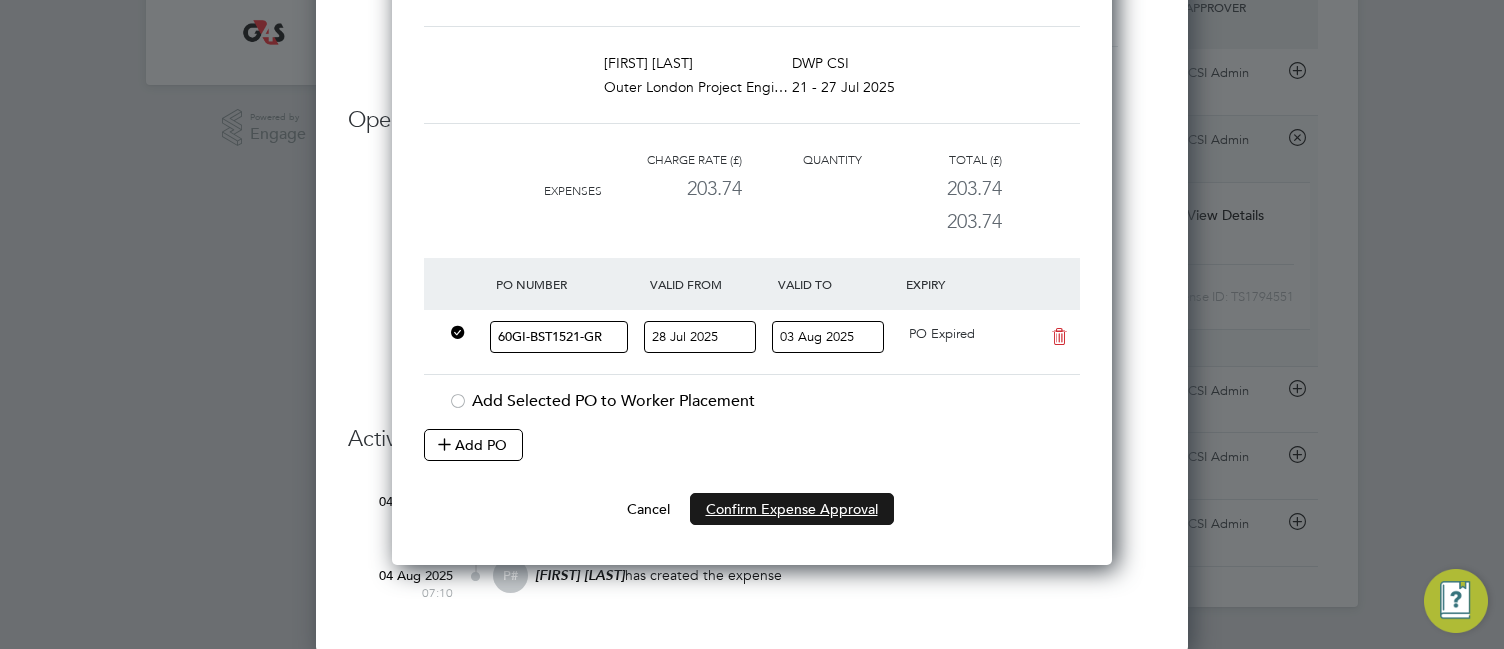 click on "Confirm Expense Approval" at bounding box center (792, 509) 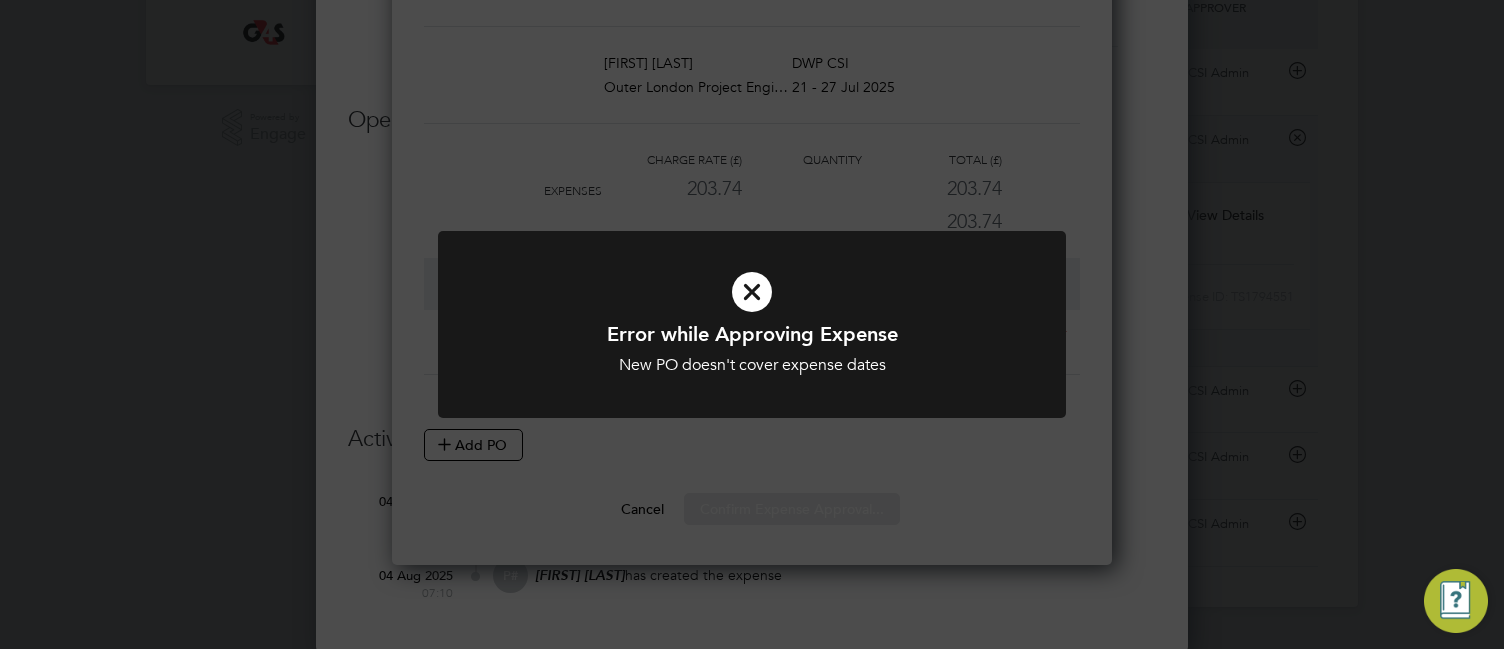 click on "Error while Approving Expense New PO doesn't cover expense dates Cancel Okay" 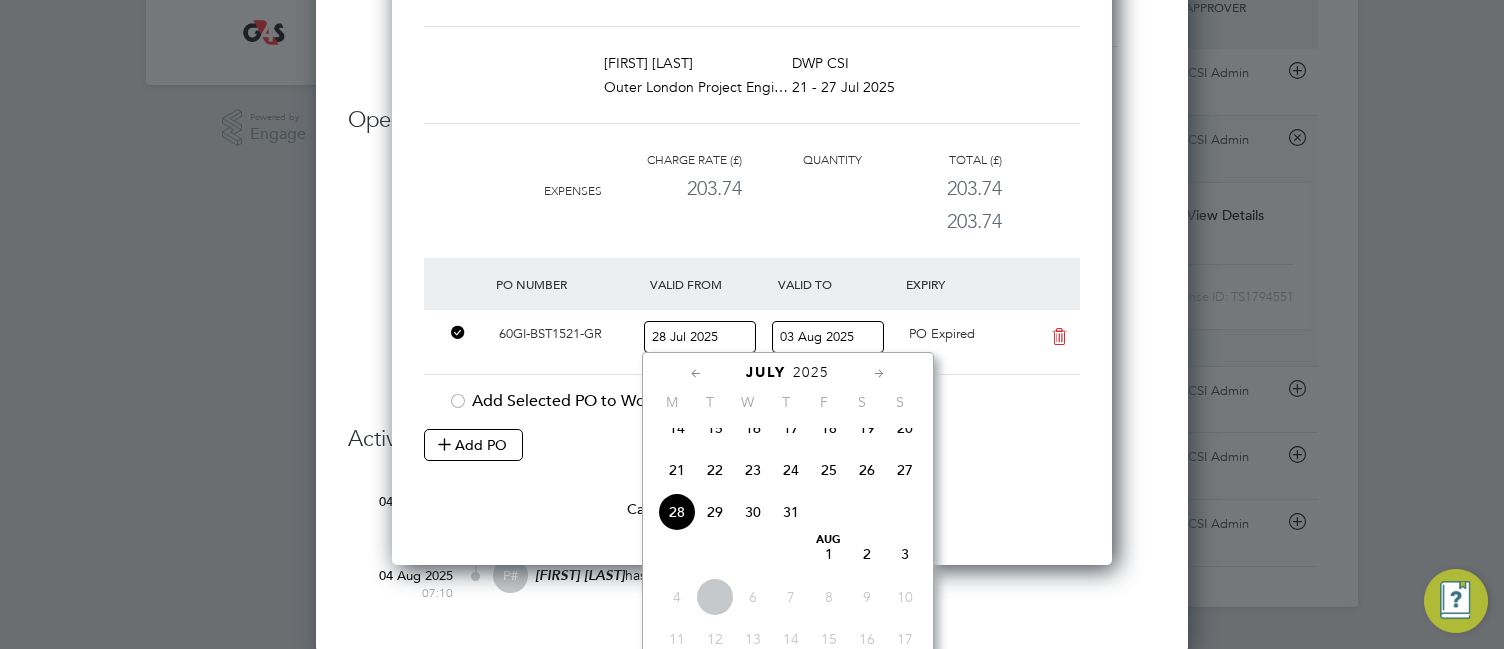 click on "28 Jul 2025" at bounding box center (700, 337) 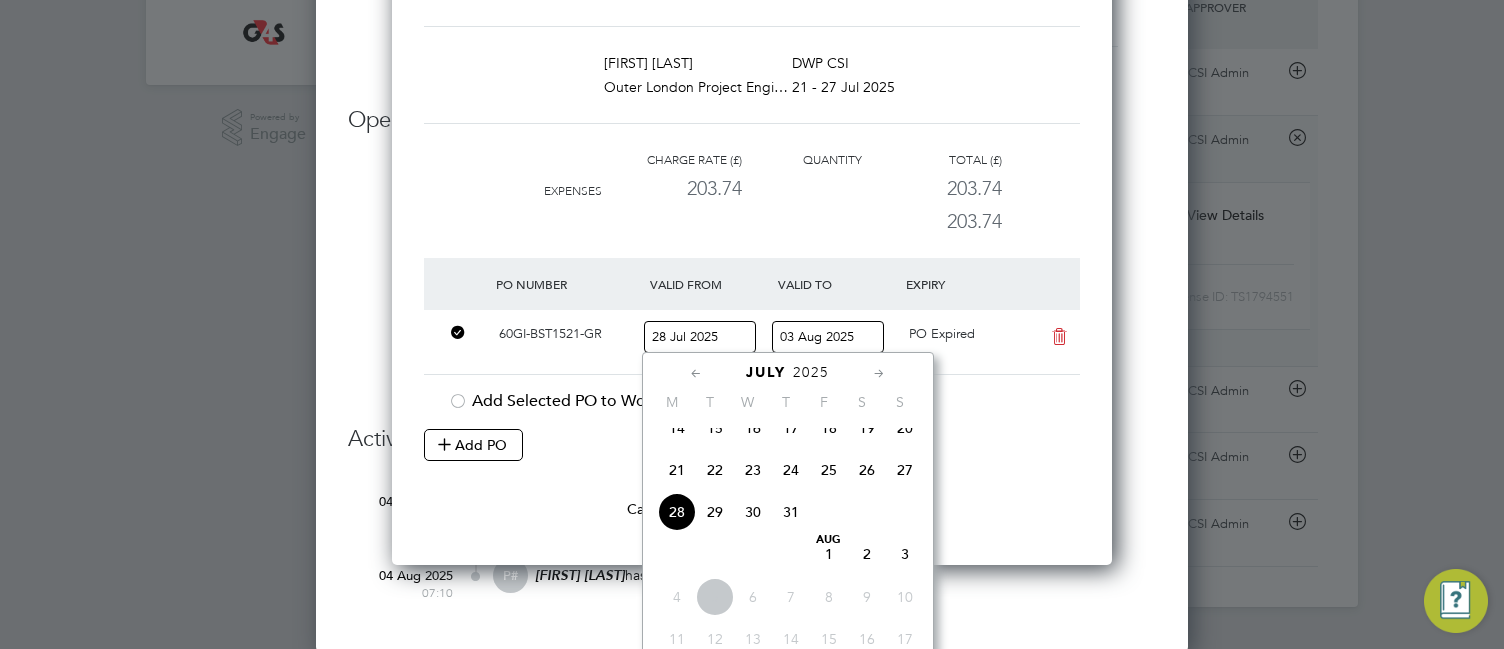 click on "21" 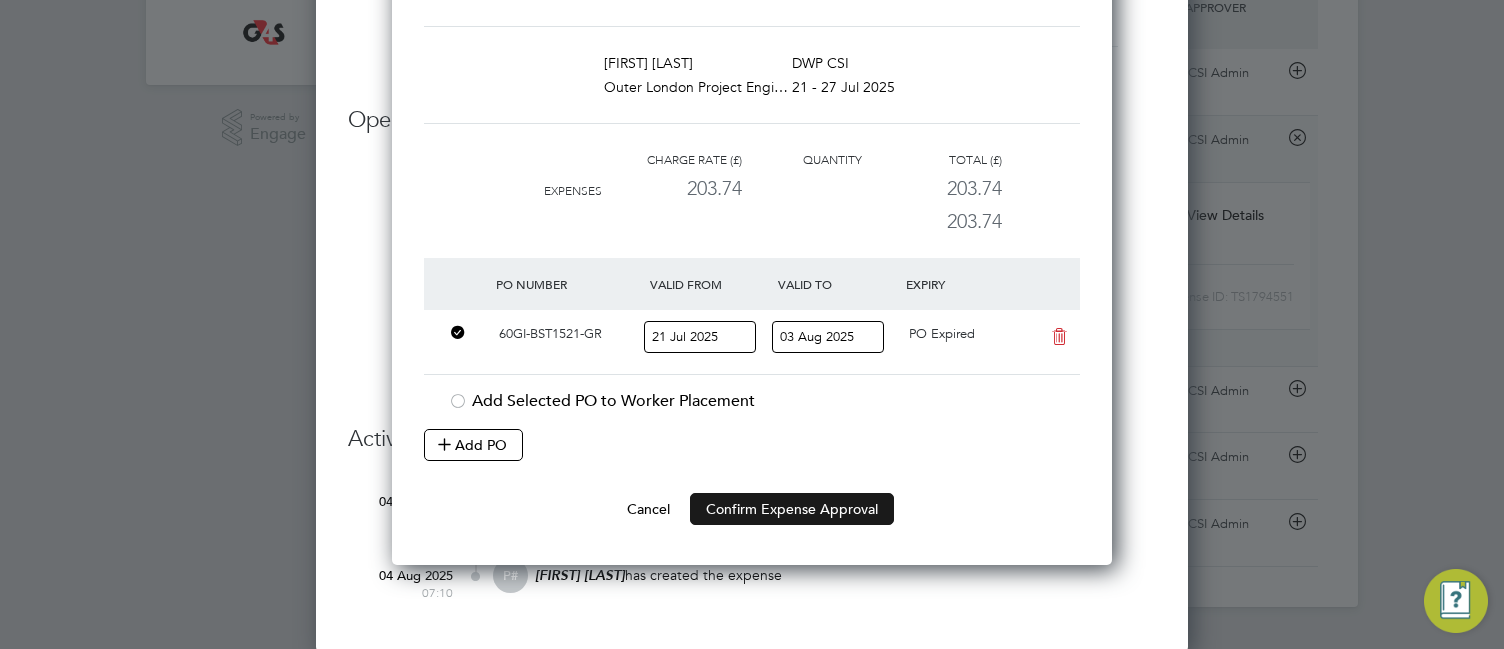 click on "Confirm Expense Approval" at bounding box center (792, 509) 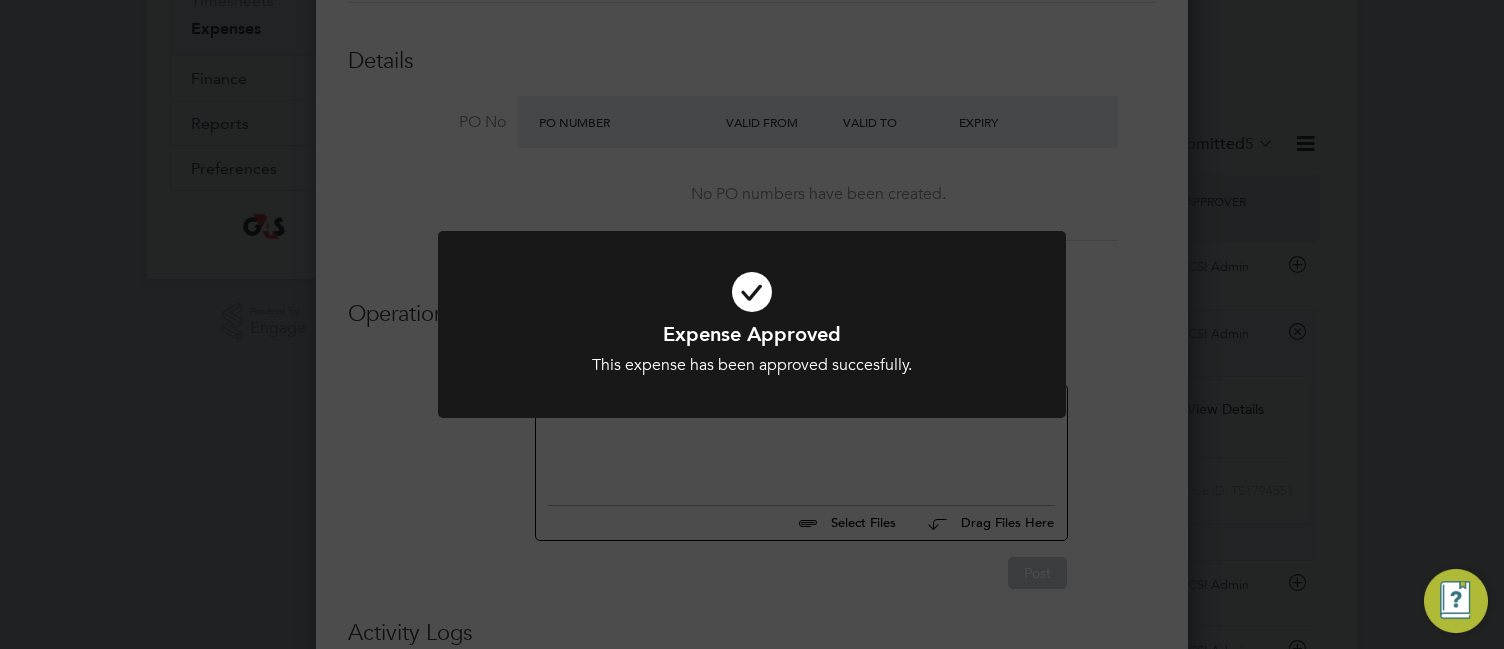 click on "Expense Approved This expense has been approved succesfully. Cancel Okay" 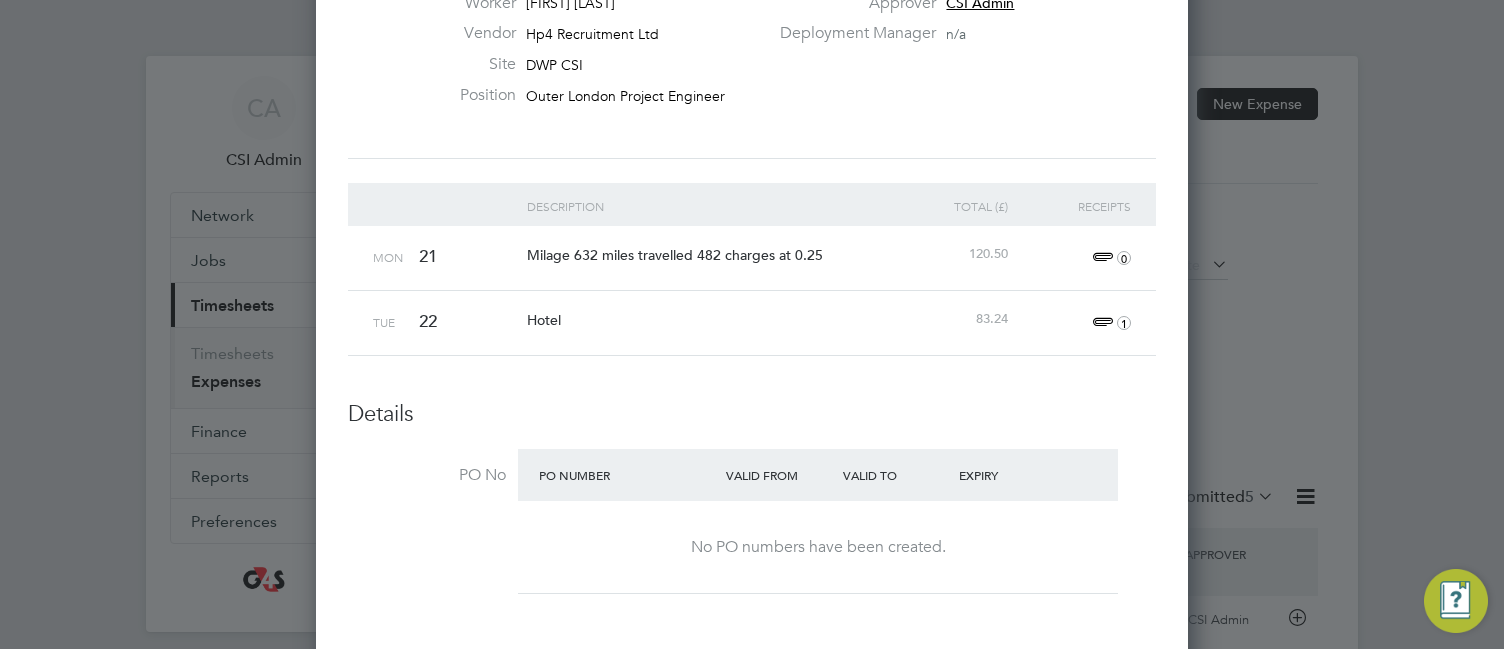 click 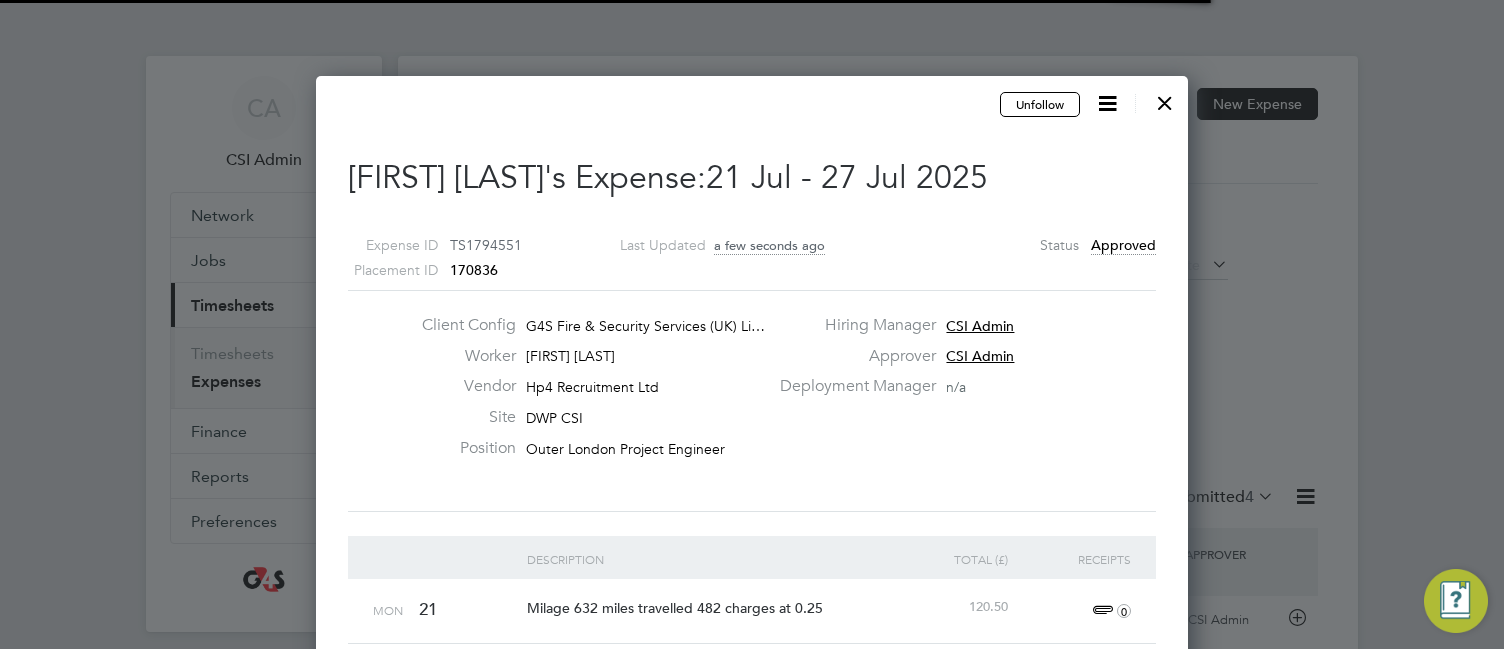 scroll, scrollTop: 0, scrollLeft: 0, axis: both 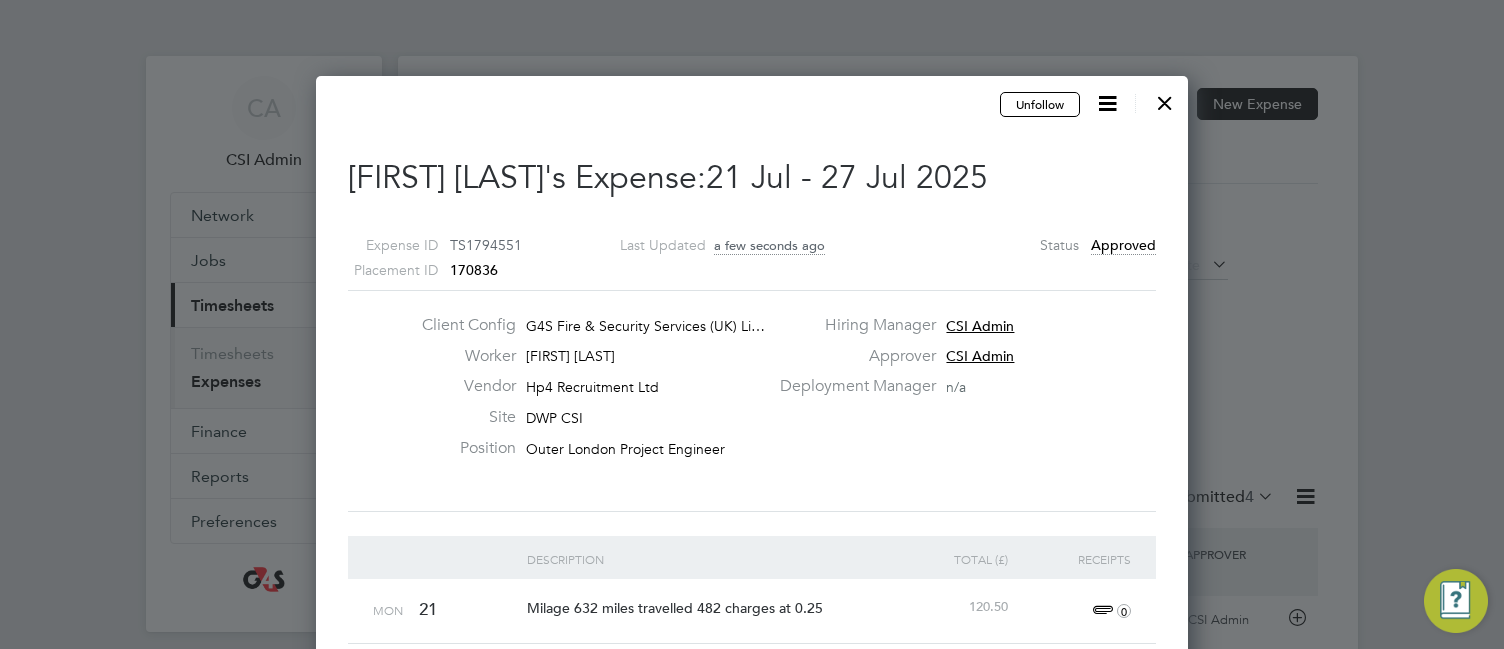 click at bounding box center [1165, 98] 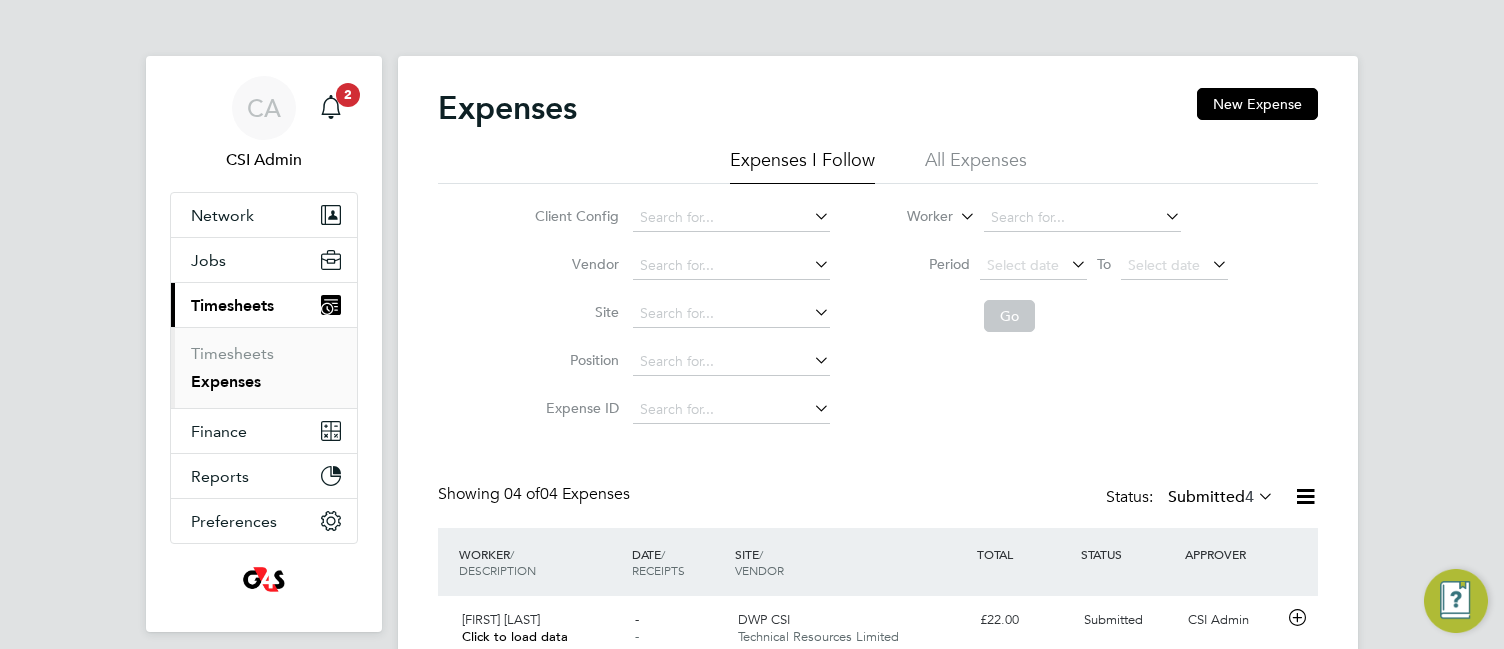 scroll, scrollTop: 10, scrollLeft: 10, axis: both 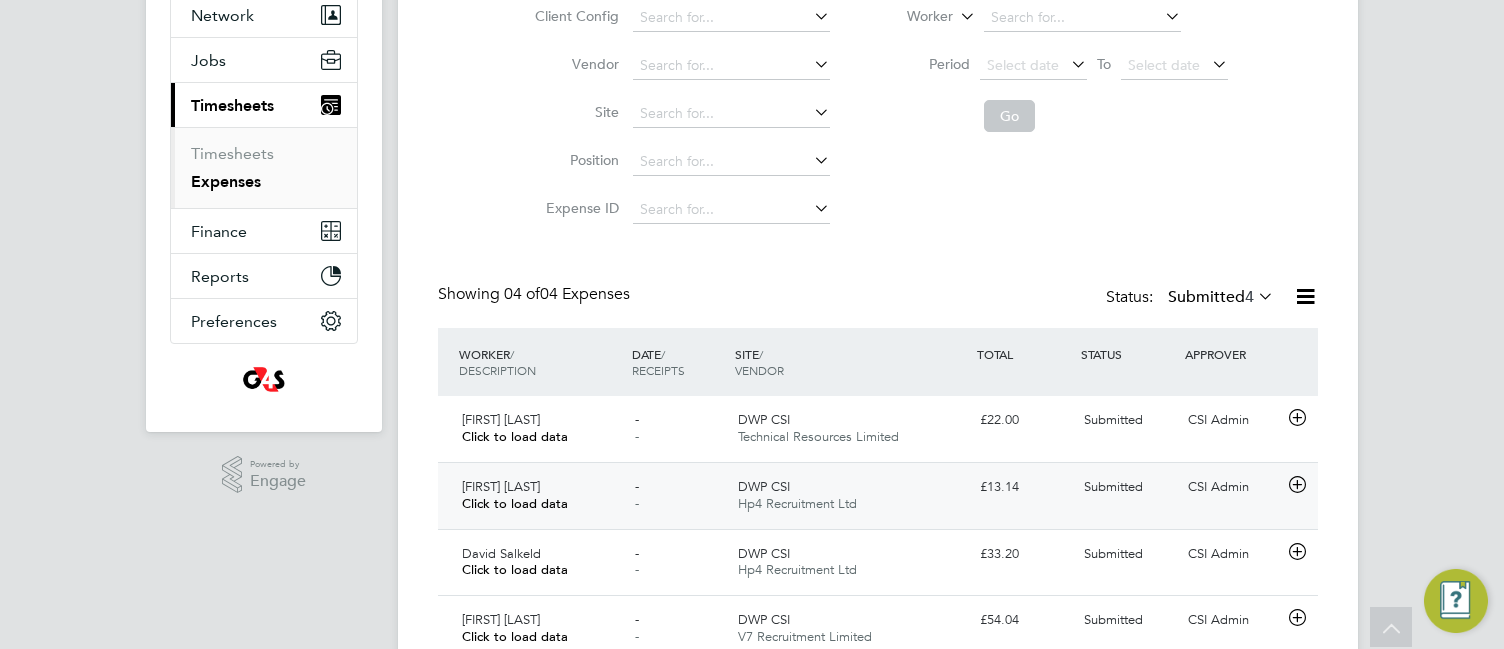 click 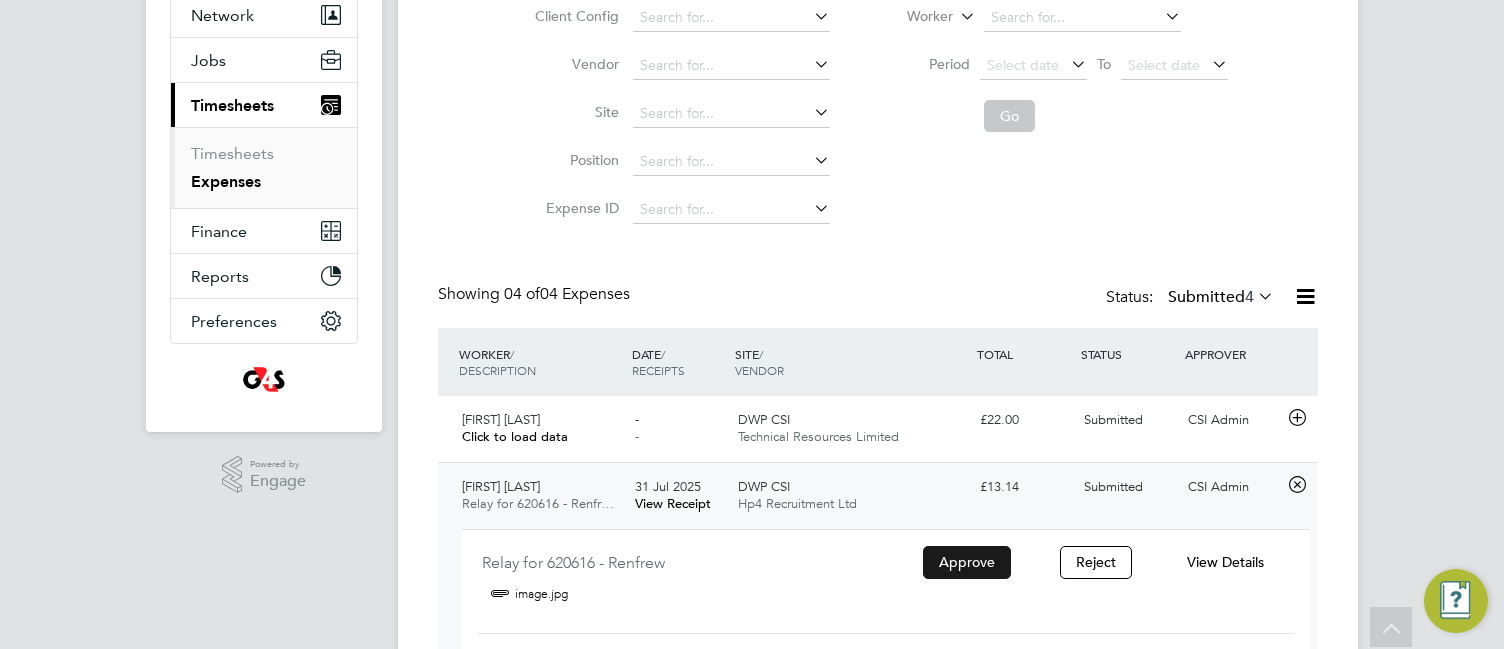 click on "Approve" 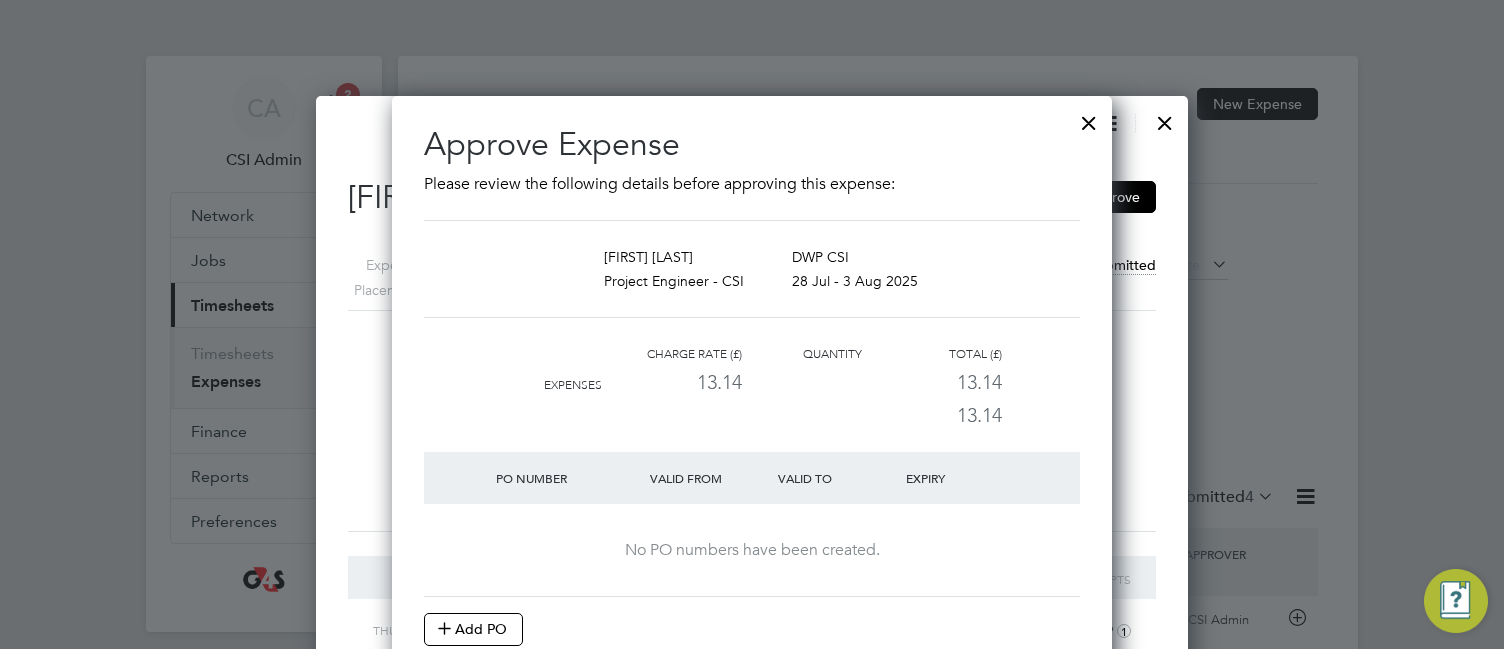 click on "No PO numbers have been created." at bounding box center (752, 550) 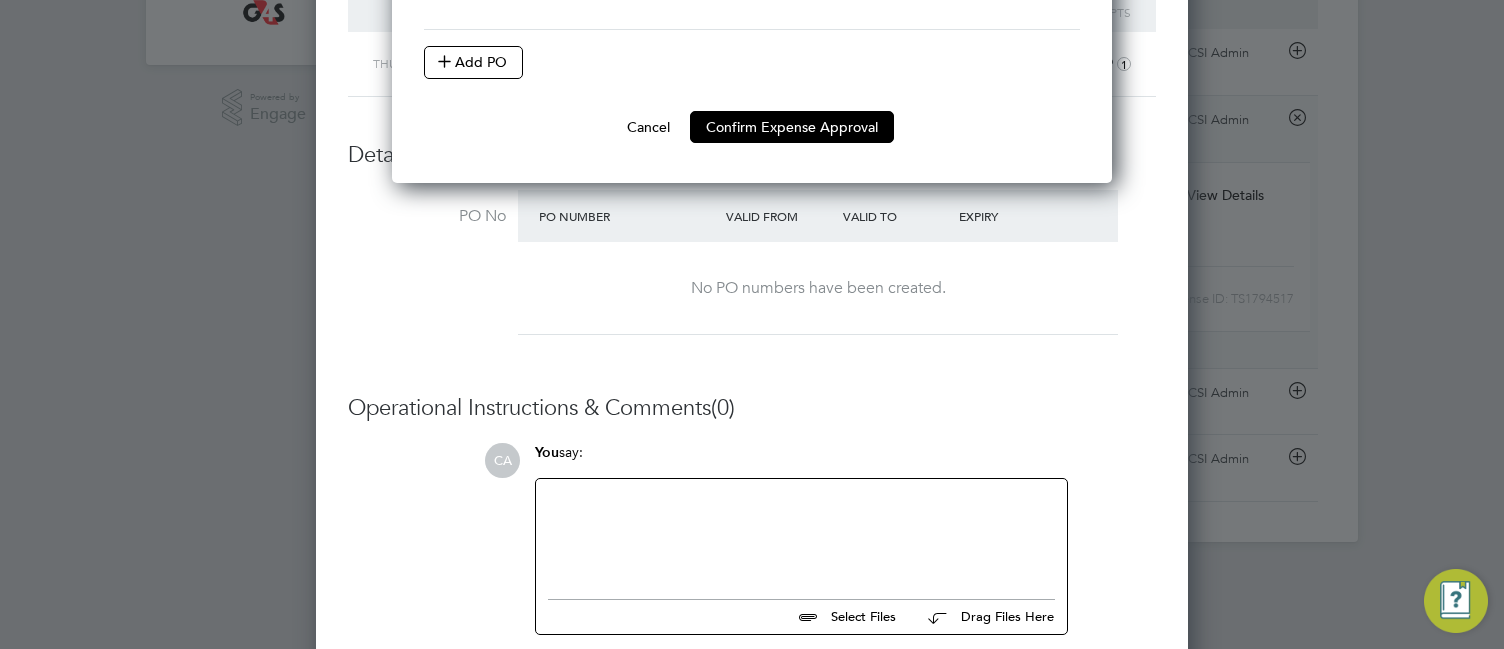 click on "Cancel" at bounding box center [648, 127] 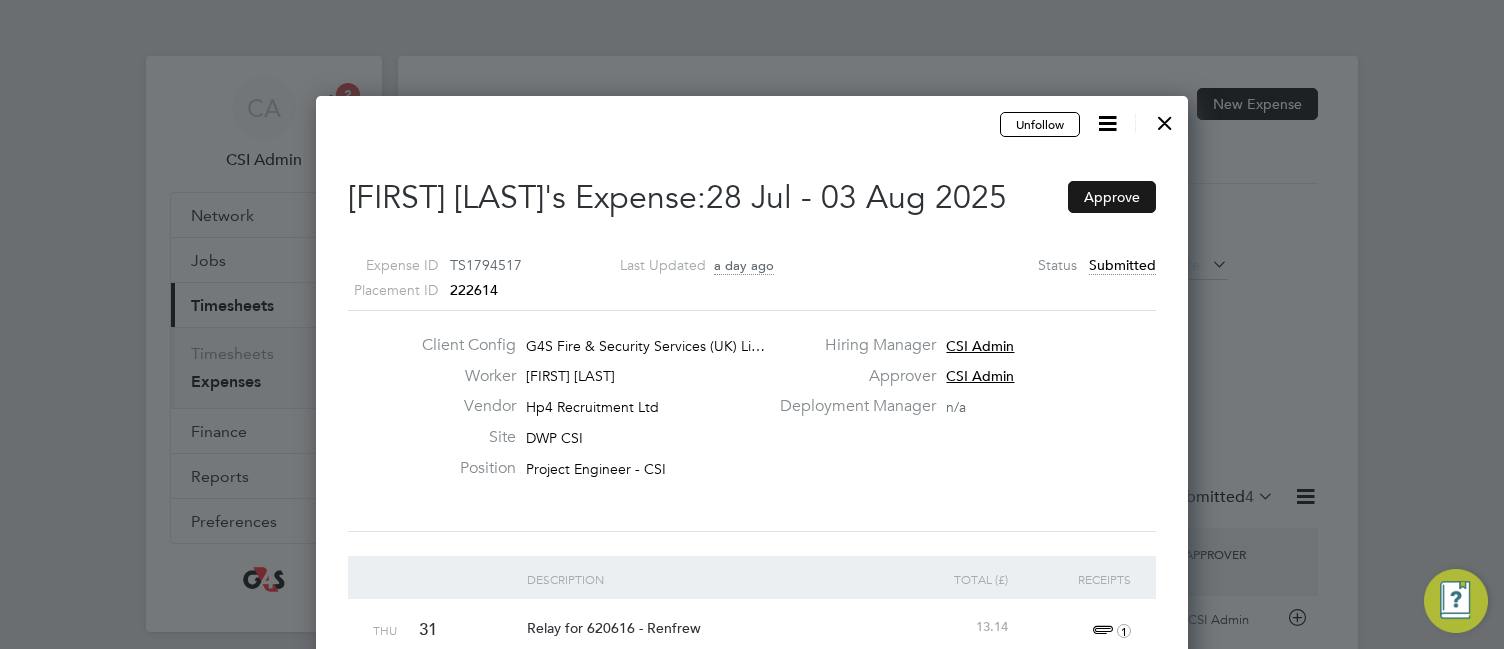 click on "Approve" at bounding box center [1112, 197] 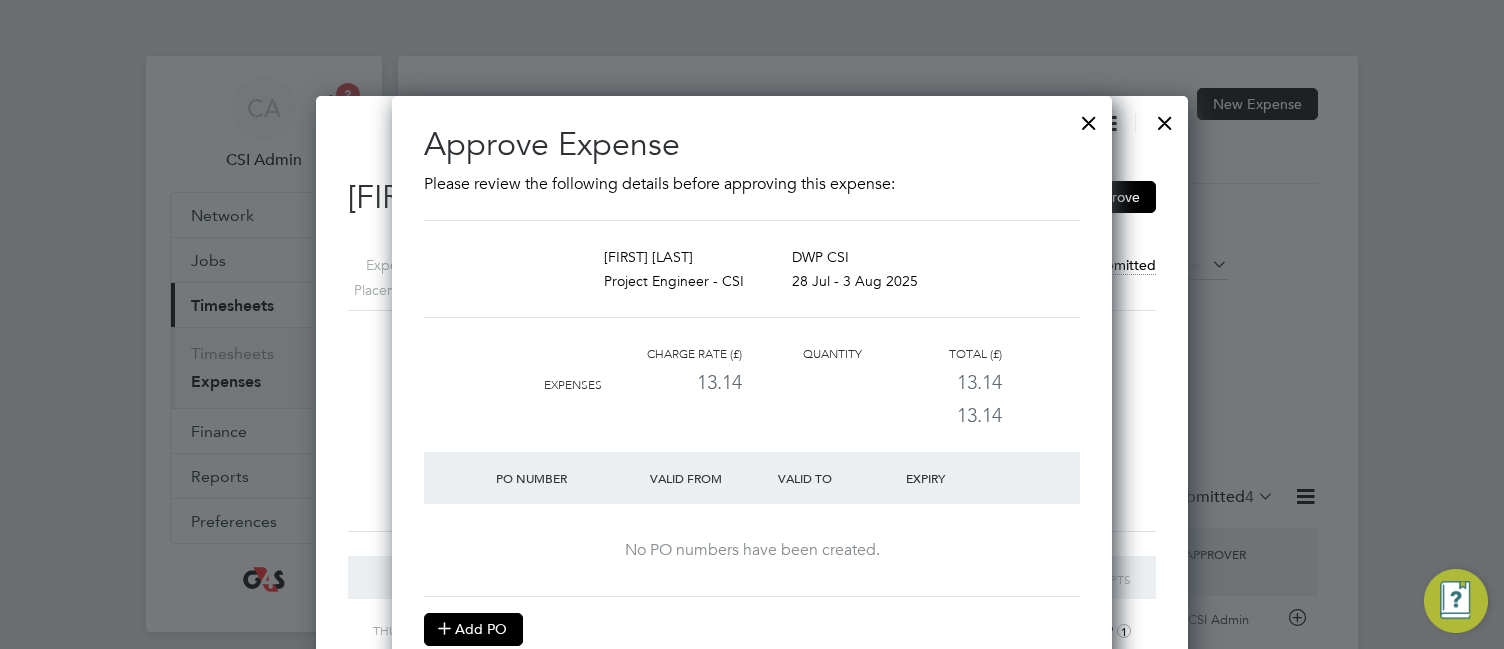 click at bounding box center (444, 627) 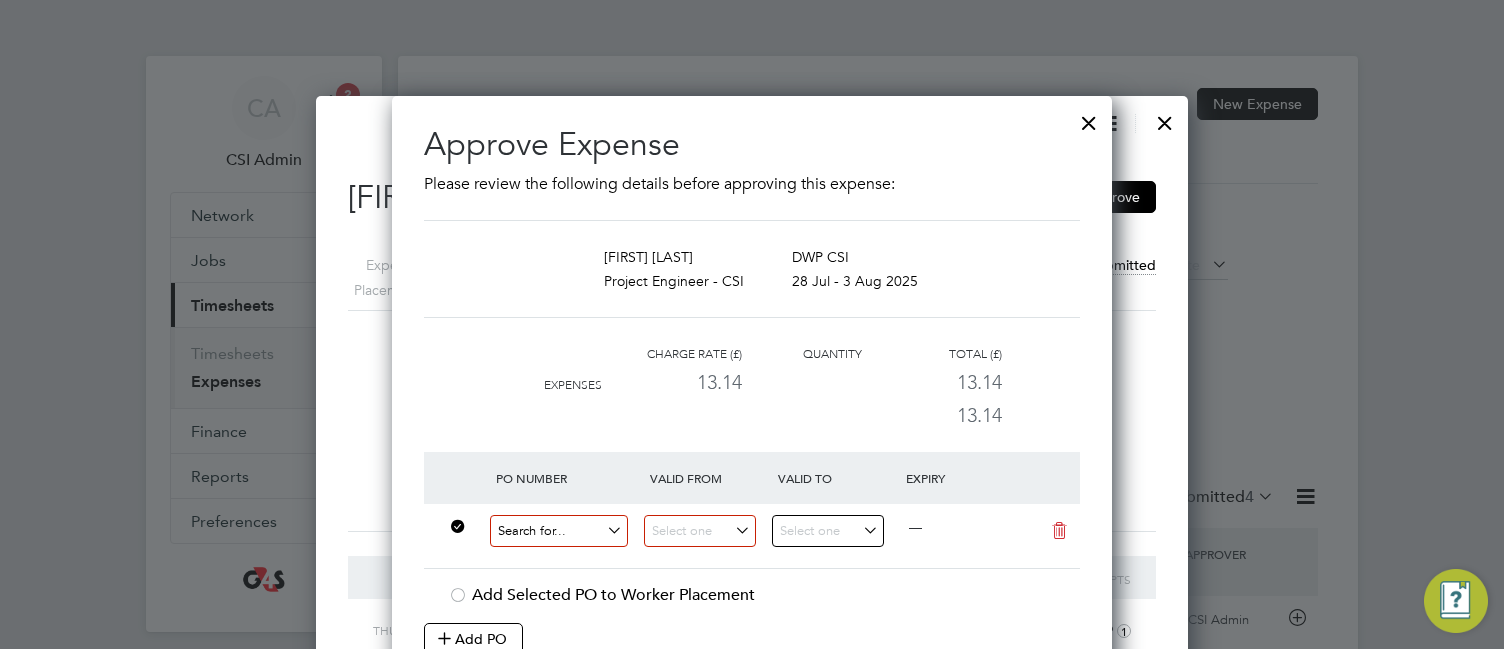 click at bounding box center [559, 531] 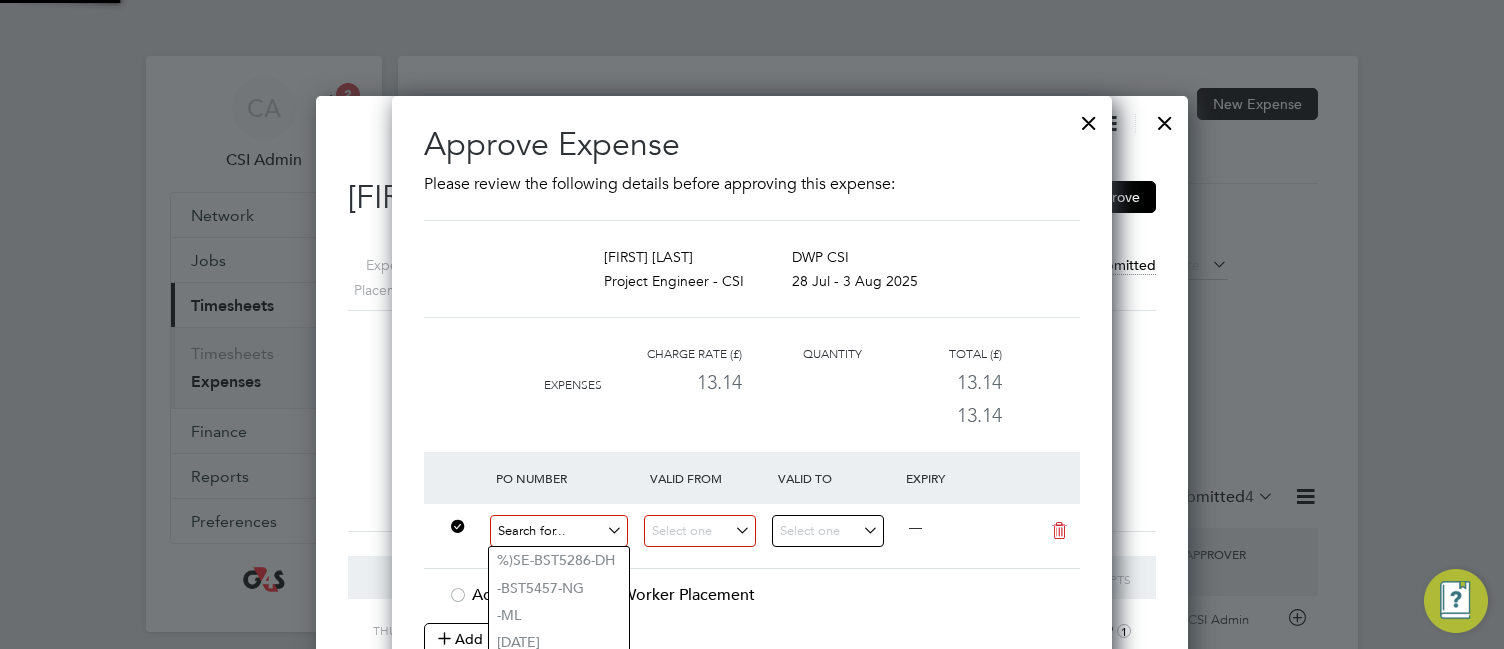 paste on "60GI-BST1521-GR" 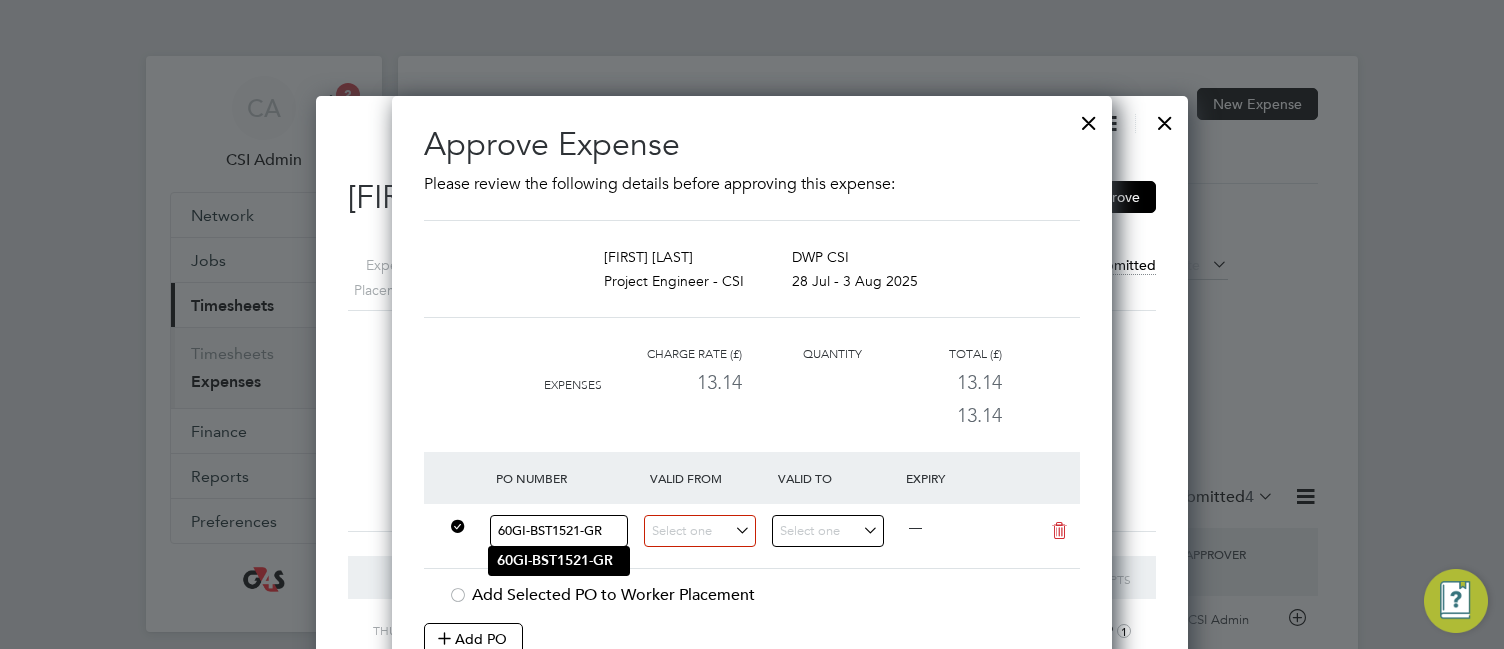 type on "60GI-BST1521-GR" 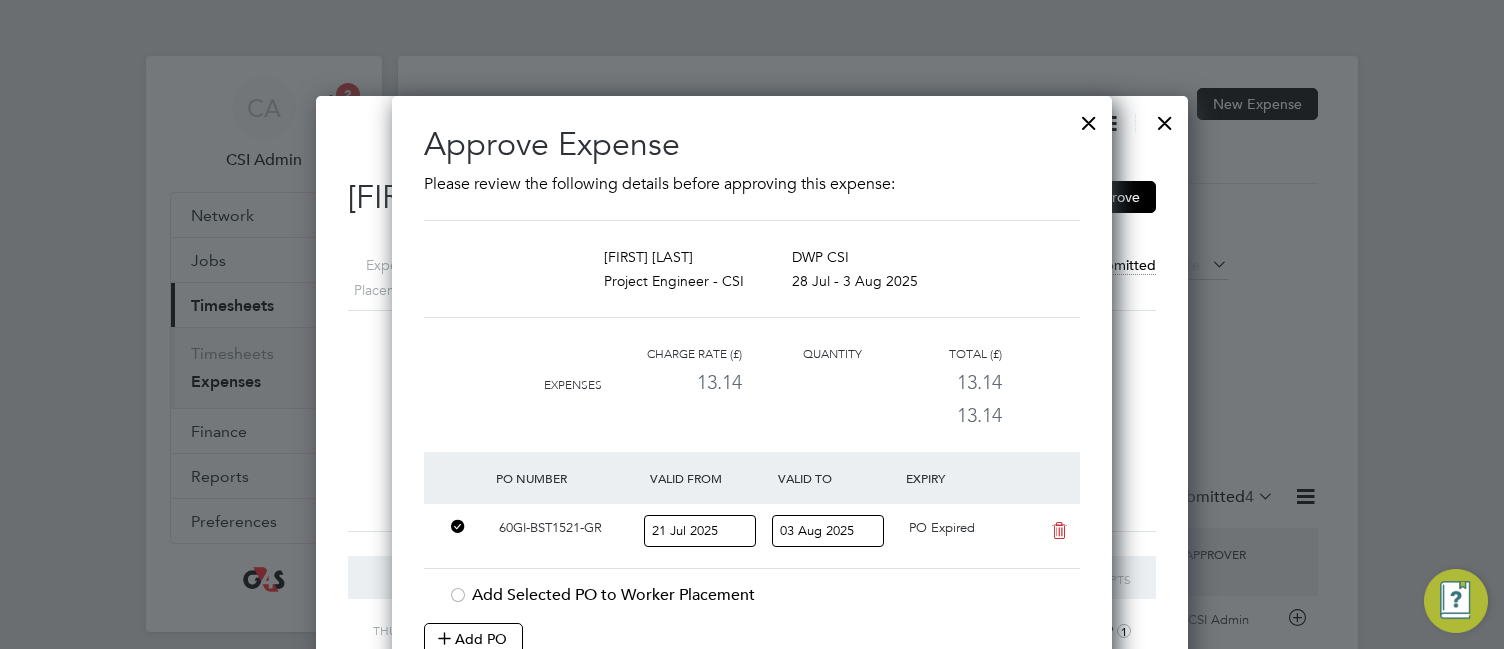 click on "Approve Expense Please review the following details before approving this expense: [FIRST] [LAST] Project Engineer - CSI DWP CSI 28 Jul - 3 Aug 2025 Charge rate (£) Quantity Total (£) Expenses 13.14 13.14 13.14 PO Number Valid From Valid To Expiry   60GI-BST1521-GR 21 Jul 2025   03 Aug 2025   PO Expired Add Selected PO to Worker Placement  Add PO Cancel   Confirm Expense Approval" at bounding box center [752, 427] 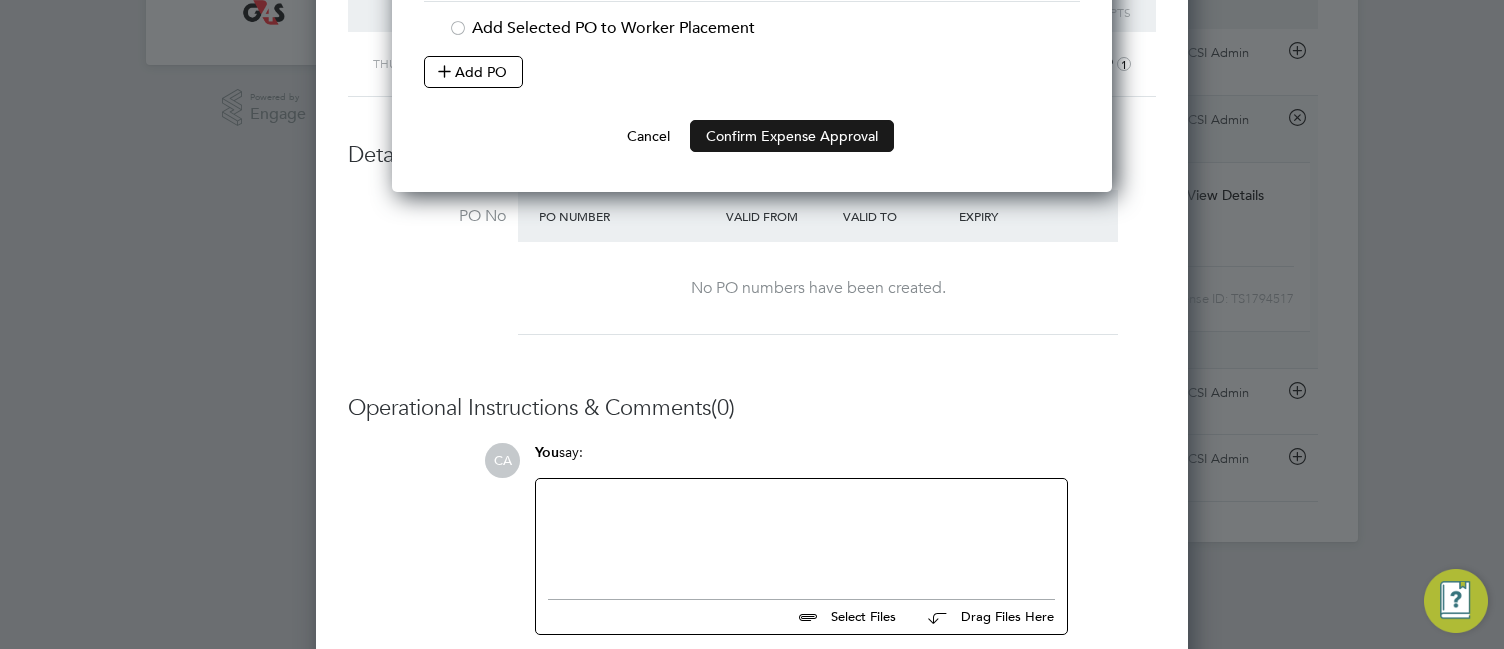 click on "Confirm Expense Approval" at bounding box center [792, 136] 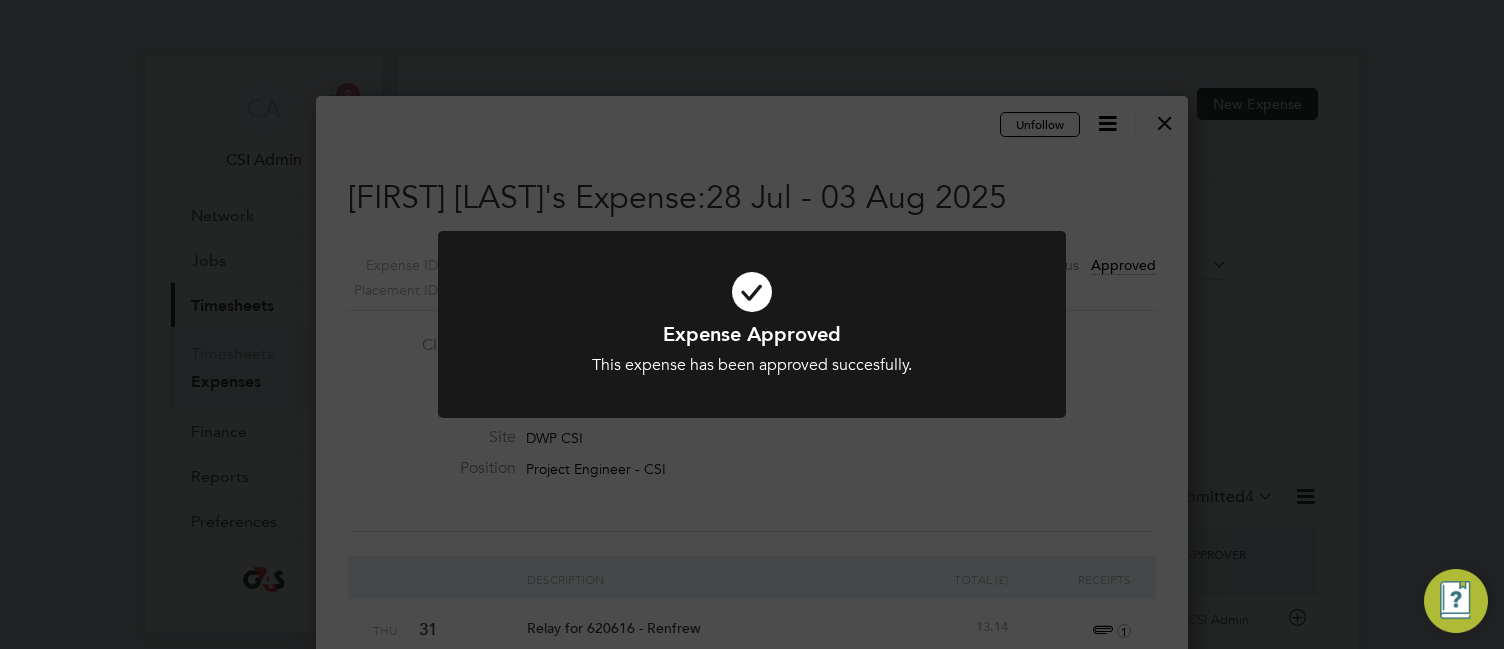 click on "Expense Approved This expense has been approved succesfully. Cancel Okay" 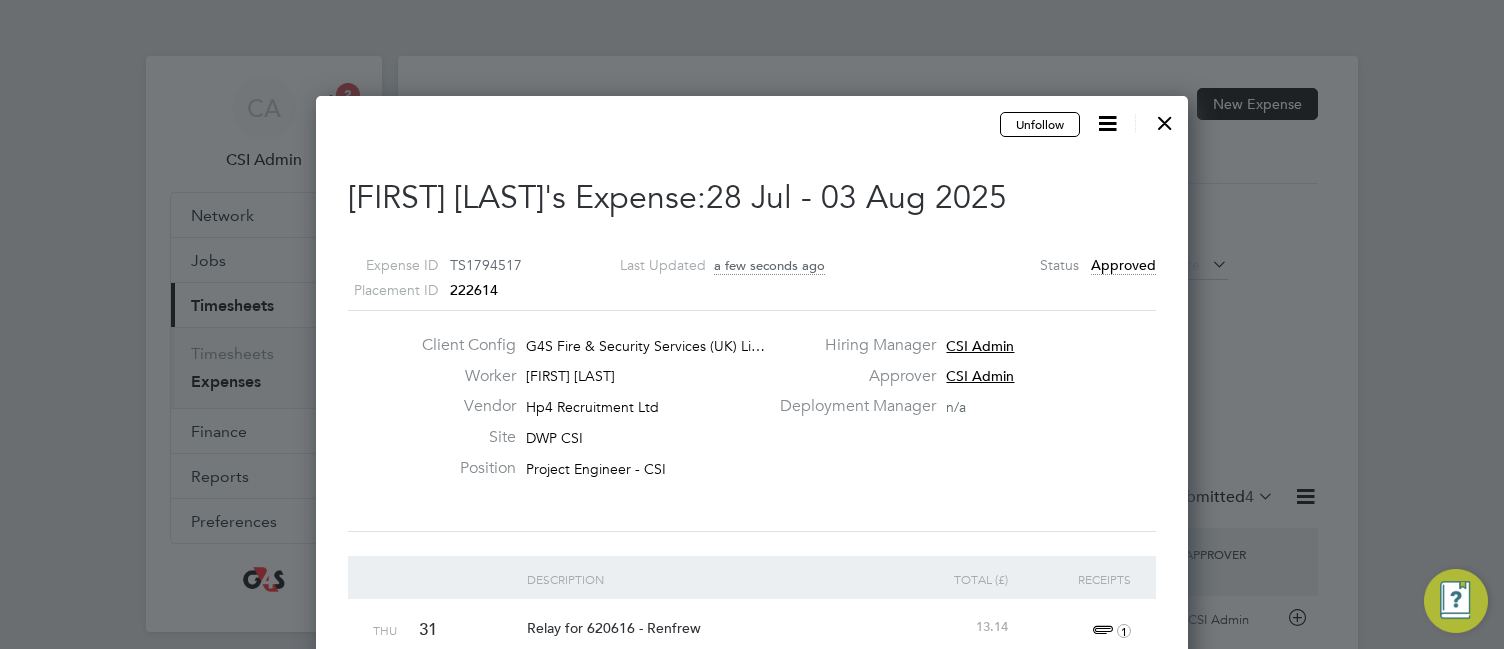 click at bounding box center (1165, 118) 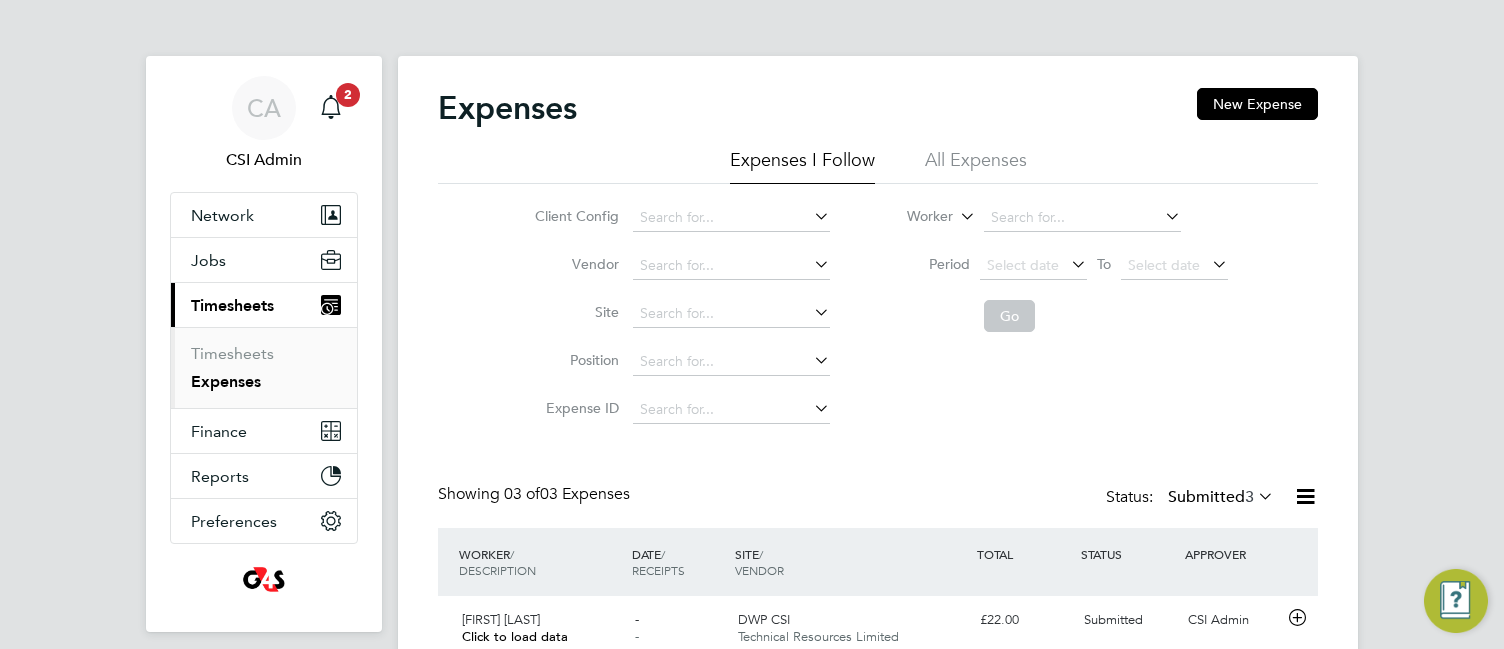 click on "Client Config   Vendor   Site   Position   Expense ID   Worker     Period
Select date
To
Select date
Go" 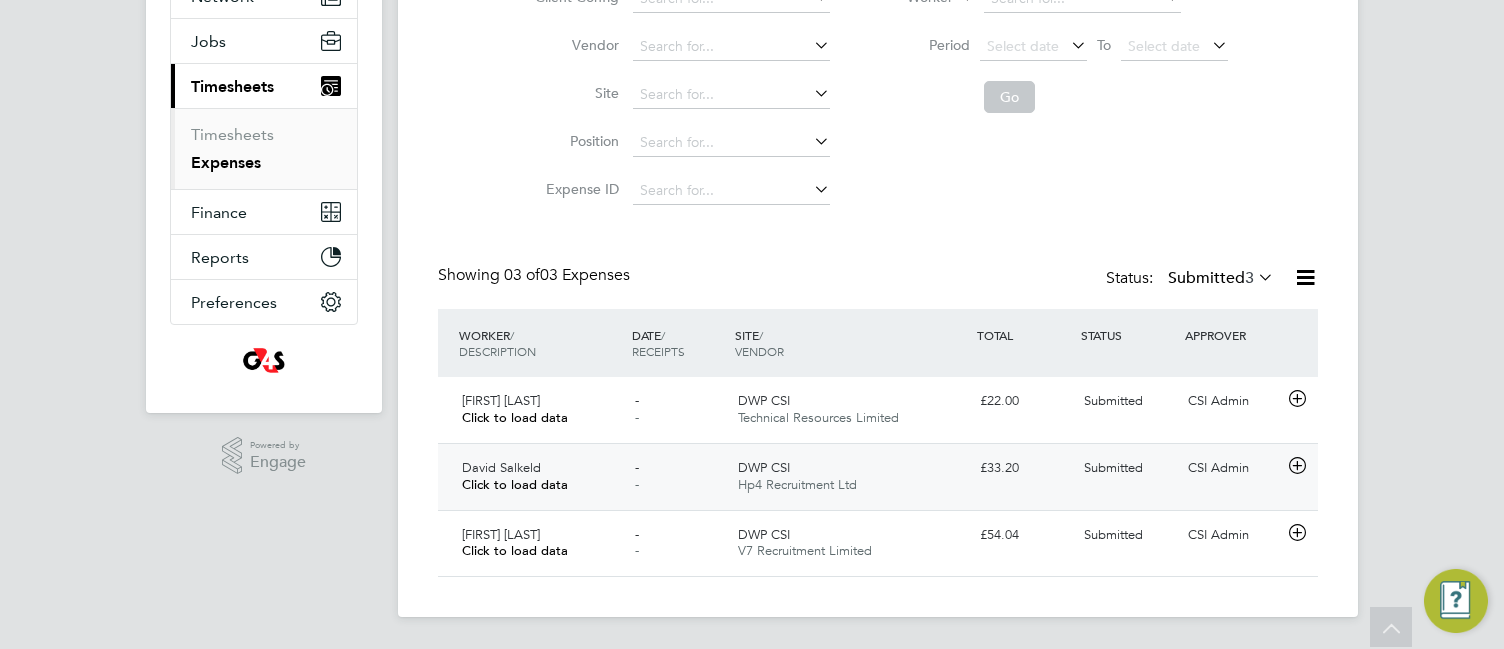 click 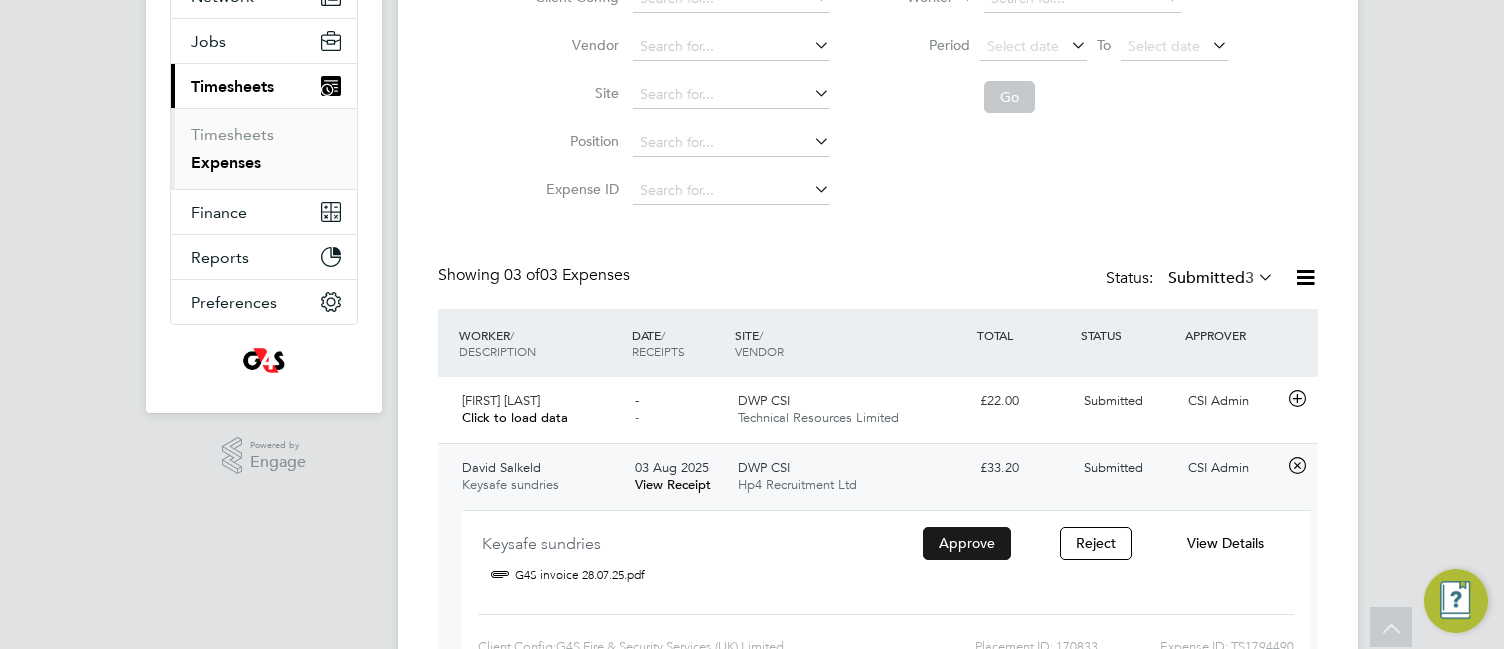 click on "Approve" 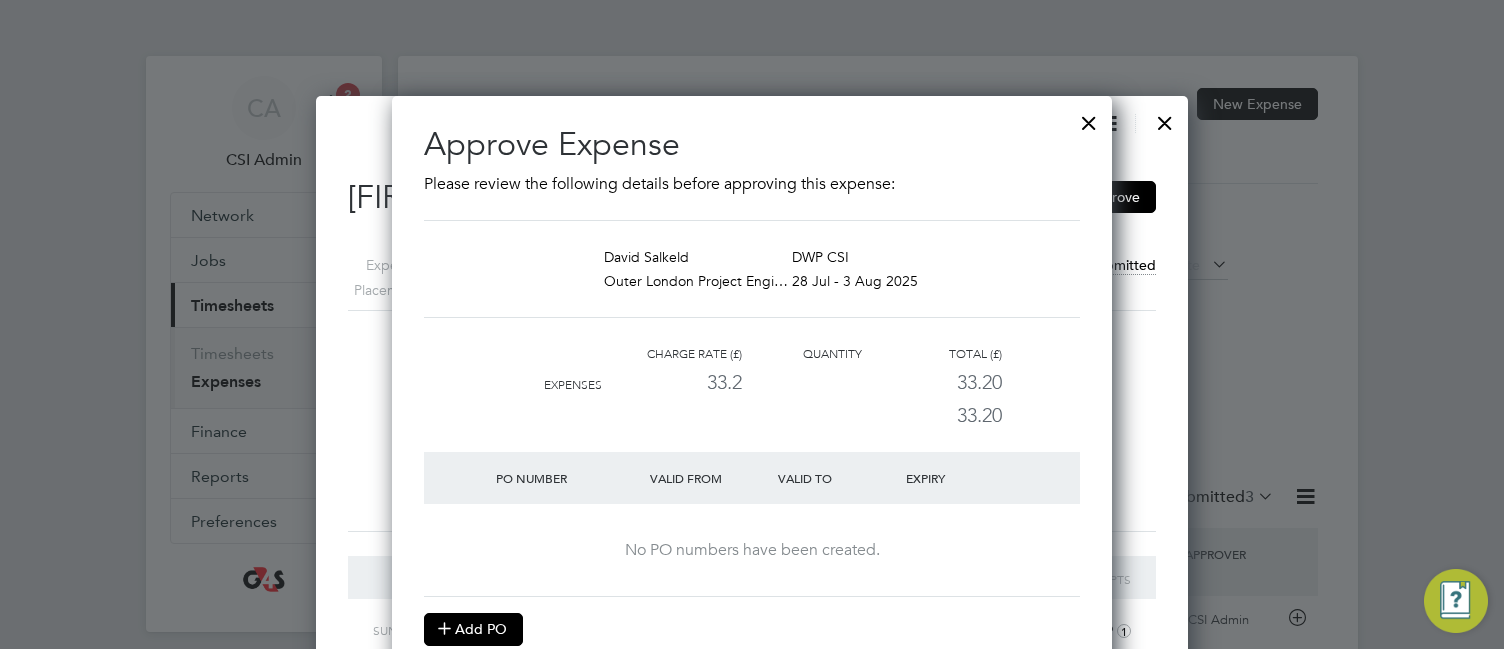 click on "Add PO" at bounding box center (473, 629) 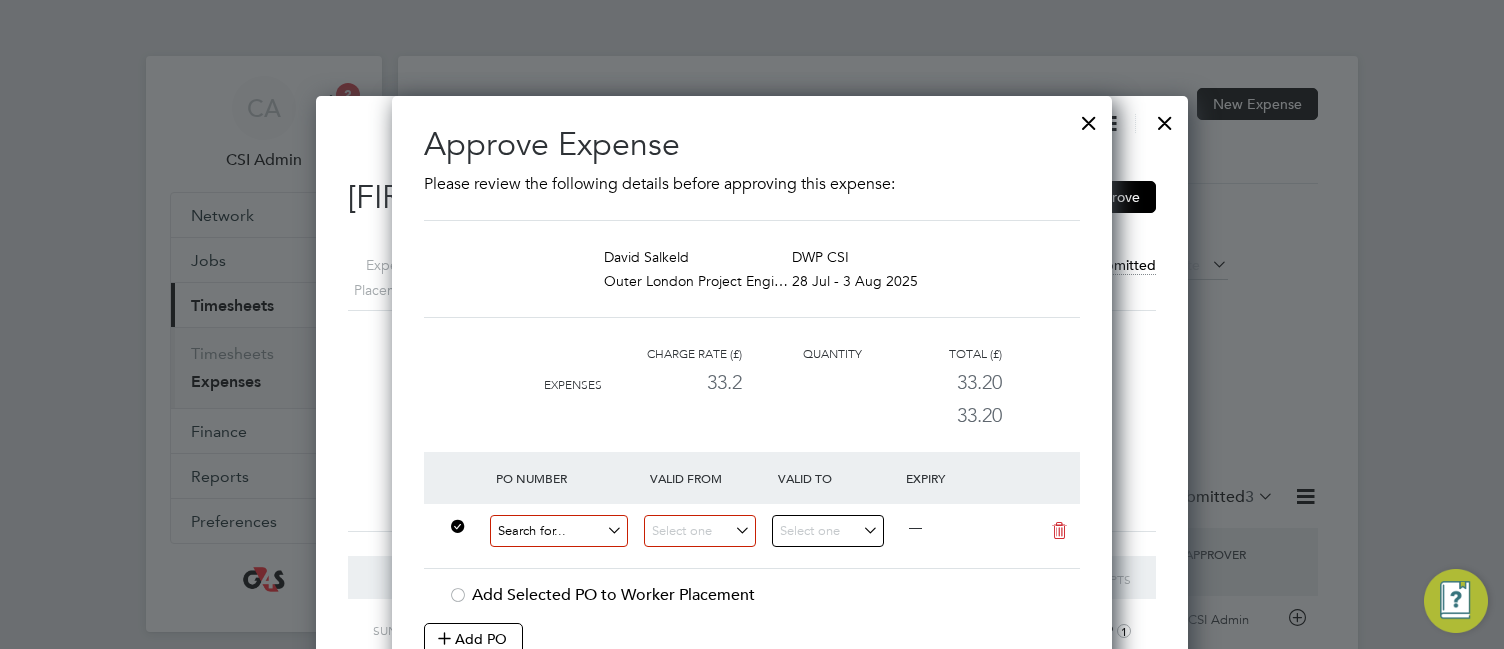 click at bounding box center (559, 531) 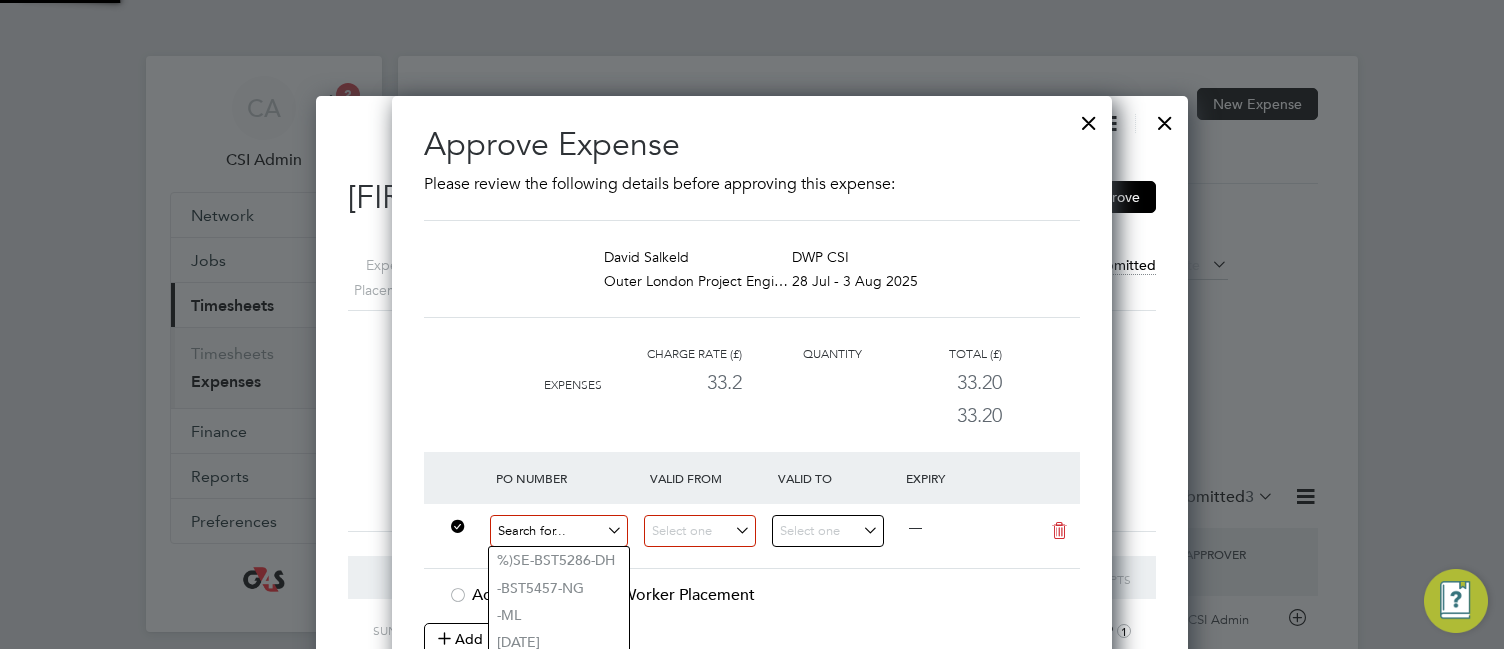 paste on "60GI-BST1521-GR" 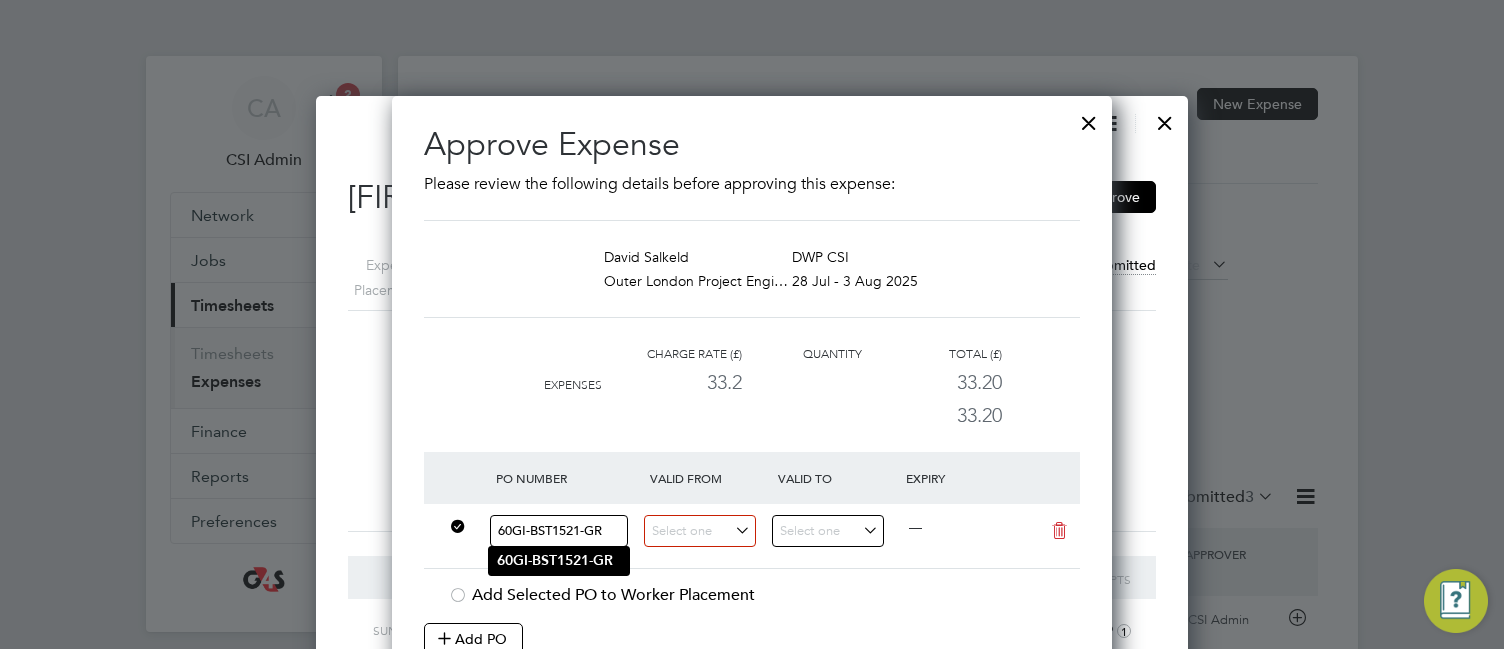 type on "60GI-BST1521-GR" 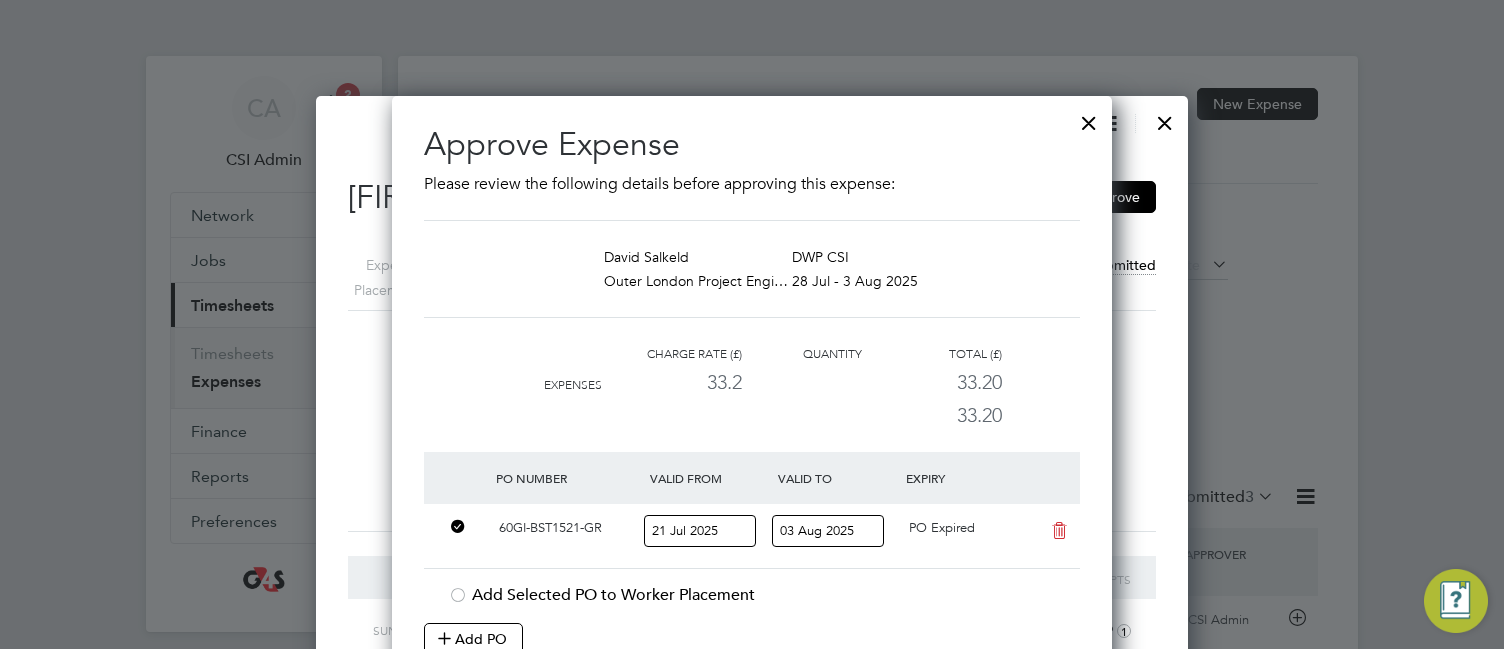 click on "Approve Expense Please review the following details before approving this expense: [FIRST] [LAST] Outer London Project Engi… DWP CSI 28 Jul - 3 Aug 2025 Charge rate (£) Quantity Total (£) Expenses 33.2 33.20 33.20 PO Number Valid From Valid To Expiry   60GI-BST1521-GR 21 Jul 2025   03 Aug 2025   PO Expired Add Selected PO to Worker Placement  Add PO Cancel   Confirm Expense Approval" at bounding box center (752, 427) 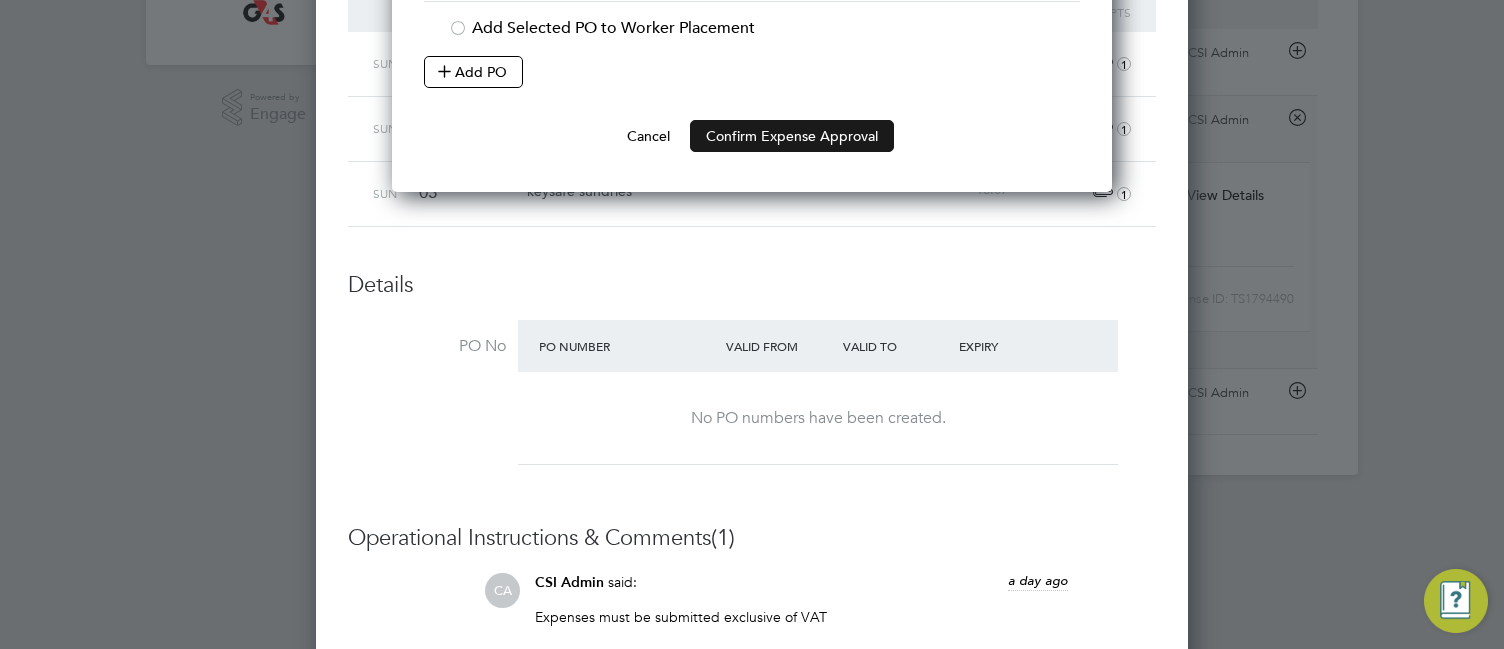 click on "Confirm Expense Approval" at bounding box center [792, 136] 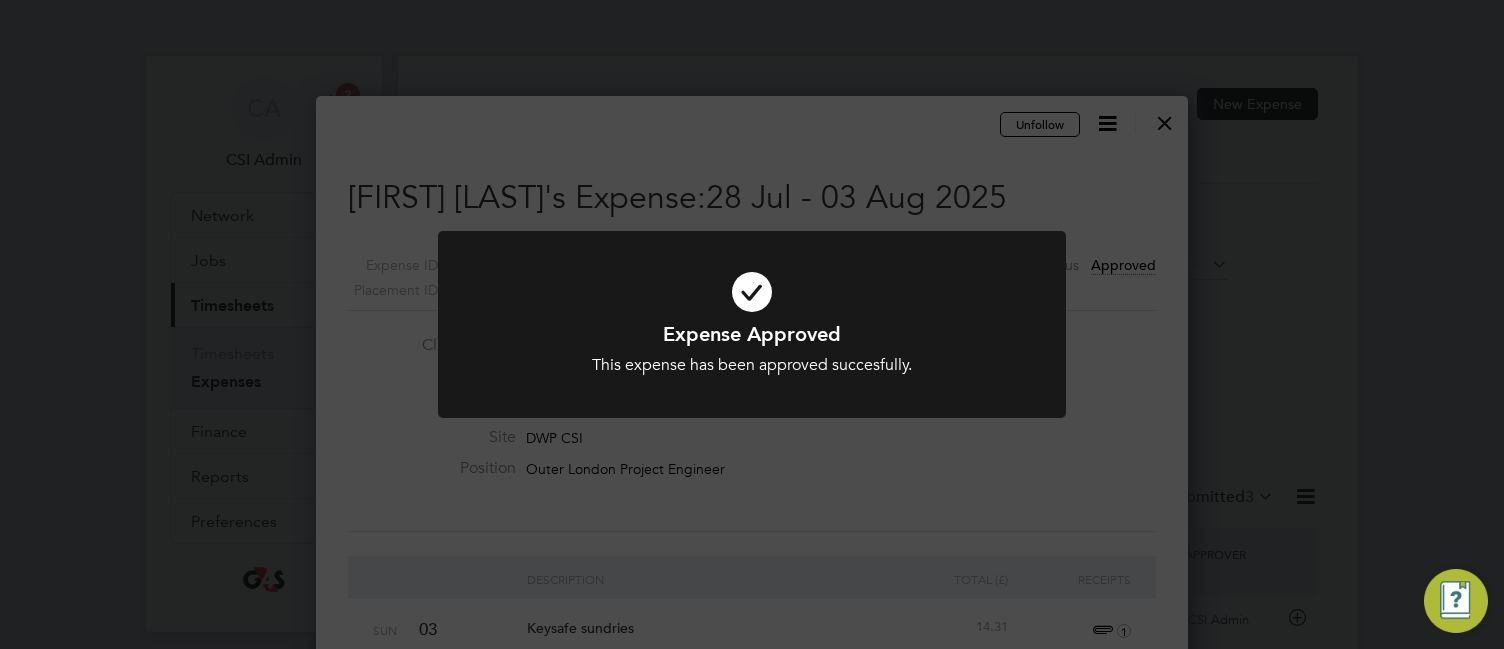 click on "Expense Approved This expense has been approved succesfully. Cancel Okay" 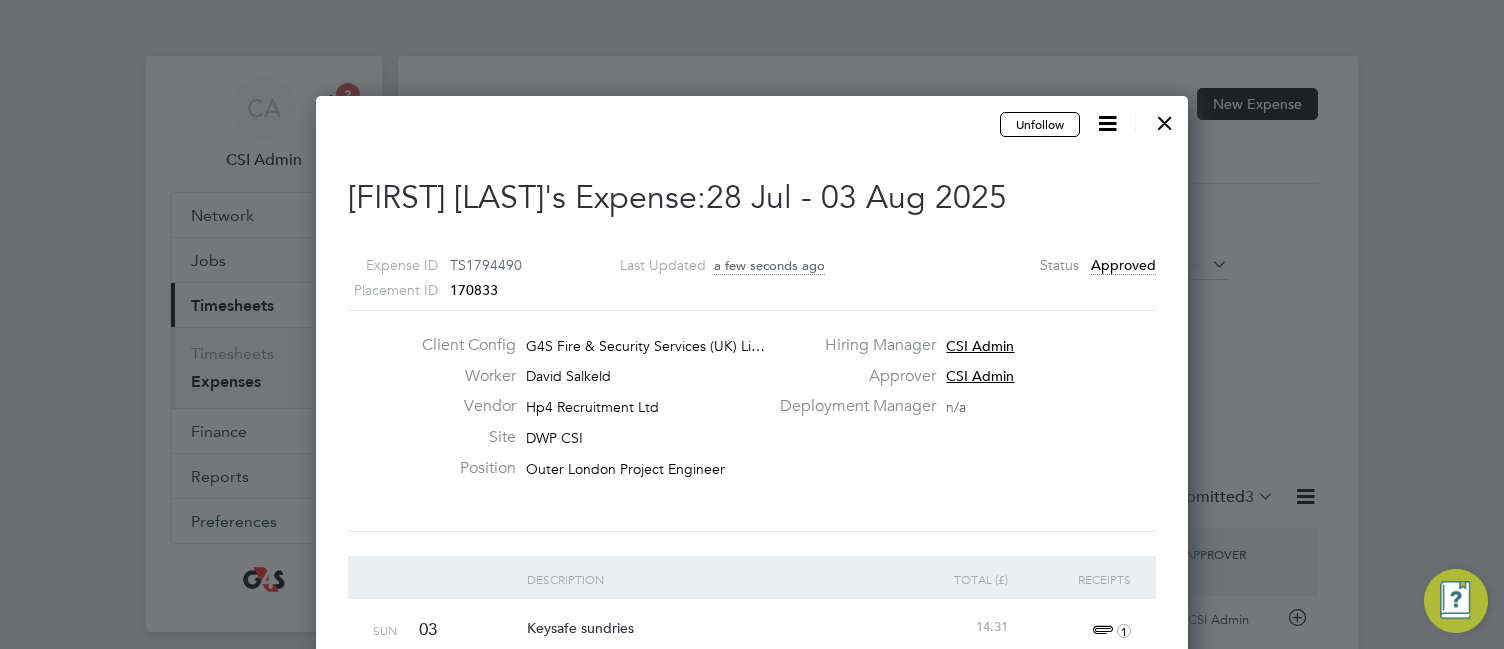 click at bounding box center (1165, 118) 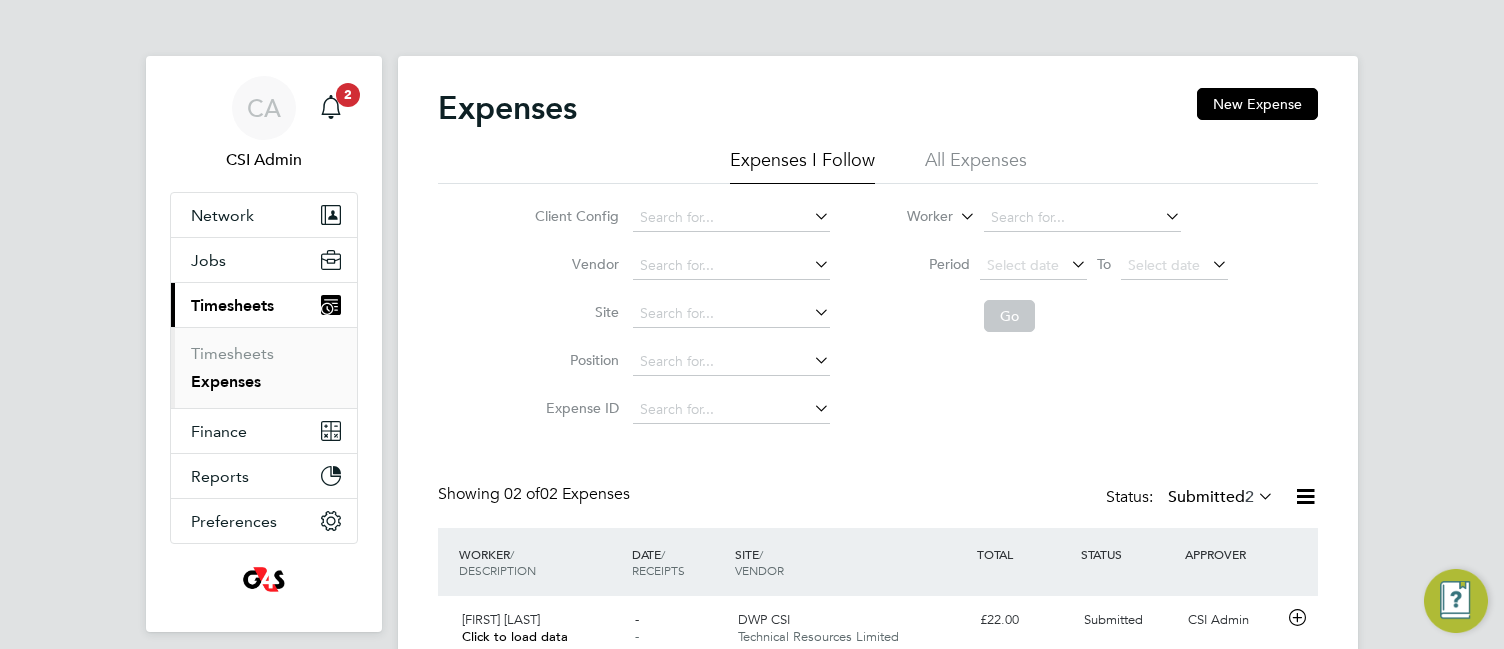 click on "Client Config   Vendor   Site   Position   Expense ID   Worker     Period
Select date
To
Select date
Go" 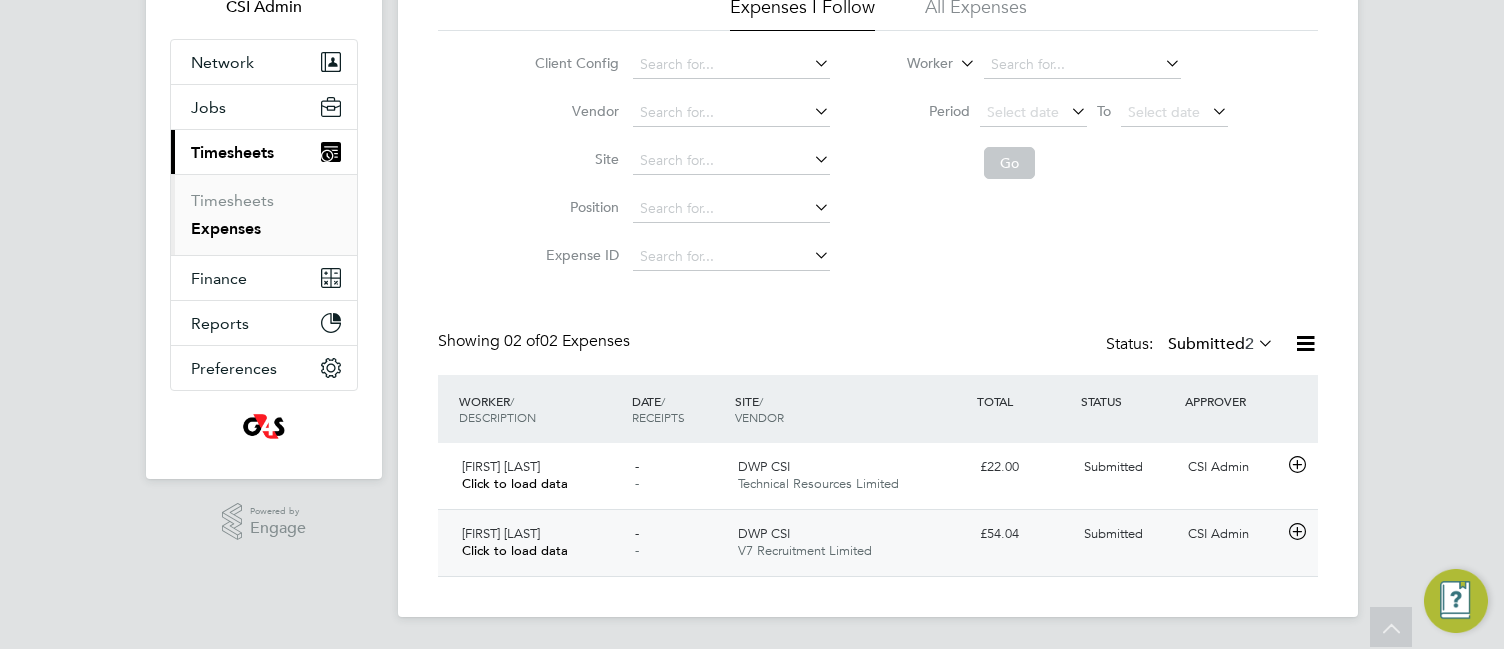 click 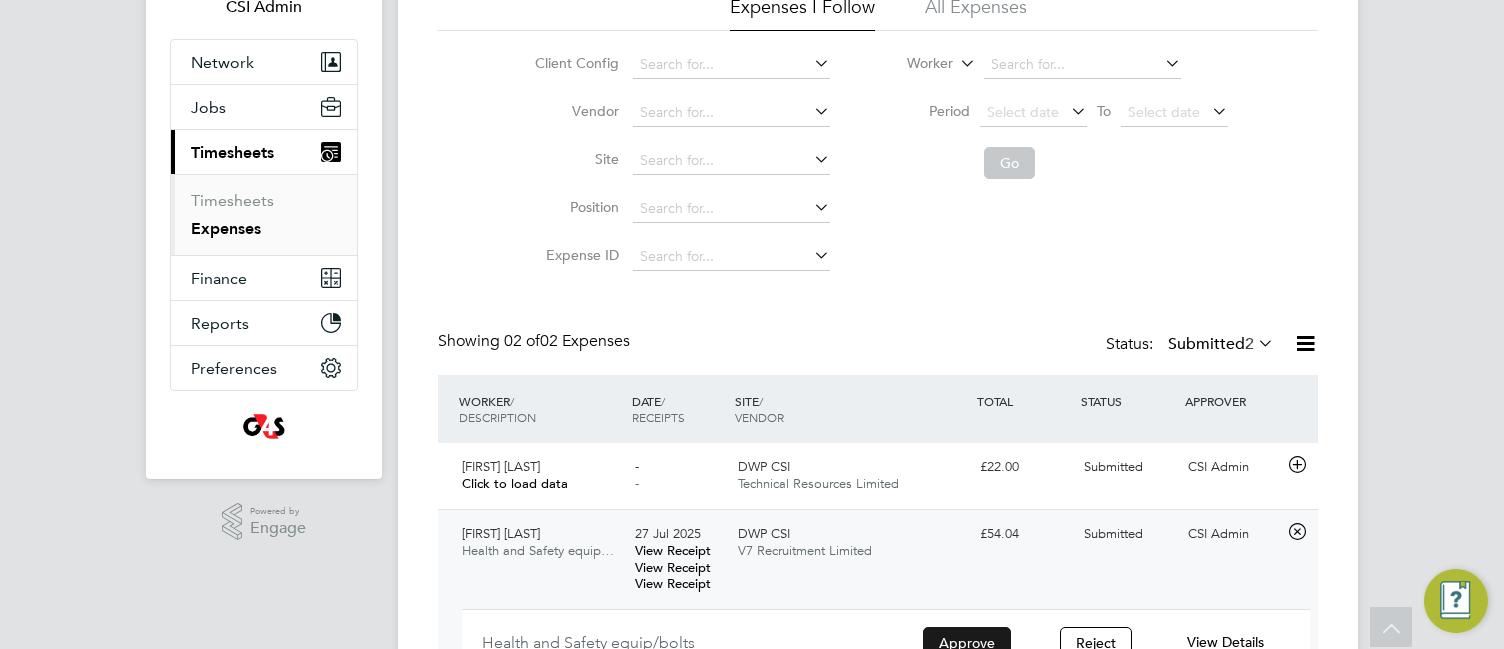 click on "Approve" 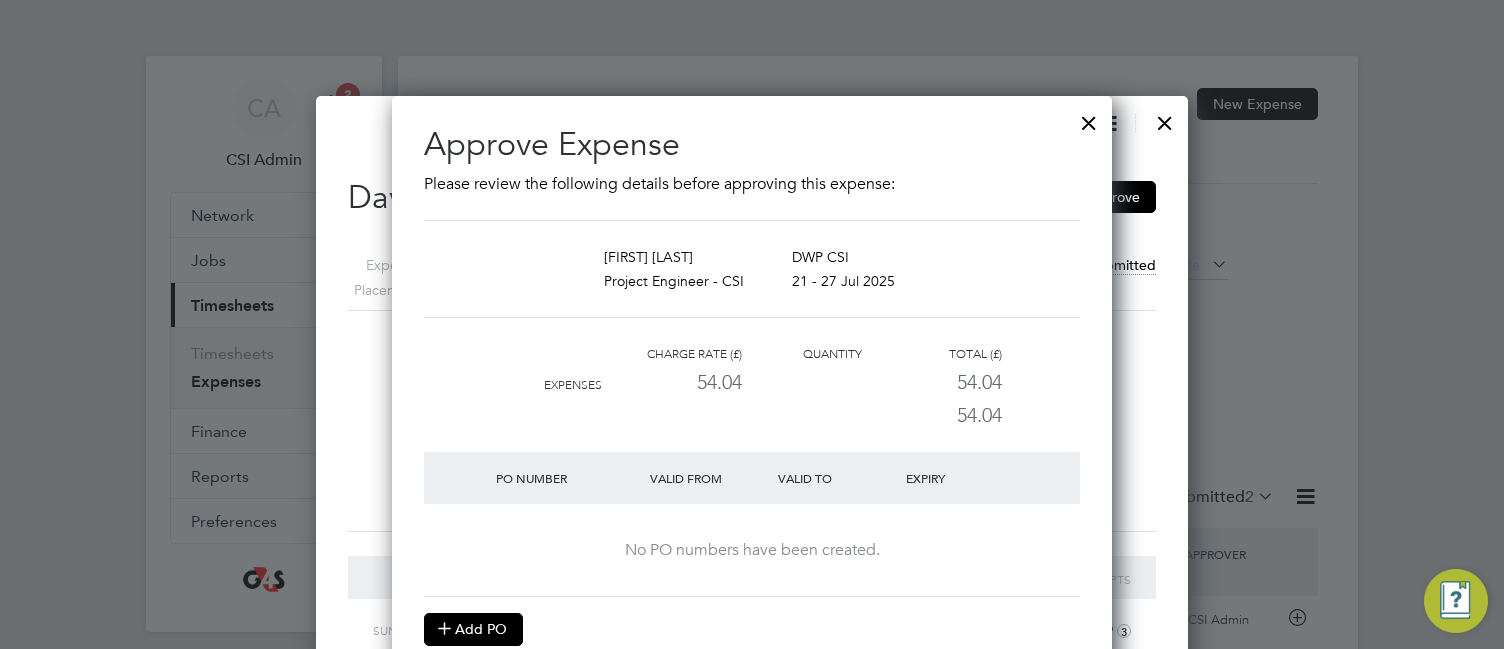 click on "Add PO" at bounding box center [473, 629] 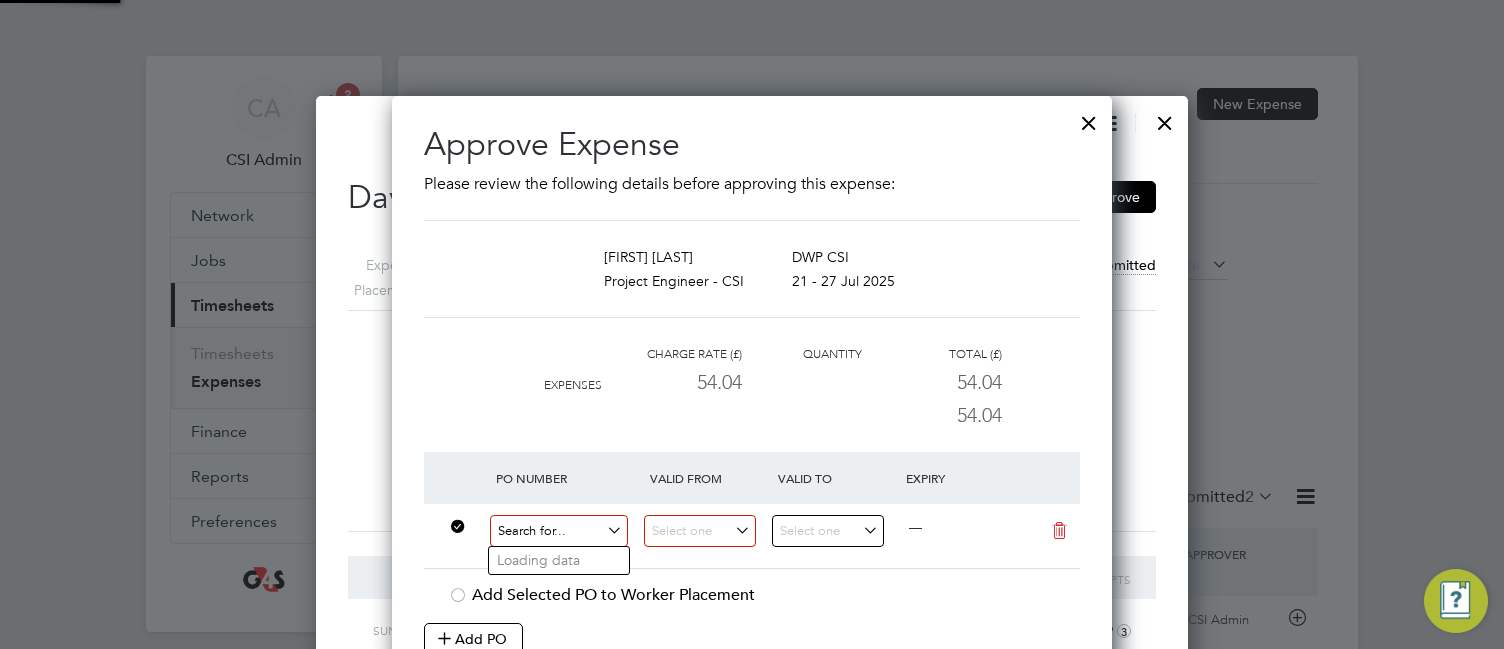 click at bounding box center (559, 531) 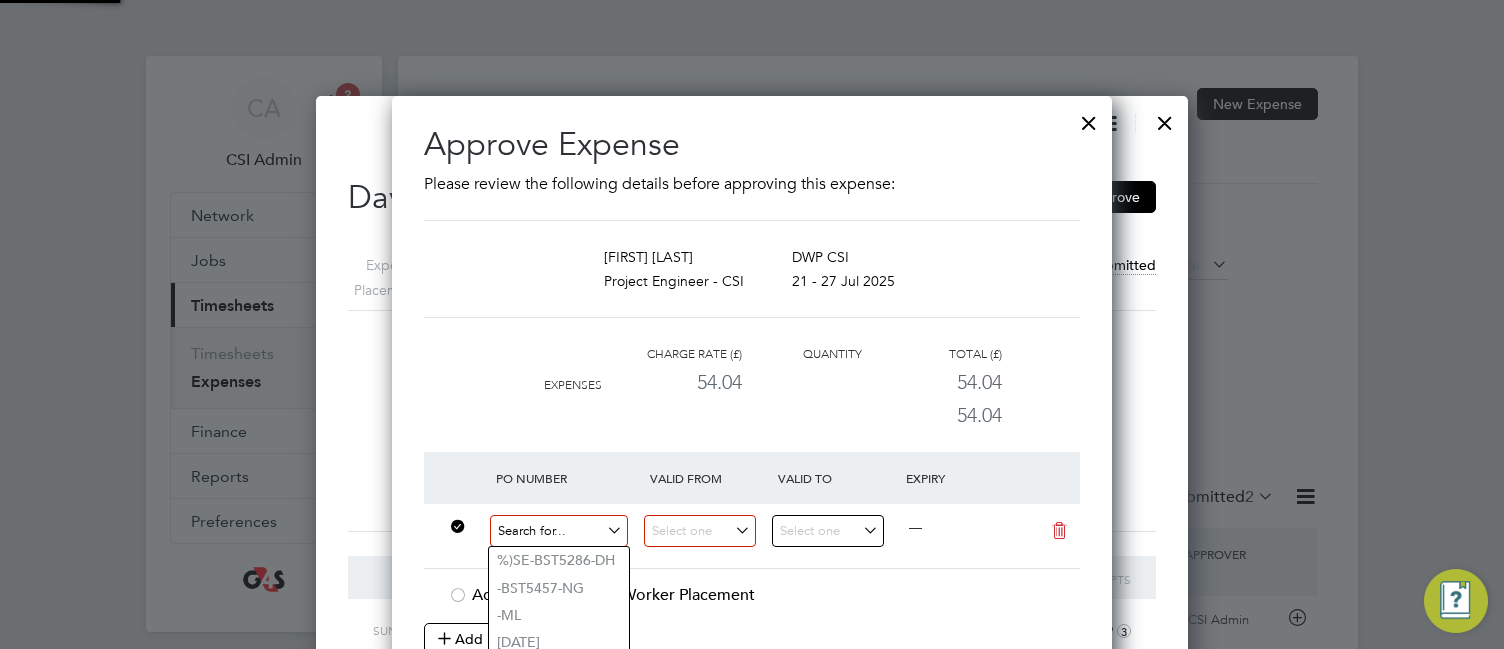 paste on "60GI-BST1522-GR" 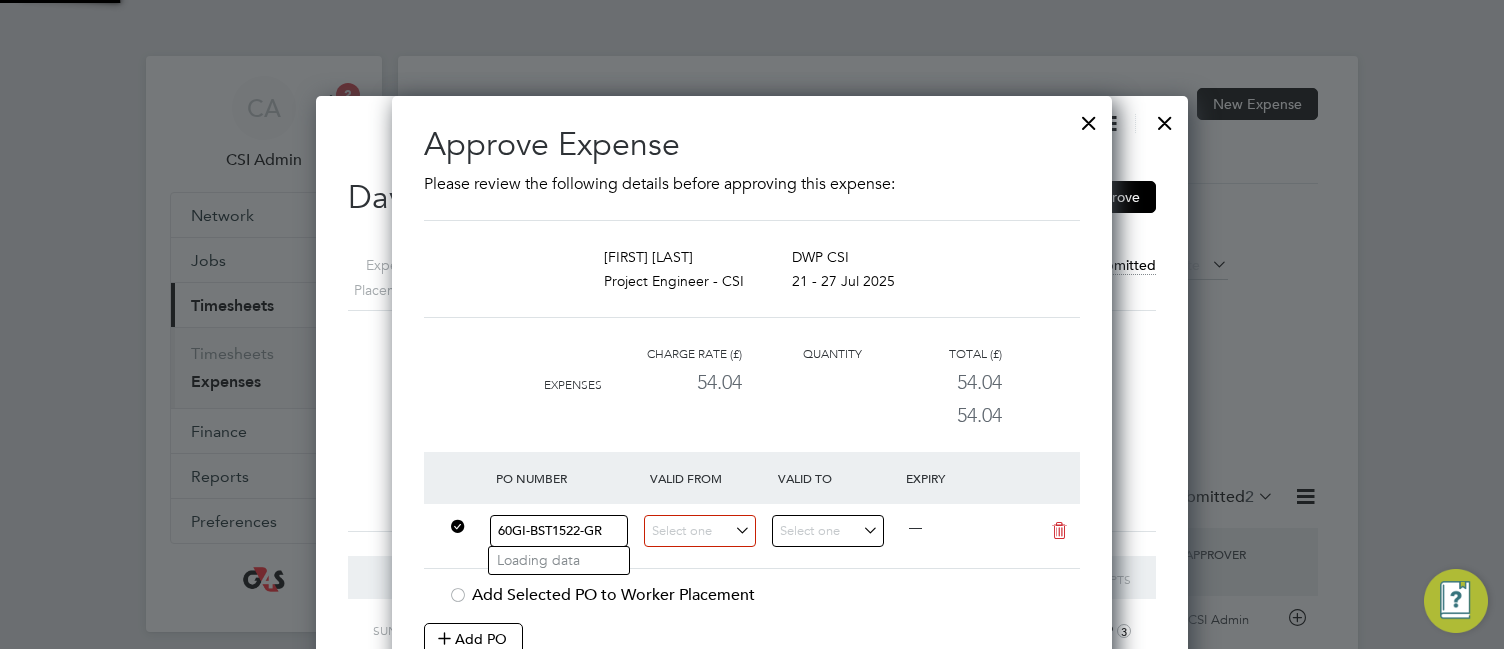 click on "60GI-BST1522-GR" at bounding box center (559, 531) 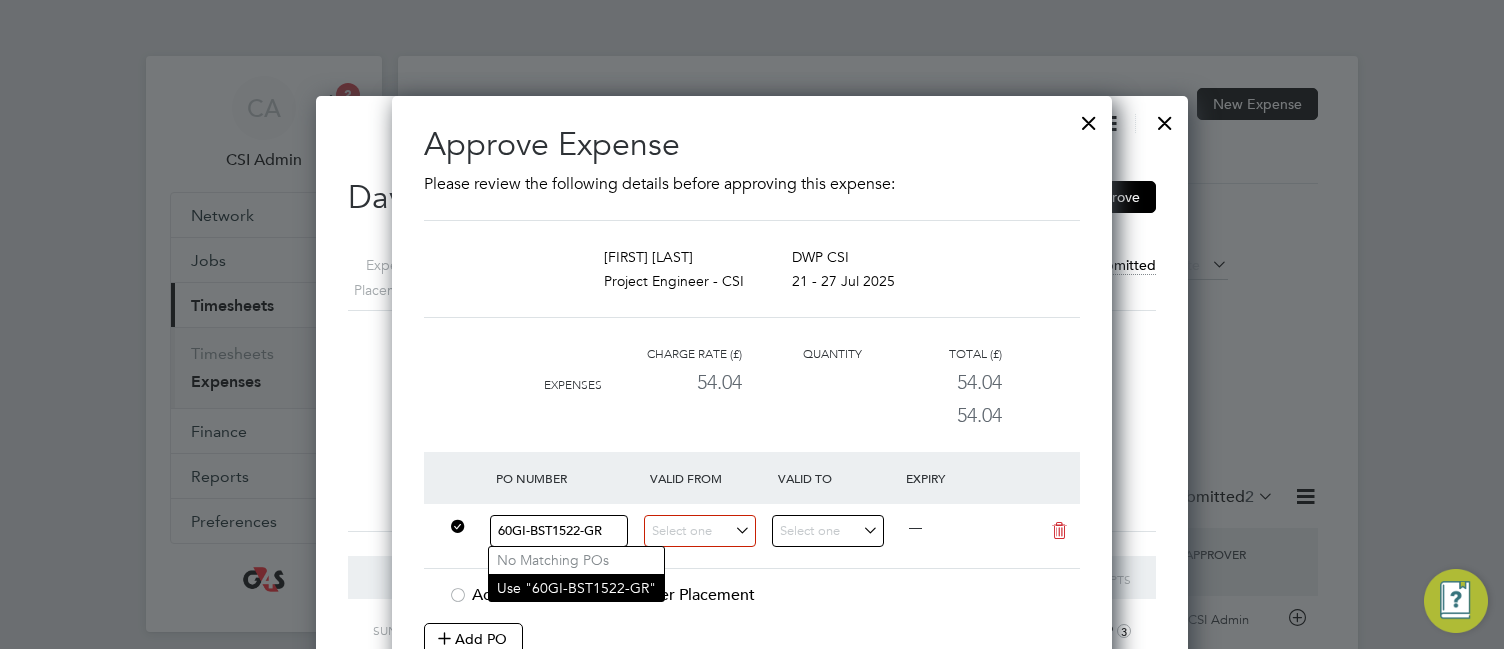click on "Use "60GI-BST1522-GR"" 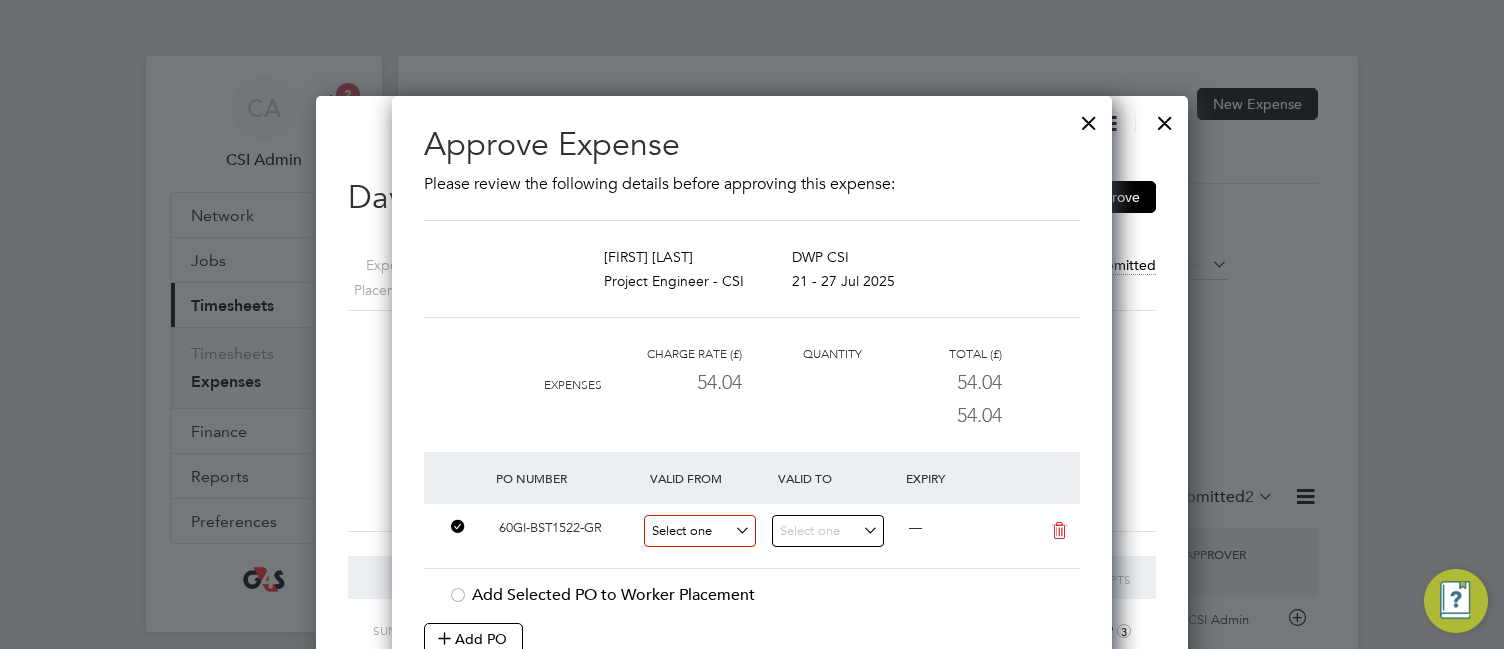 click at bounding box center (700, 531) 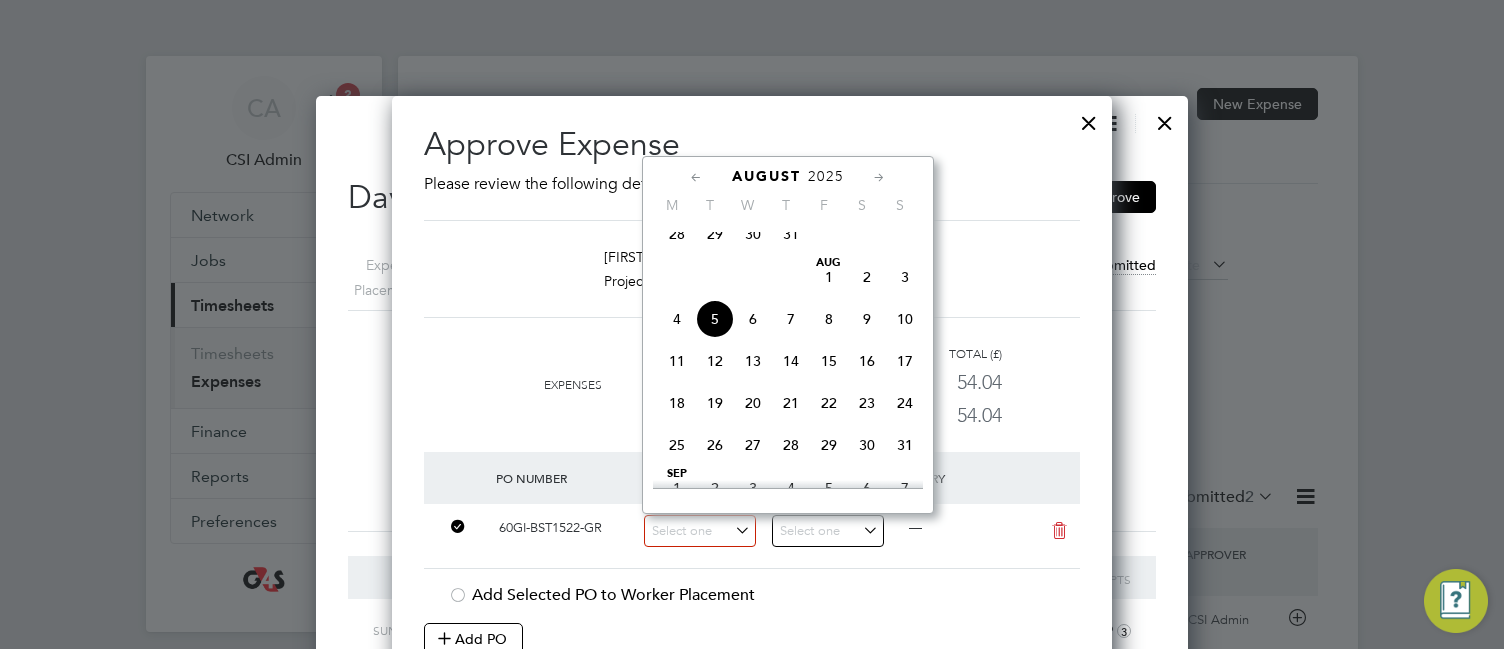 click on "28" 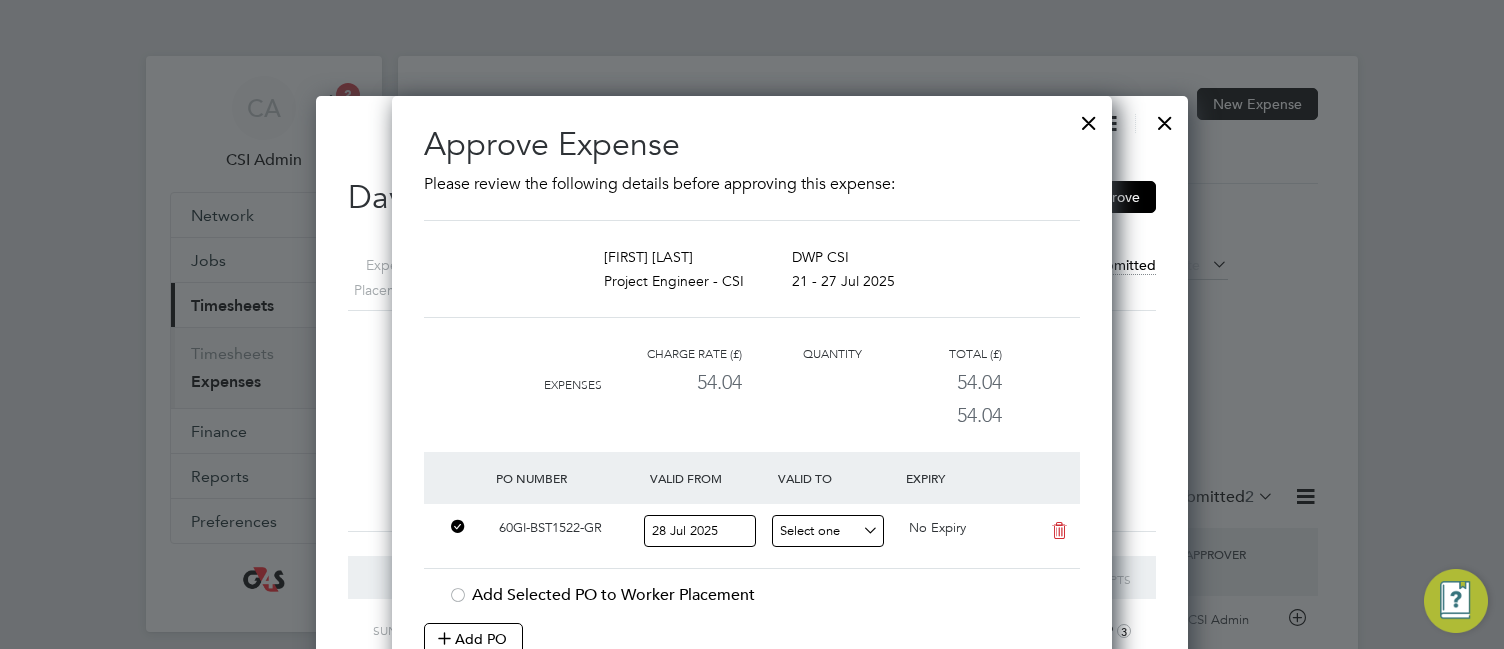 click at bounding box center (828, 531) 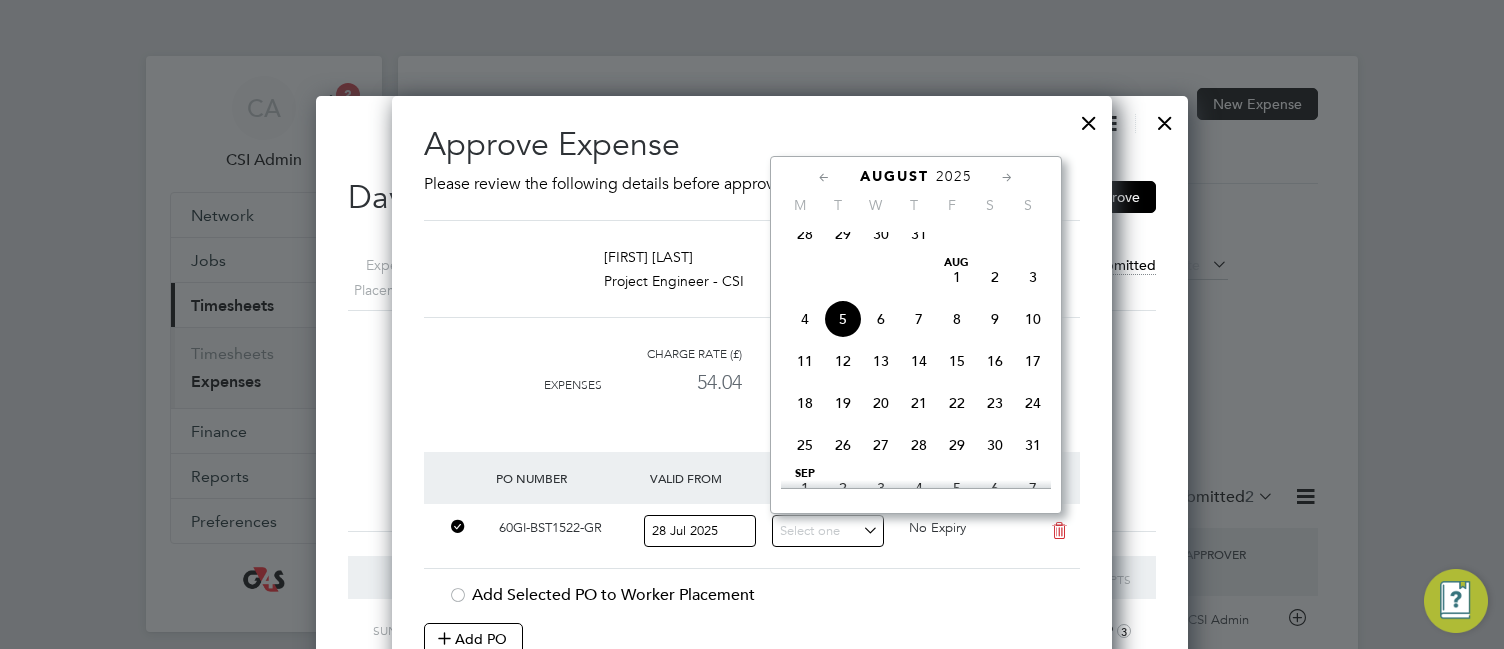click on "4" 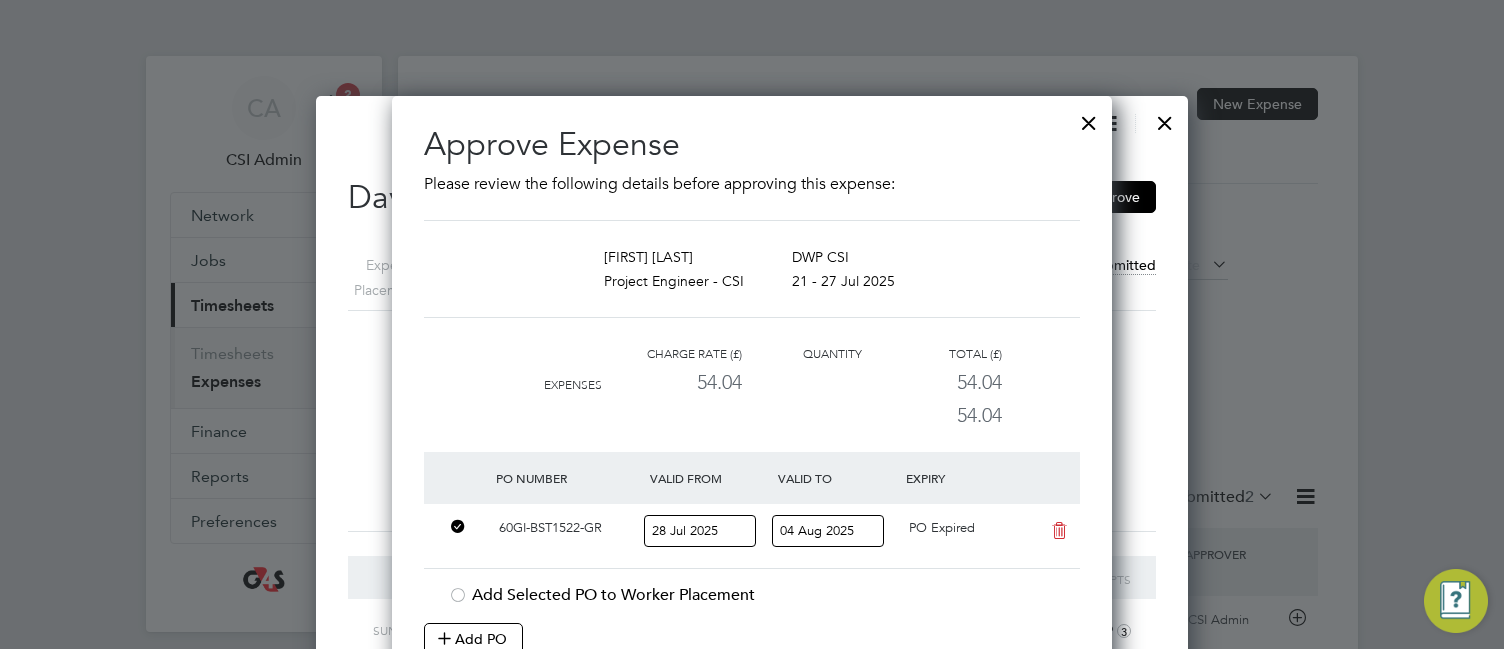 click on "60GI-BST1522-GR 28 Jul 2025   04 Aug 2025   PO Expired" at bounding box center [752, 536] 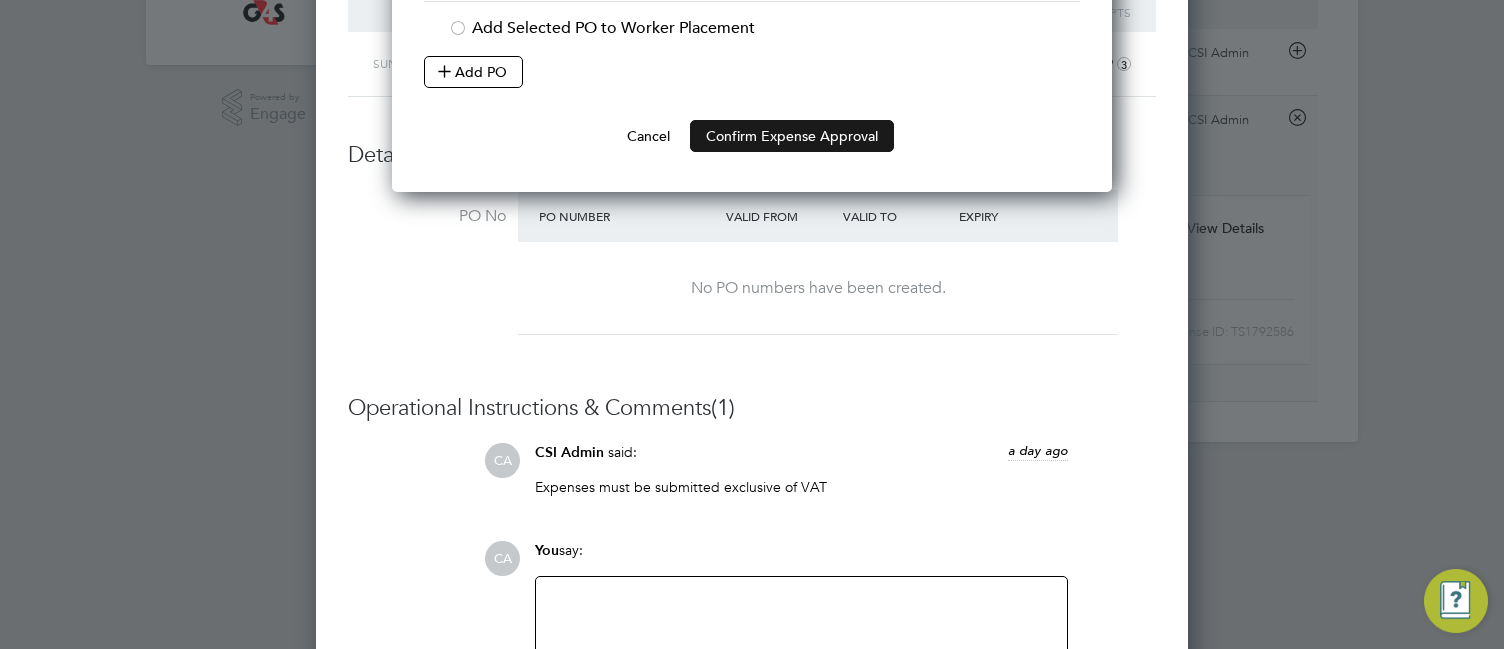 click on "Confirm Expense Approval" at bounding box center [792, 136] 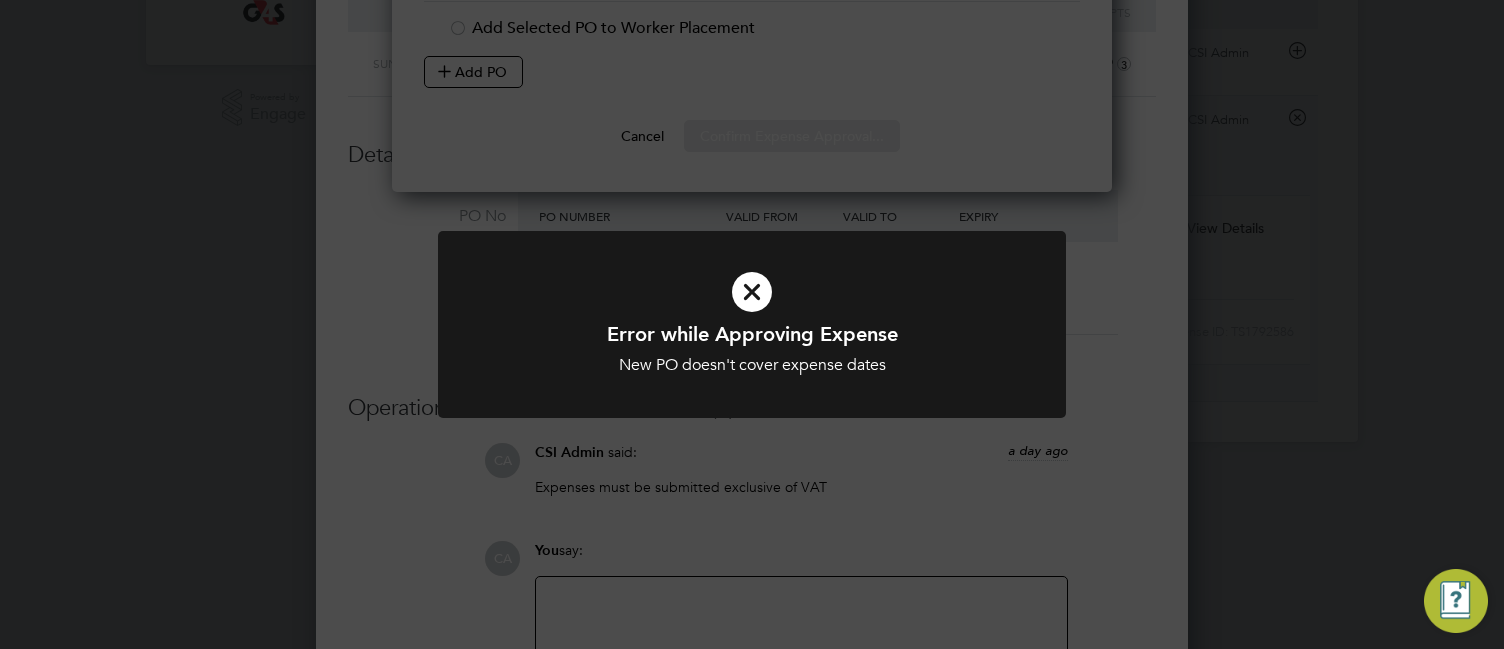 click at bounding box center [752, 292] 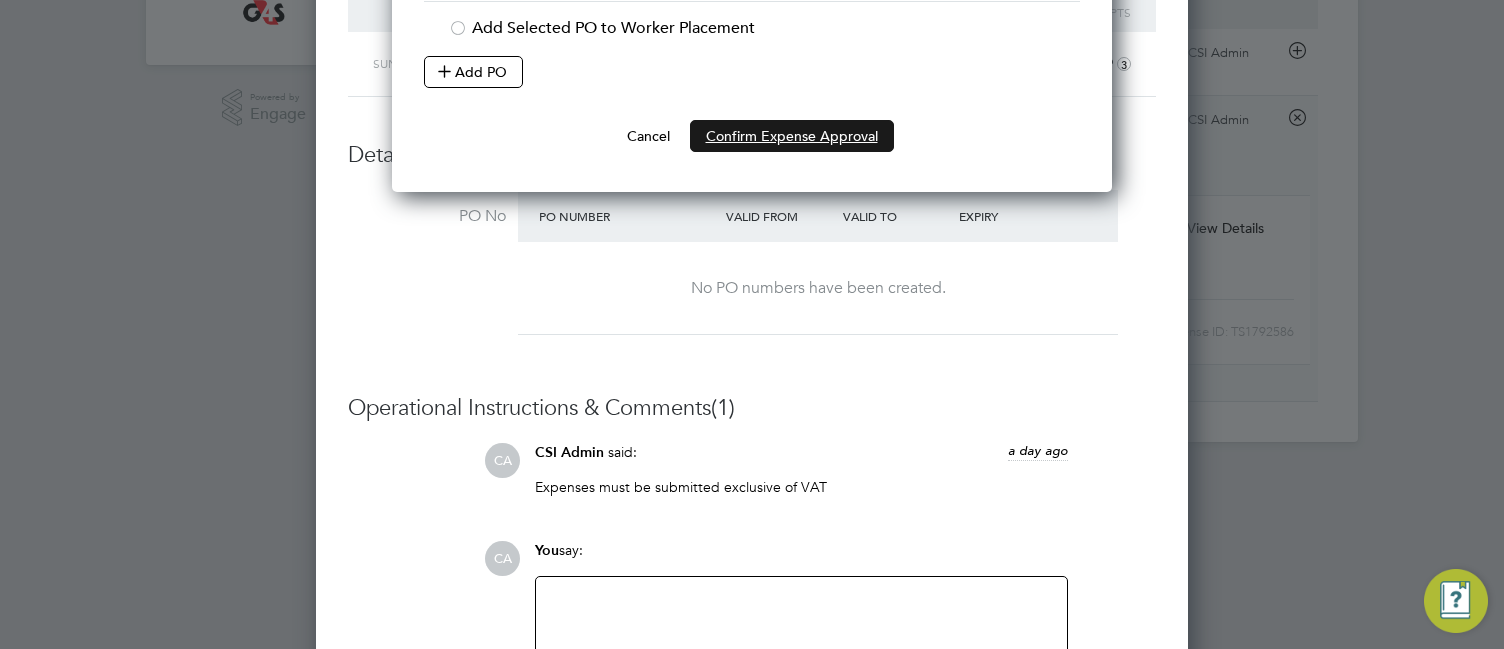 click on "Confirm Expense Approval" at bounding box center (792, 136) 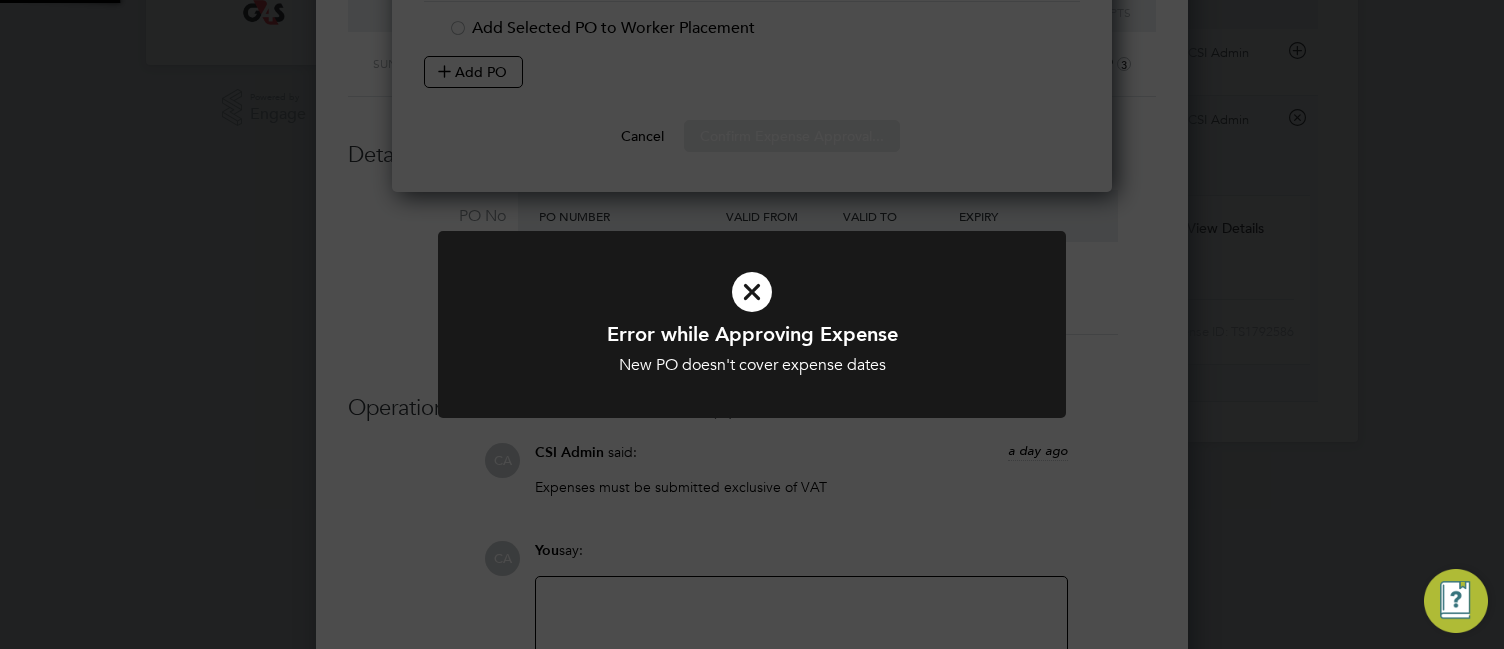 type 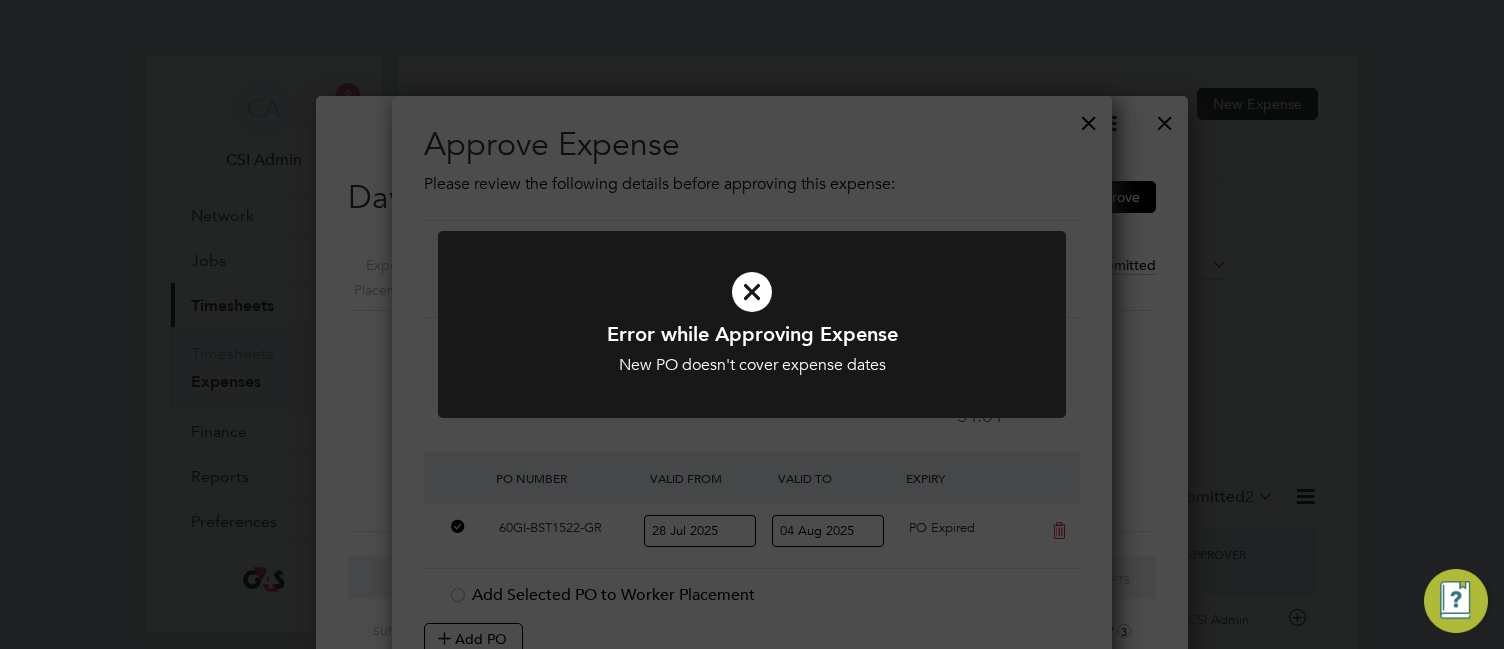 click on "Error while Approving Expense New PO doesn't cover expense dates Cancel Okay" 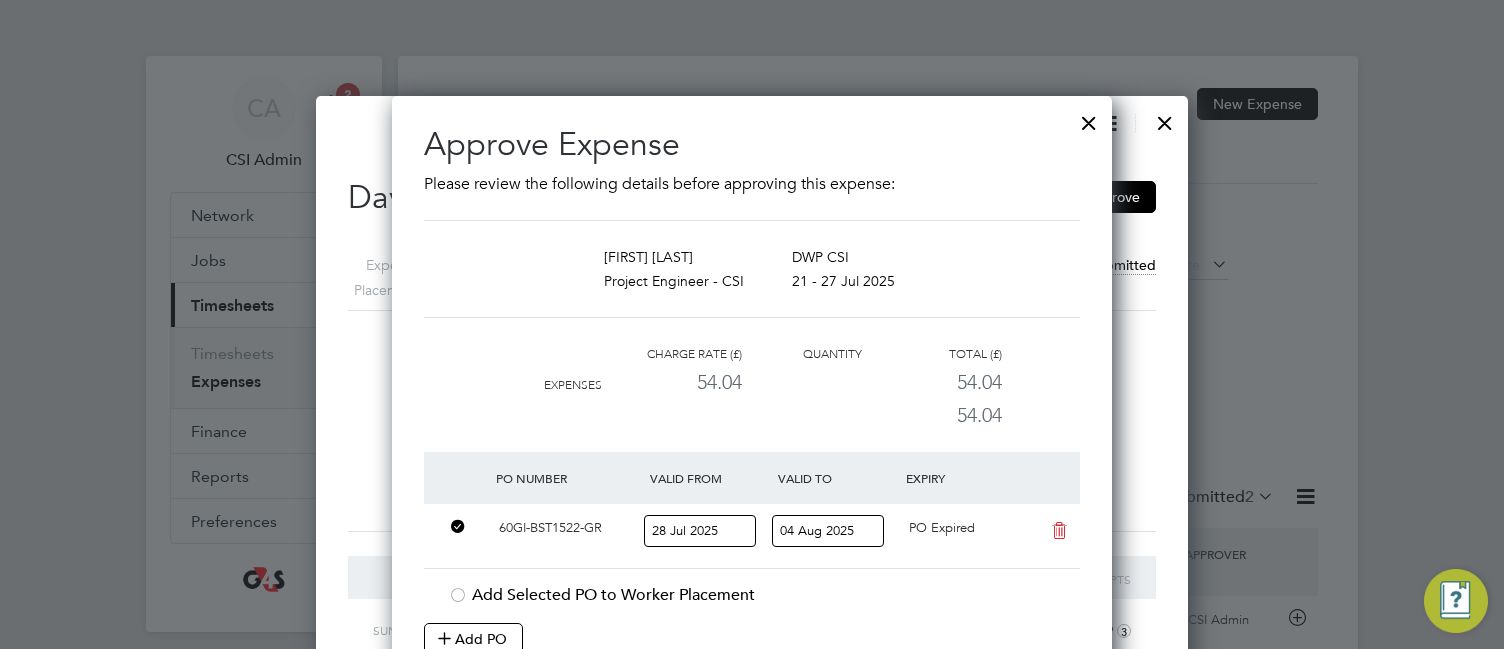 click on "28 Jul 2025" at bounding box center (700, 531) 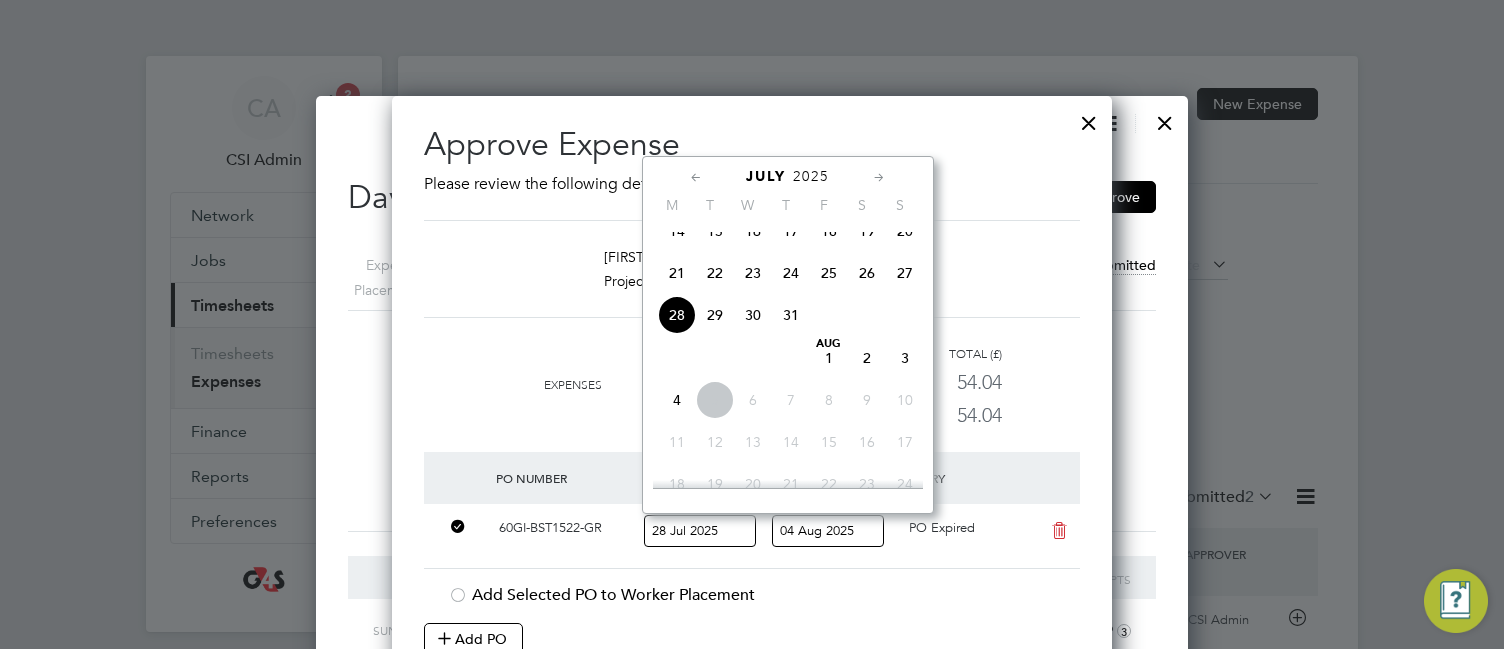 click on "21" 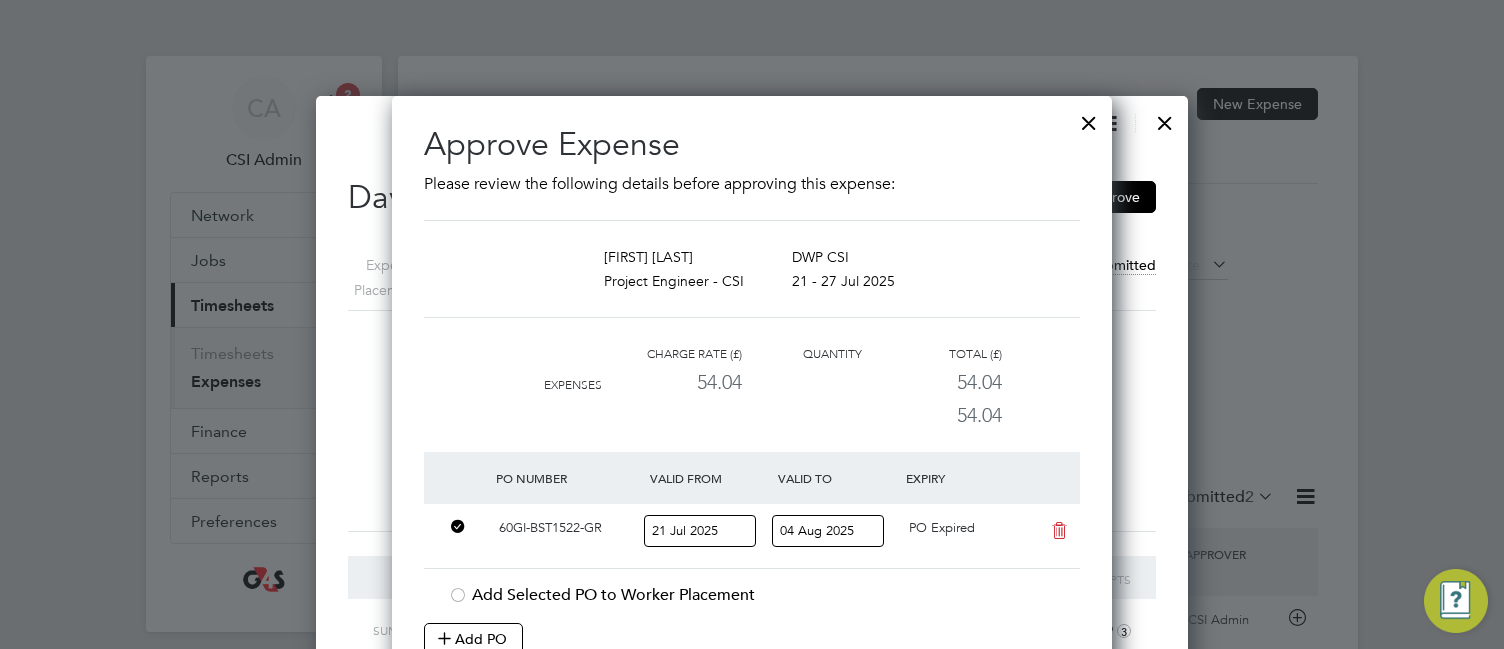 click on "PO Number Valid From Valid To Expiry   60GI-BST1522-GR 21 Jul 2025   04 Aug 2025   PO Expired Add Selected PO to Worker Placement  Add PO" at bounding box center (752, 553) 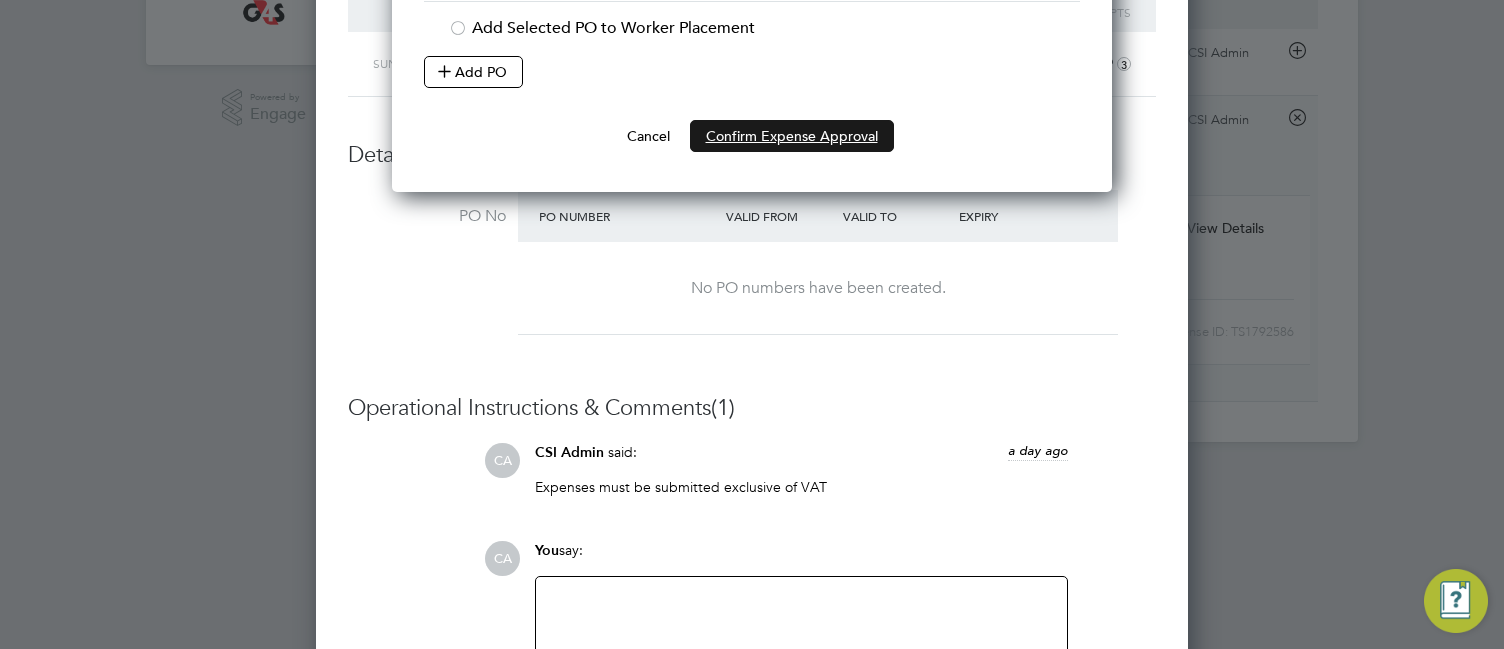 click on "Confirm Expense Approval" at bounding box center [792, 136] 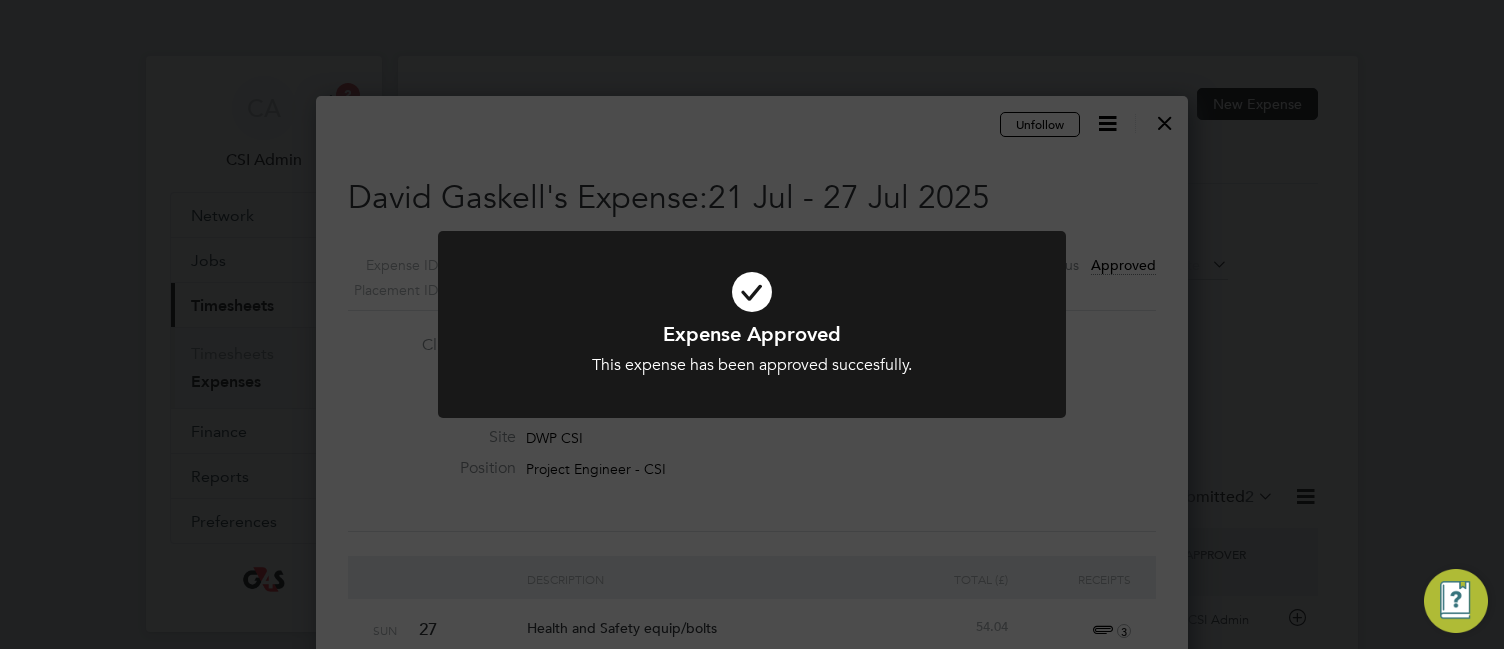 click at bounding box center (752, 324) 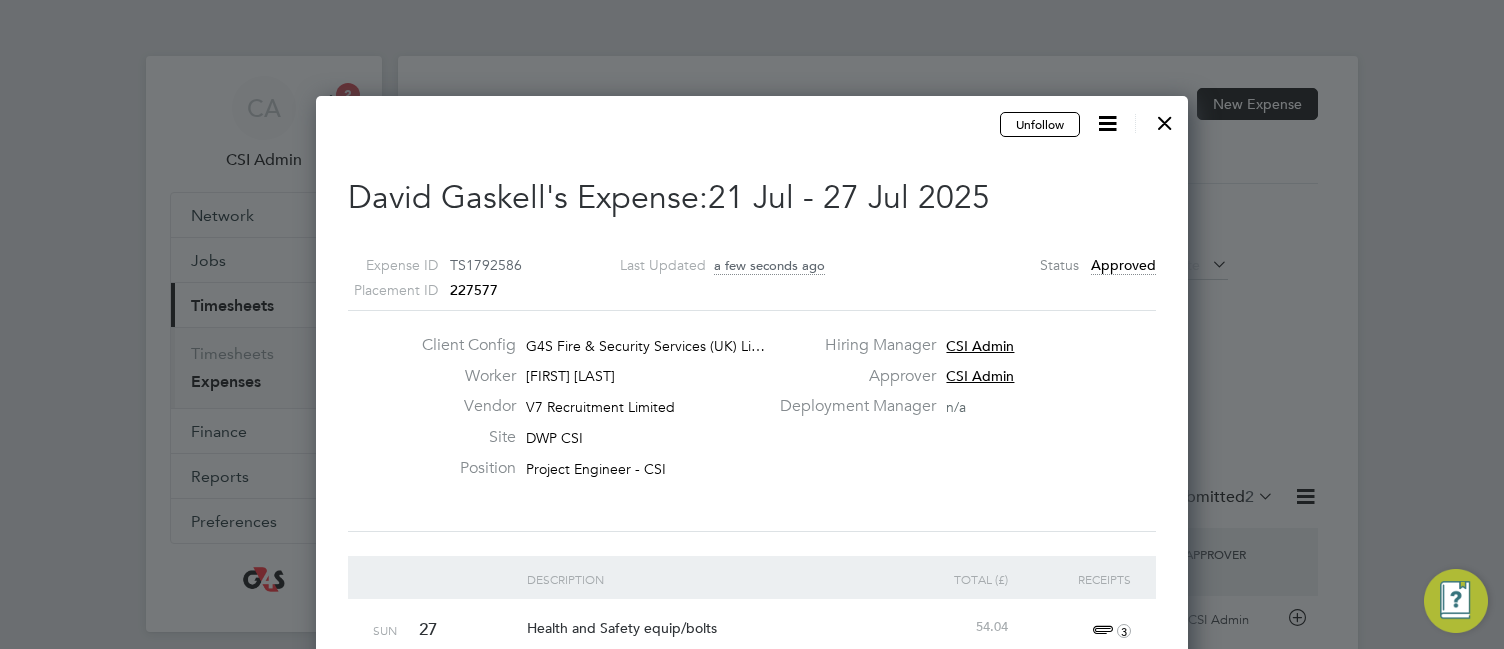 click at bounding box center (1165, 118) 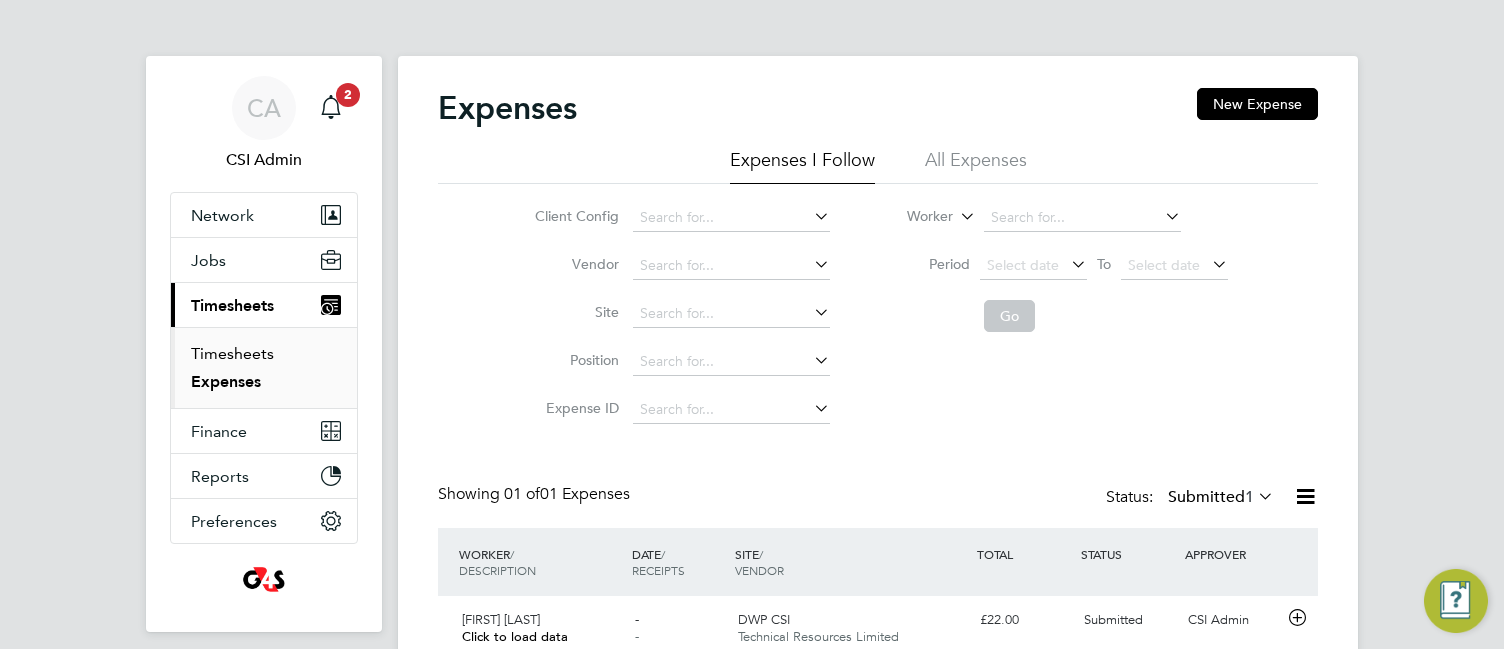 click on "Timesheets" at bounding box center [232, 353] 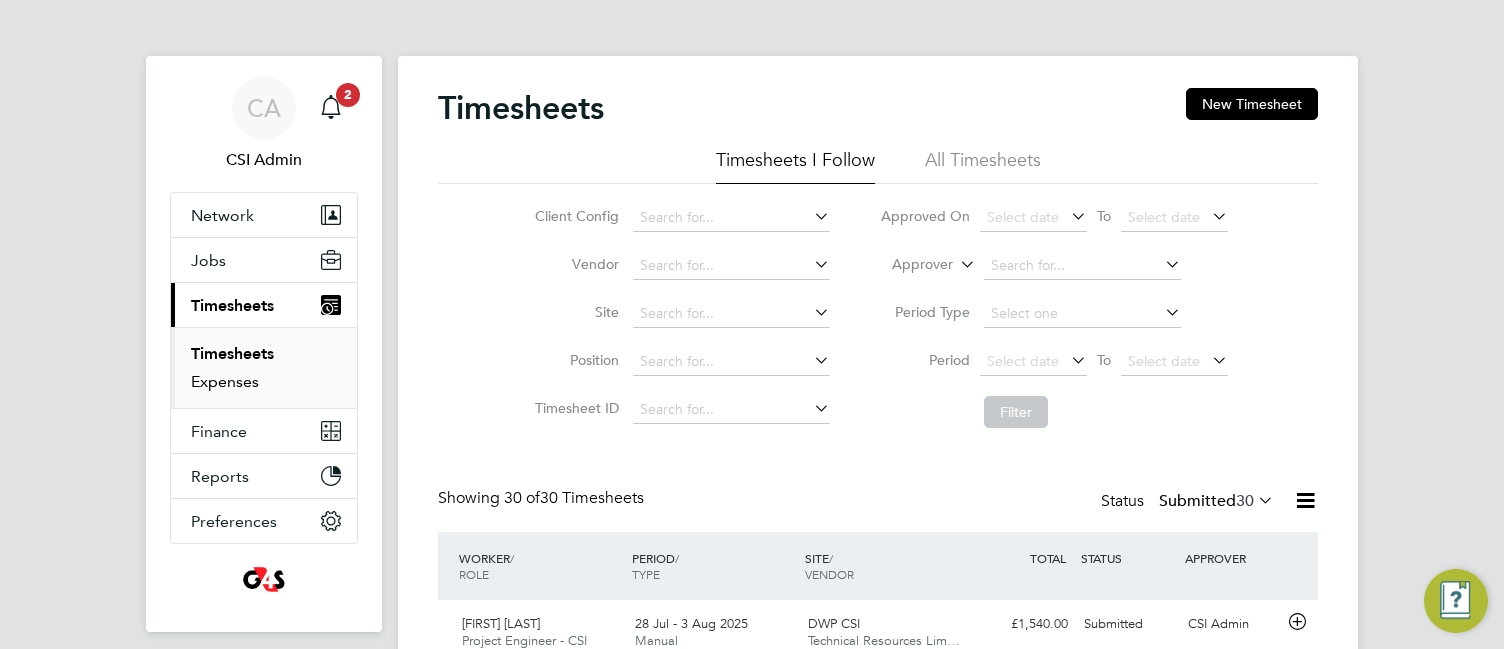 click on "Expenses" at bounding box center [225, 381] 